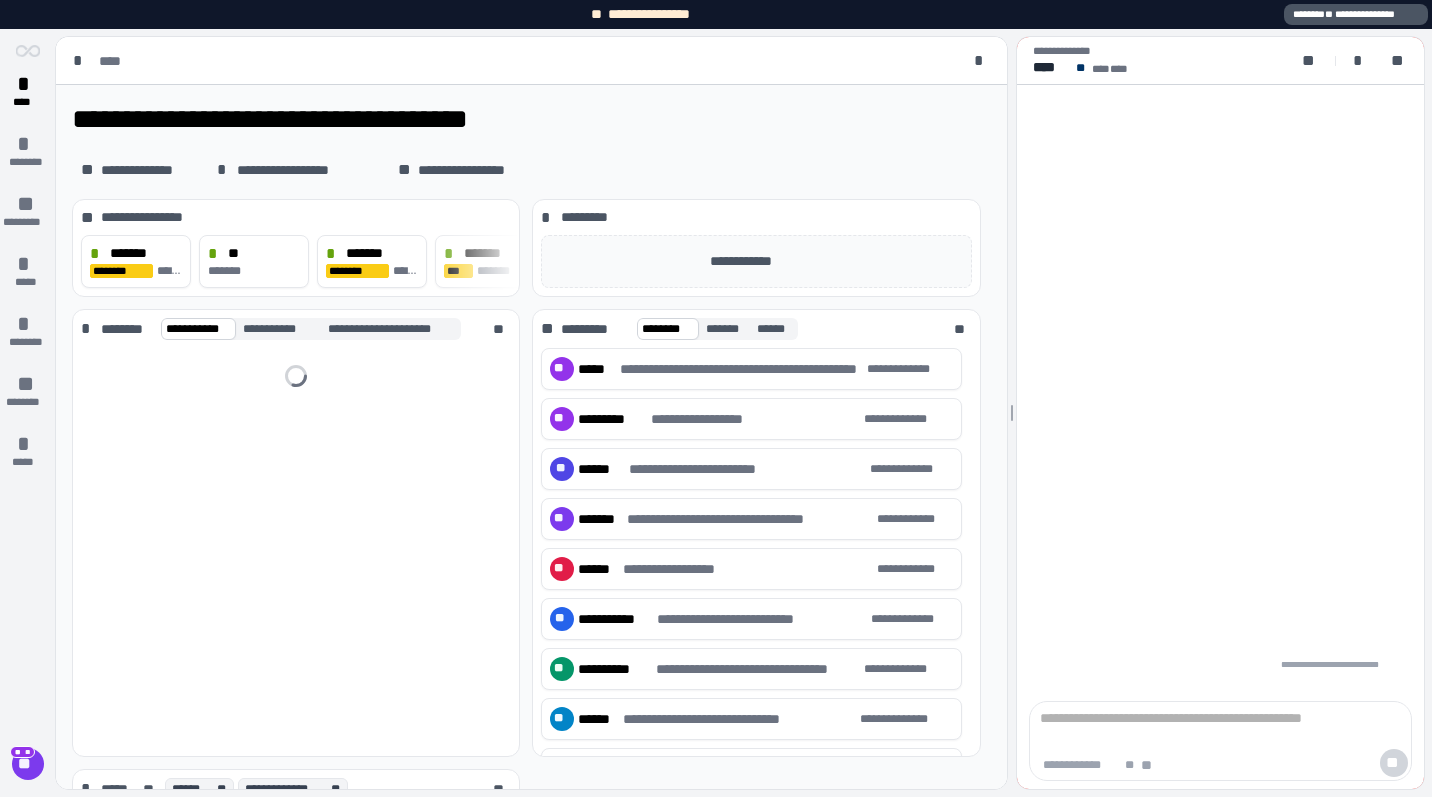 scroll, scrollTop: 0, scrollLeft: 0, axis: both 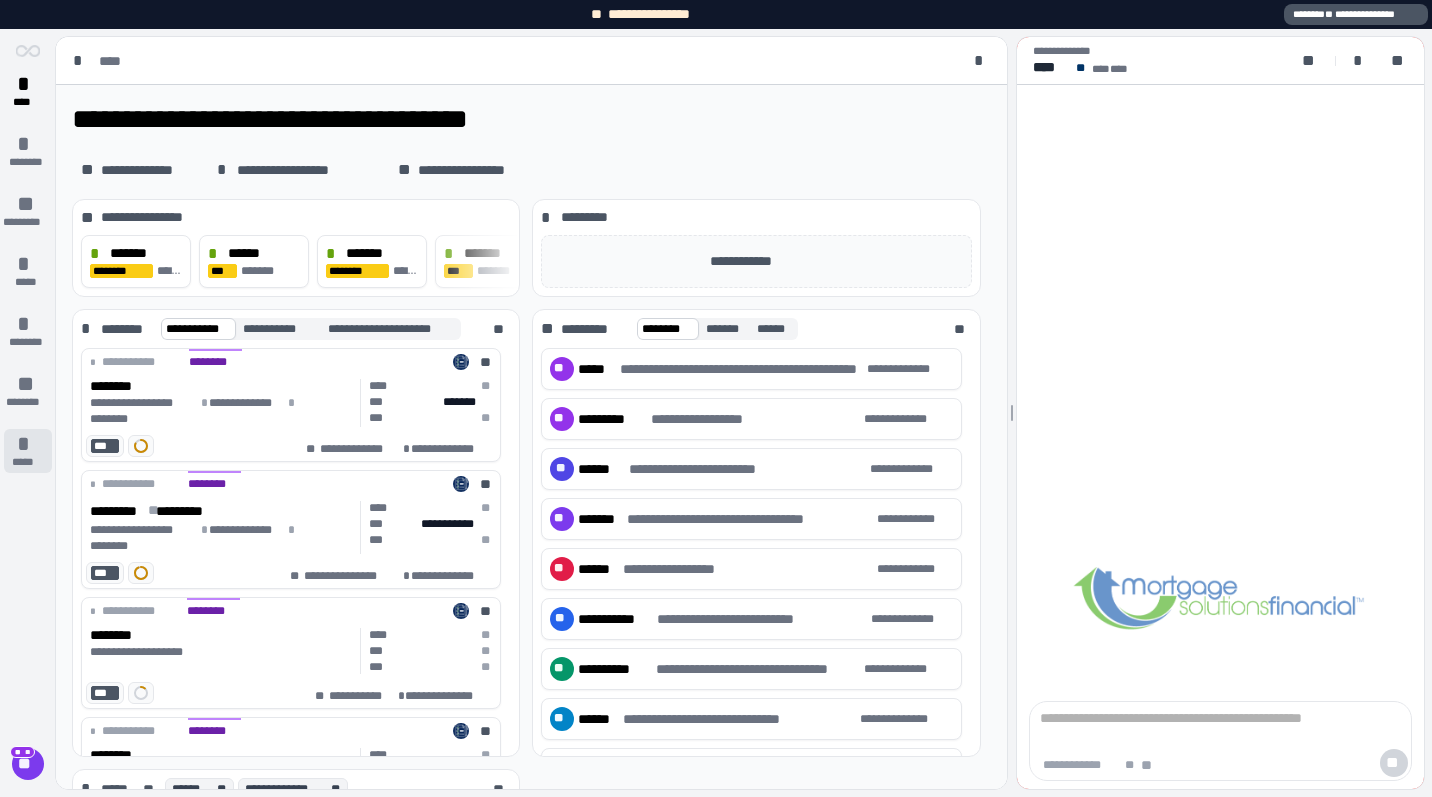 click on "*****" at bounding box center [27, 462] 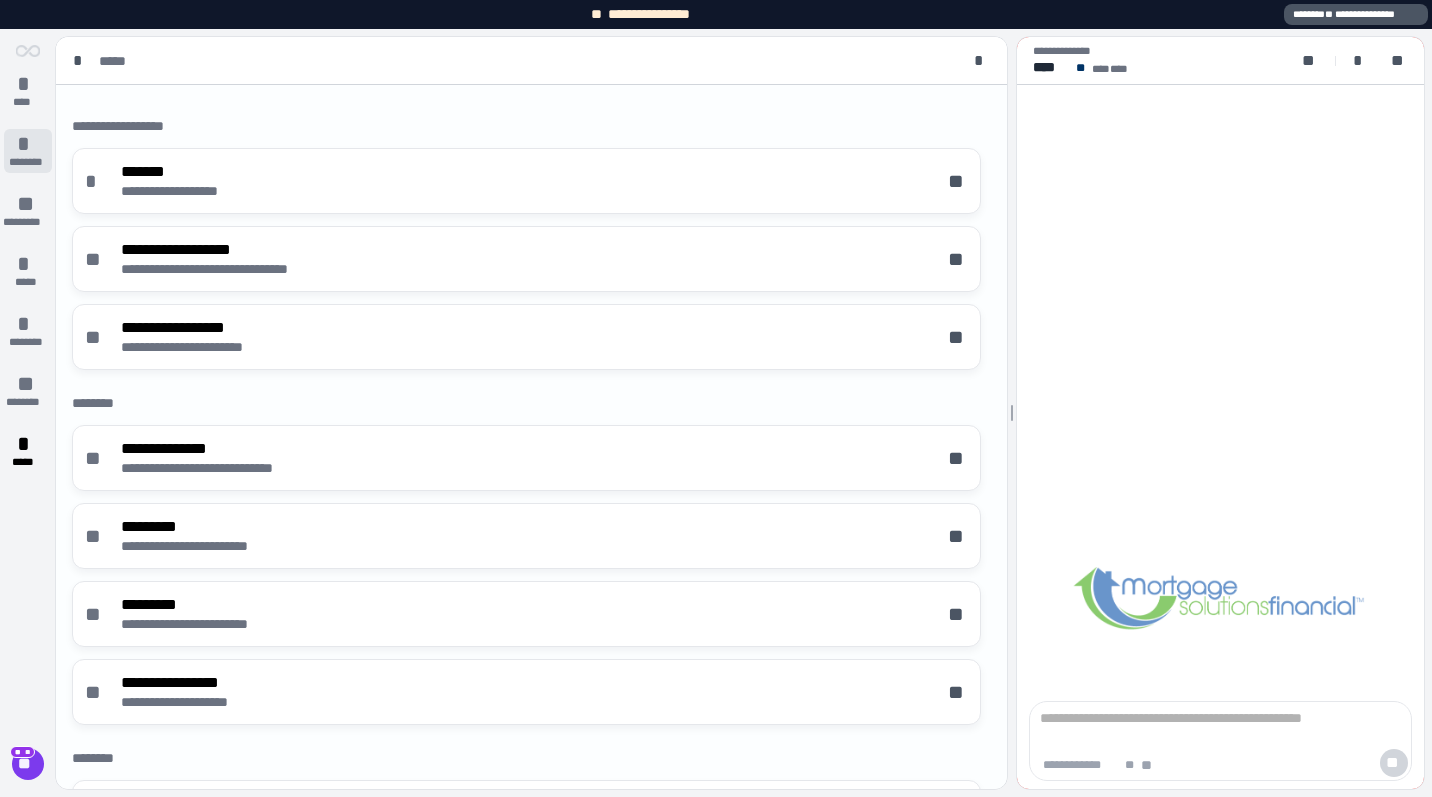 click on "*" at bounding box center [28, 144] 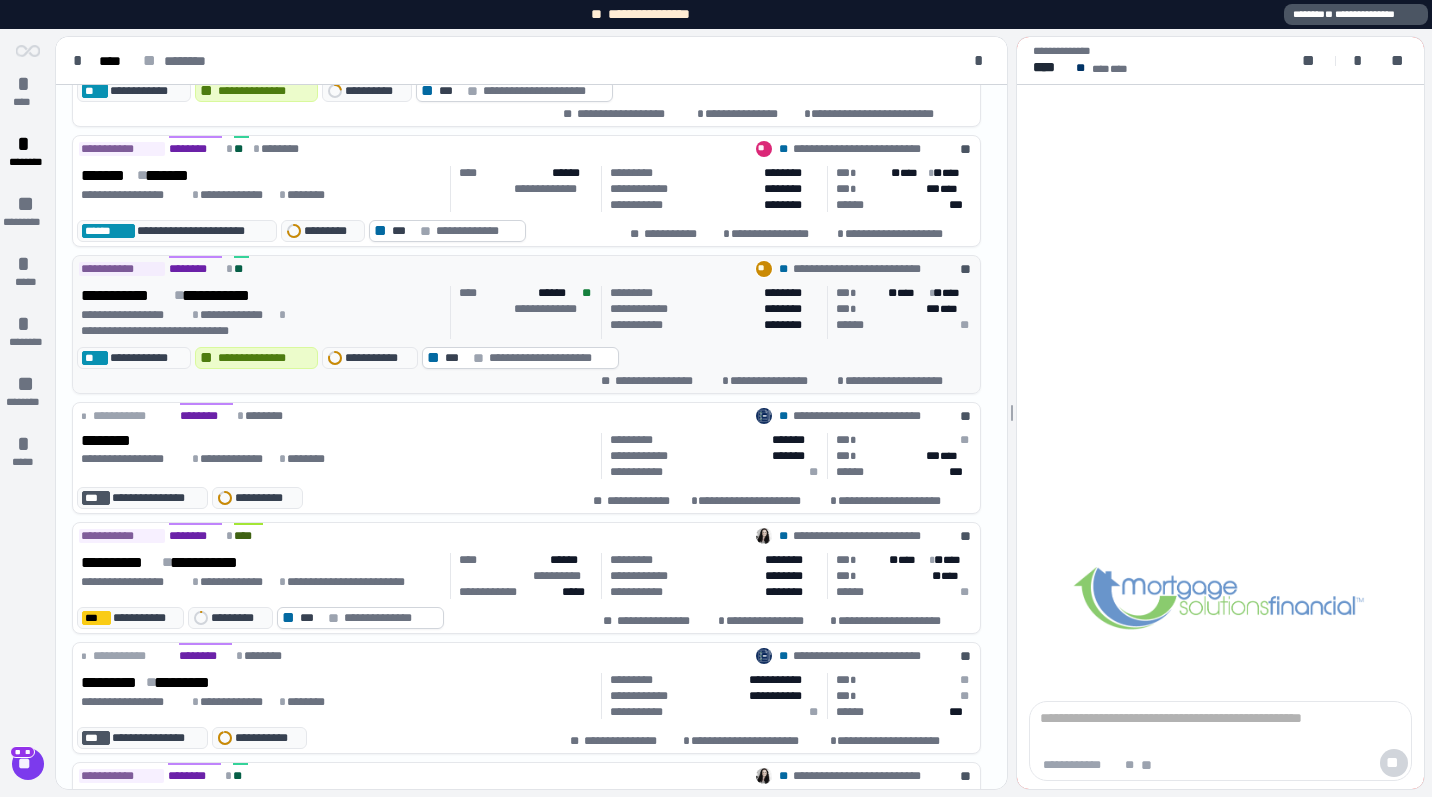 scroll, scrollTop: 364, scrollLeft: 0, axis: vertical 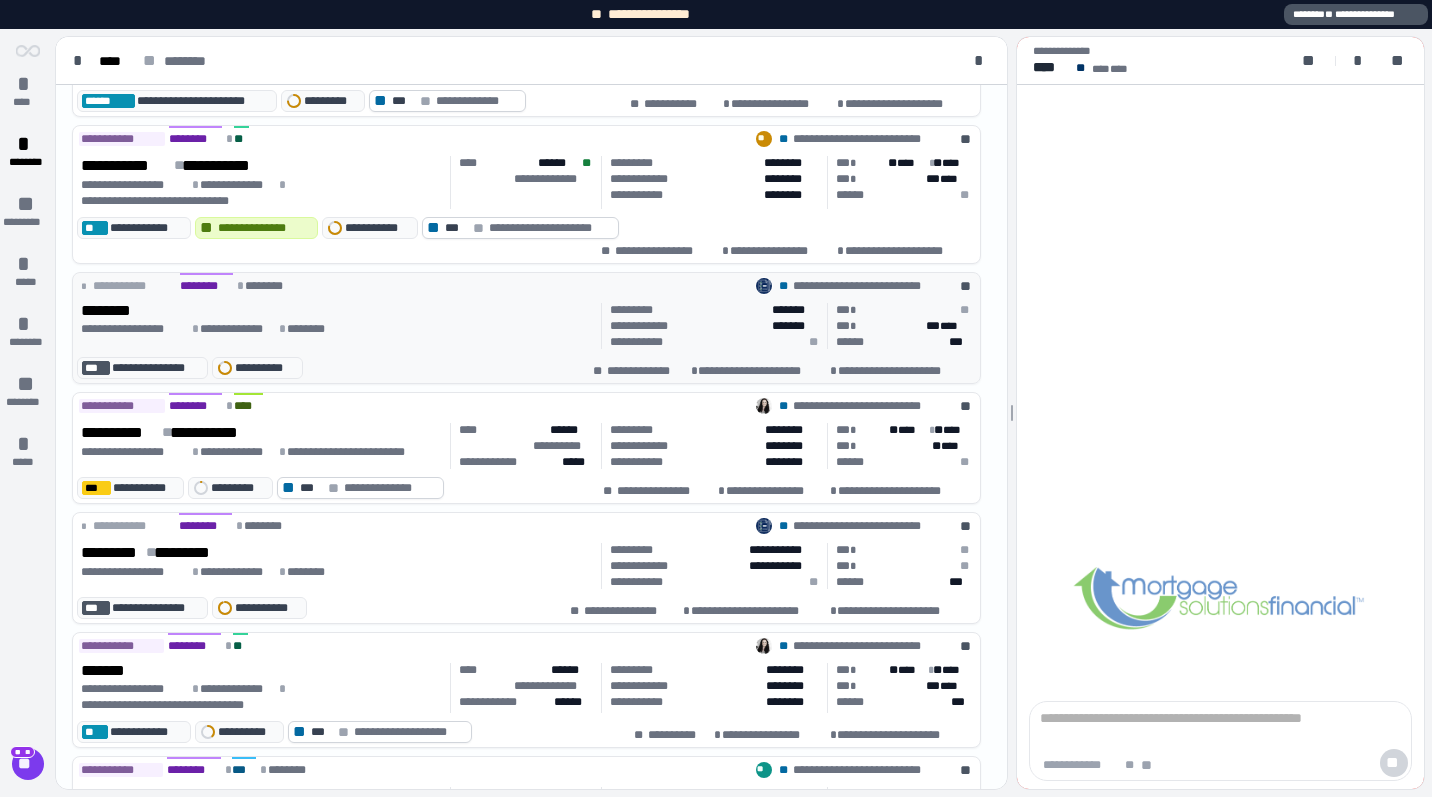 click on "**********" at bounding box center (526, 328) 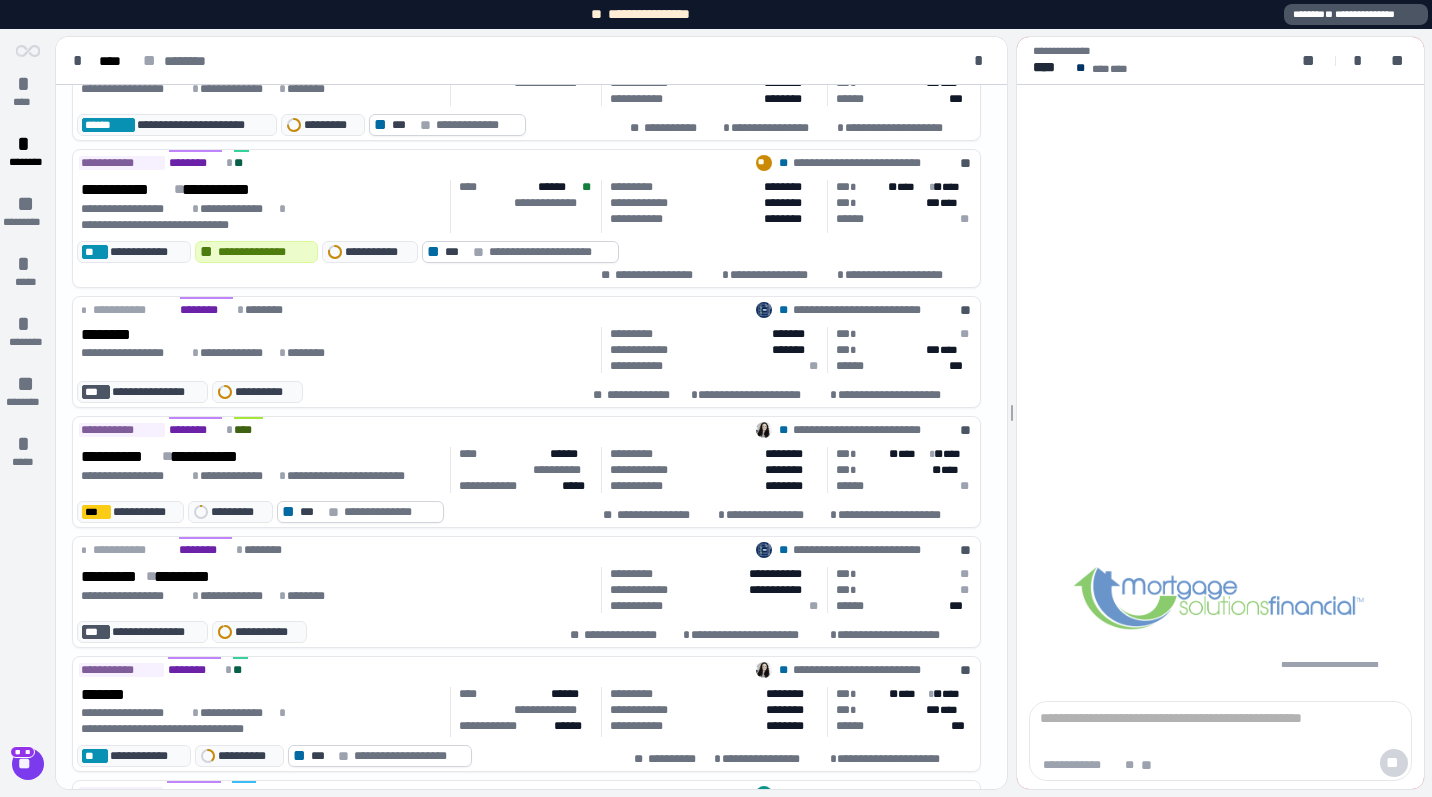 scroll, scrollTop: 49, scrollLeft: 0, axis: vertical 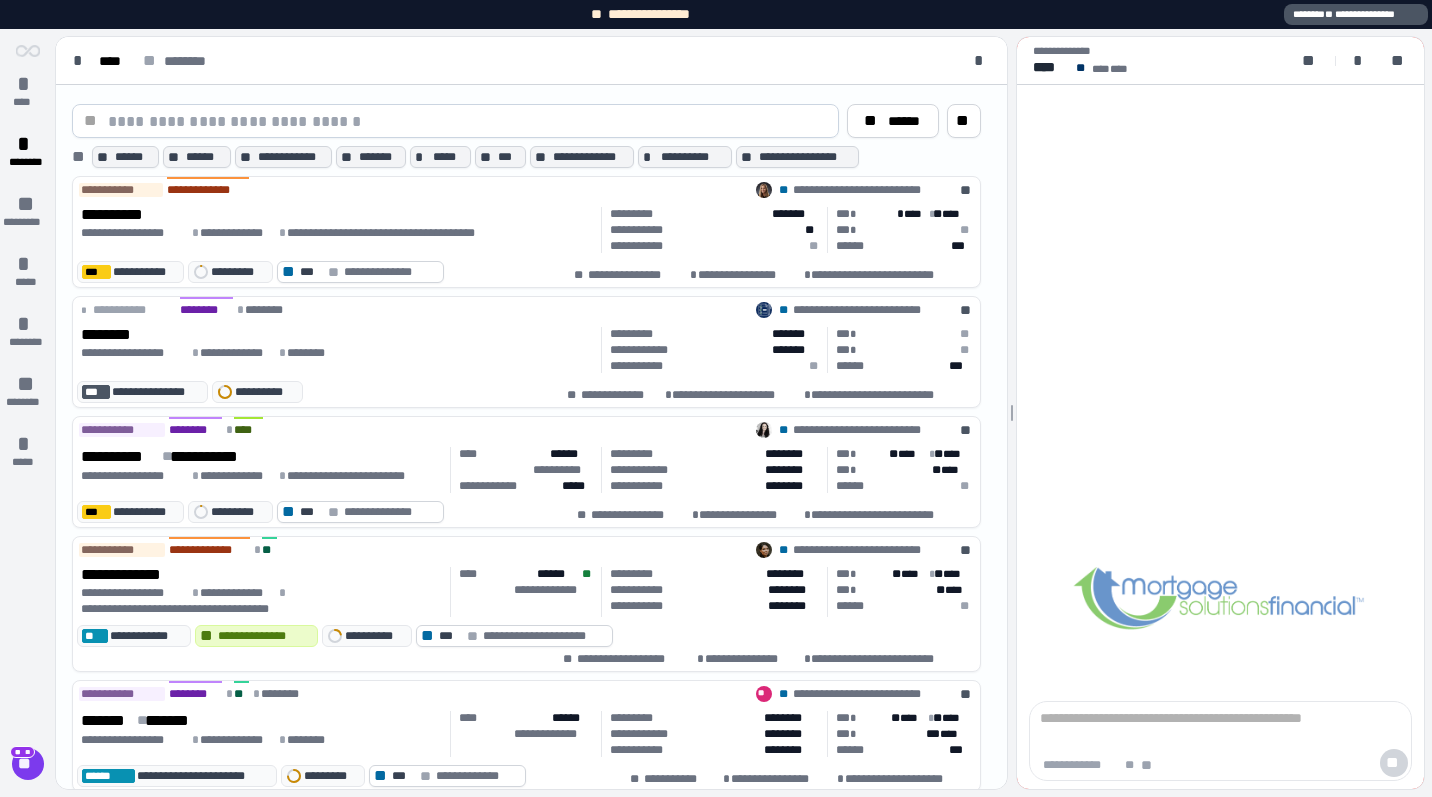 click at bounding box center [467, 121] 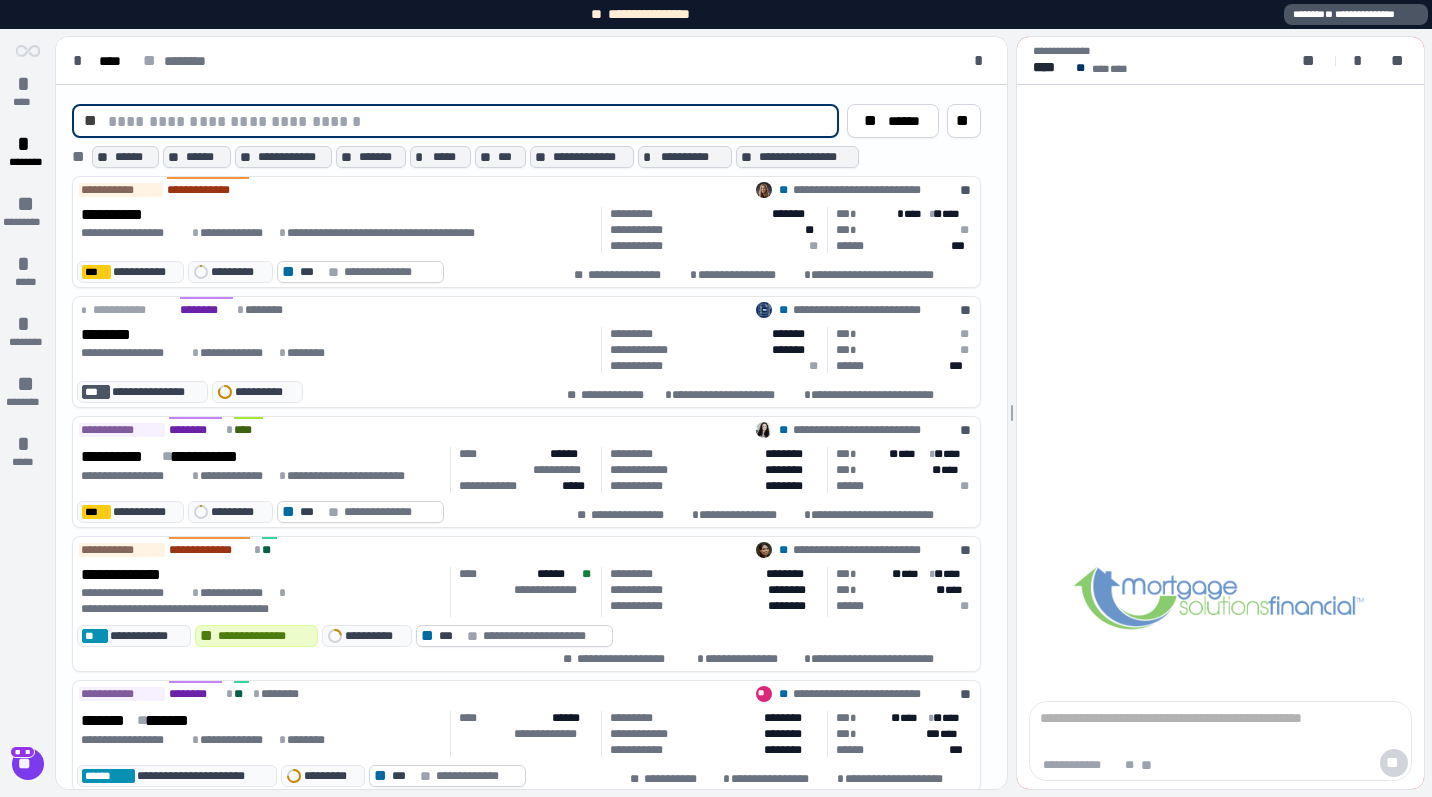 paste on "**********" 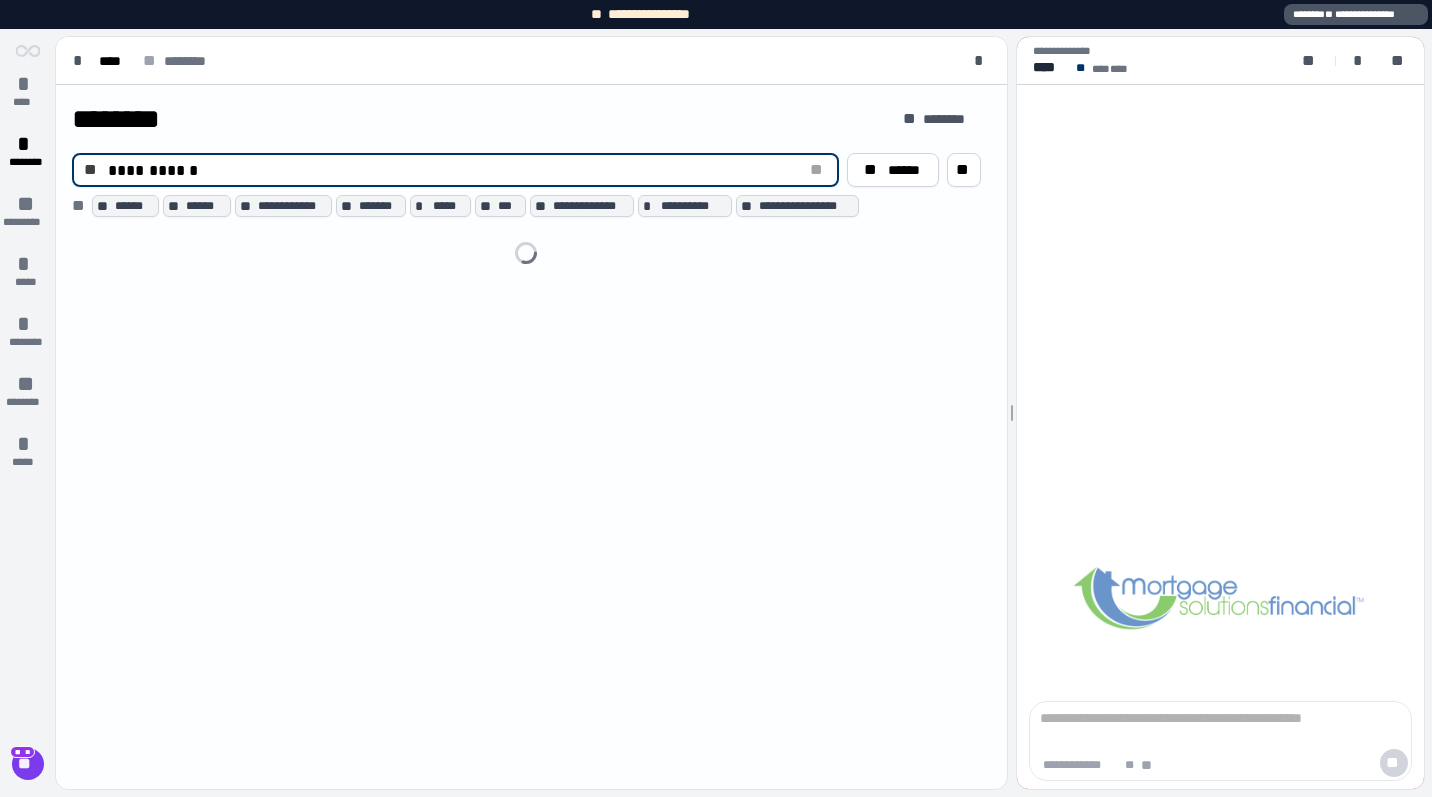 scroll, scrollTop: 0, scrollLeft: 0, axis: both 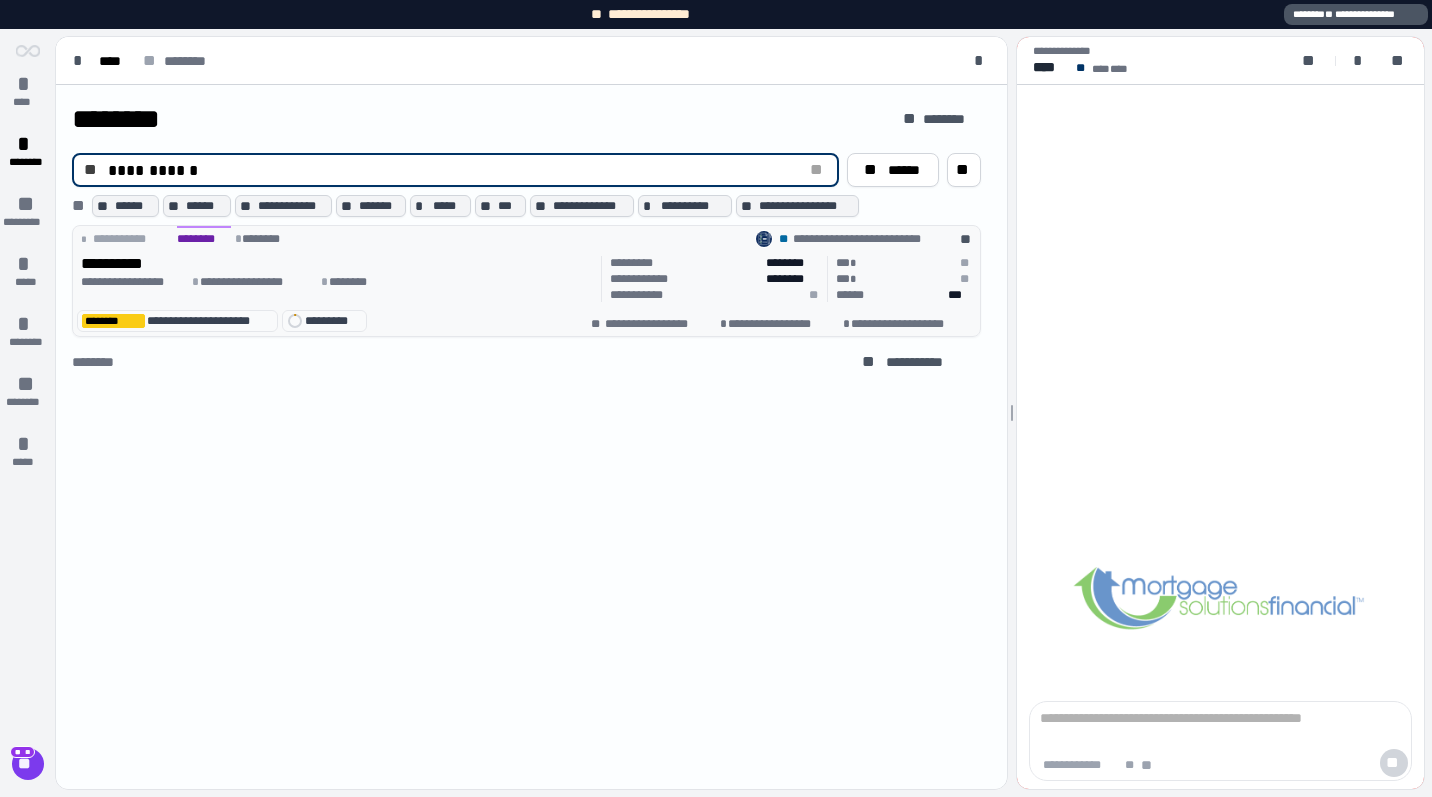 type on "**********" 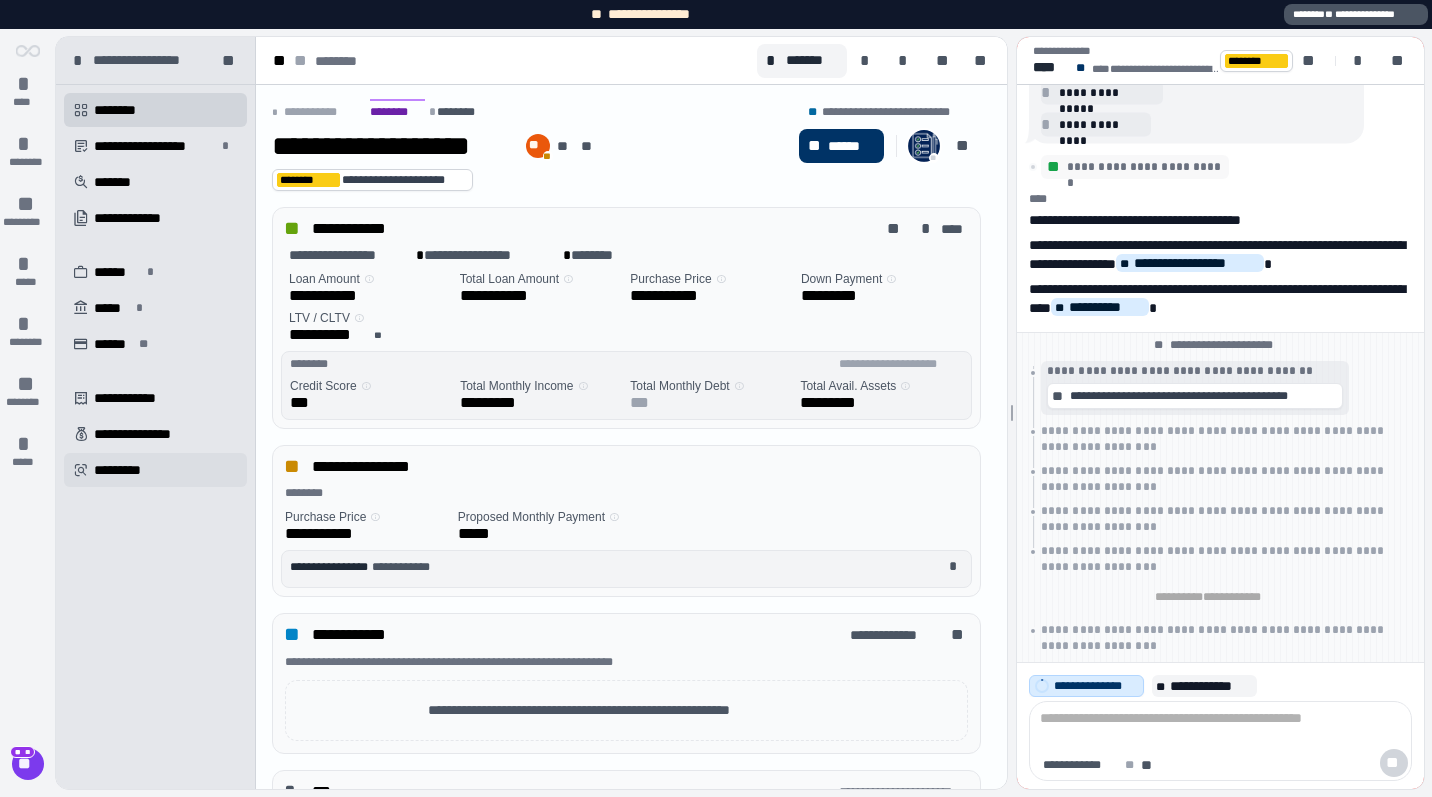 click on "*********" at bounding box center [124, 470] 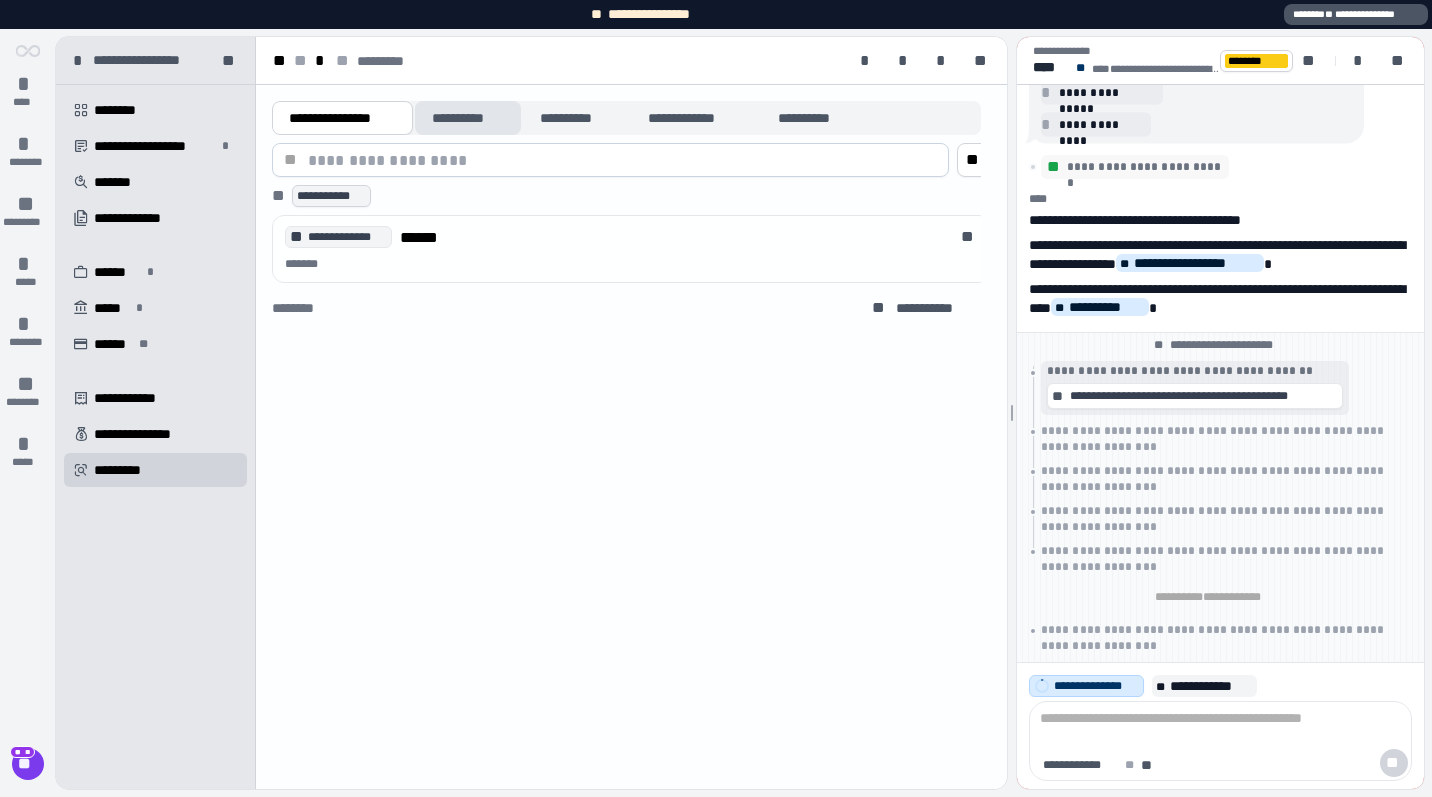 click on "**********" at bounding box center [468, 118] 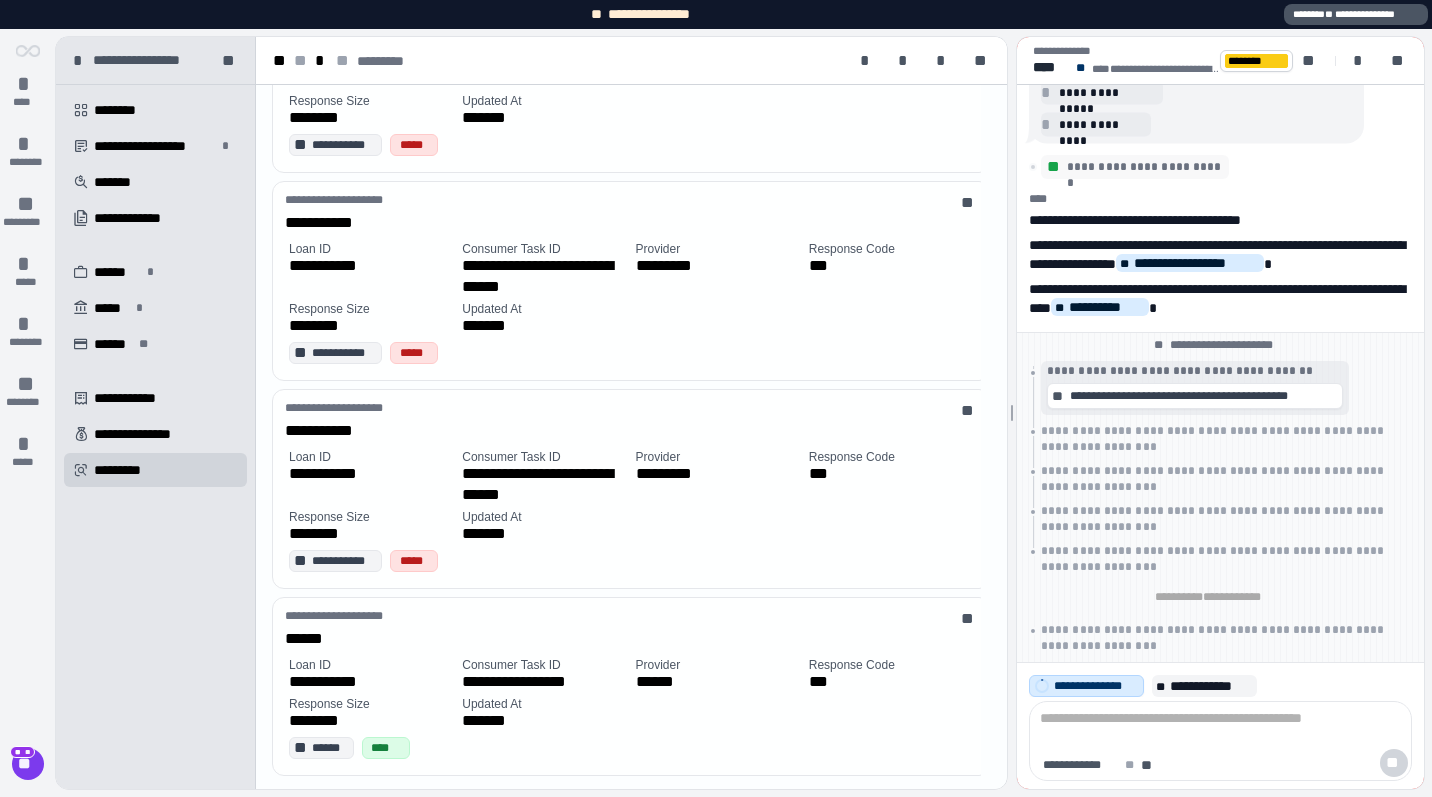 scroll, scrollTop: 703, scrollLeft: 0, axis: vertical 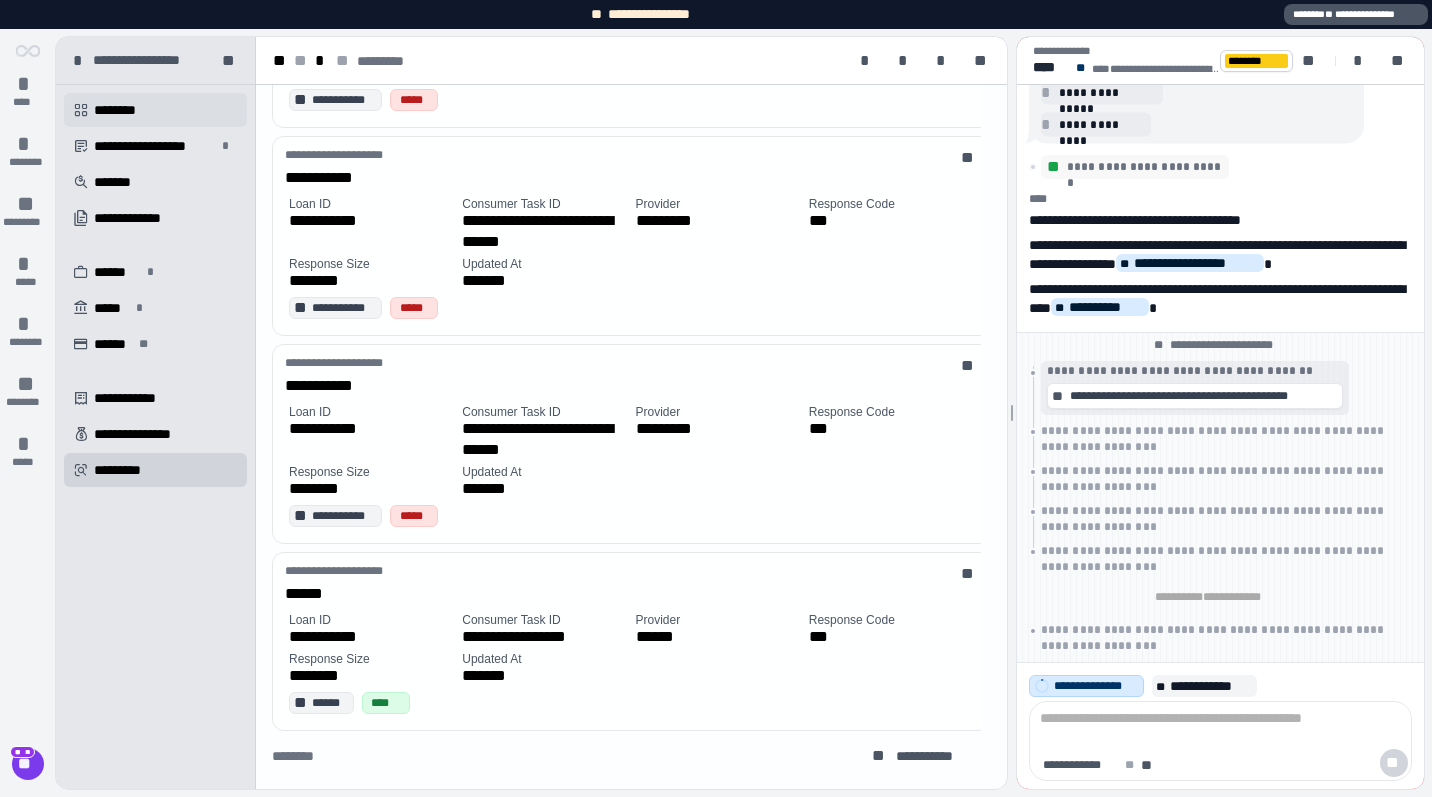 click on " ********" at bounding box center (155, 110) 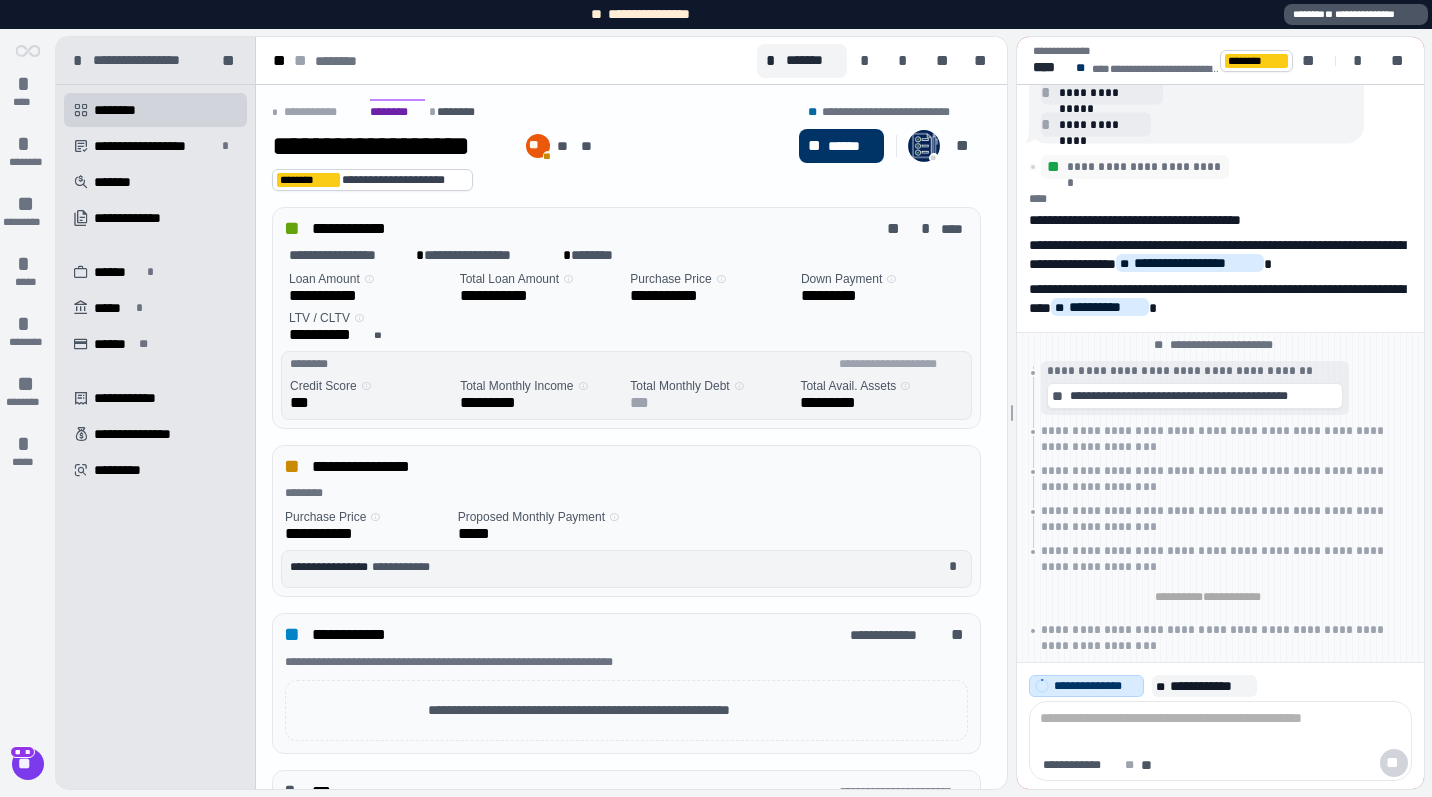 scroll, scrollTop: 408, scrollLeft: 0, axis: vertical 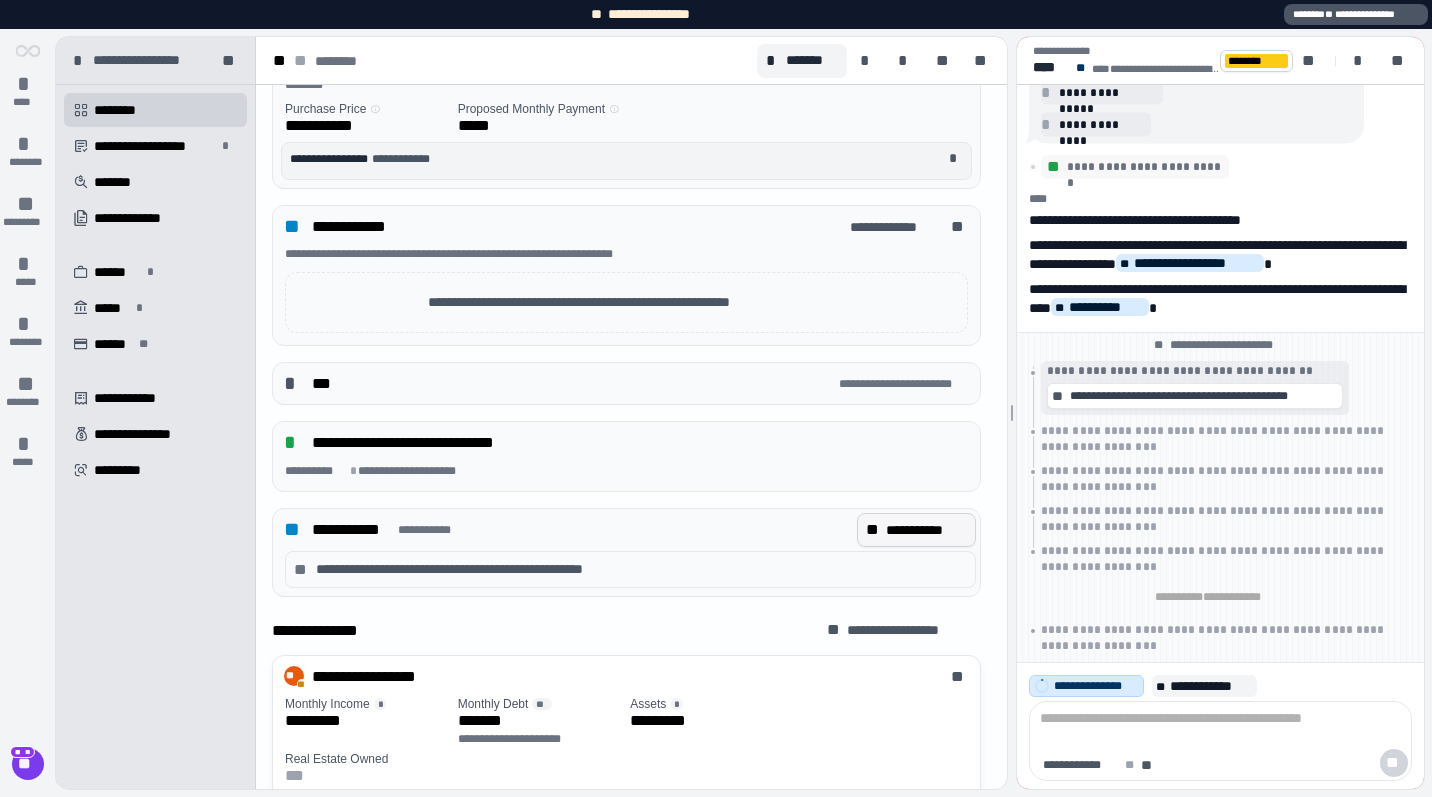 click on "**********" at bounding box center [926, 530] 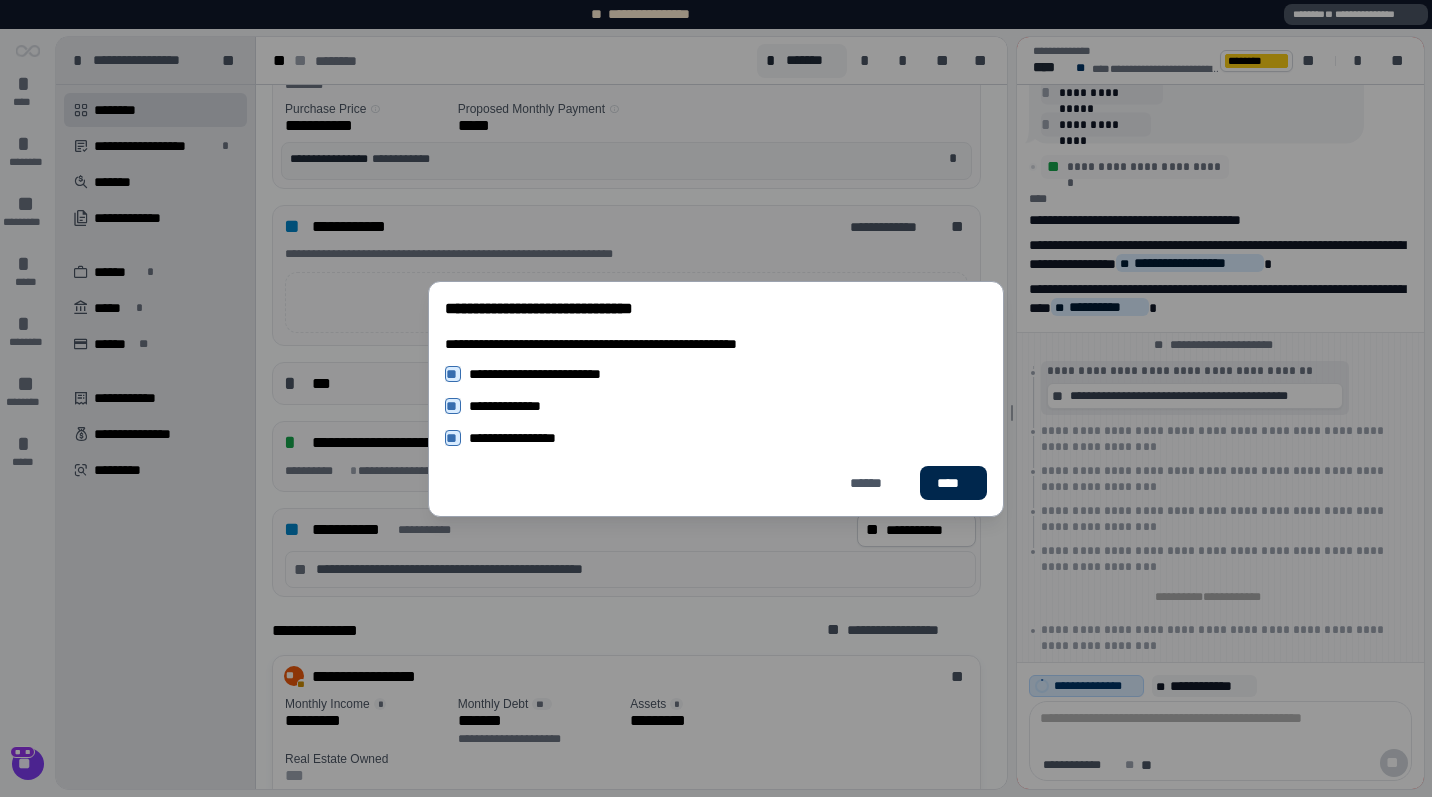 click on "****" at bounding box center (953, 483) 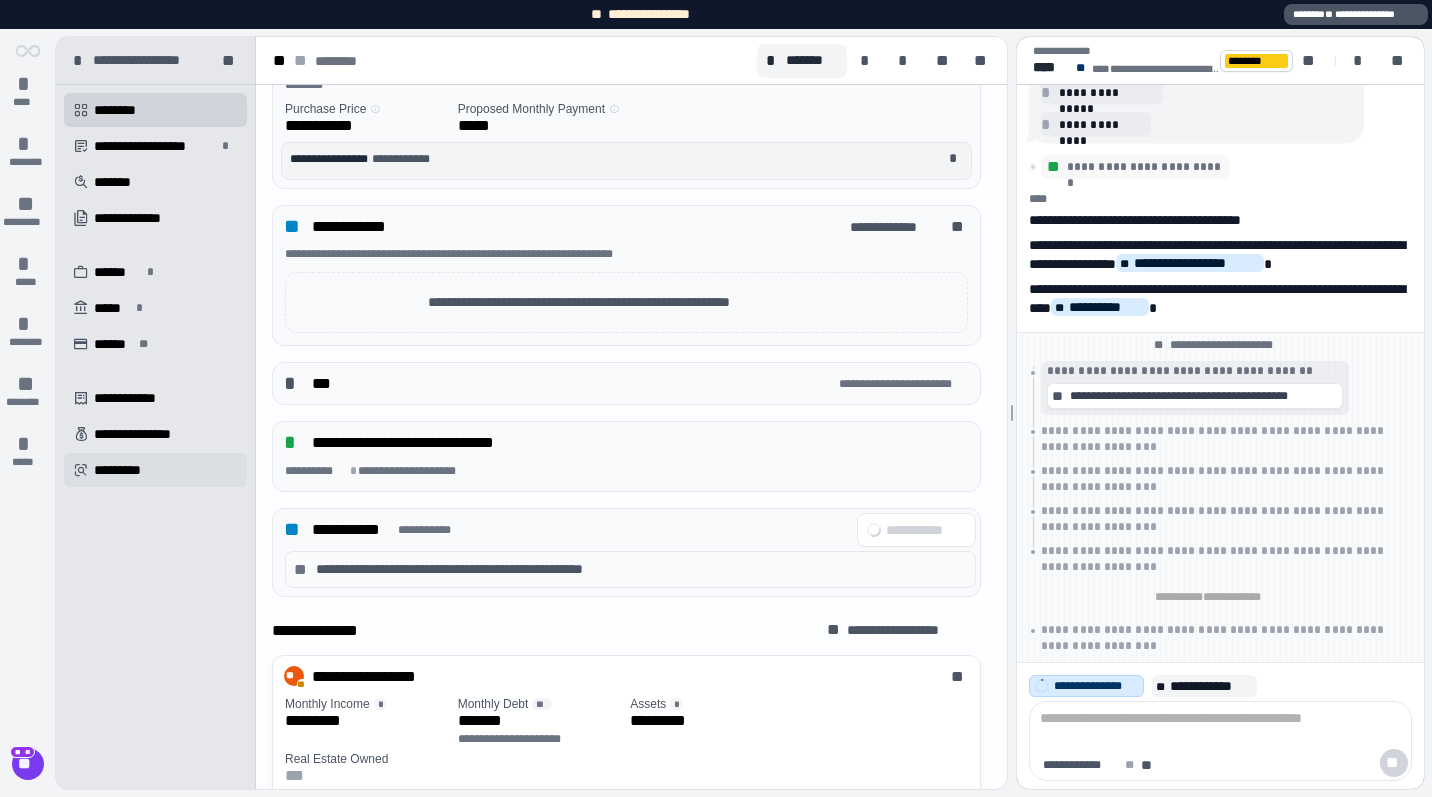 click on "*********" at bounding box center [124, 470] 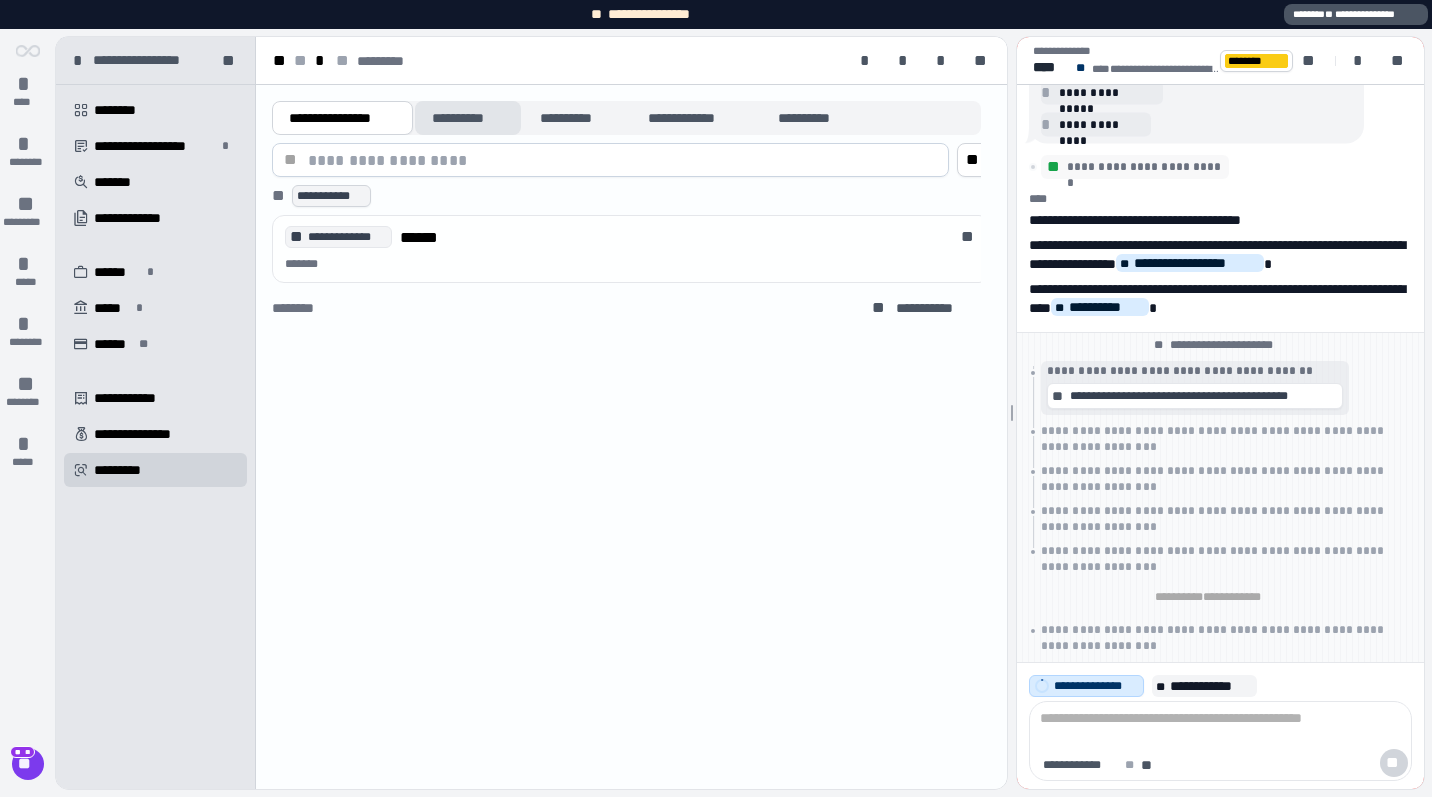 click on "**********" at bounding box center [468, 118] 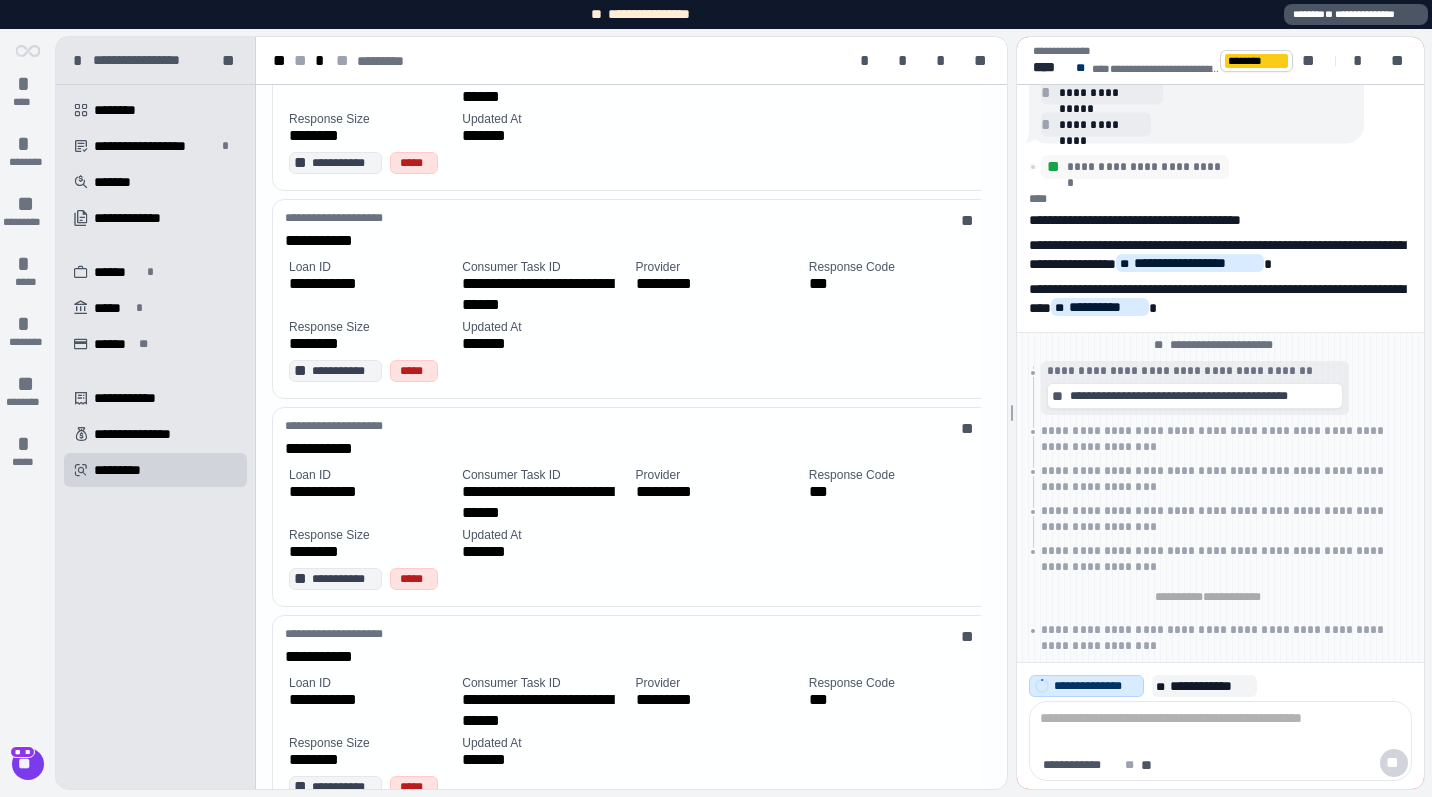 scroll, scrollTop: 0, scrollLeft: 0, axis: both 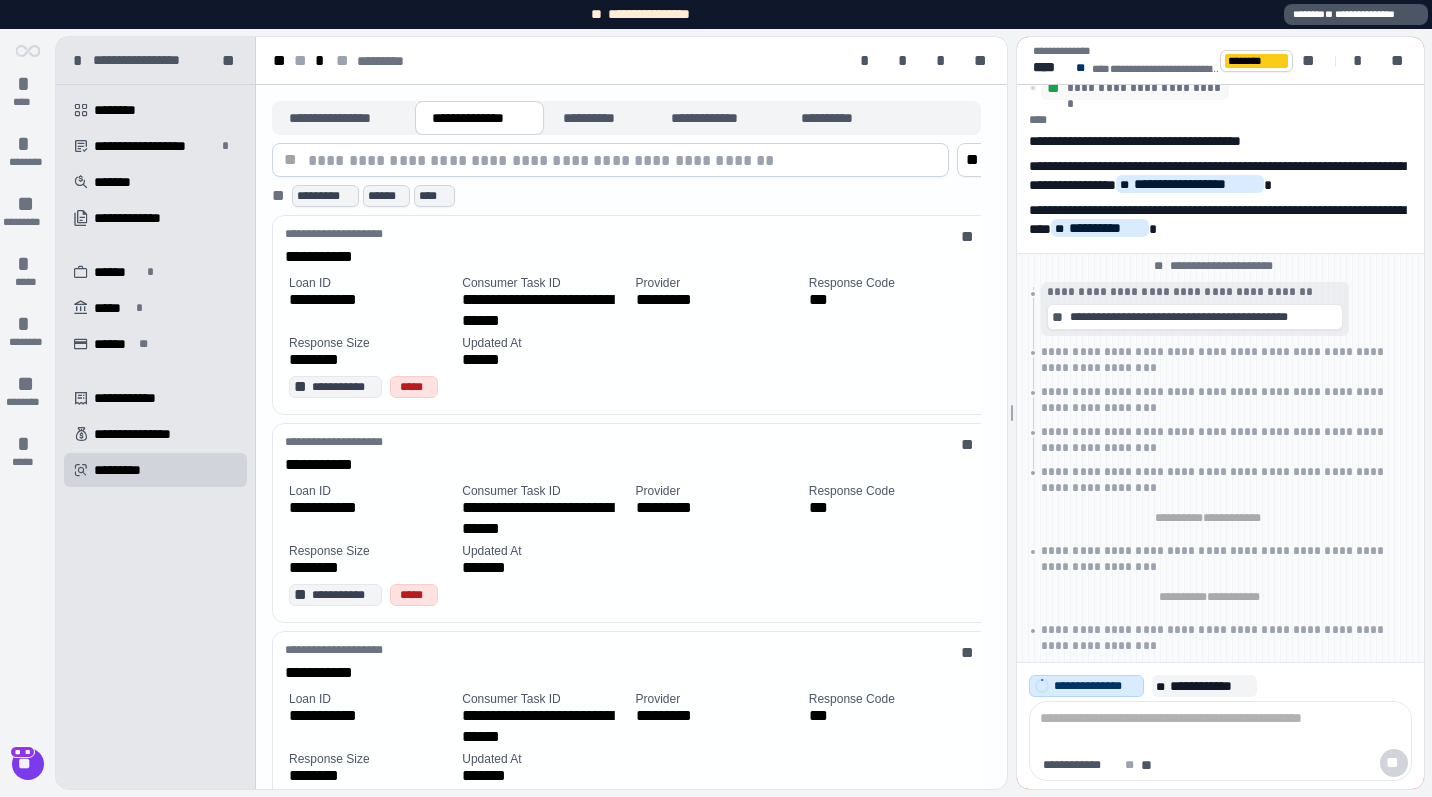 click on "**********" at bounding box center [0, 0] 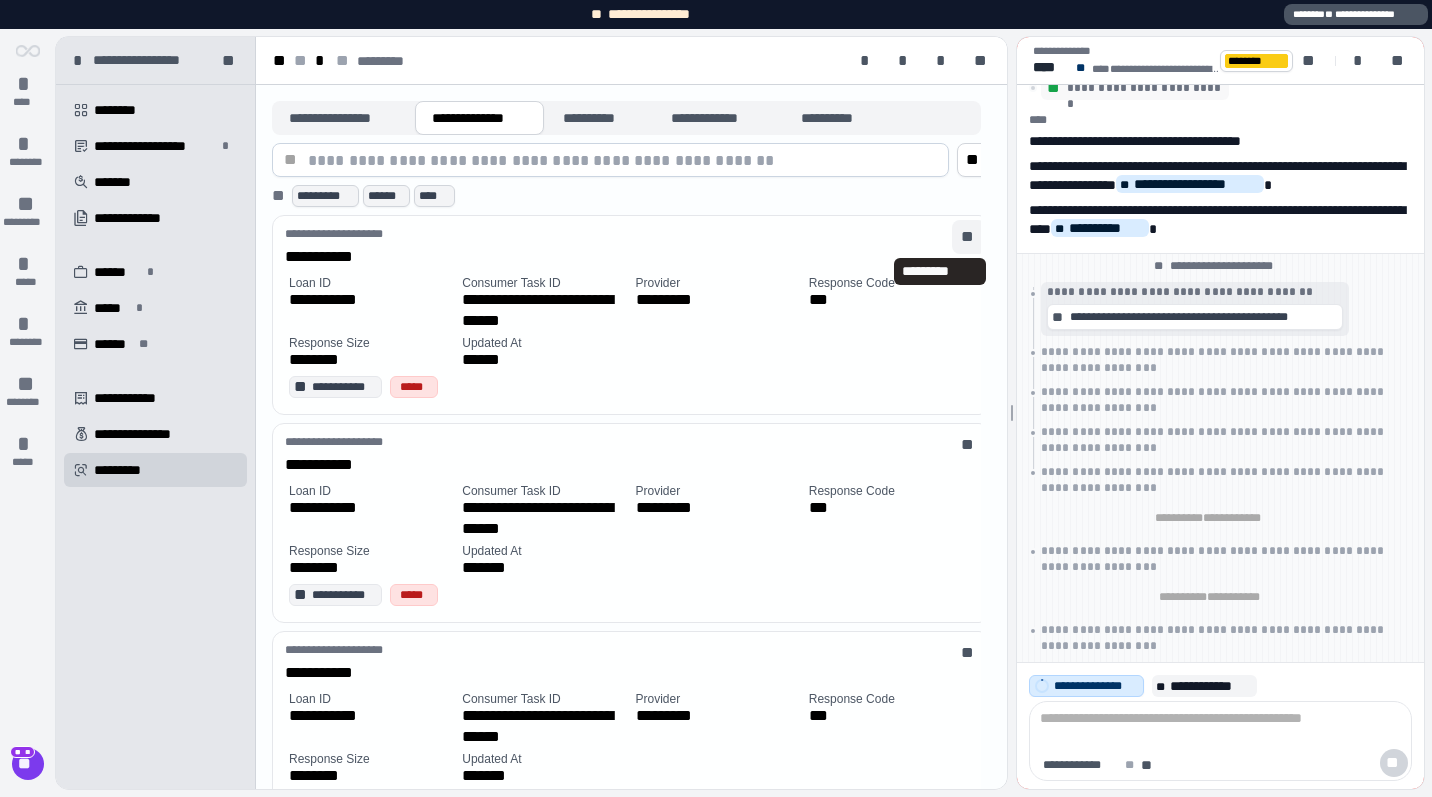 click on "**" at bounding box center (969, 237) 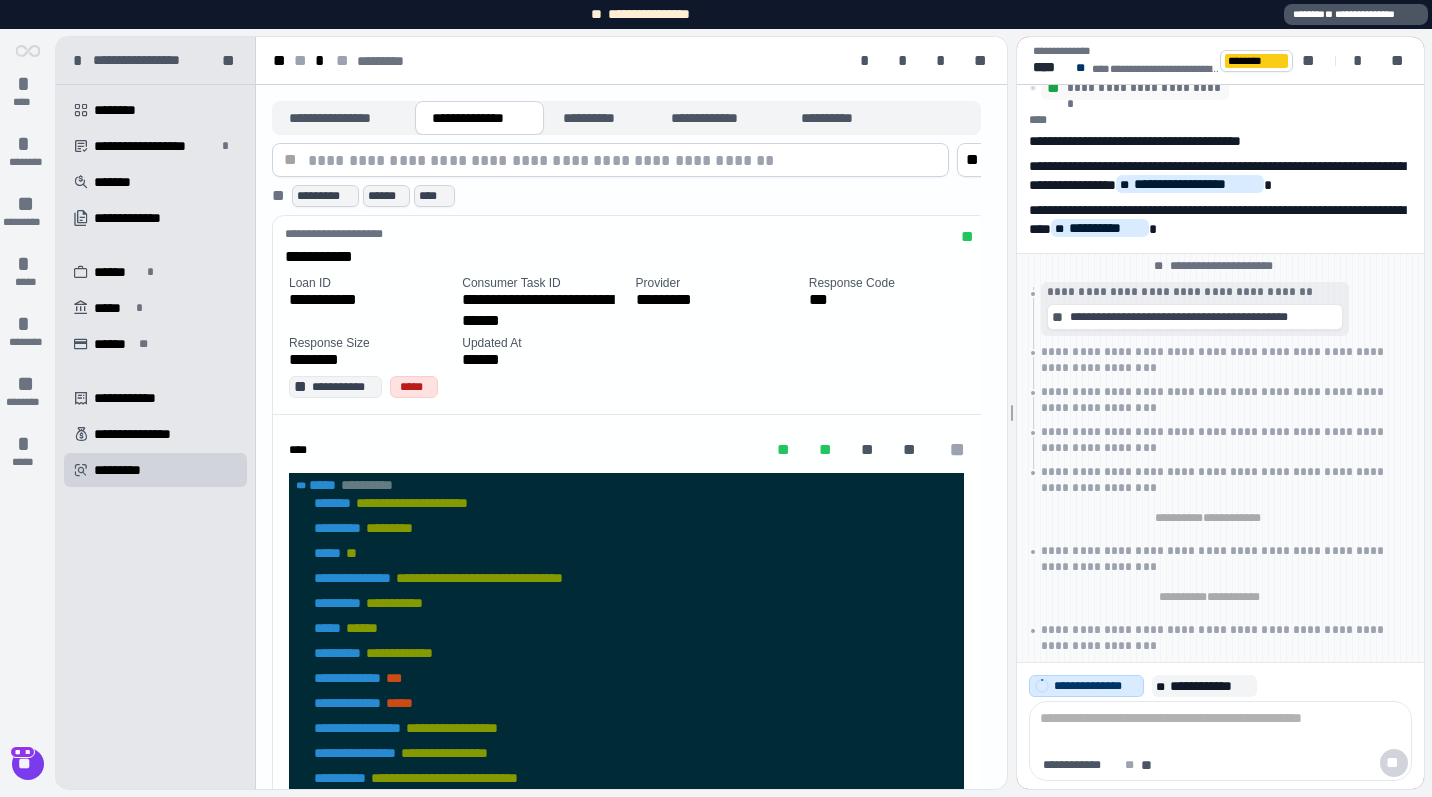 scroll, scrollTop: 185, scrollLeft: 0, axis: vertical 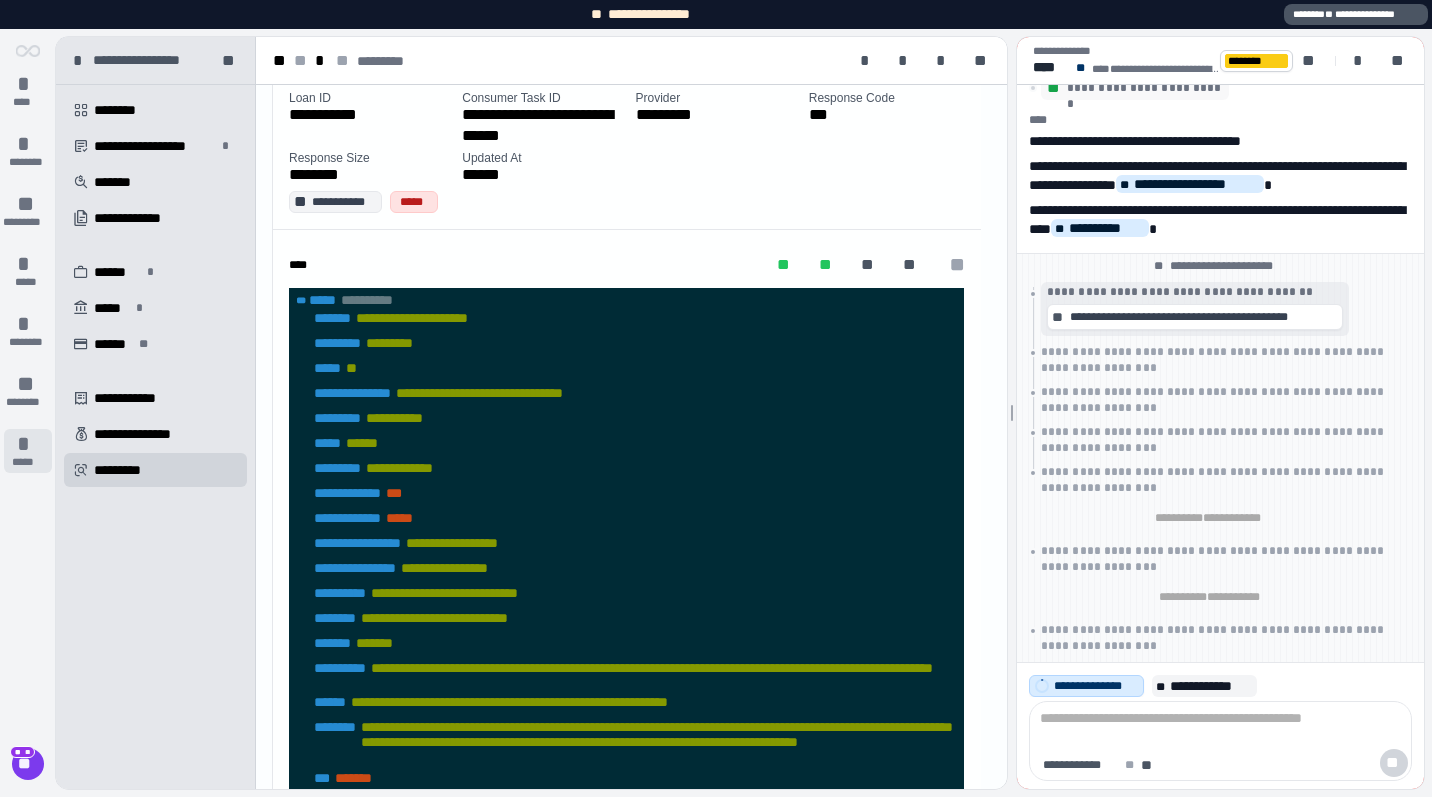 click on "*****" at bounding box center [27, 462] 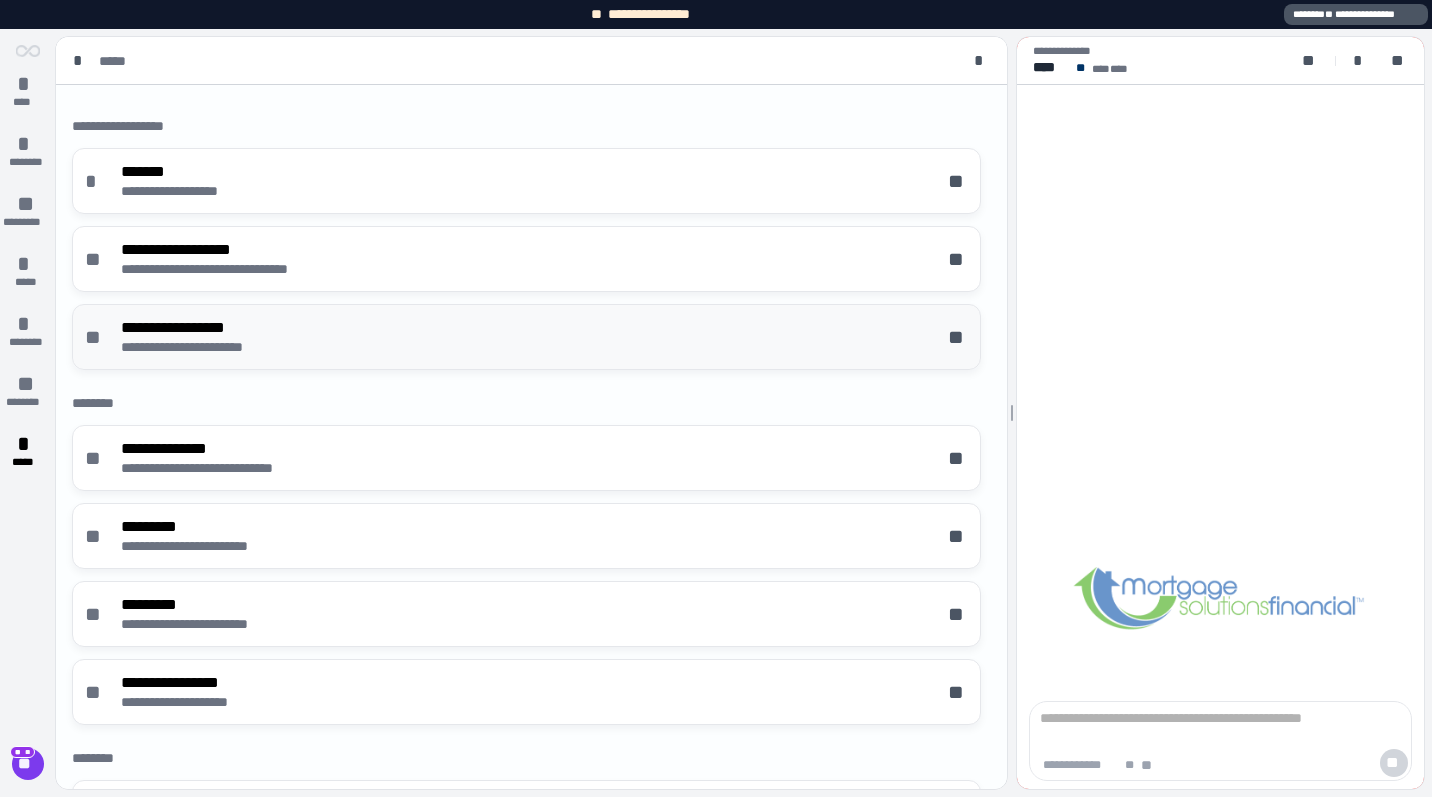 click on "**********" at bounding box center [204, 327] 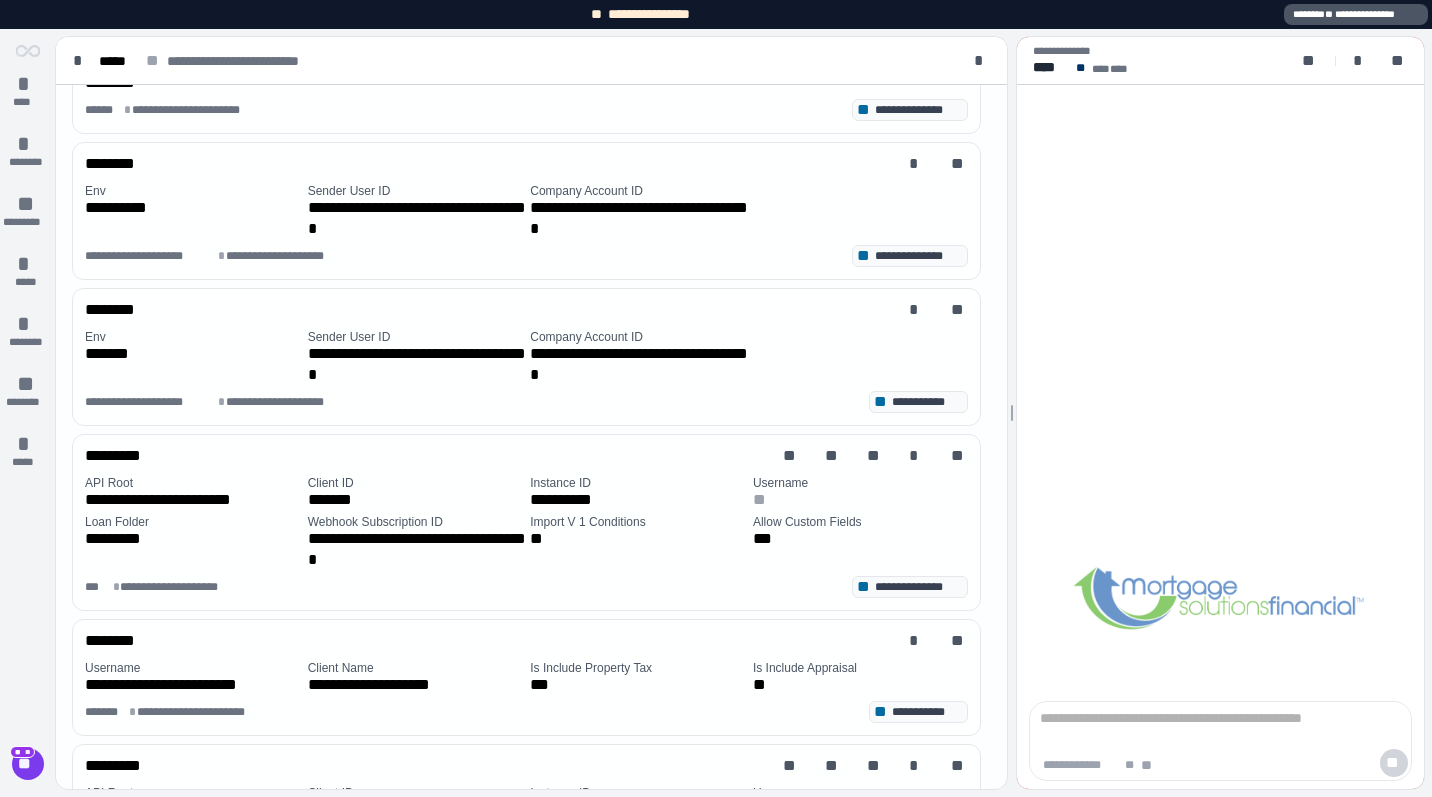 scroll, scrollTop: 253, scrollLeft: 0, axis: vertical 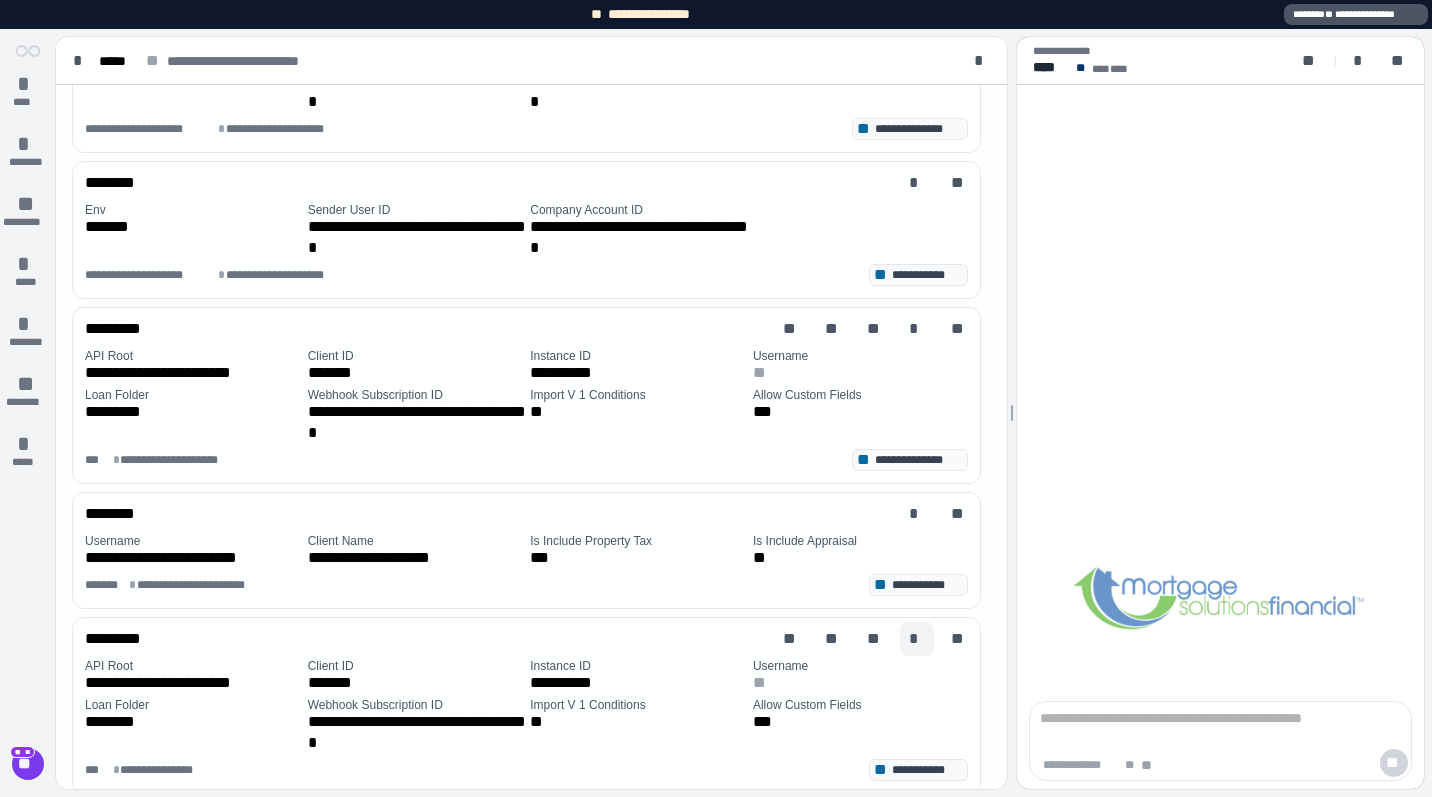 click on "*" at bounding box center (917, 639) 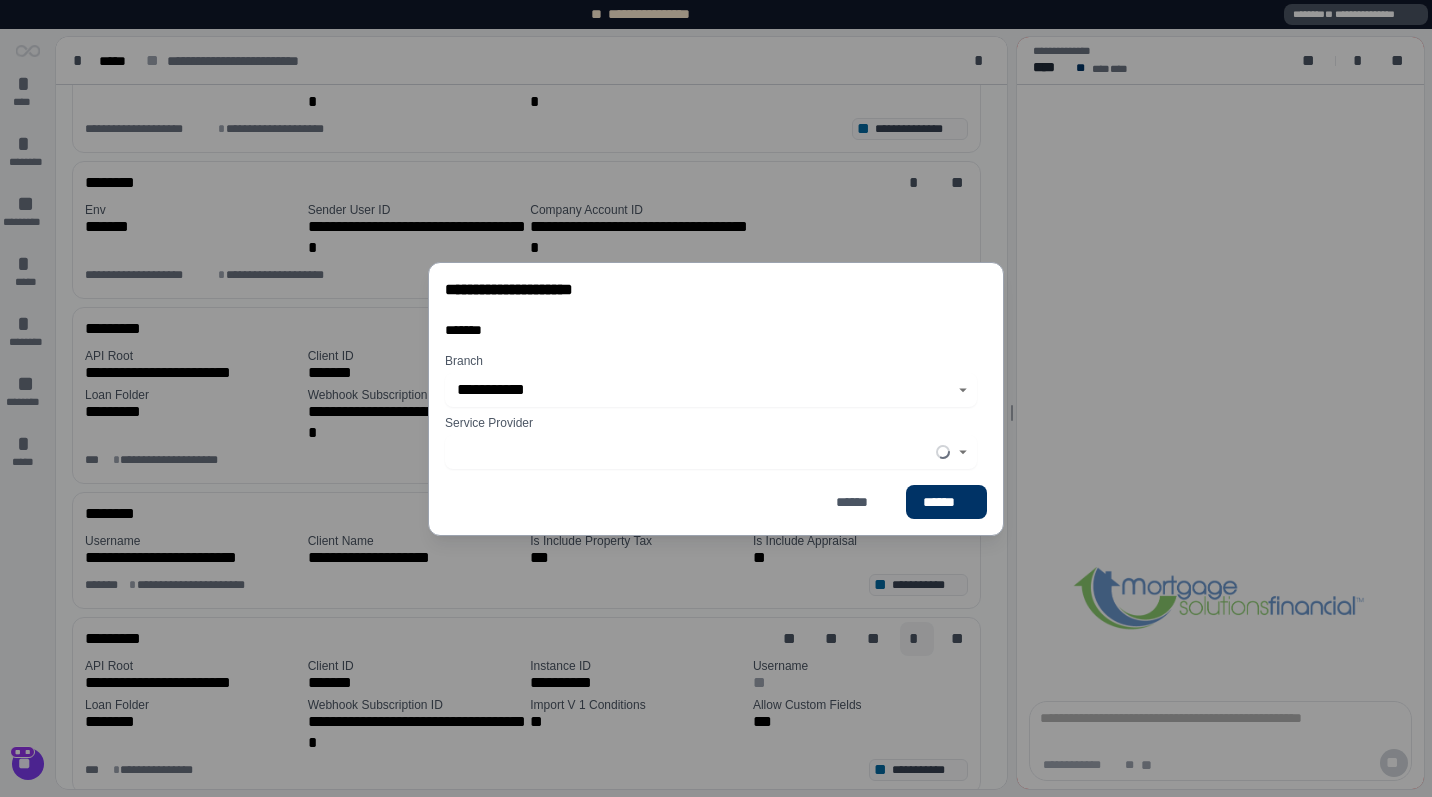type on "*********" 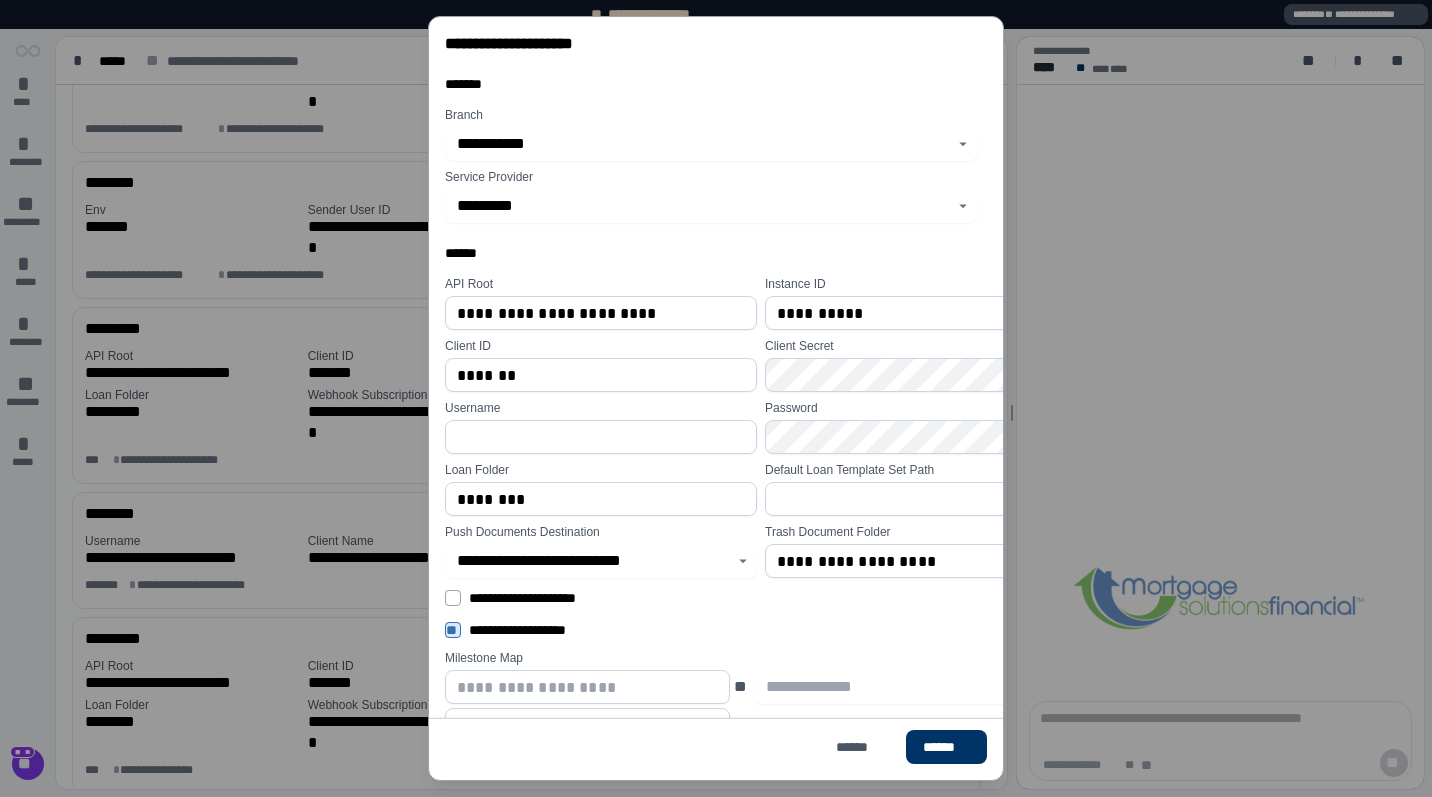 click at bounding box center (921, 499) 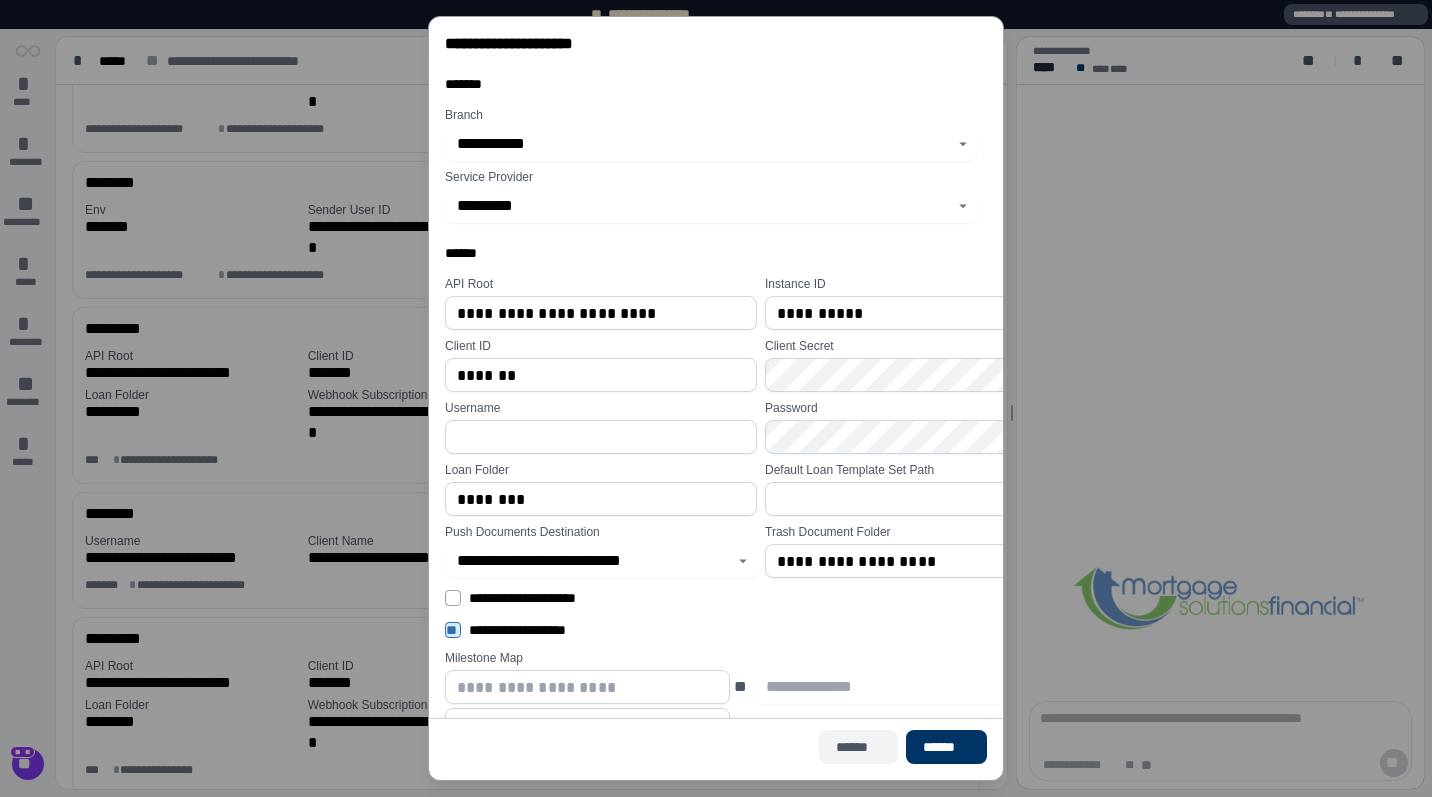 click on "******" at bounding box center (858, 747) 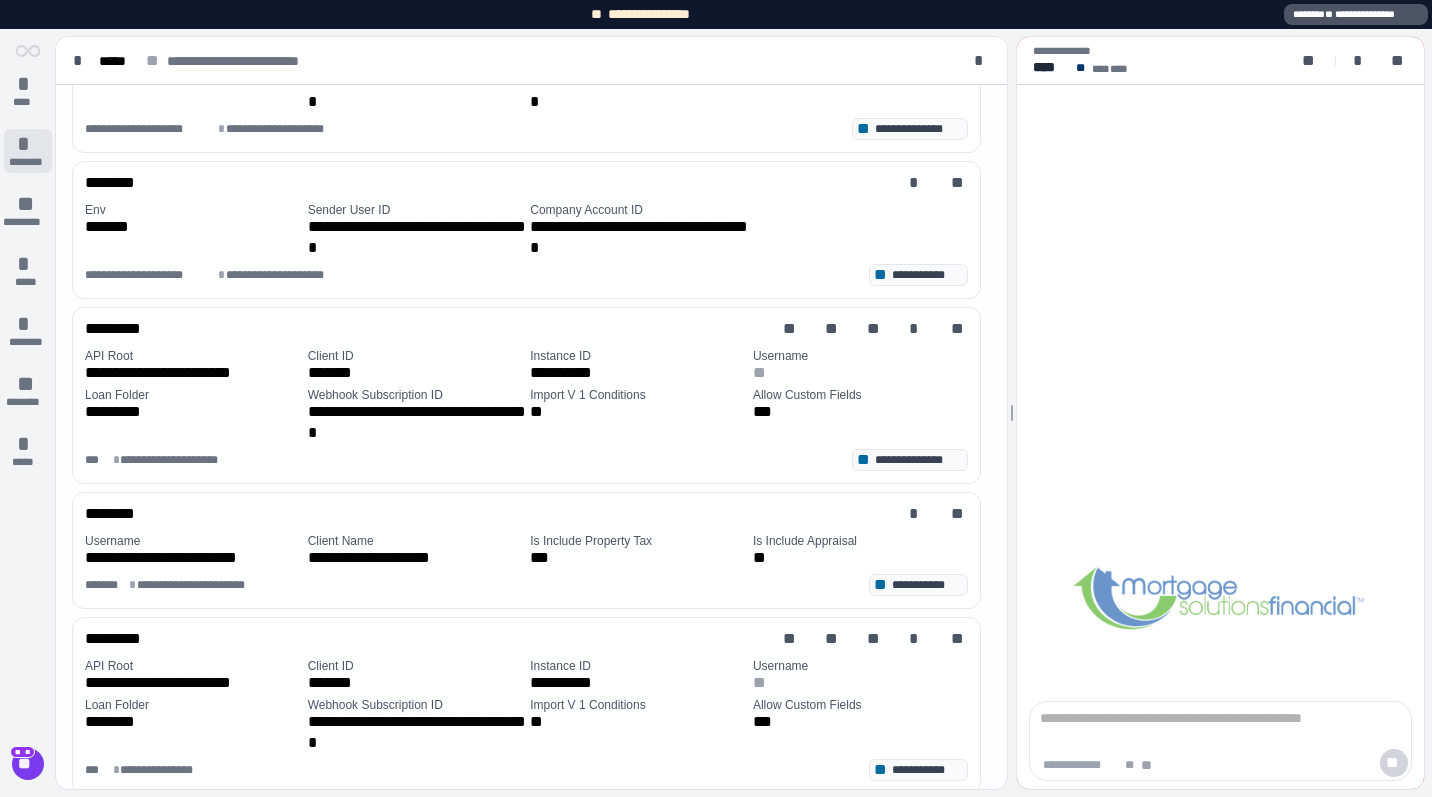 click on "*" at bounding box center [28, 144] 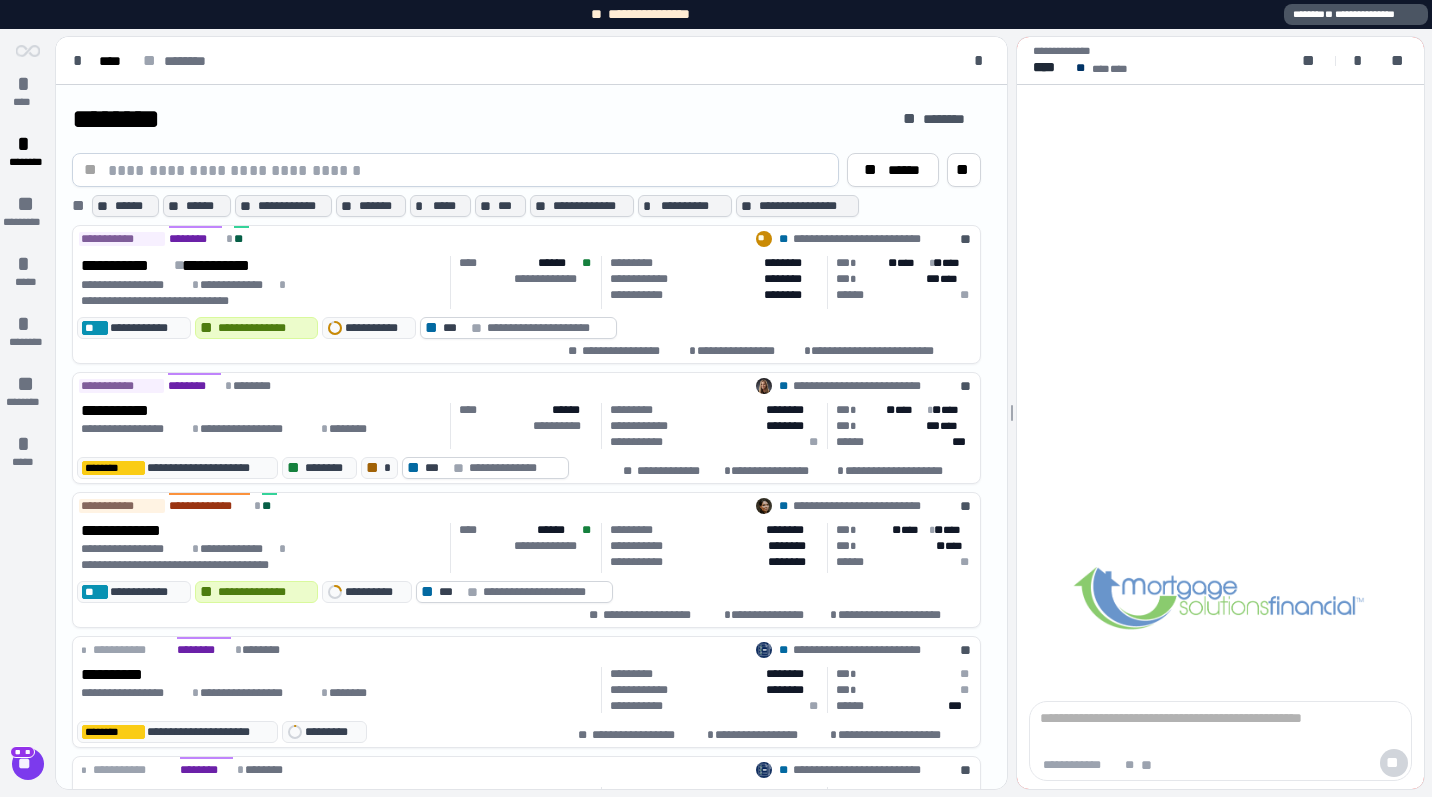 click at bounding box center (467, 170) 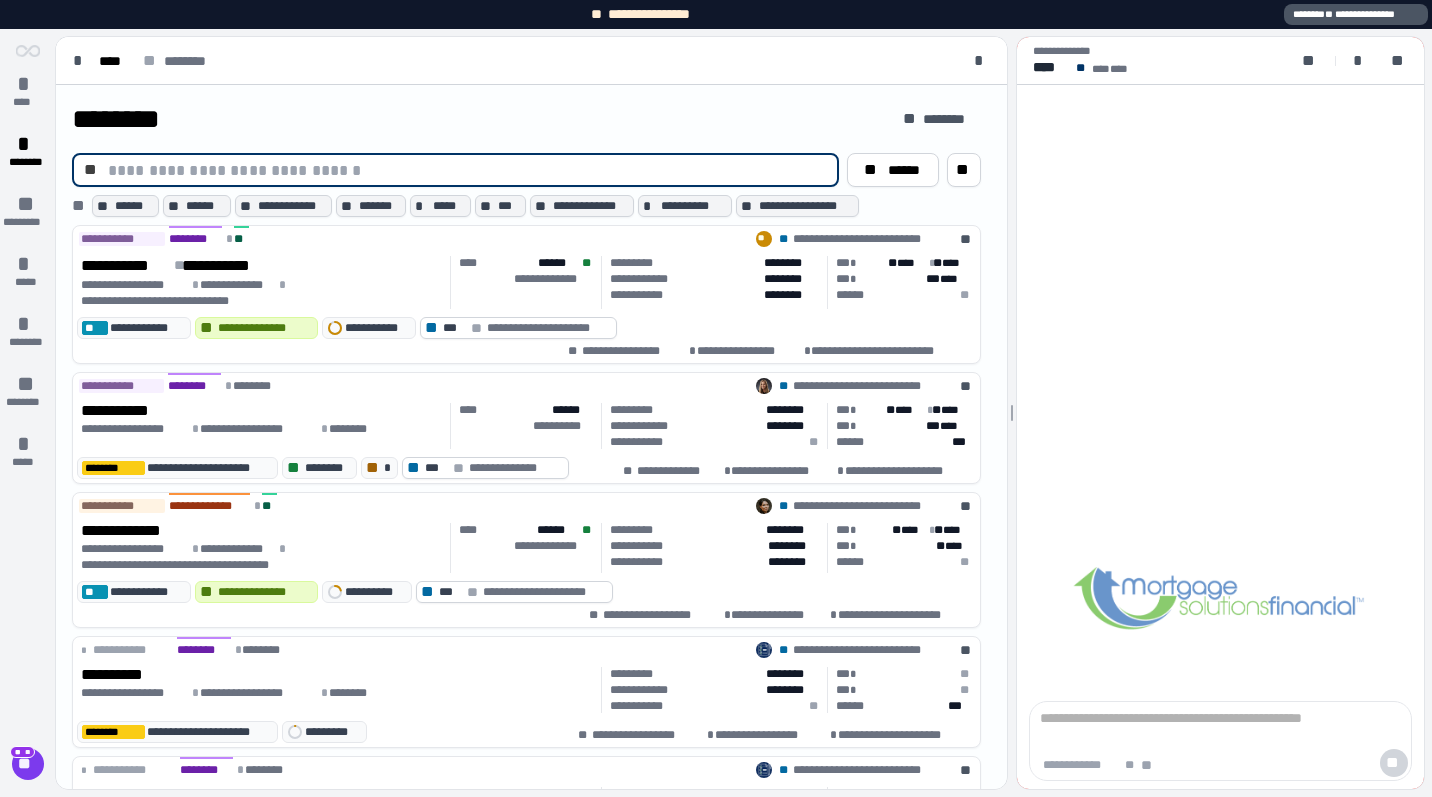 paste on "**********" 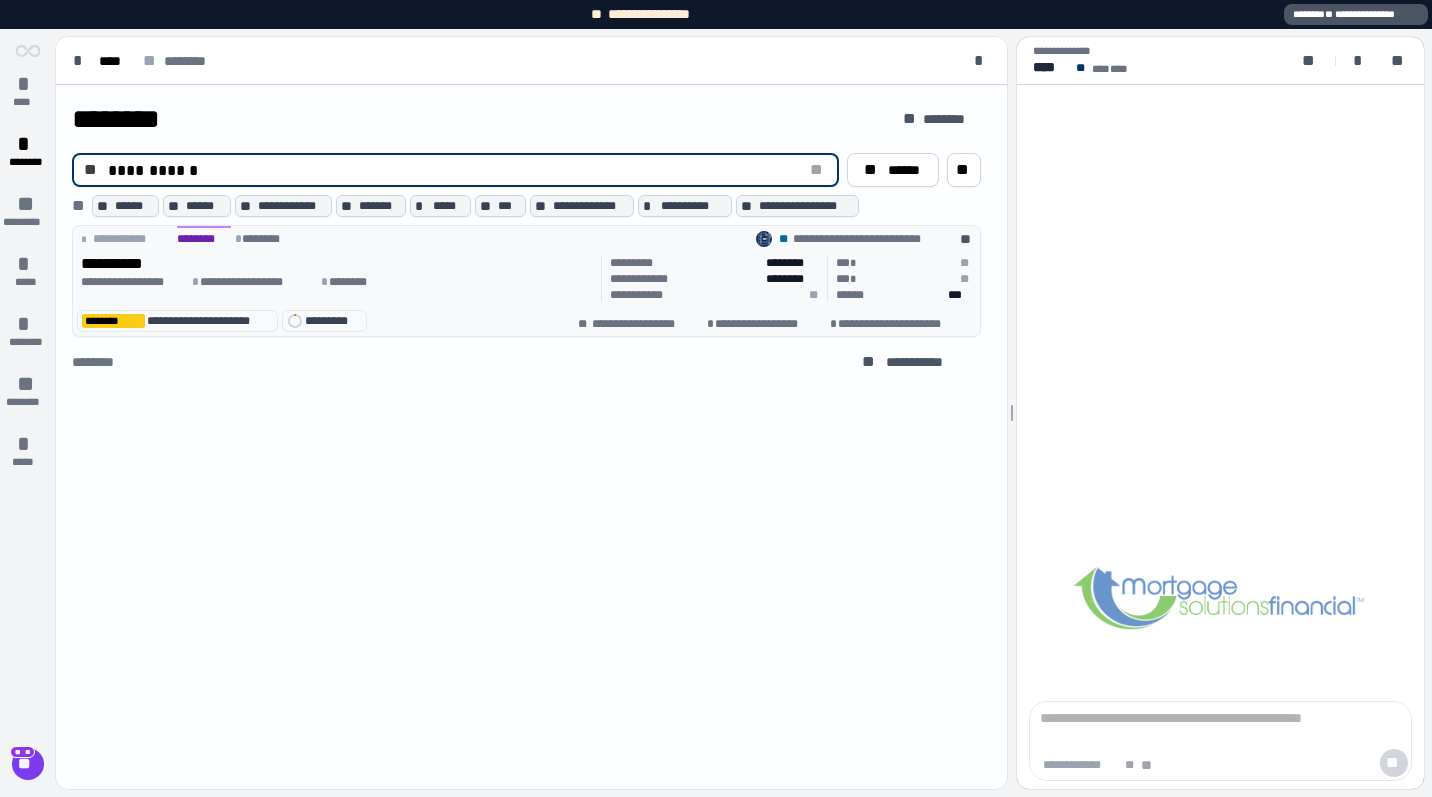 type on "**********" 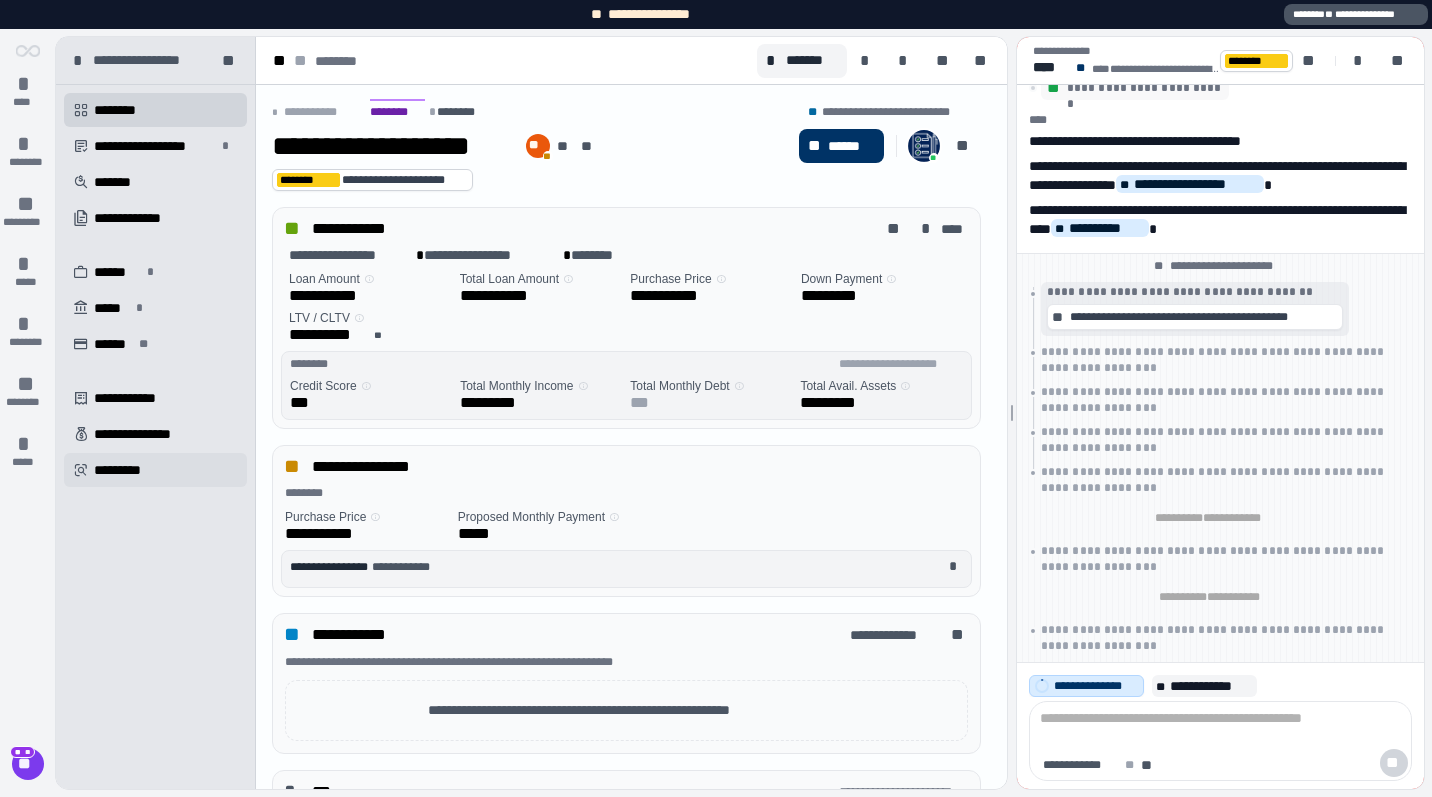 click on "*********" at bounding box center (124, 470) 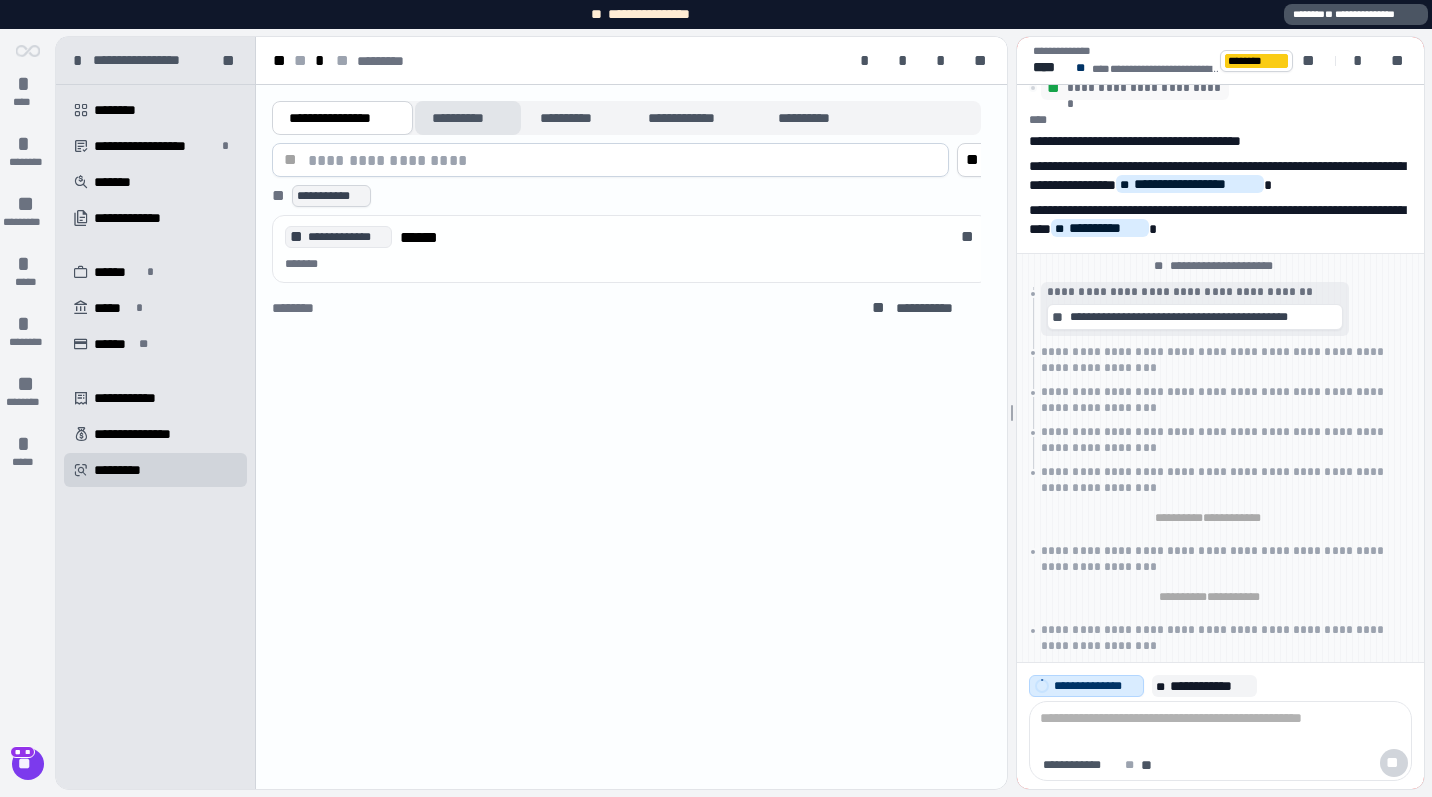 click on "**********" at bounding box center [468, 118] 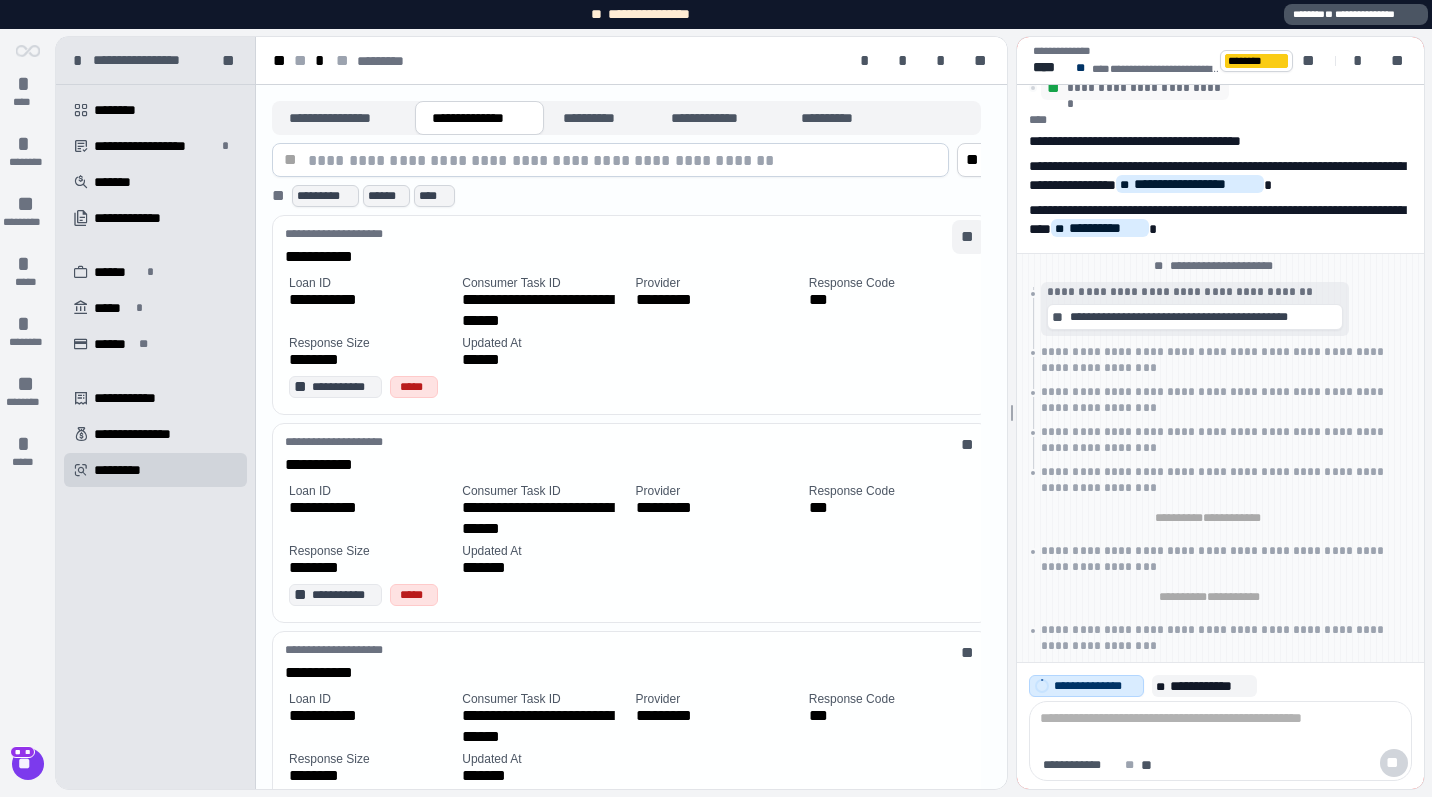 click on "**" at bounding box center (0, 0) 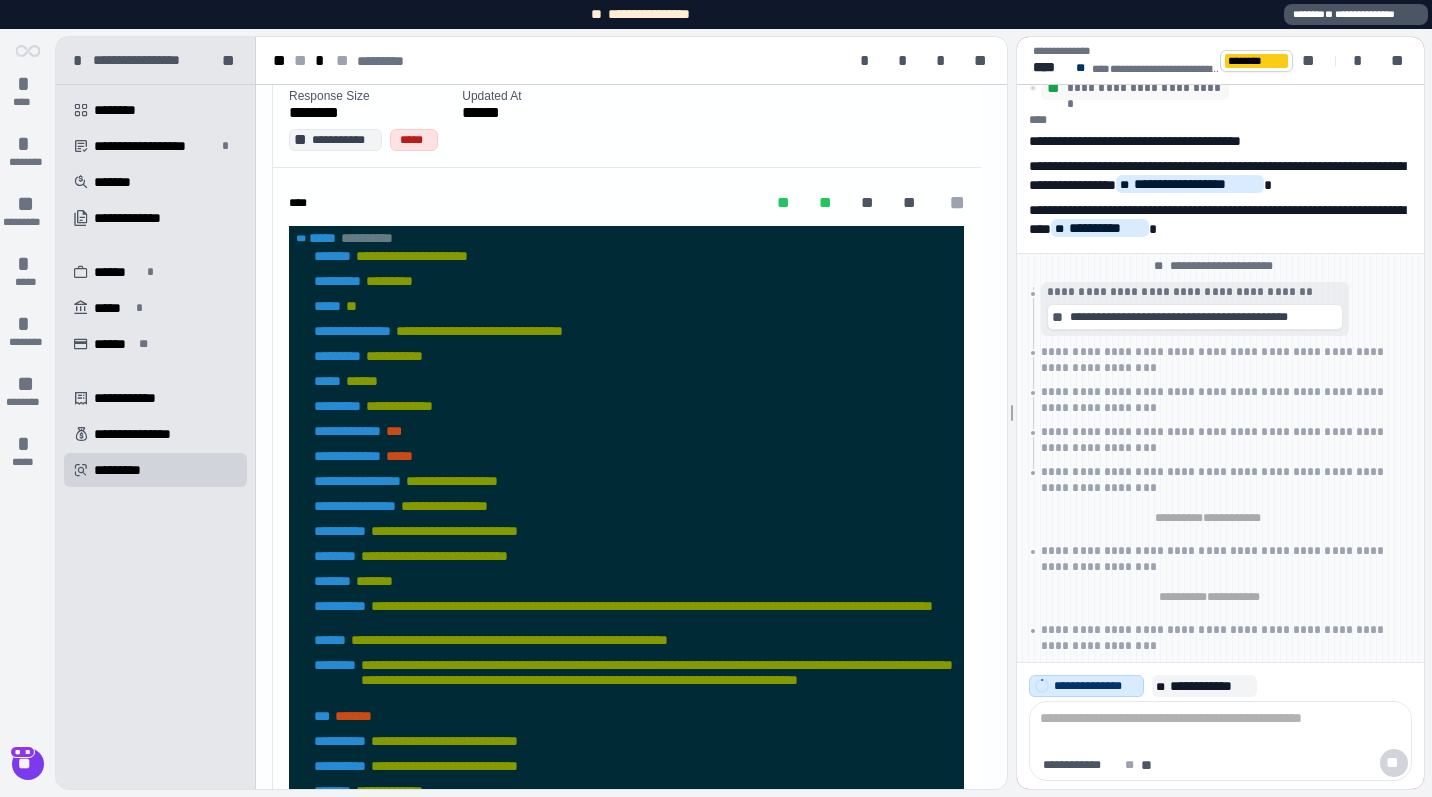 scroll, scrollTop: 288, scrollLeft: 0, axis: vertical 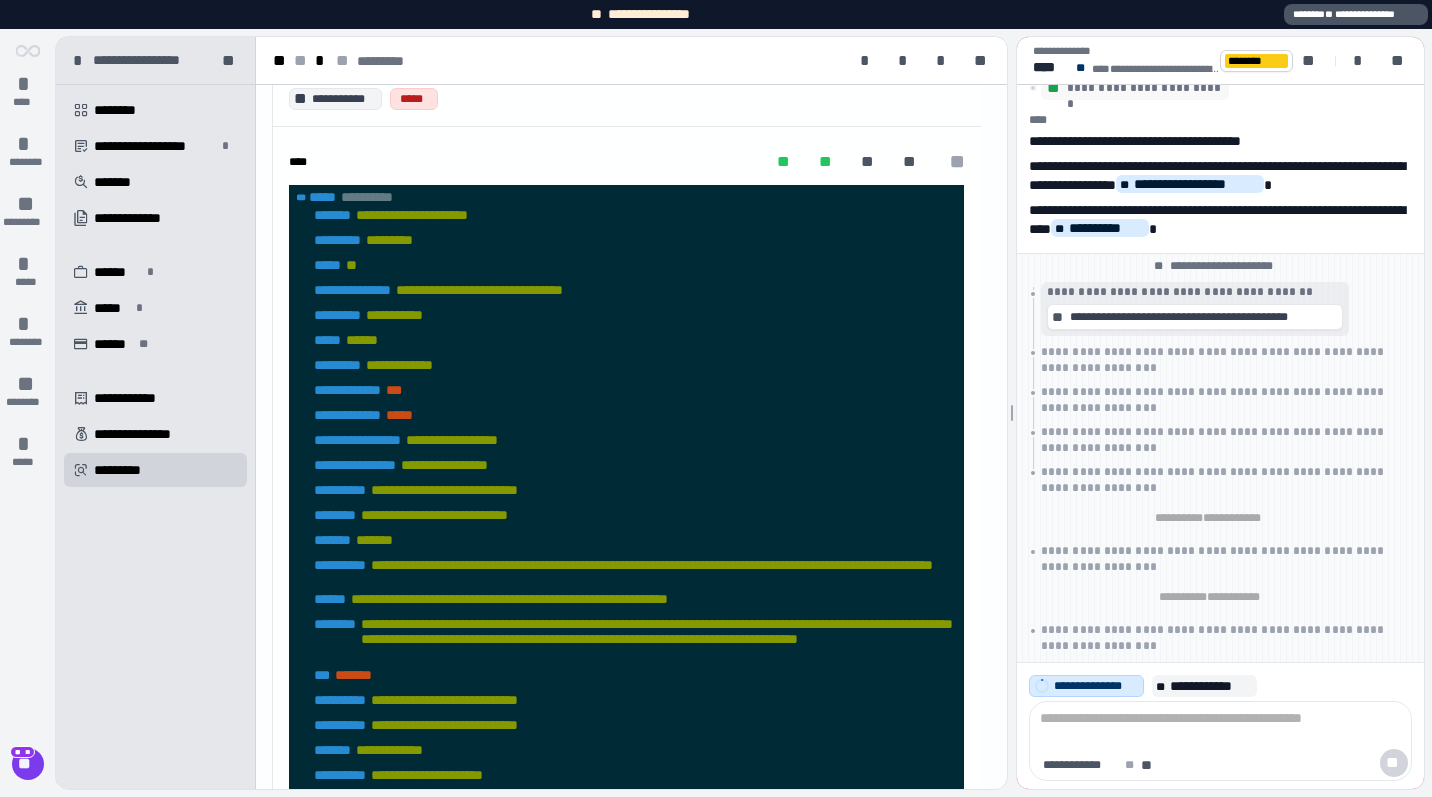 click on "**********" at bounding box center [0, 0] 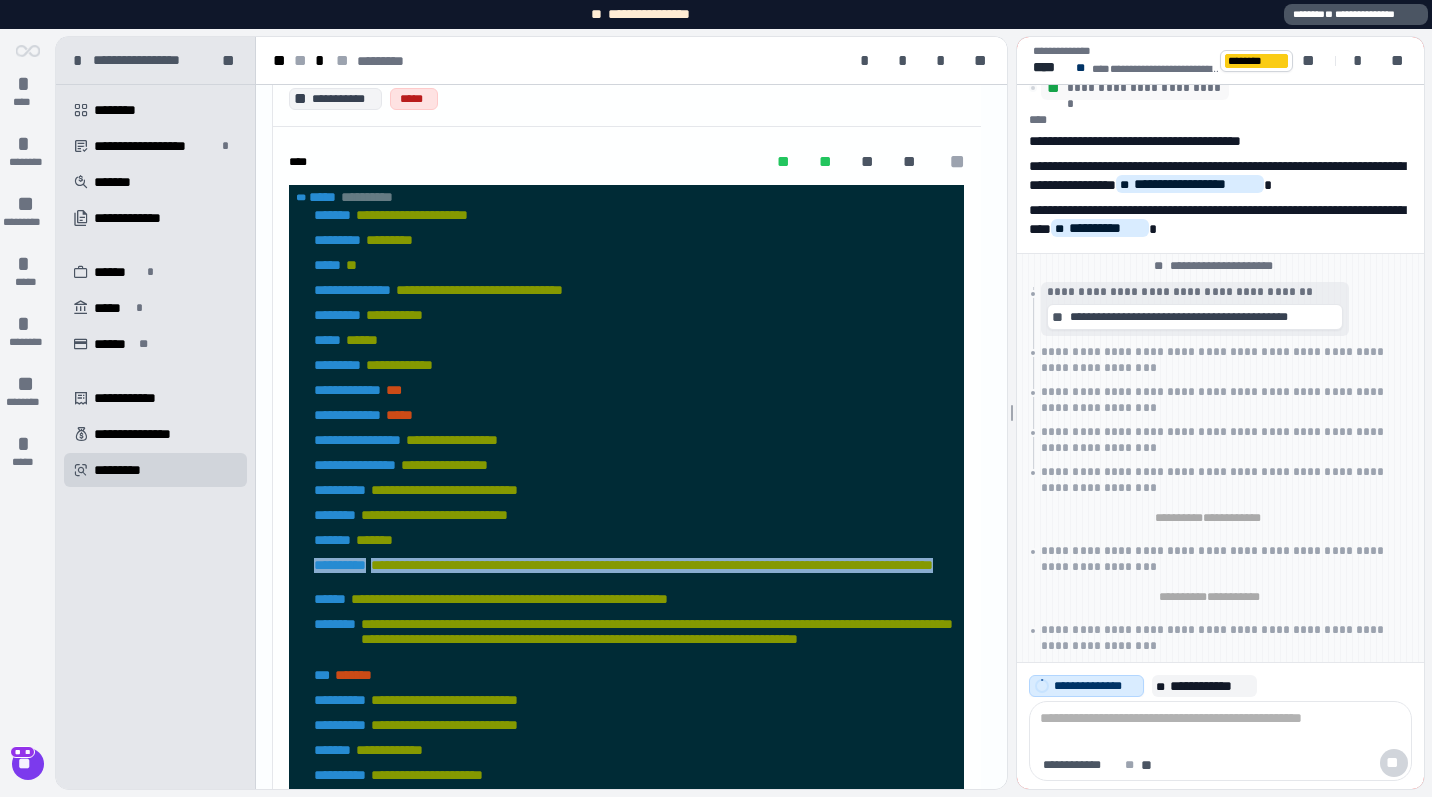 drag, startPoint x: 542, startPoint y: 589, endPoint x: 282, endPoint y: 563, distance: 261.29675 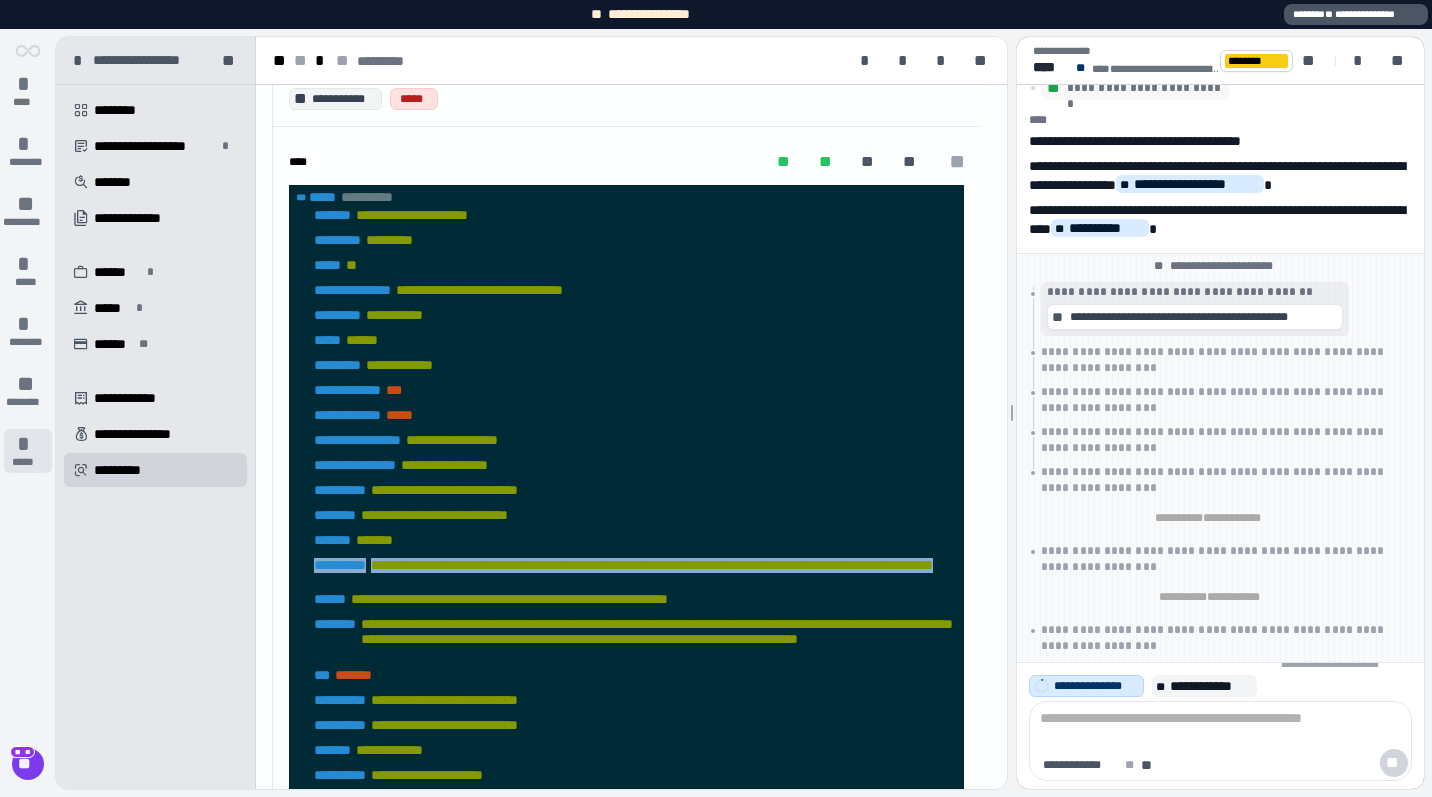 click on "*****" at bounding box center [27, 462] 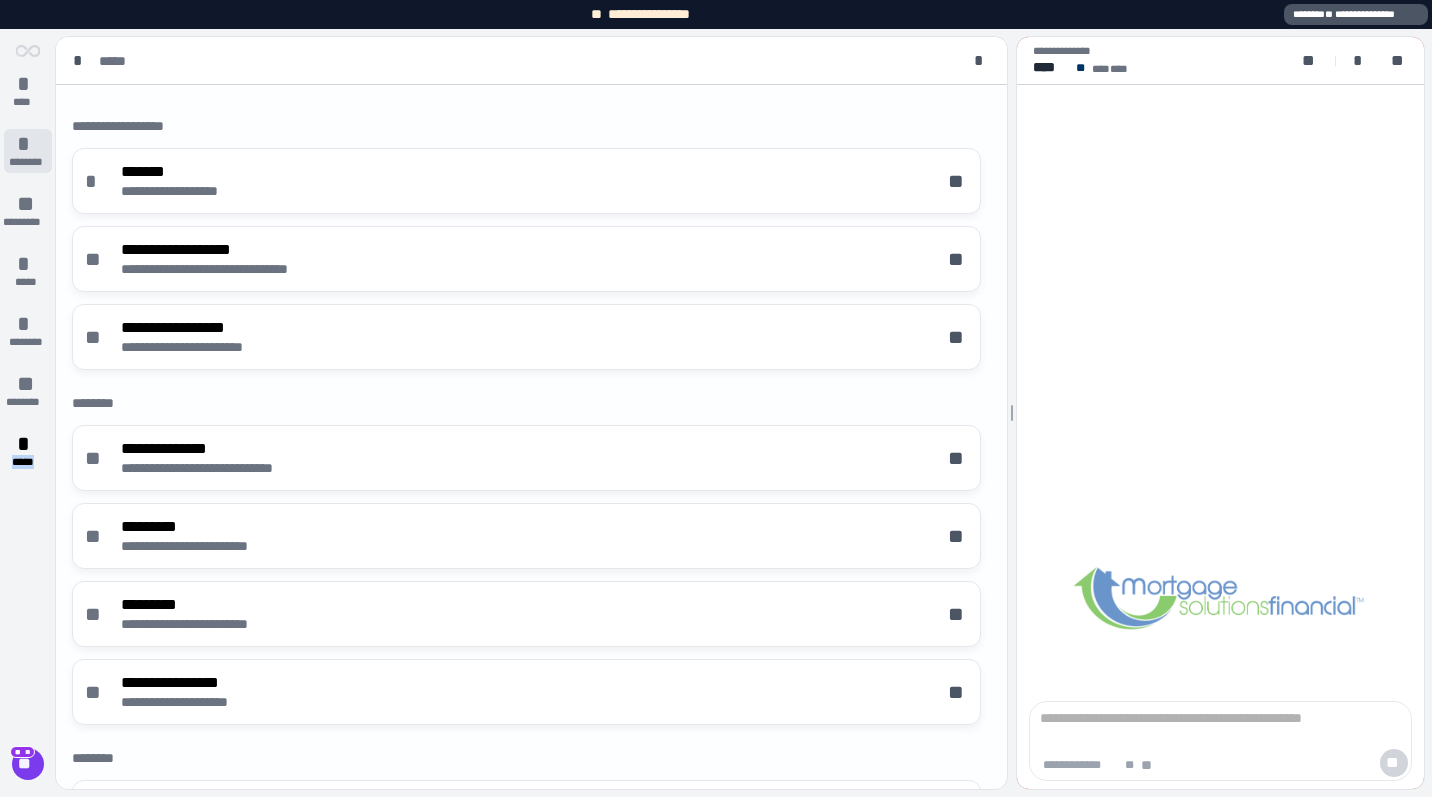 click on "*" at bounding box center [28, 144] 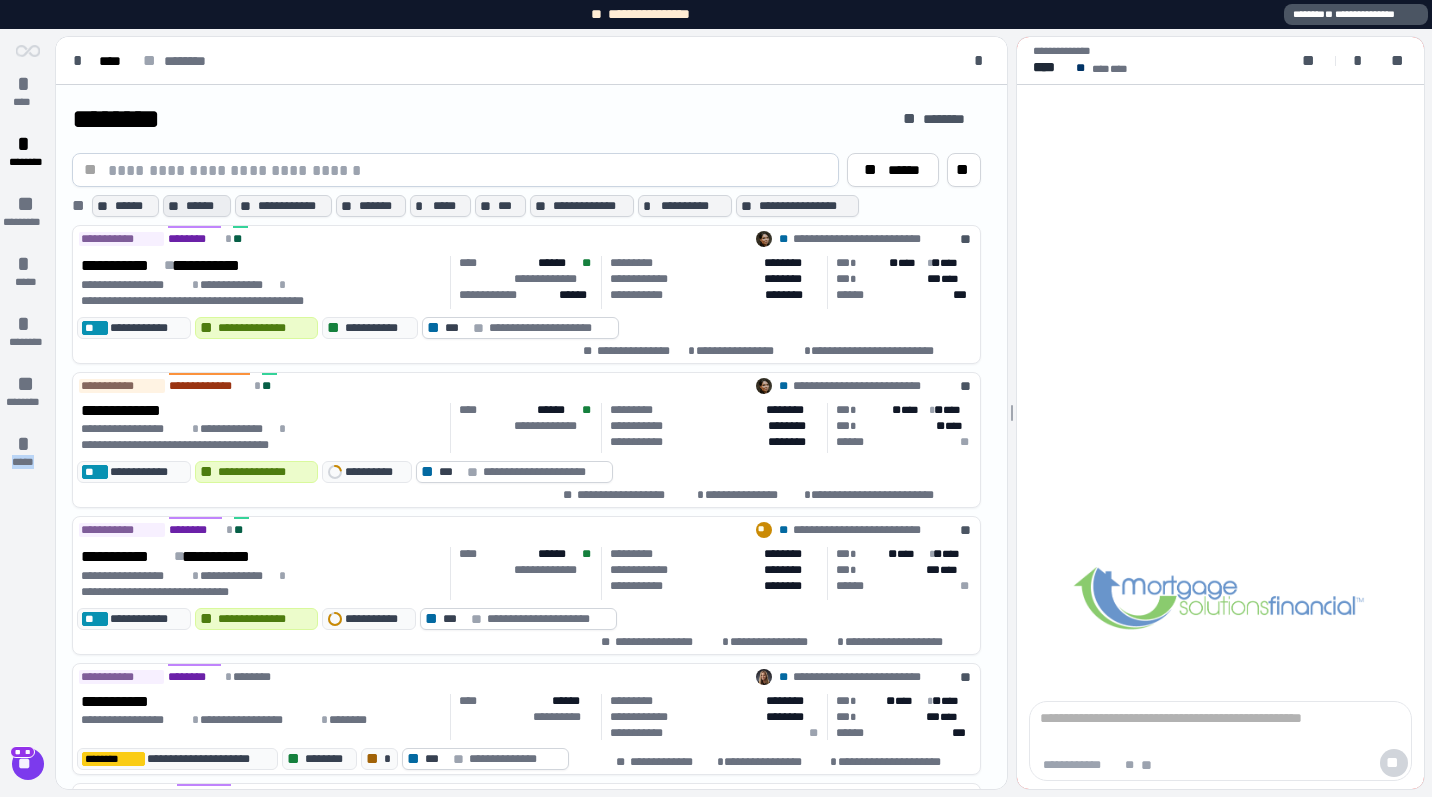 click on "******" at bounding box center (206, 206) 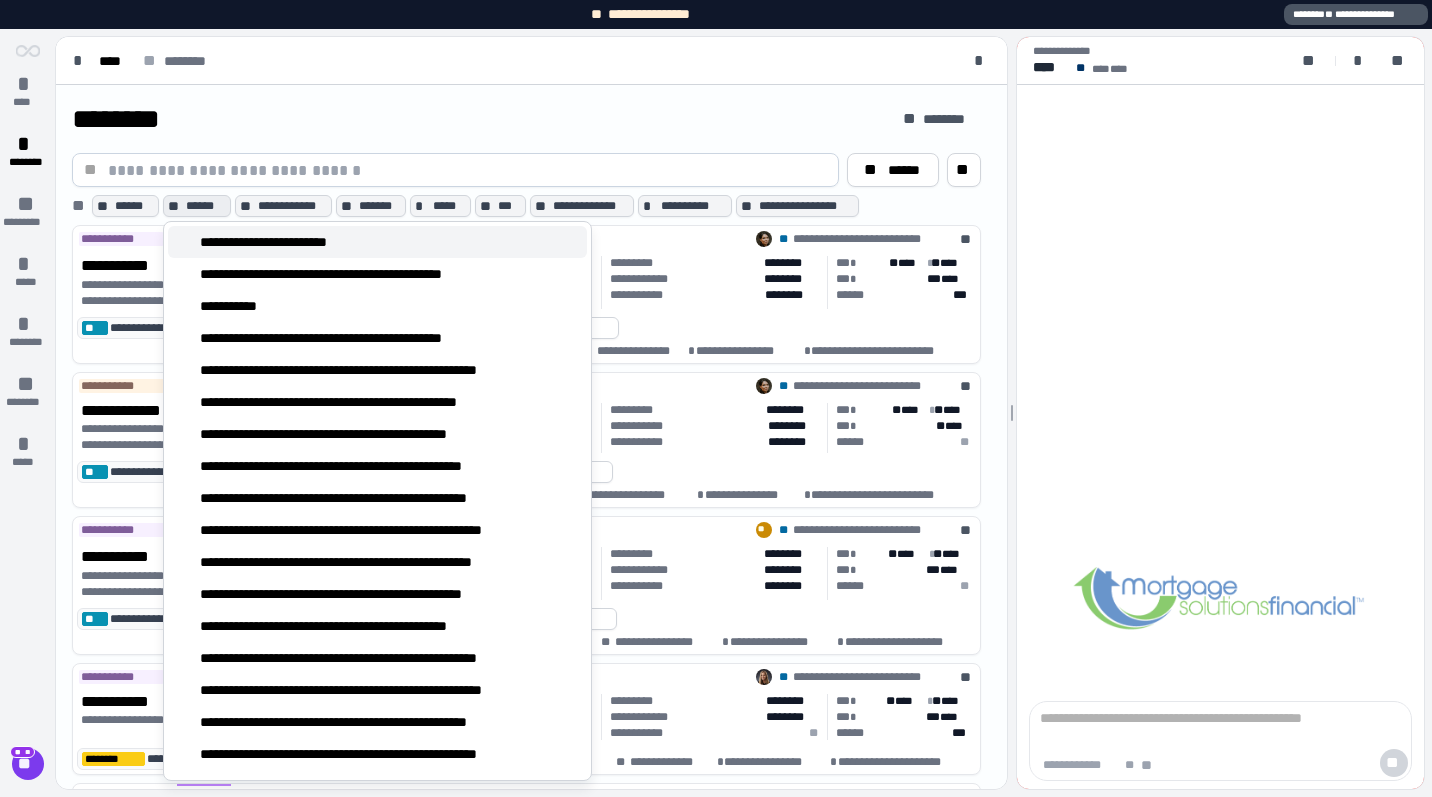 click on "**********" at bounding box center [294, 242] 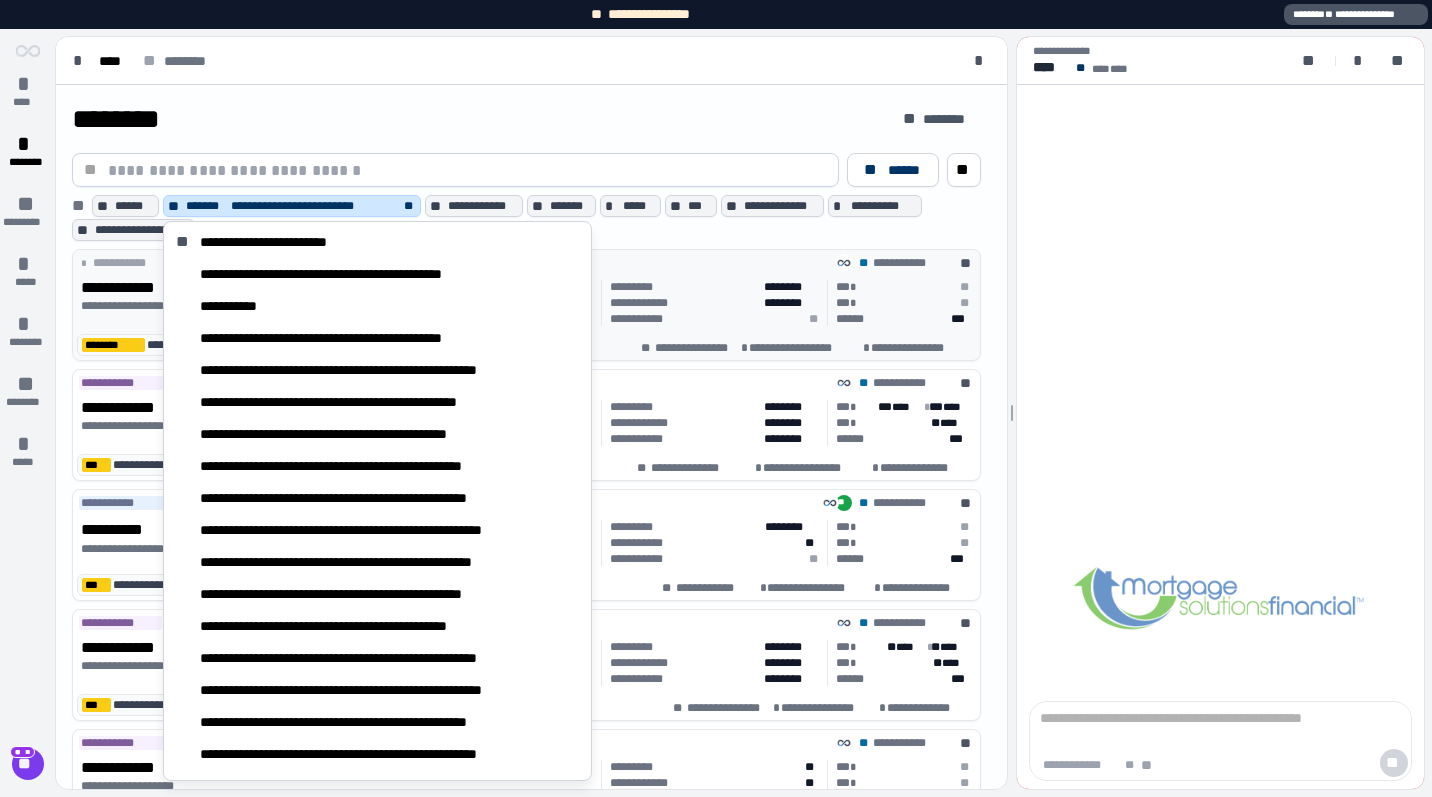 click on "**********" at bounding box center (645, 303) 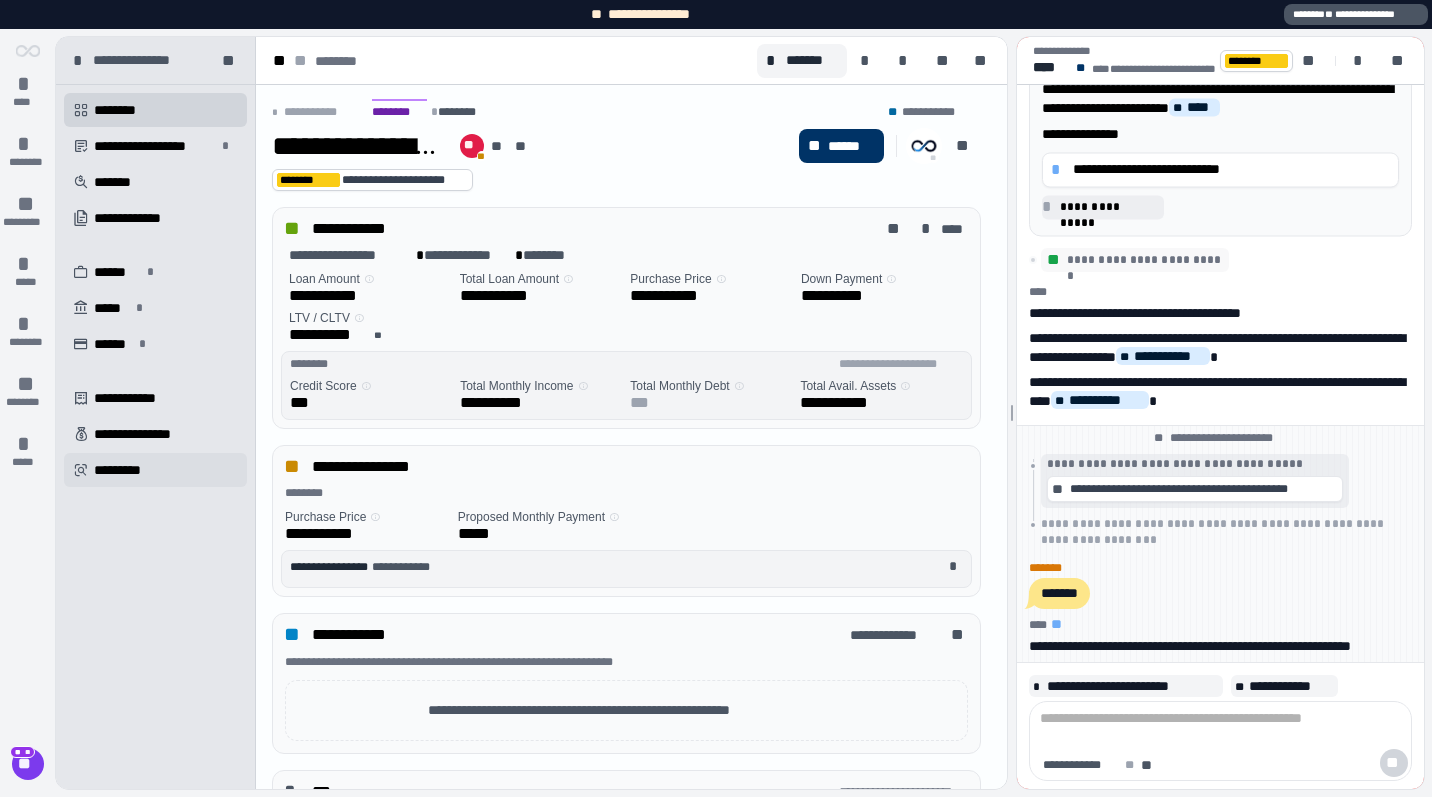 click on " *********" at bounding box center [155, 470] 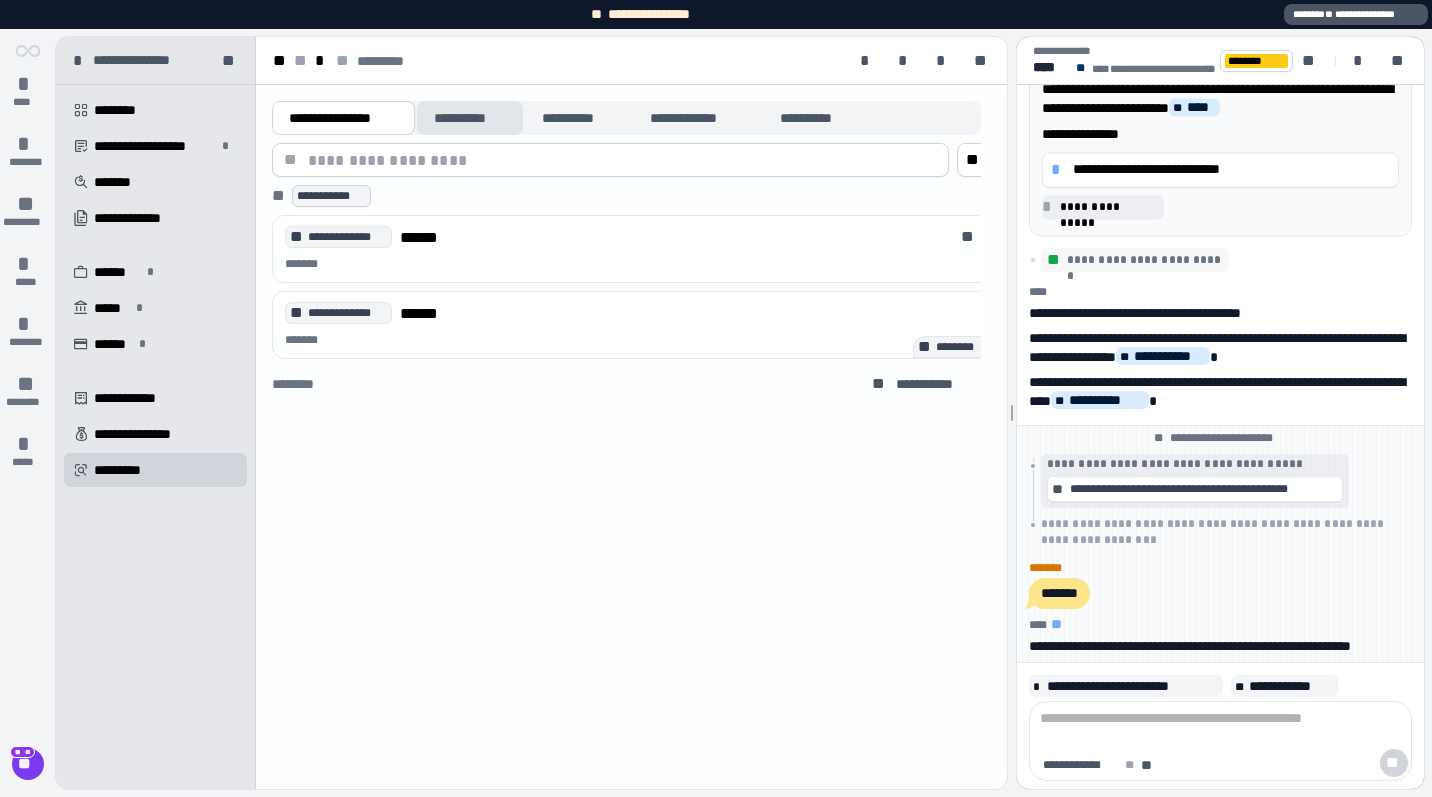 click on "**********" at bounding box center (470, 118) 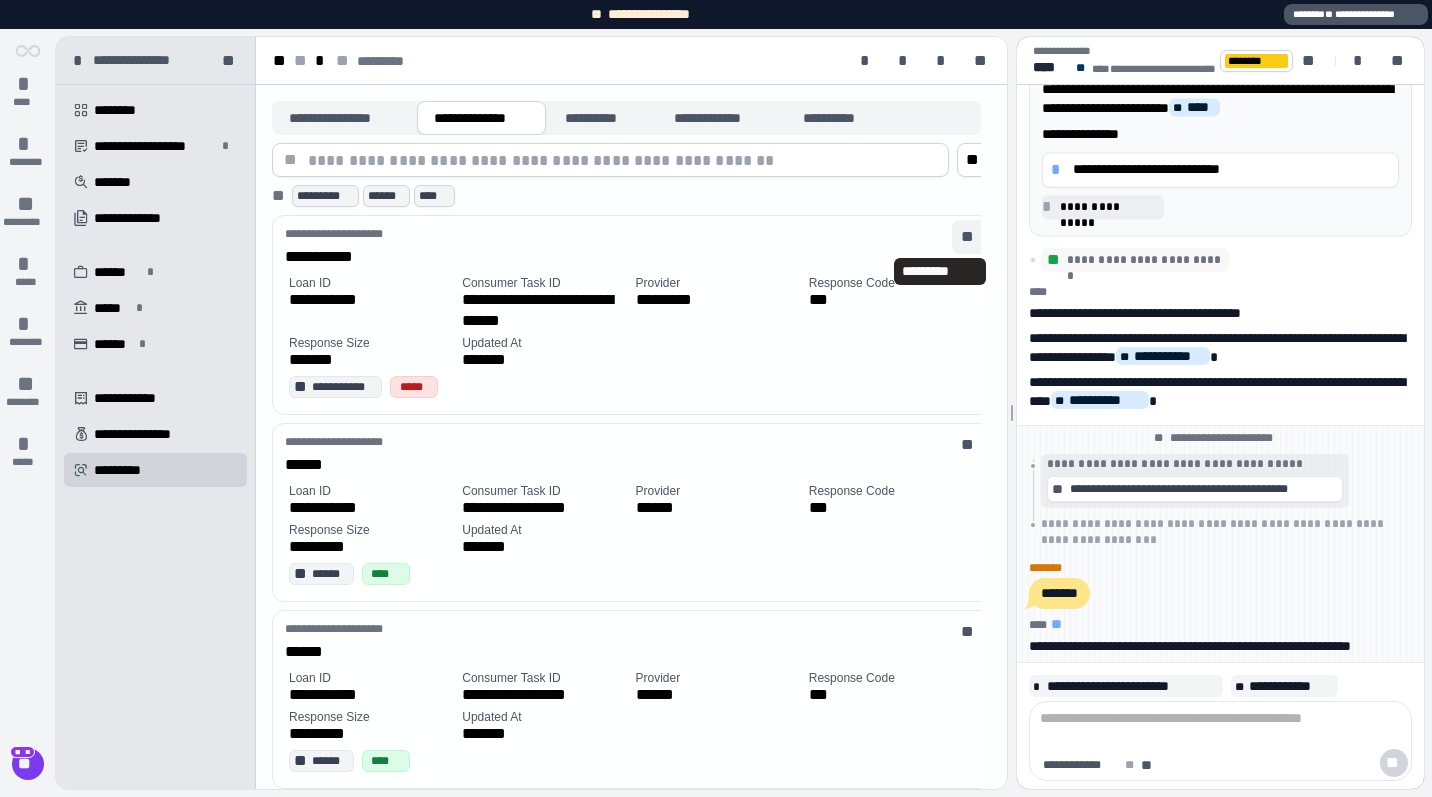 click on "**" at bounding box center [969, 237] 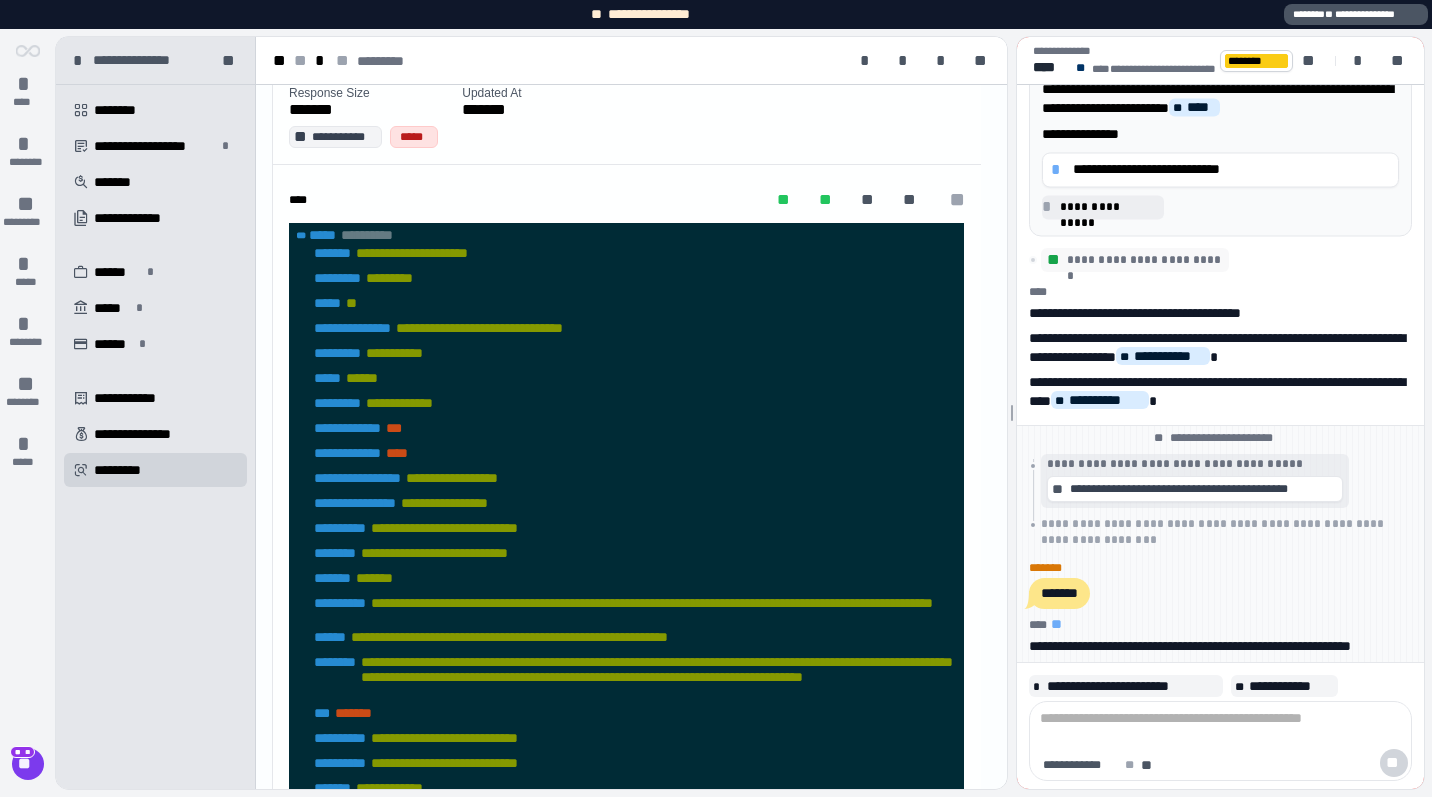 scroll, scrollTop: 0, scrollLeft: 0, axis: both 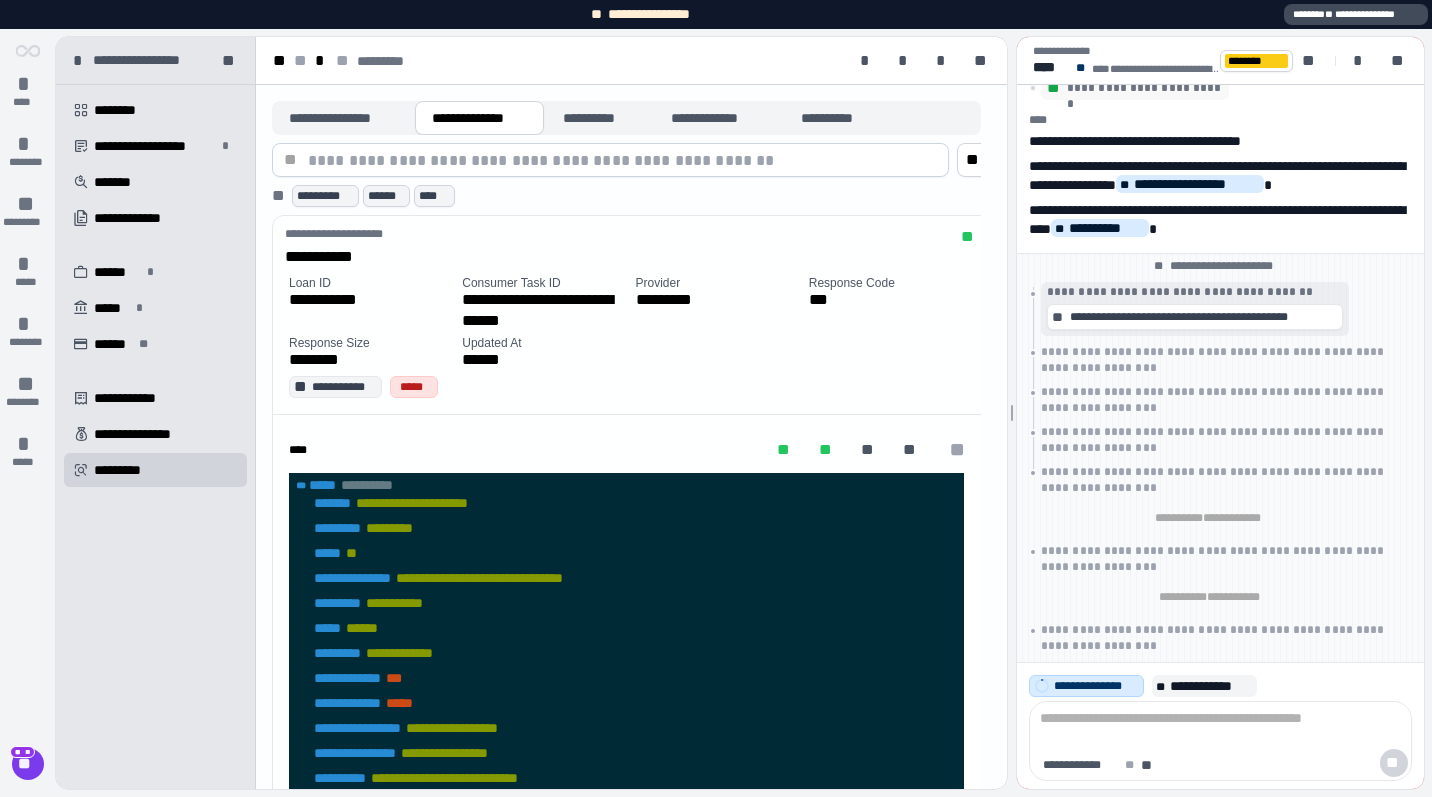 click on "**********" at bounding box center (1356, 14) 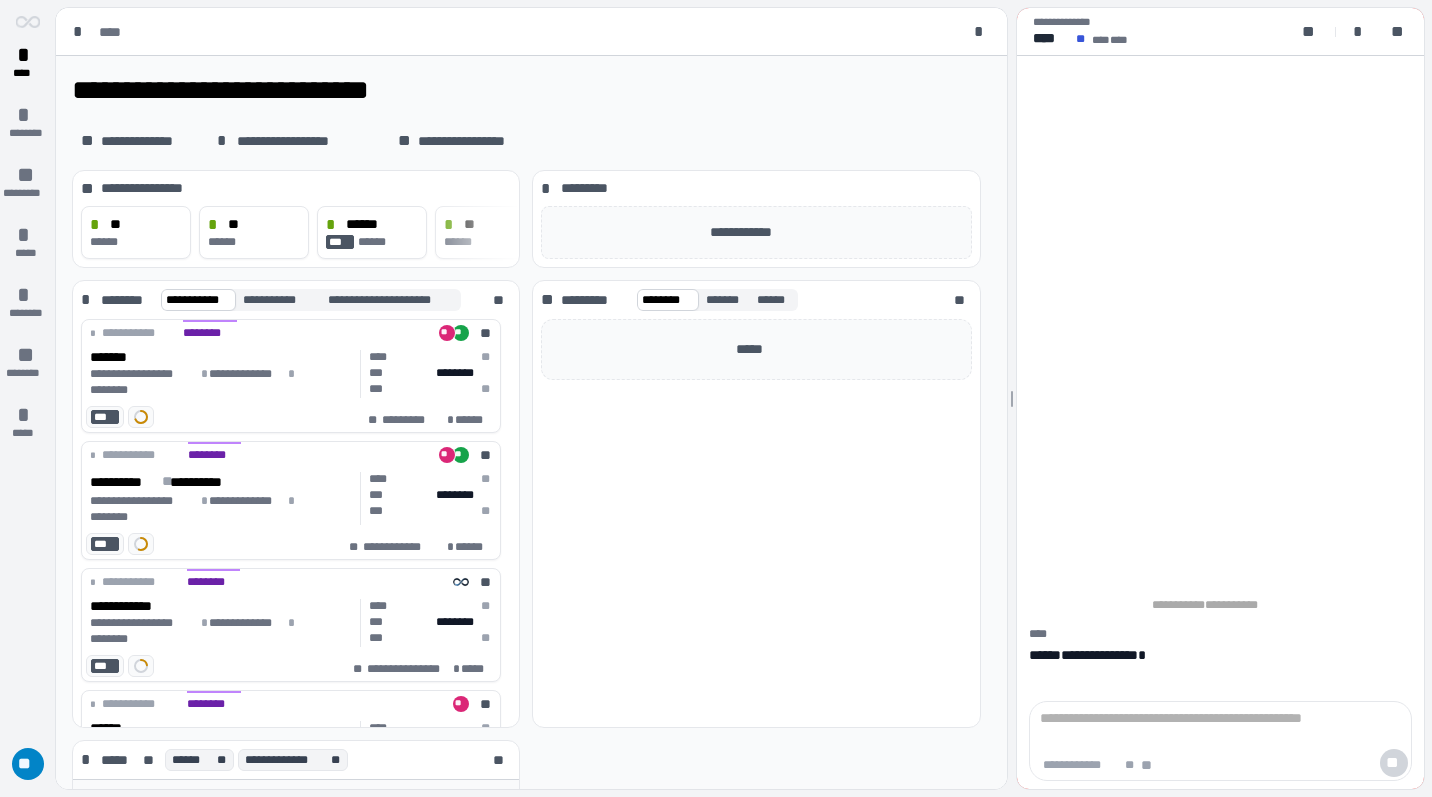 scroll, scrollTop: 0, scrollLeft: 0, axis: both 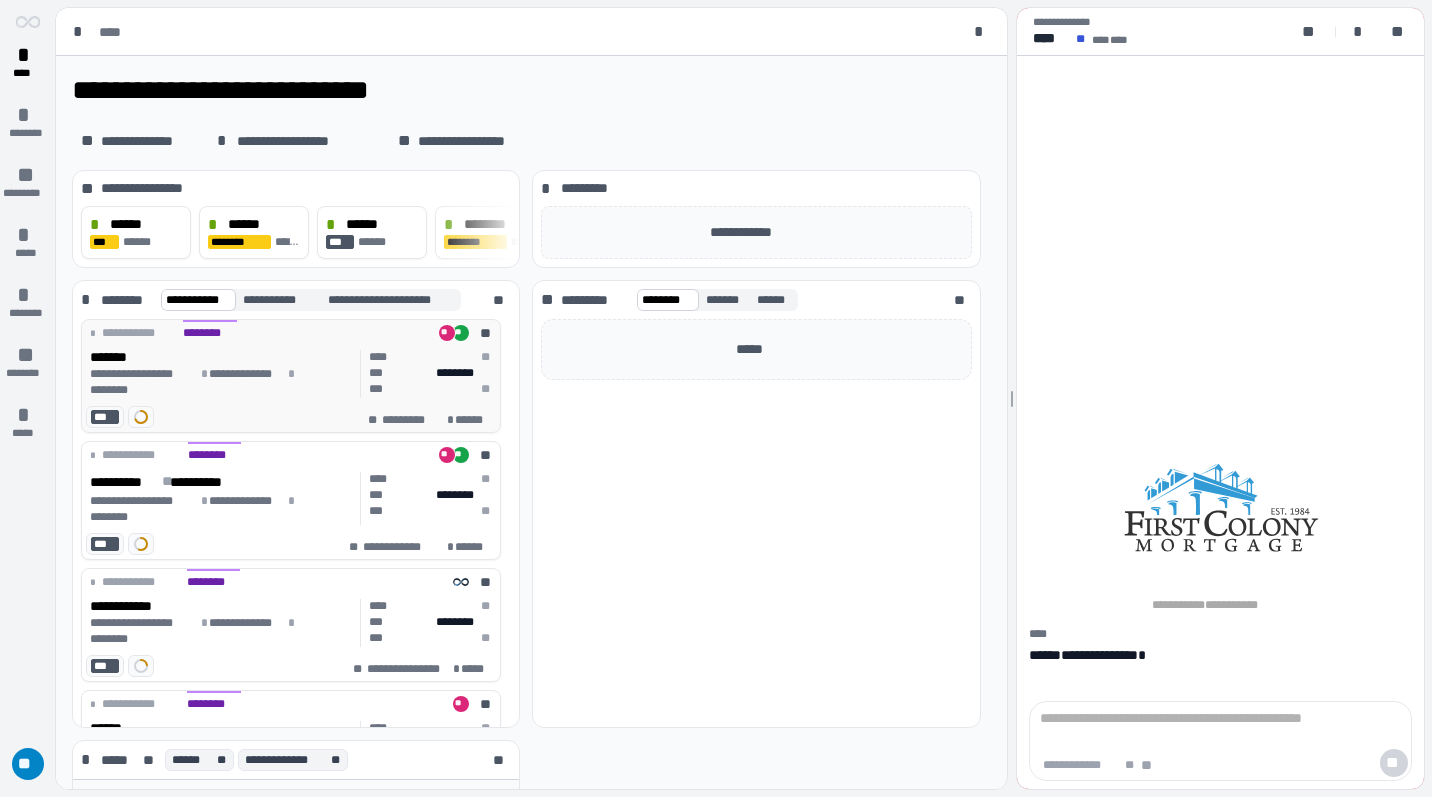 click on "**********" at bounding box center [143, 374] 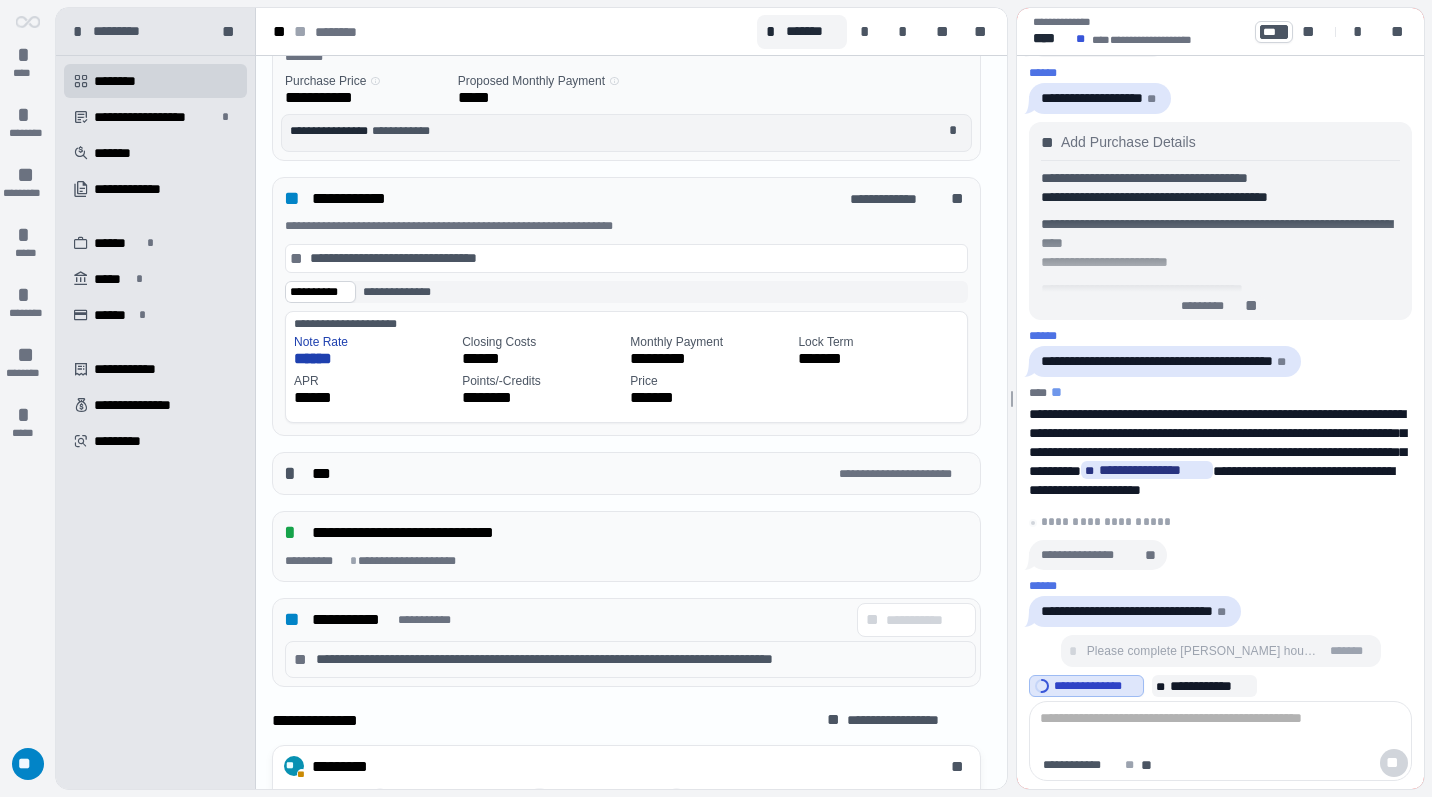 scroll, scrollTop: 362, scrollLeft: 0, axis: vertical 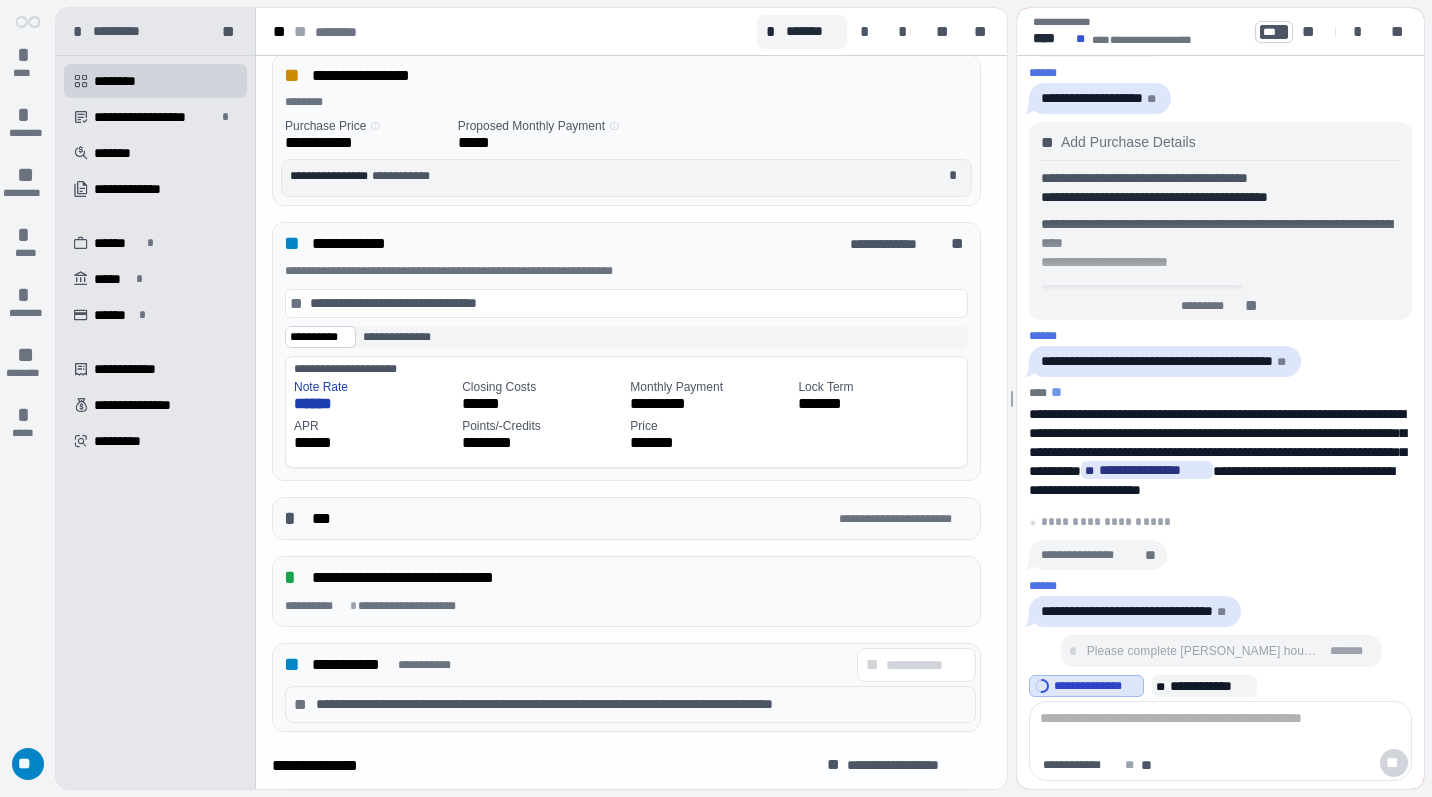 click on "********" at bounding box center [495, 442] 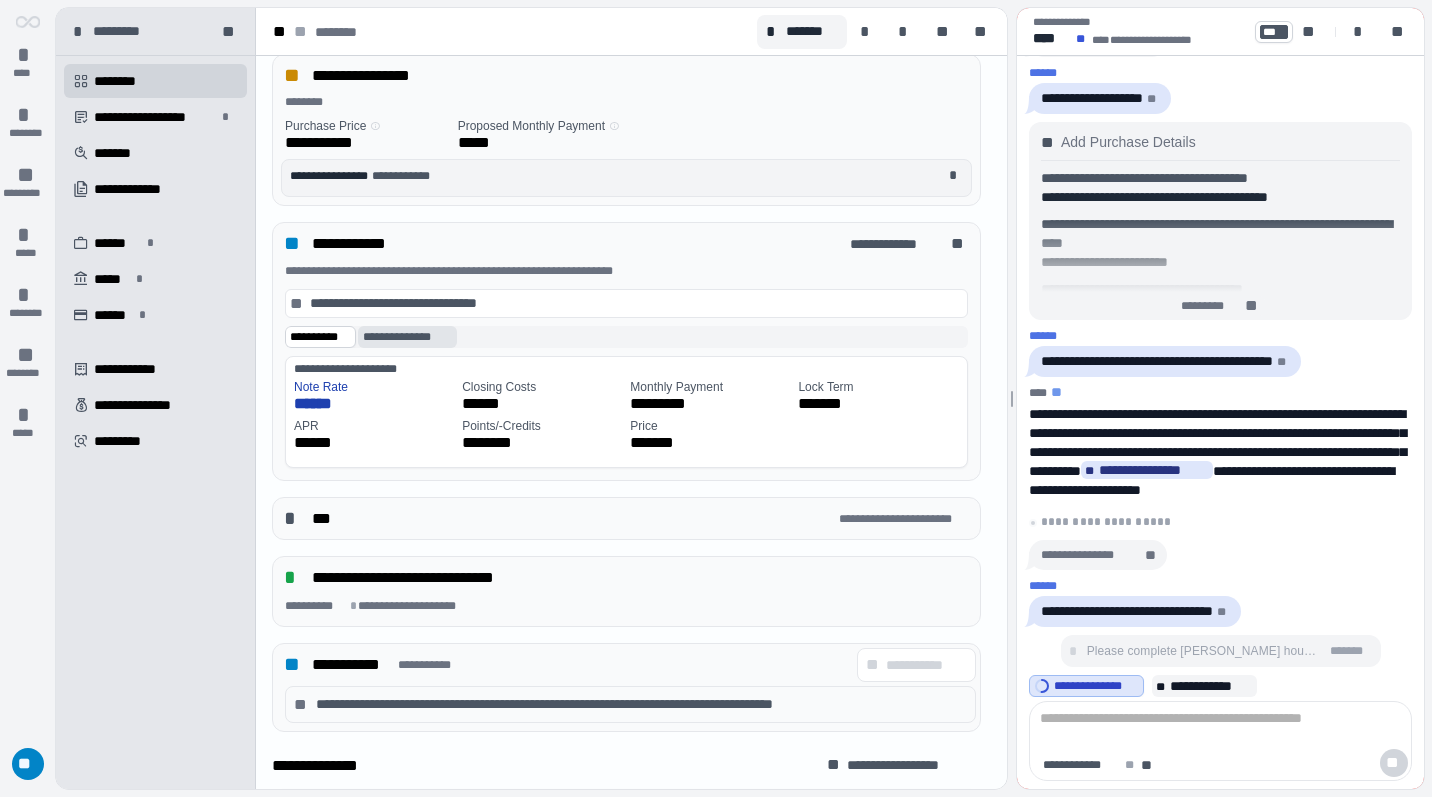 click on "**********" at bounding box center [407, 337] 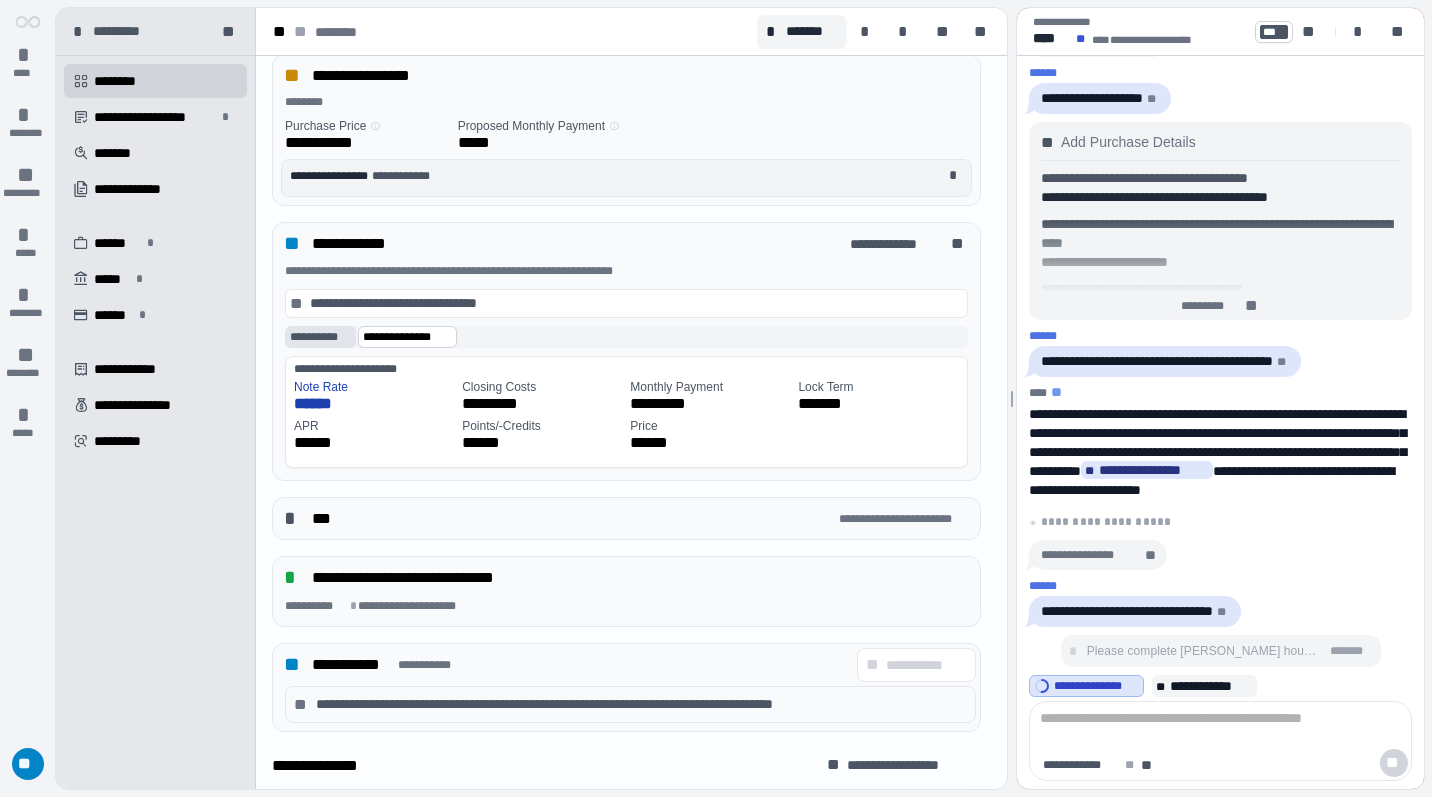 click on "**********" at bounding box center [320, 337] 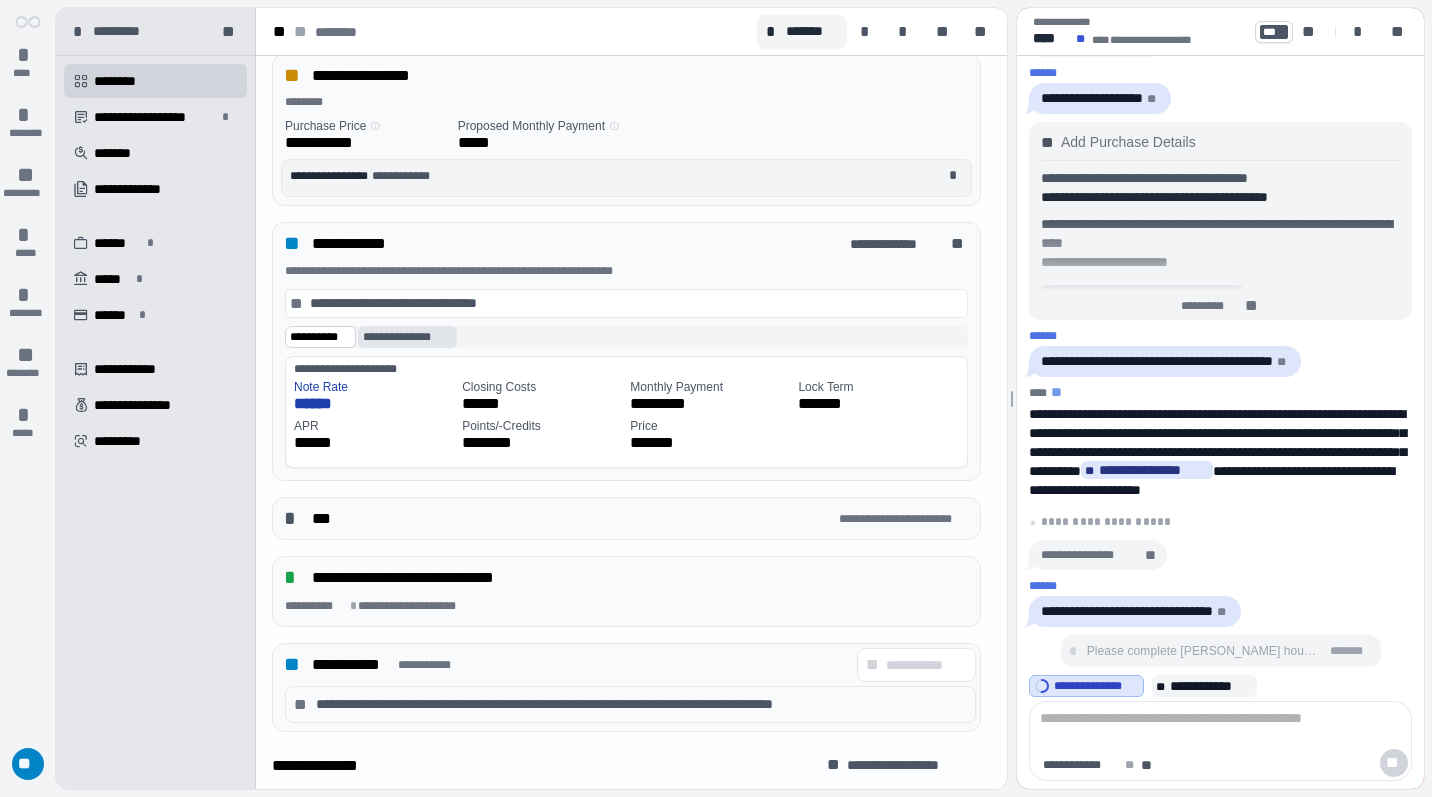 click on "**********" at bounding box center [407, 337] 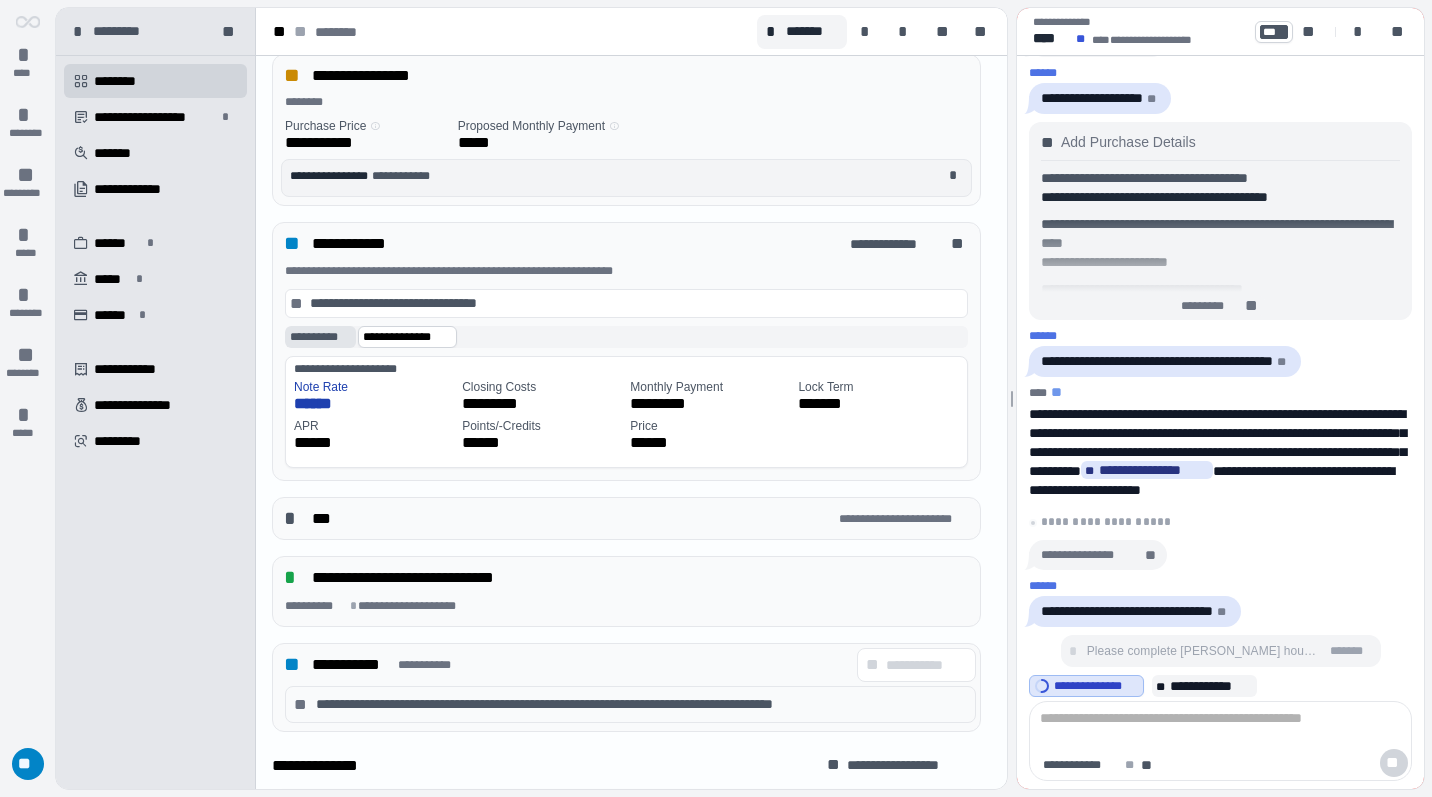 click on "**********" at bounding box center [320, 337] 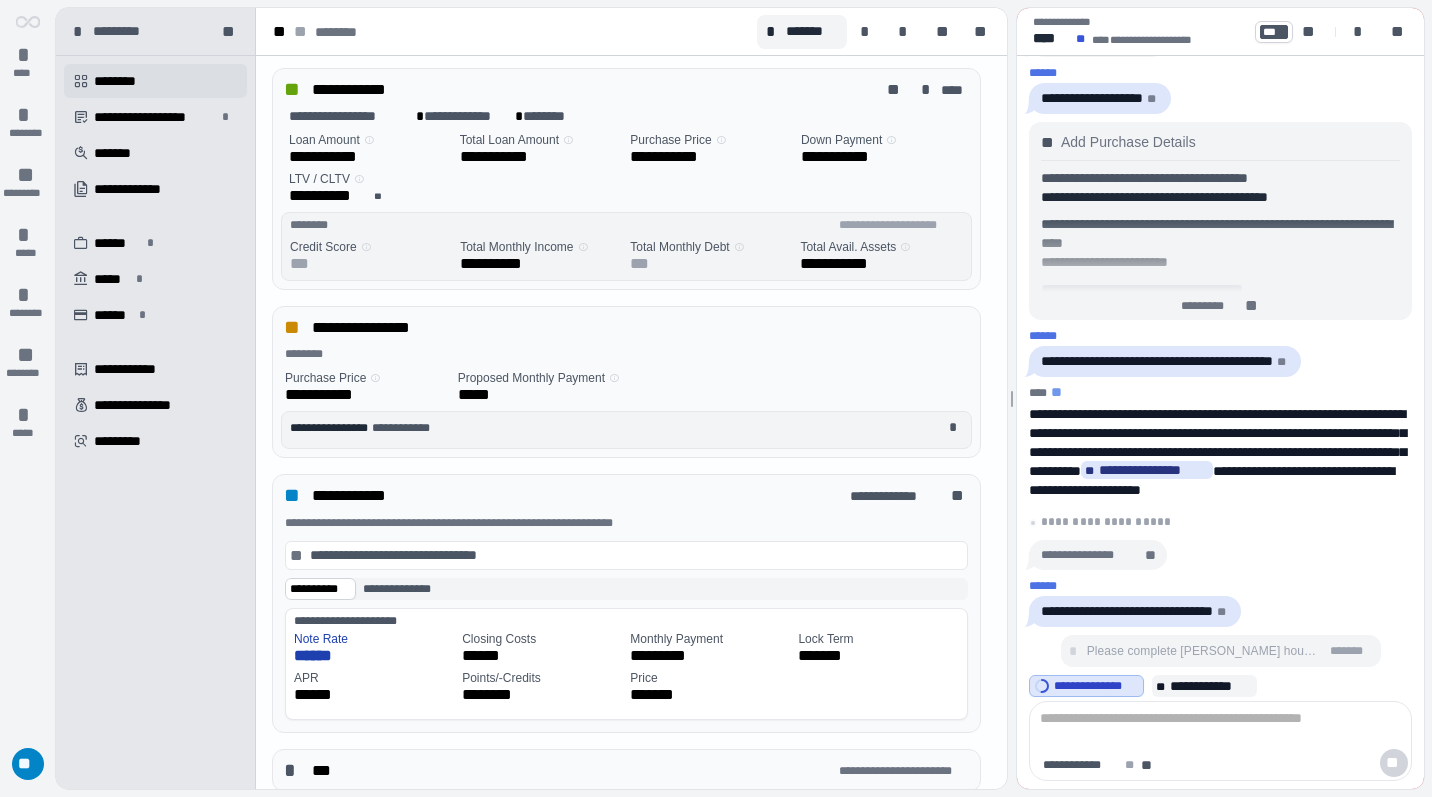 scroll, scrollTop: 0, scrollLeft: 0, axis: both 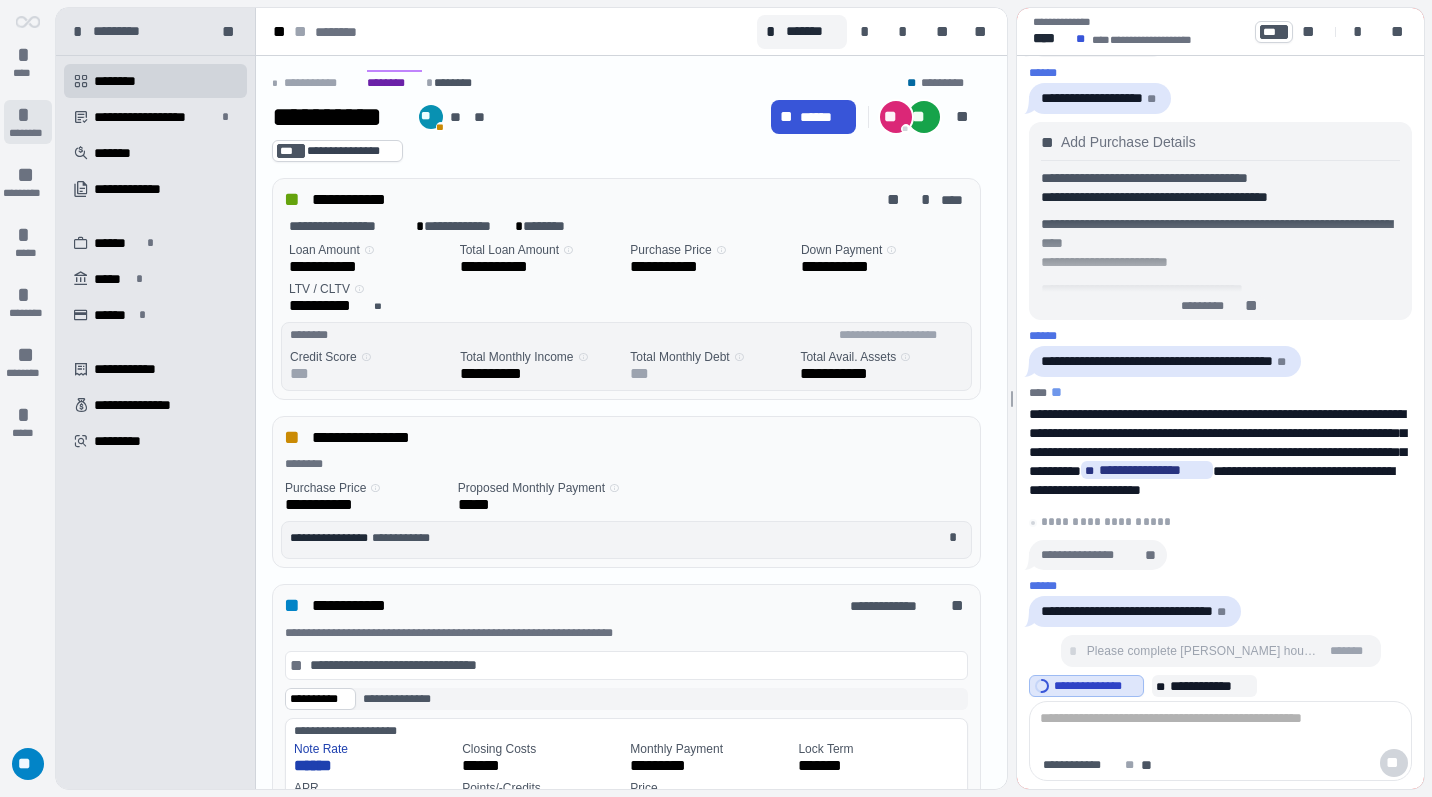 click on "* ********" at bounding box center [28, 122] 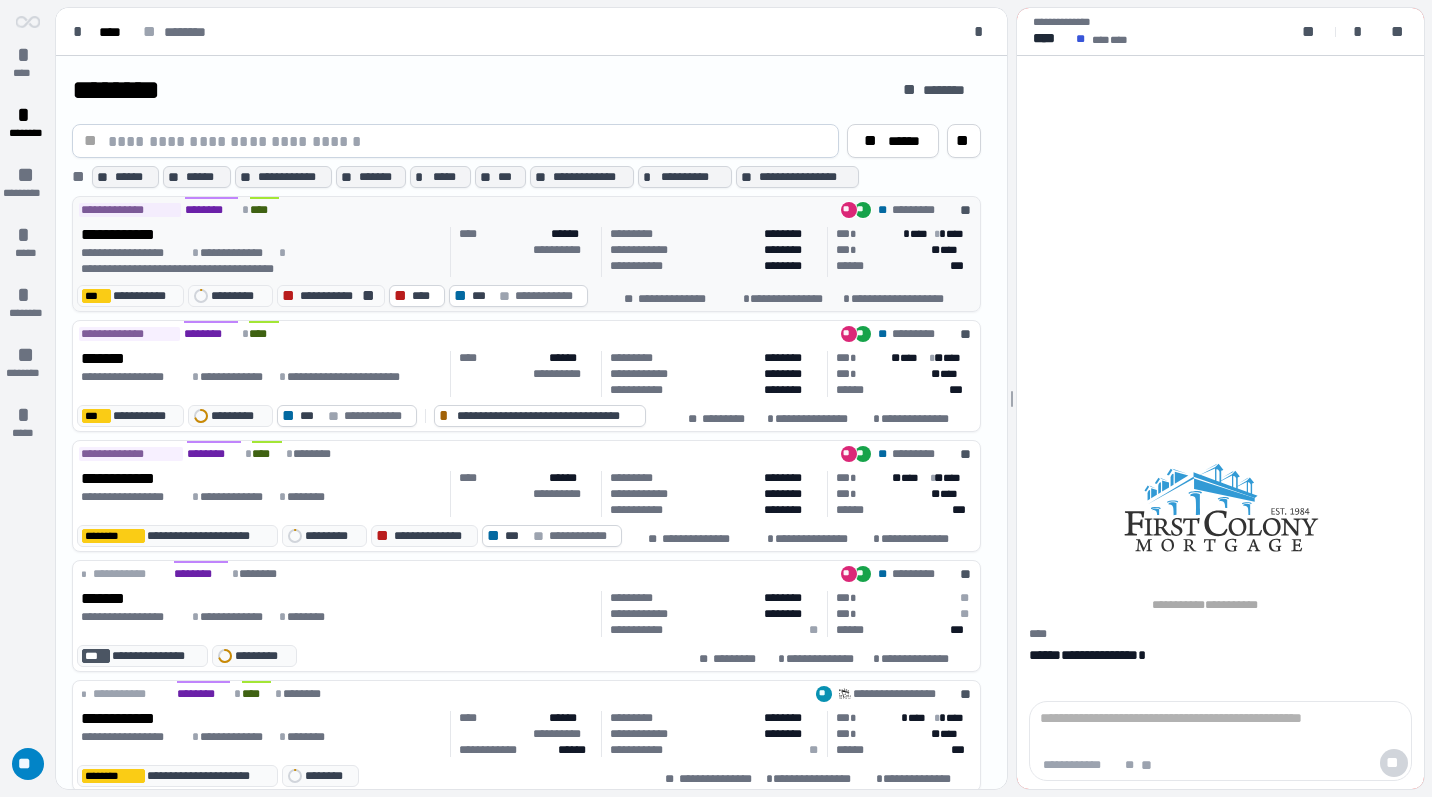 click on "**********" at bounding box center [201, 269] 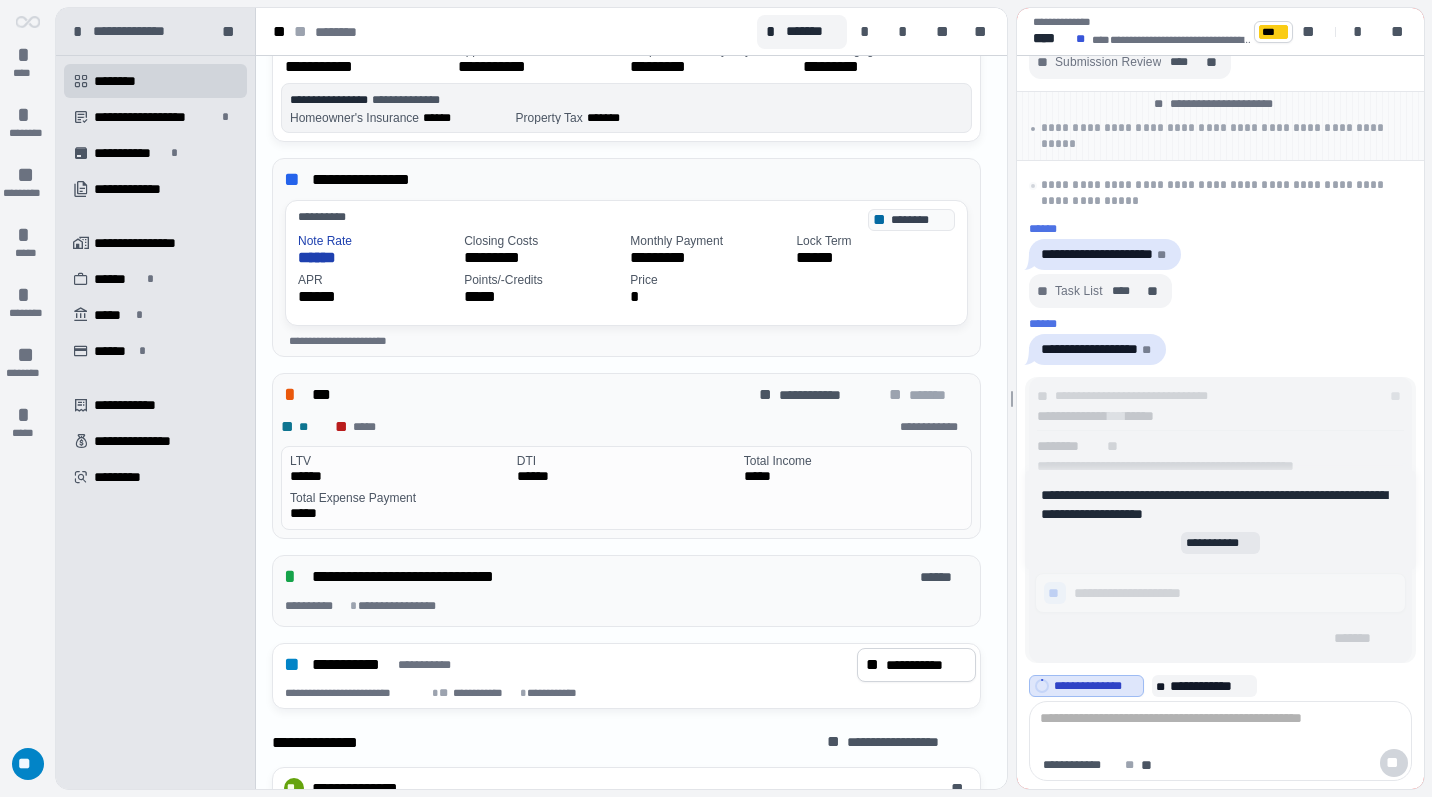 scroll, scrollTop: 601, scrollLeft: 0, axis: vertical 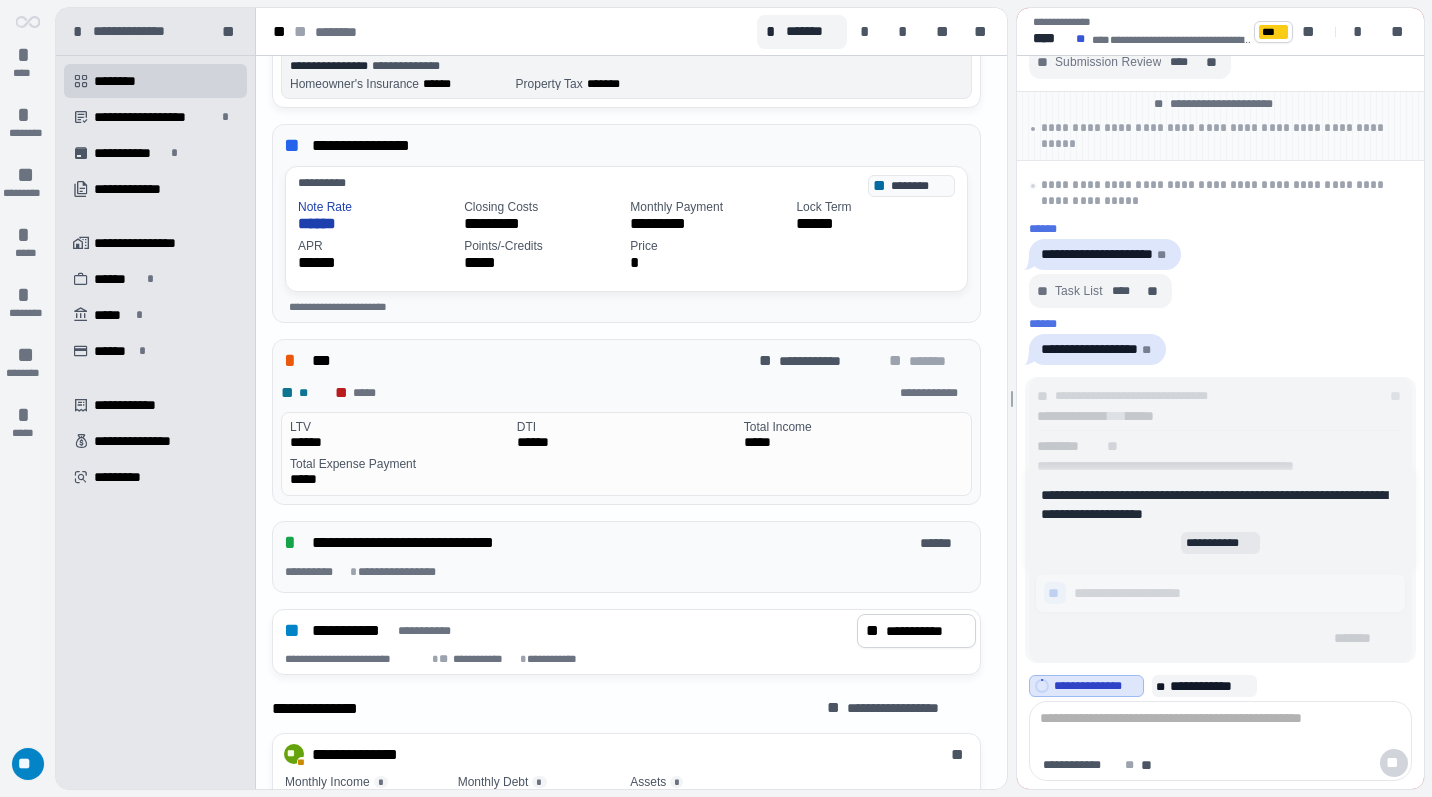click on "**" at bounding box center [28, 764] 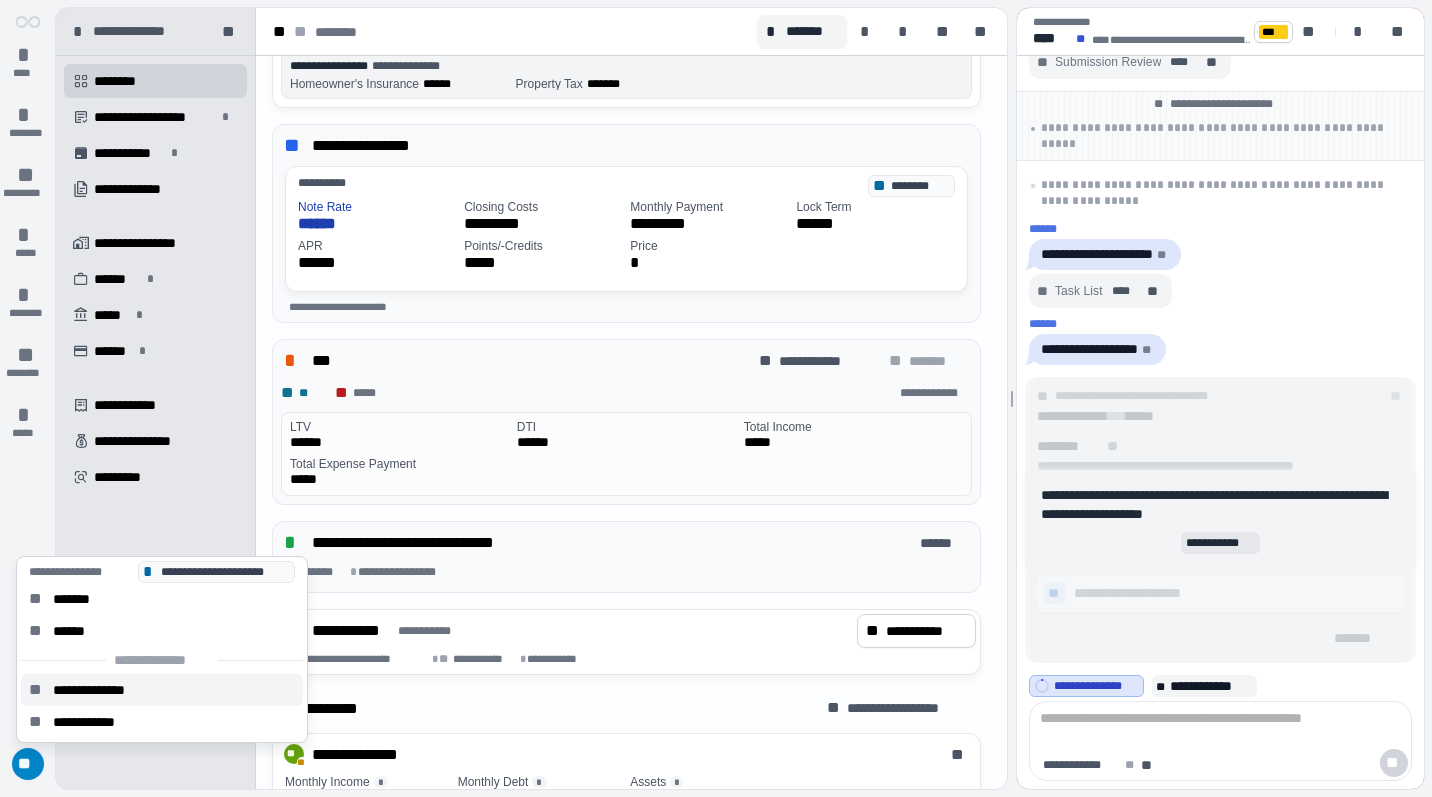 click on "**********" at bounding box center [106, 690] 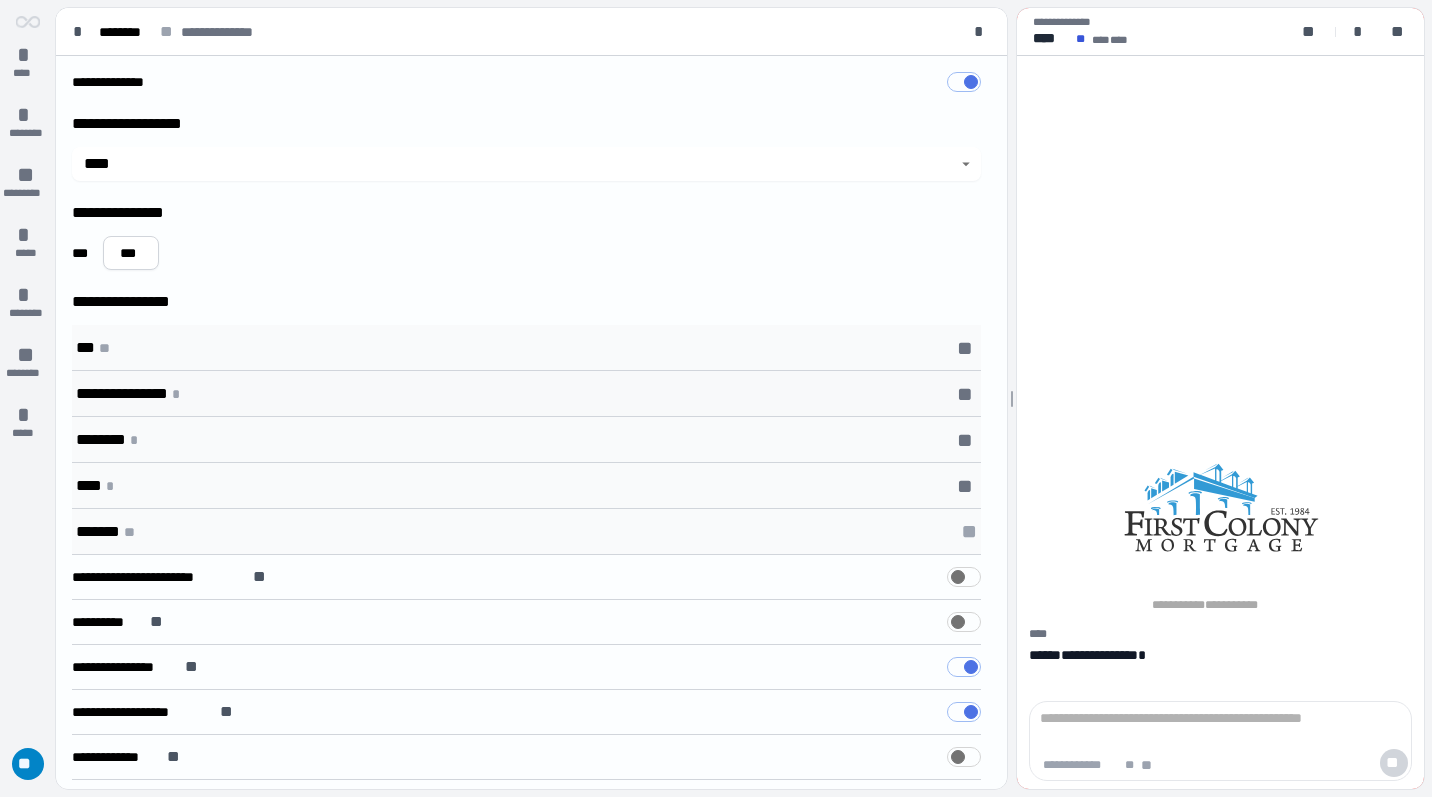 click on "**********" at bounding box center (526, 393) 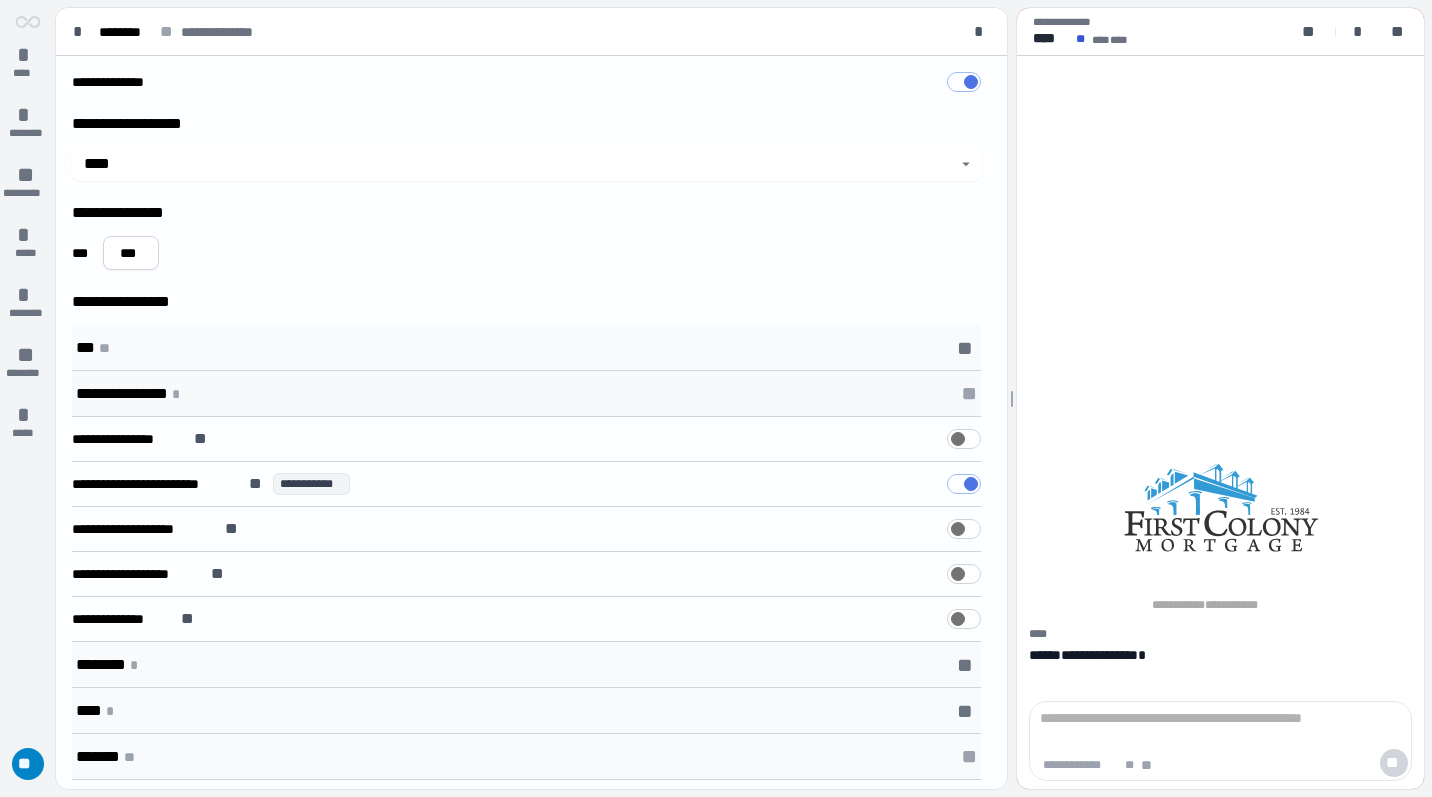 click on "**********" at bounding box center (526, 393) 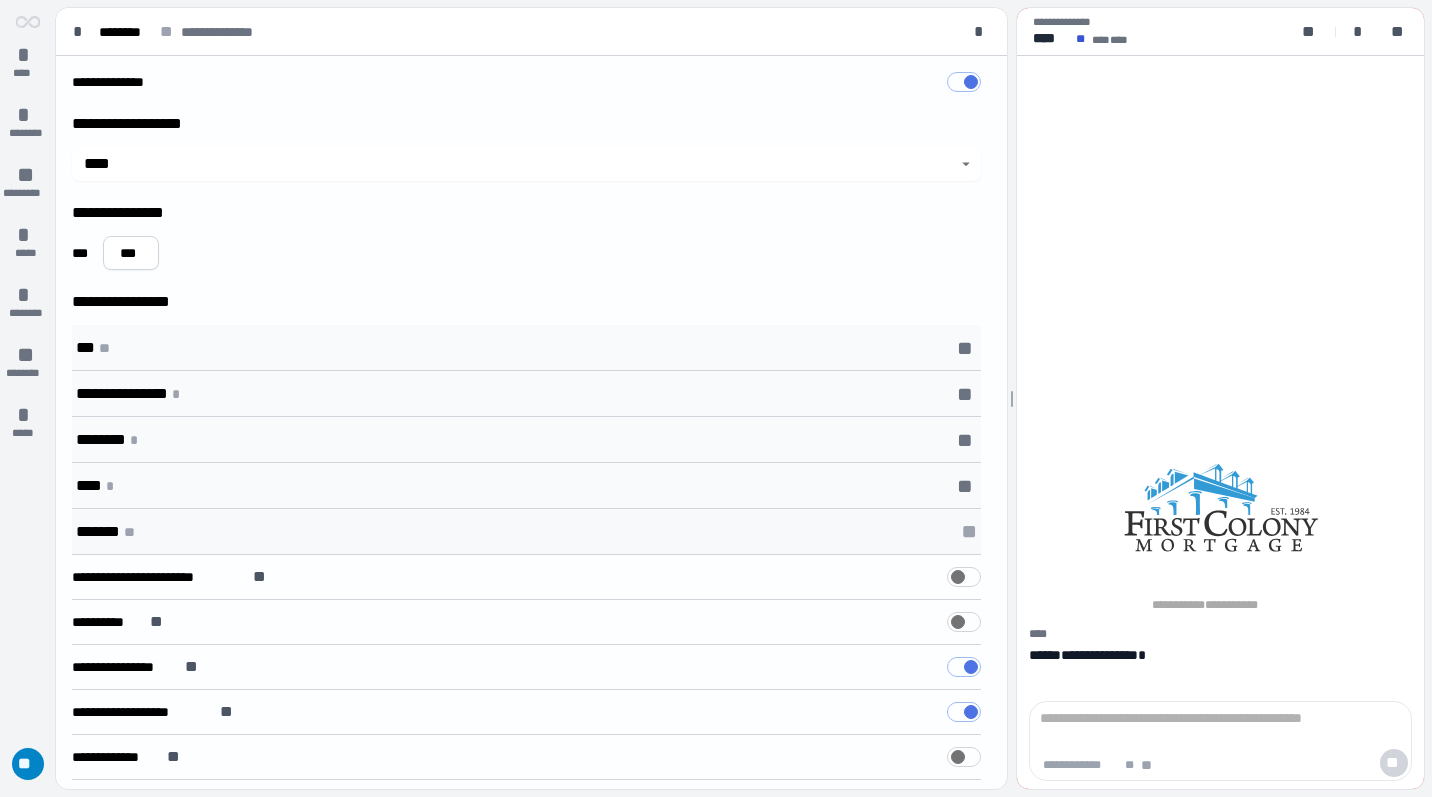 click on "******* ** **" at bounding box center [526, 532] 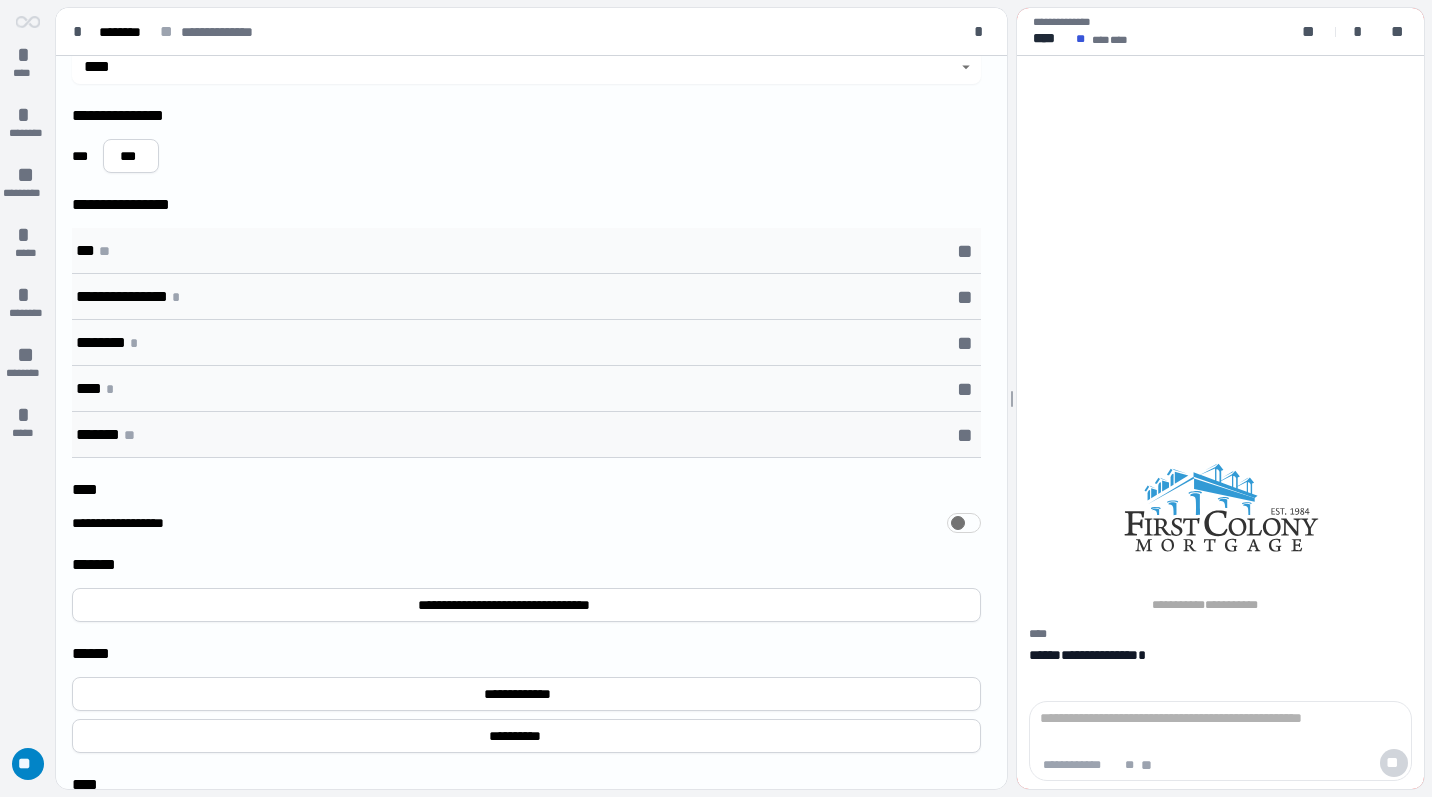 scroll, scrollTop: 128, scrollLeft: 0, axis: vertical 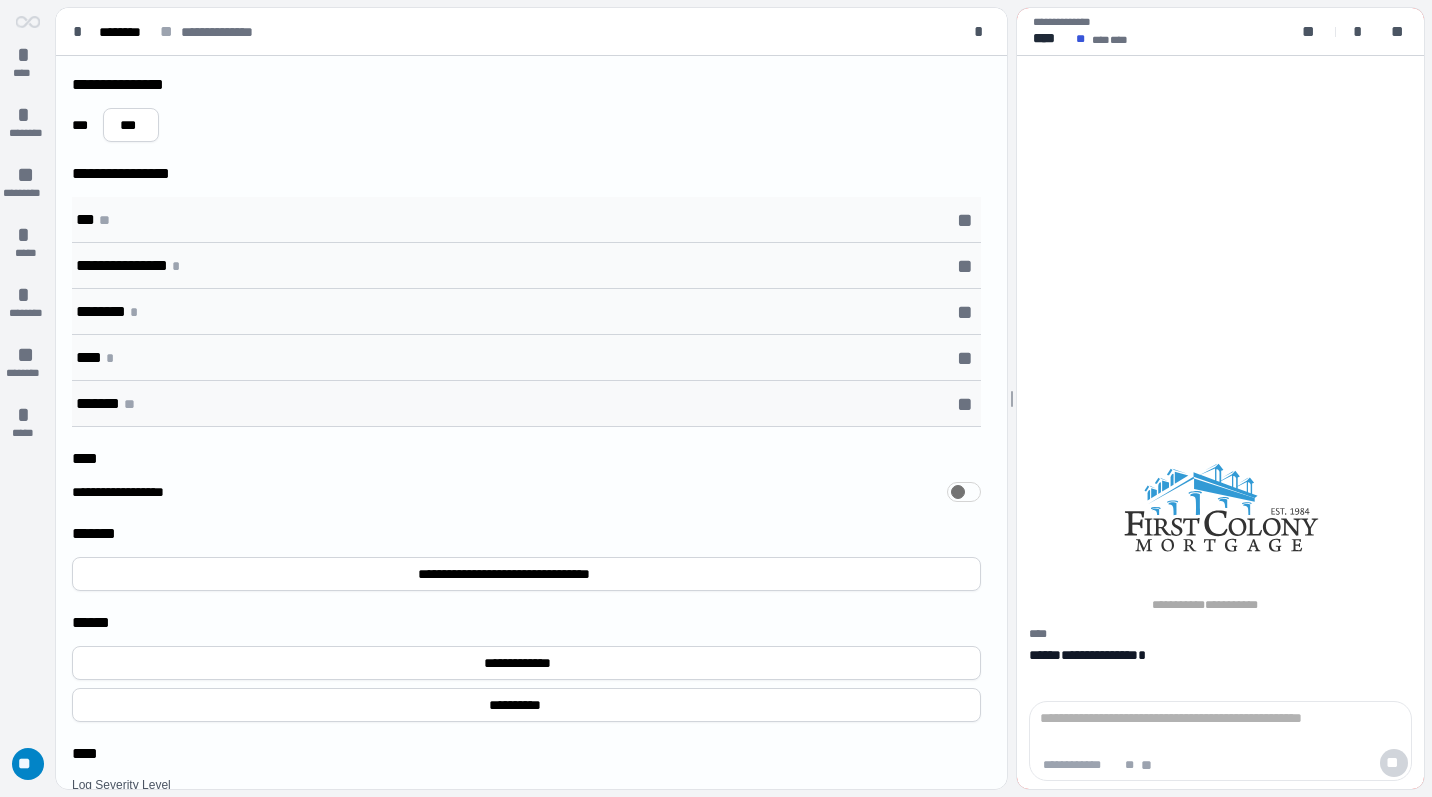click on "******* ** **" at bounding box center (526, 404) 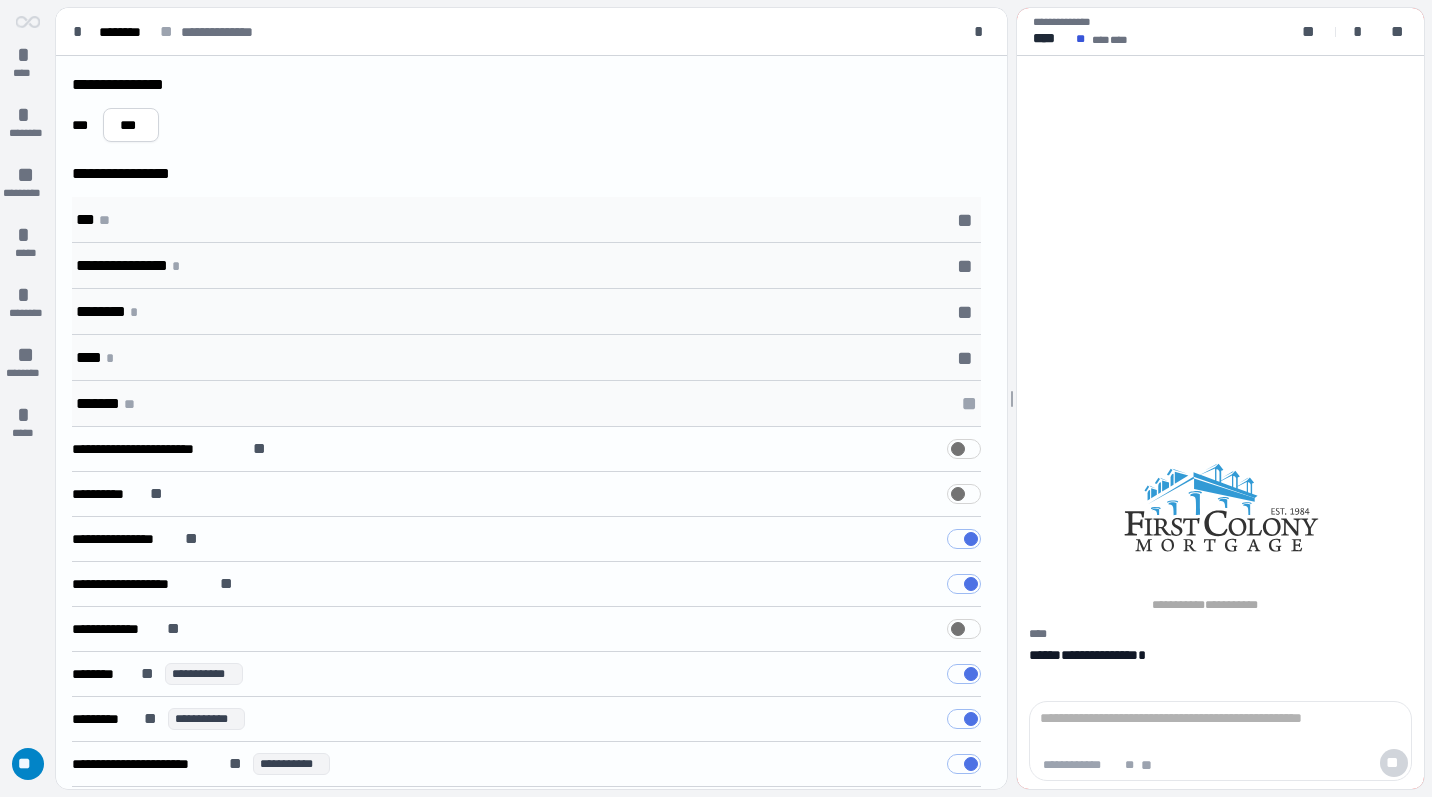click at bounding box center (964, 539) 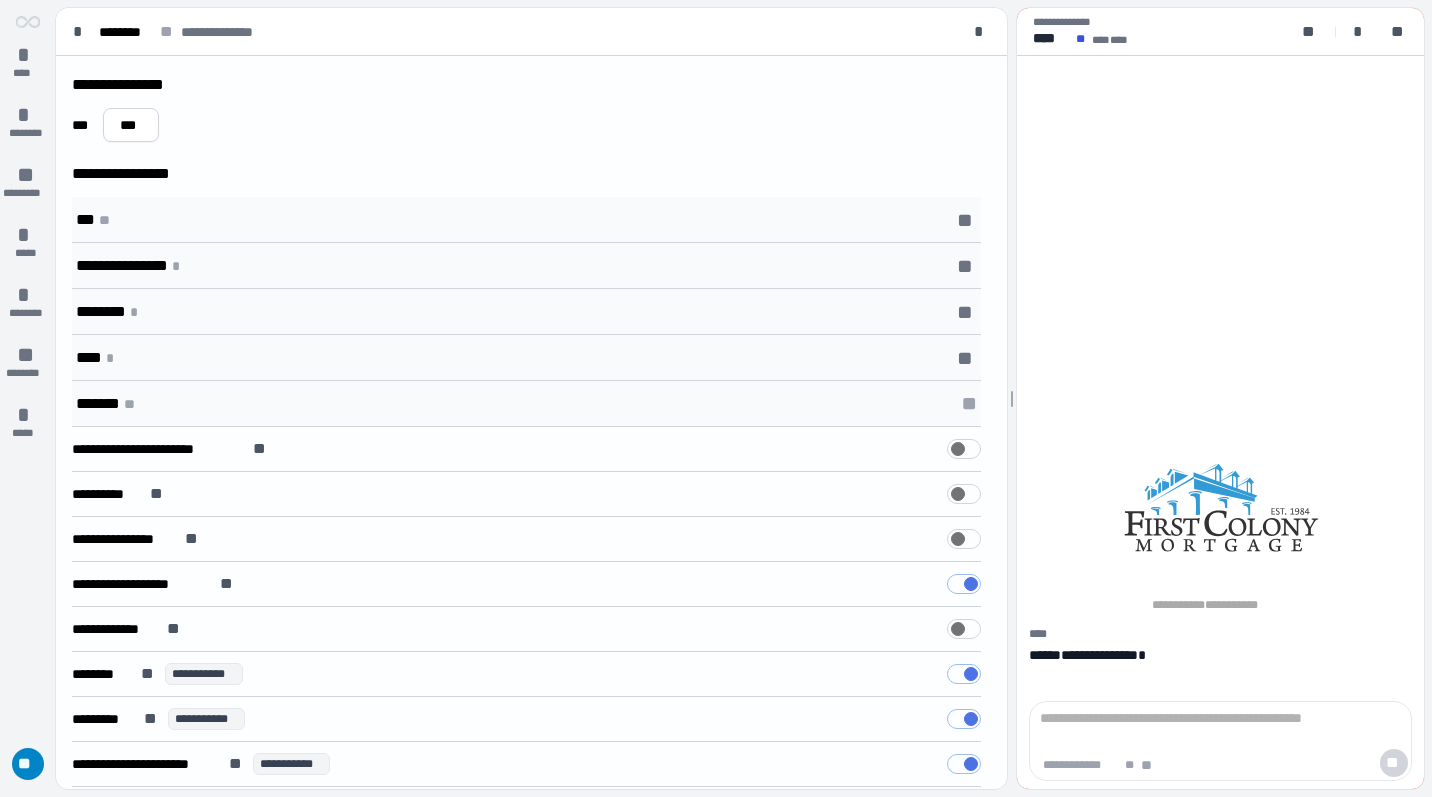 click at bounding box center [964, 584] 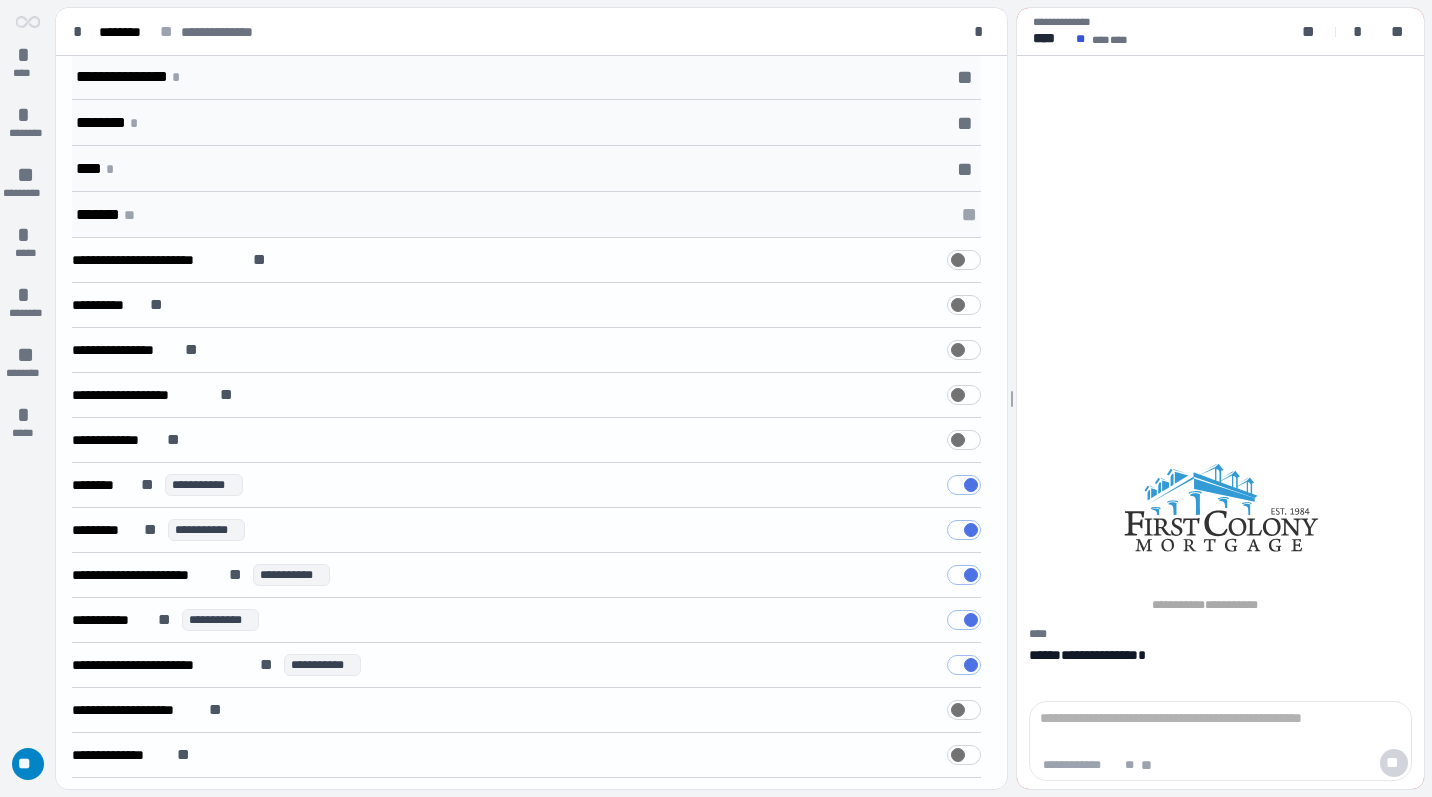 scroll, scrollTop: 442, scrollLeft: 0, axis: vertical 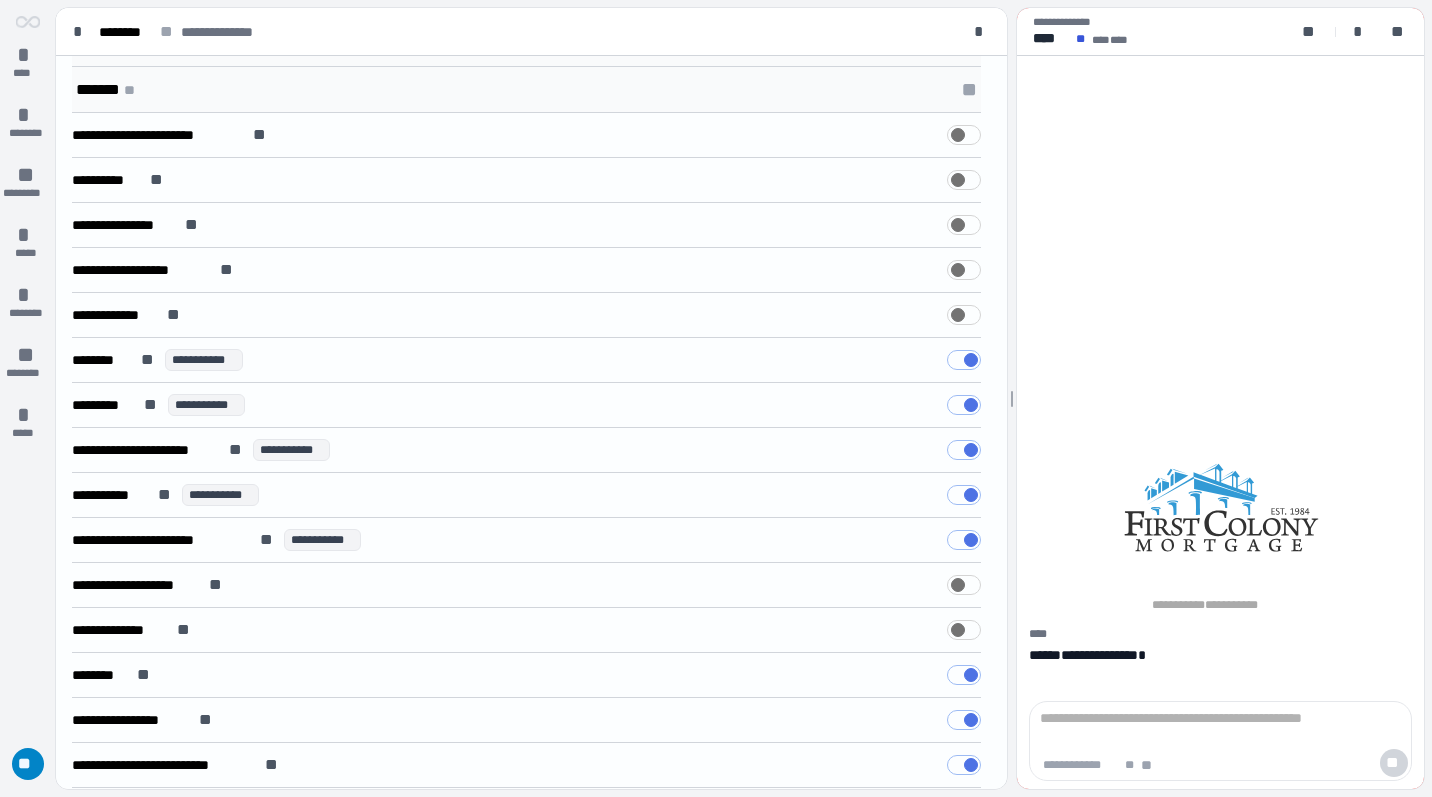 click at bounding box center (964, 675) 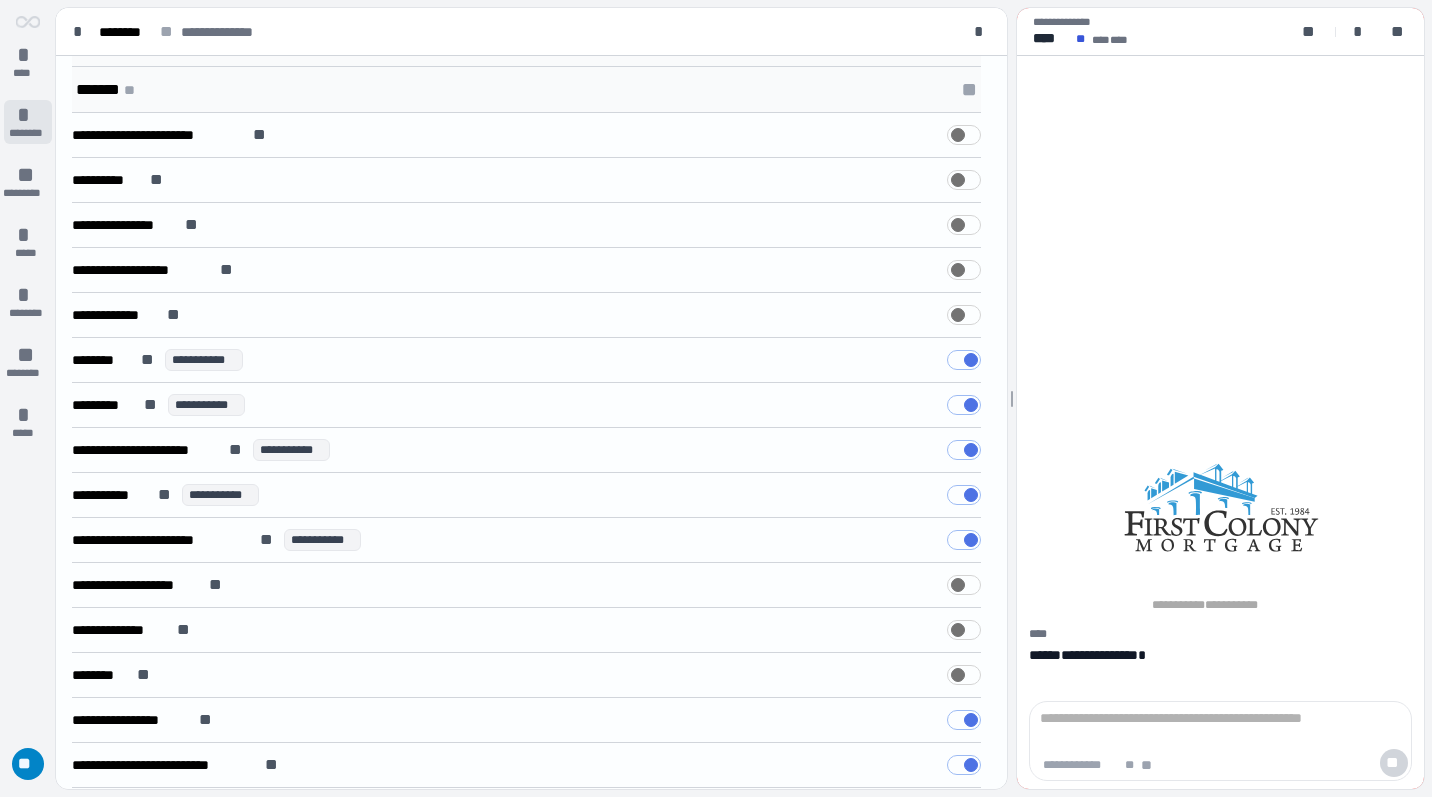 click on "*" at bounding box center (28, 115) 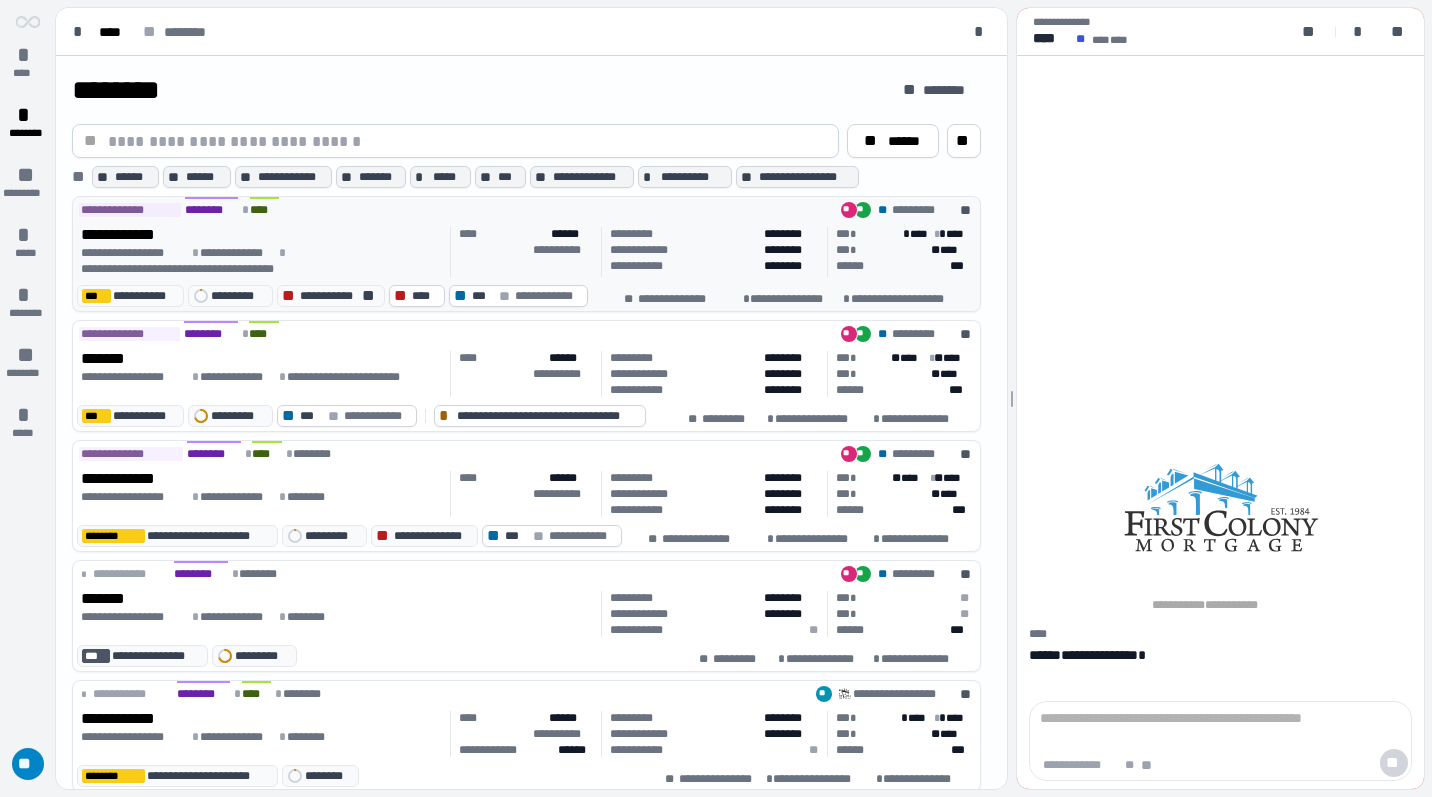 click on "**********" at bounding box center [238, 253] 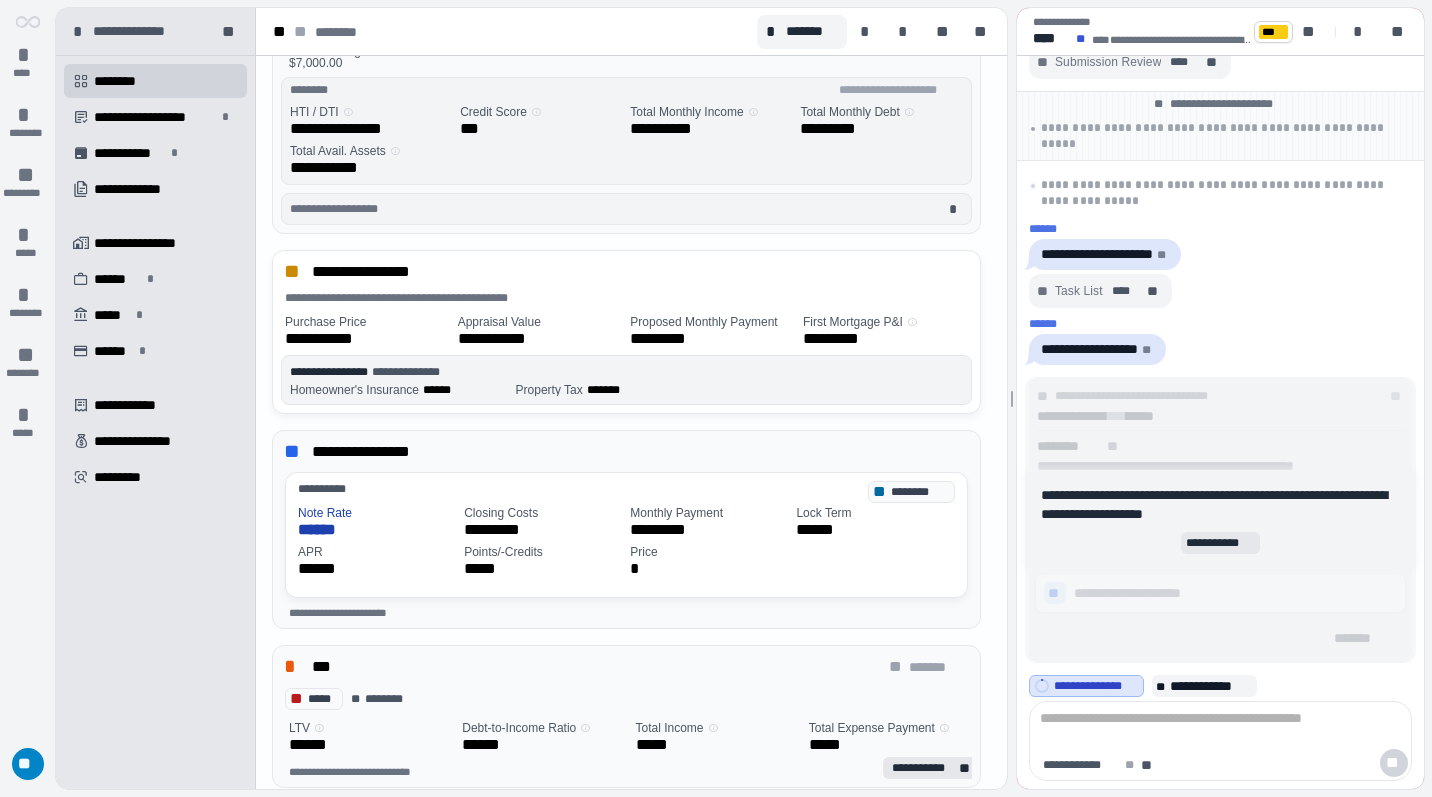 scroll, scrollTop: 319, scrollLeft: 0, axis: vertical 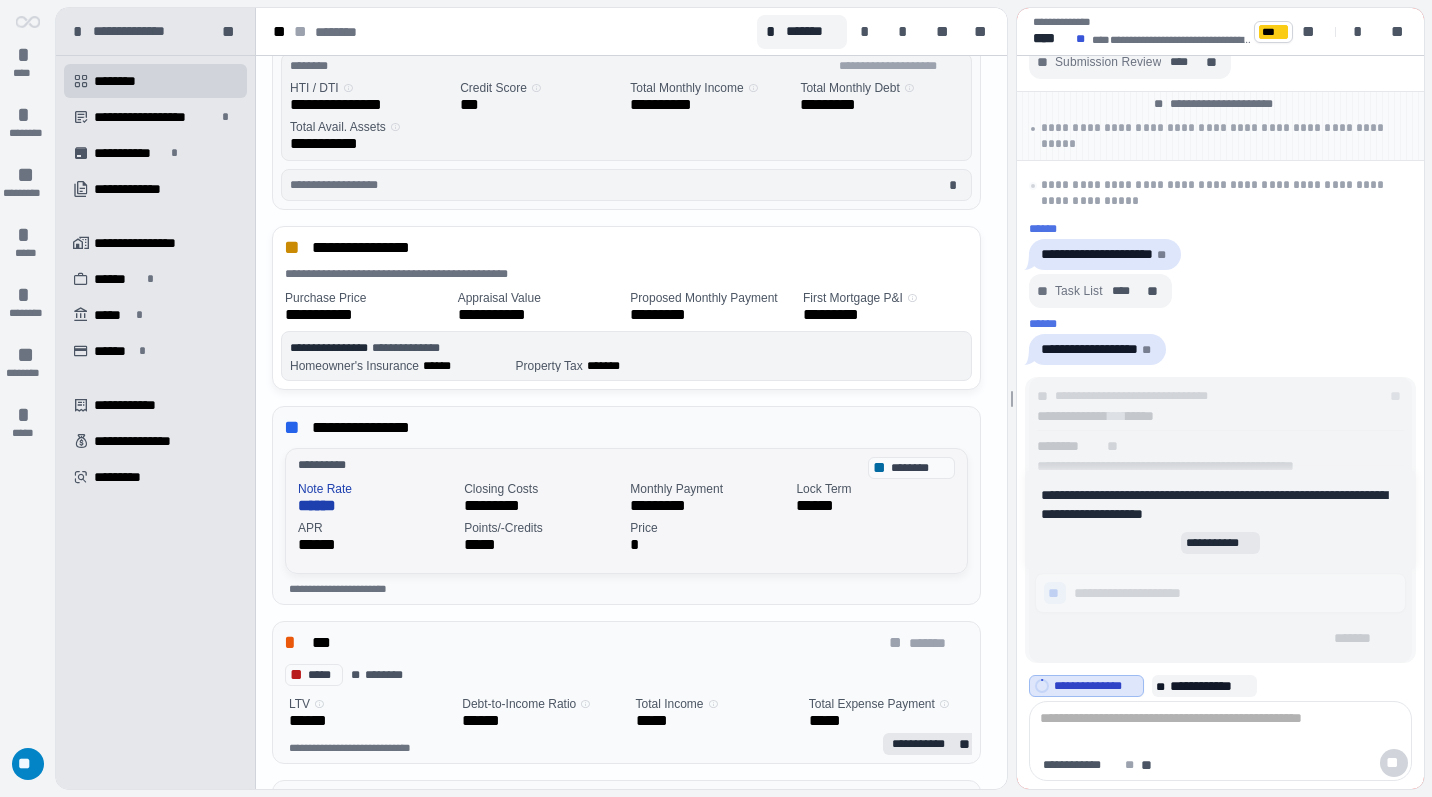 click on "Note Rate ******" at bounding box center (377, 498) 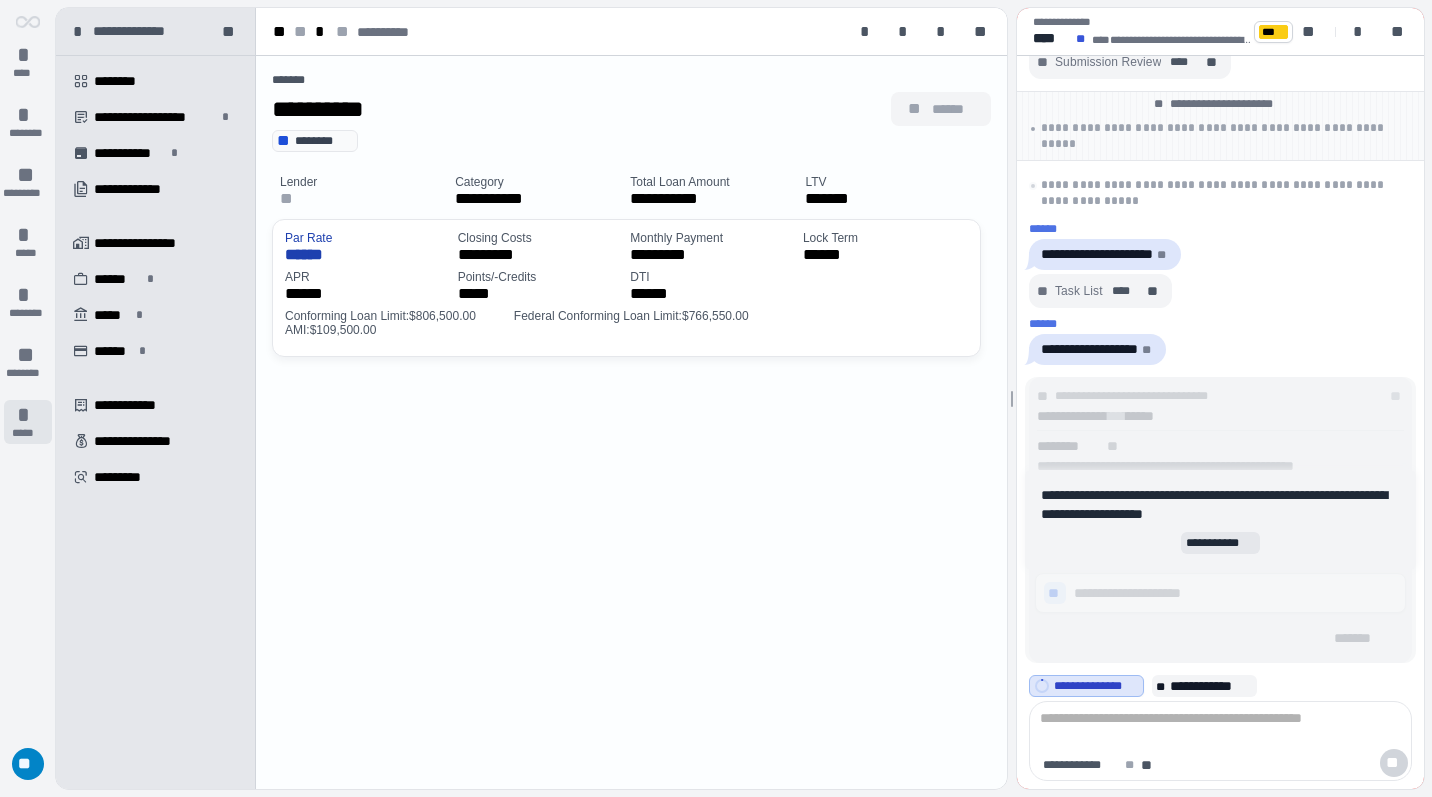 click on "*" at bounding box center [28, 415] 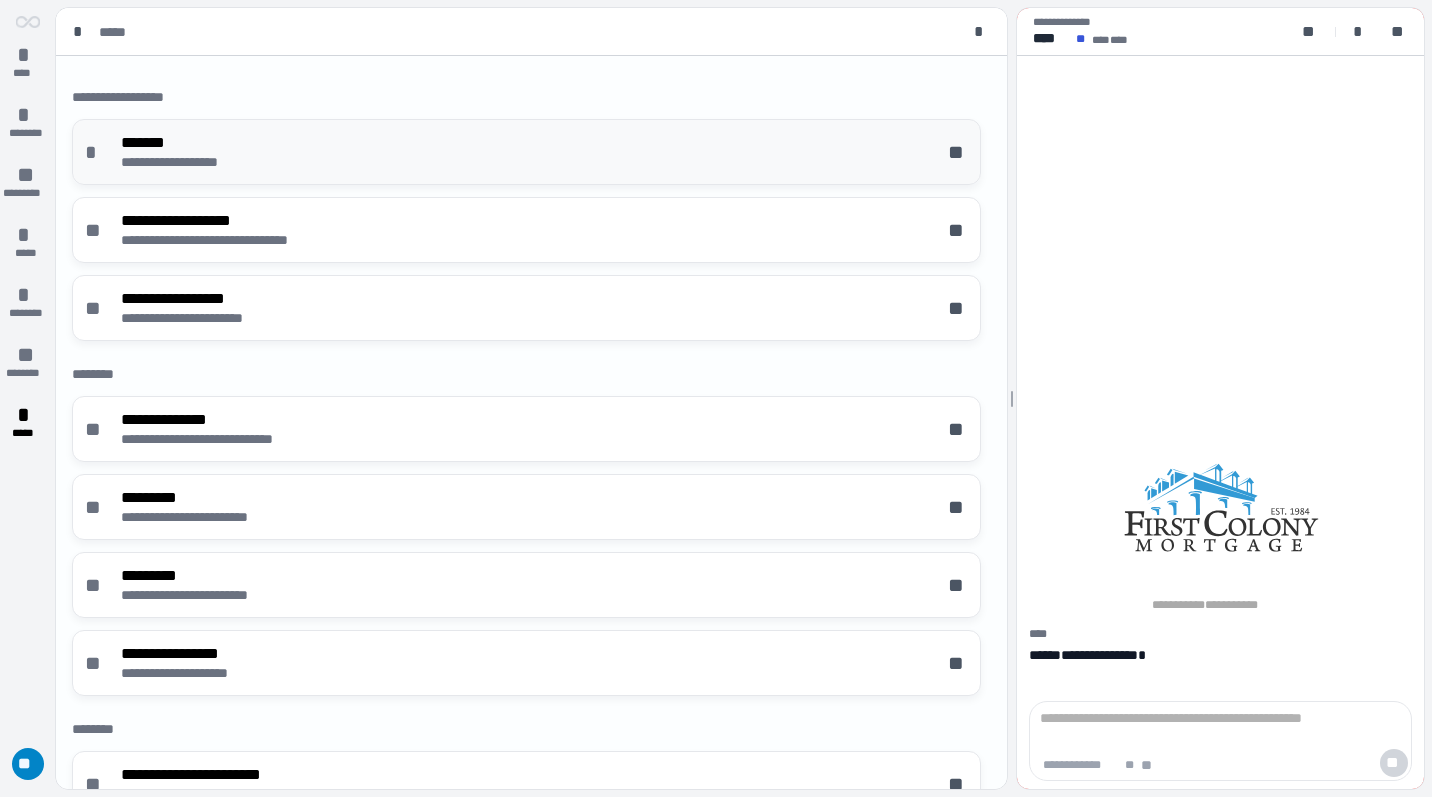 click on "*******" at bounding box center (194, 142) 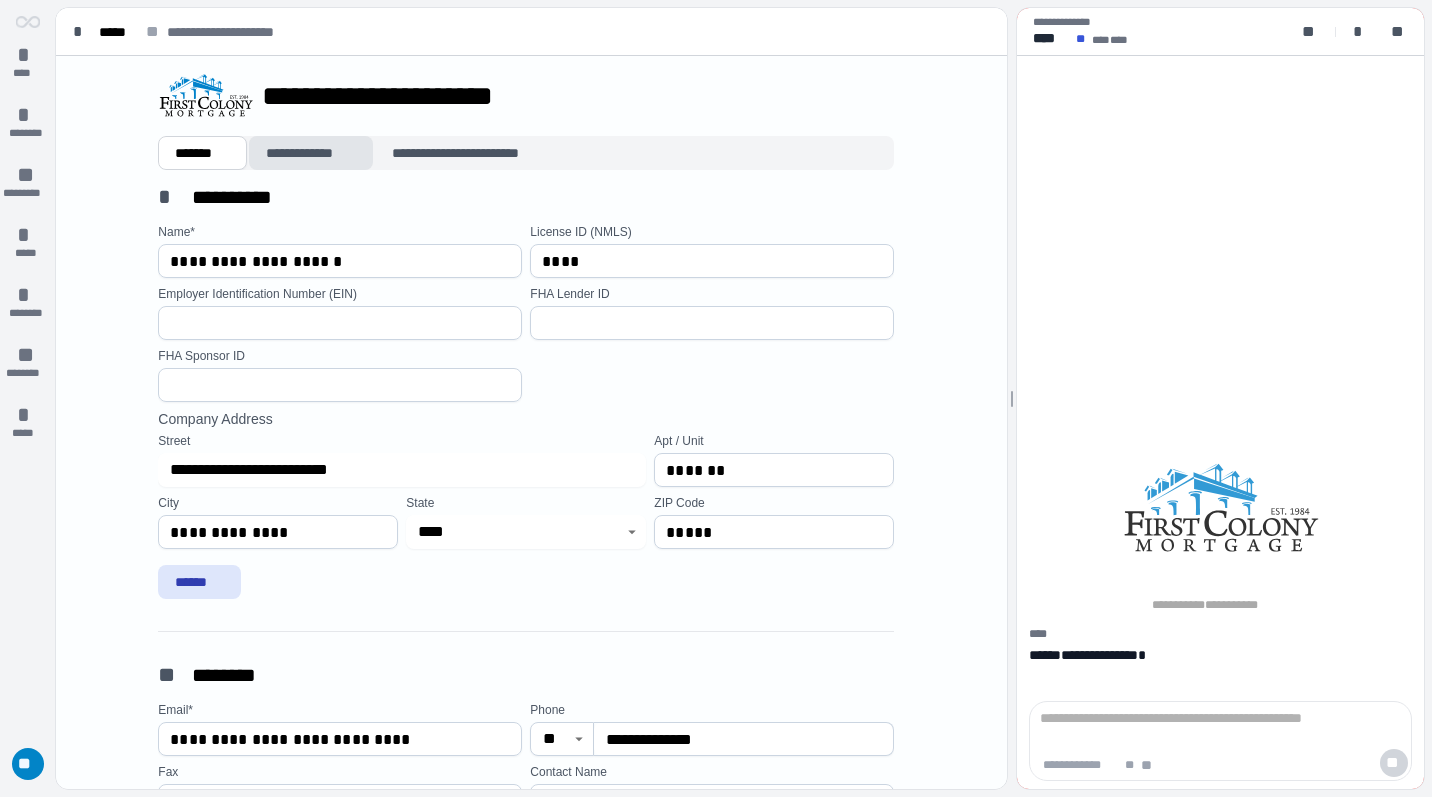 click on "**********" at bounding box center (311, 153) 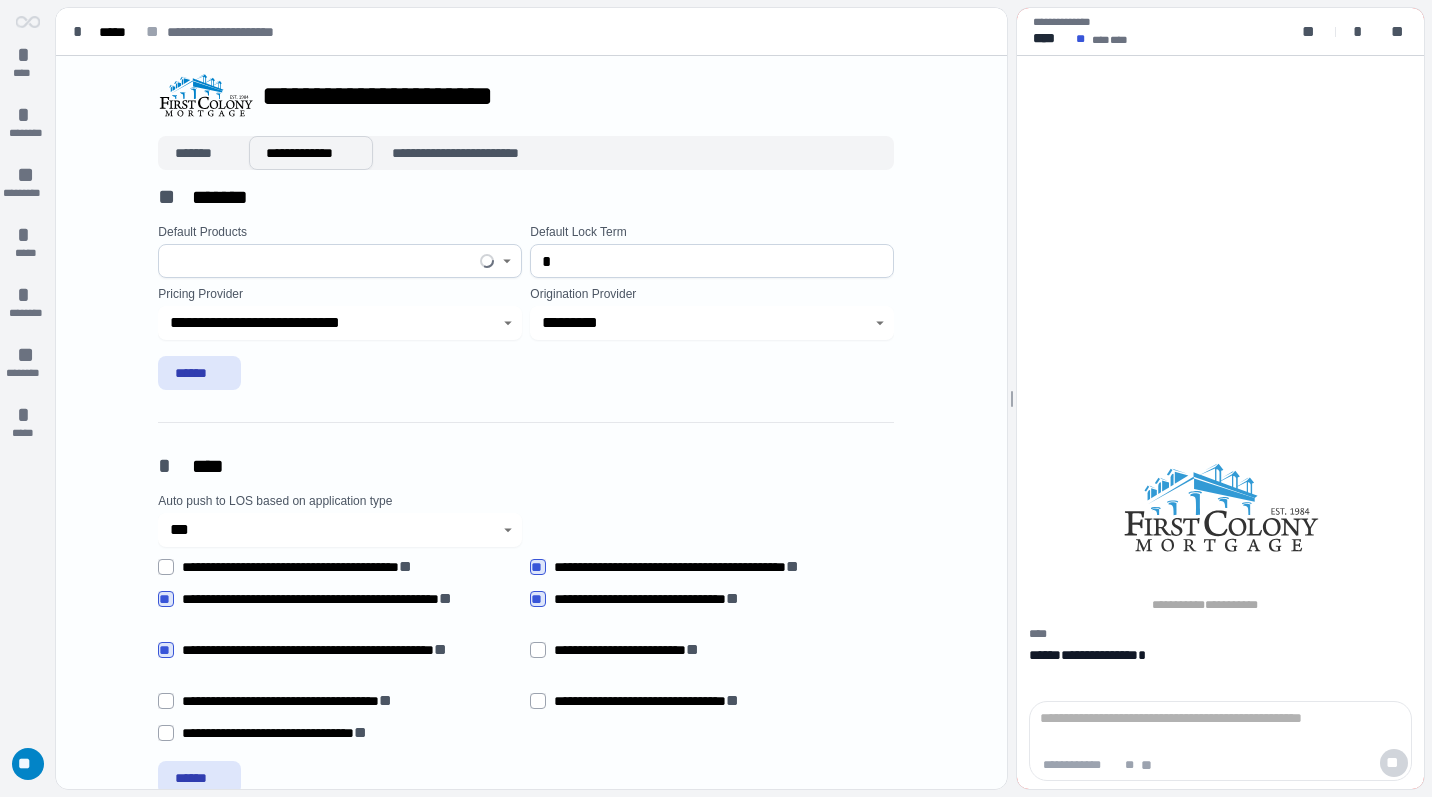 type on "****" 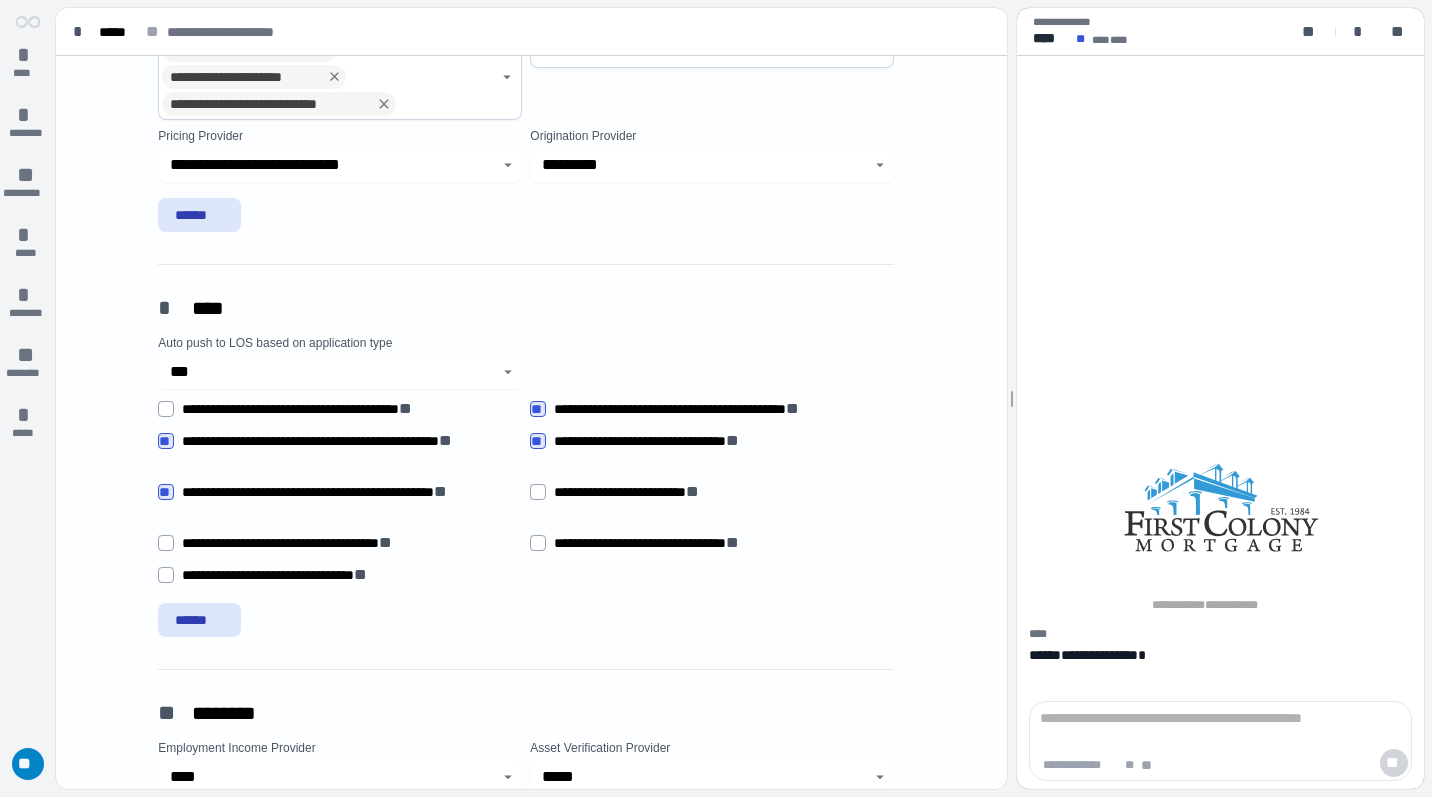 scroll, scrollTop: 215, scrollLeft: 0, axis: vertical 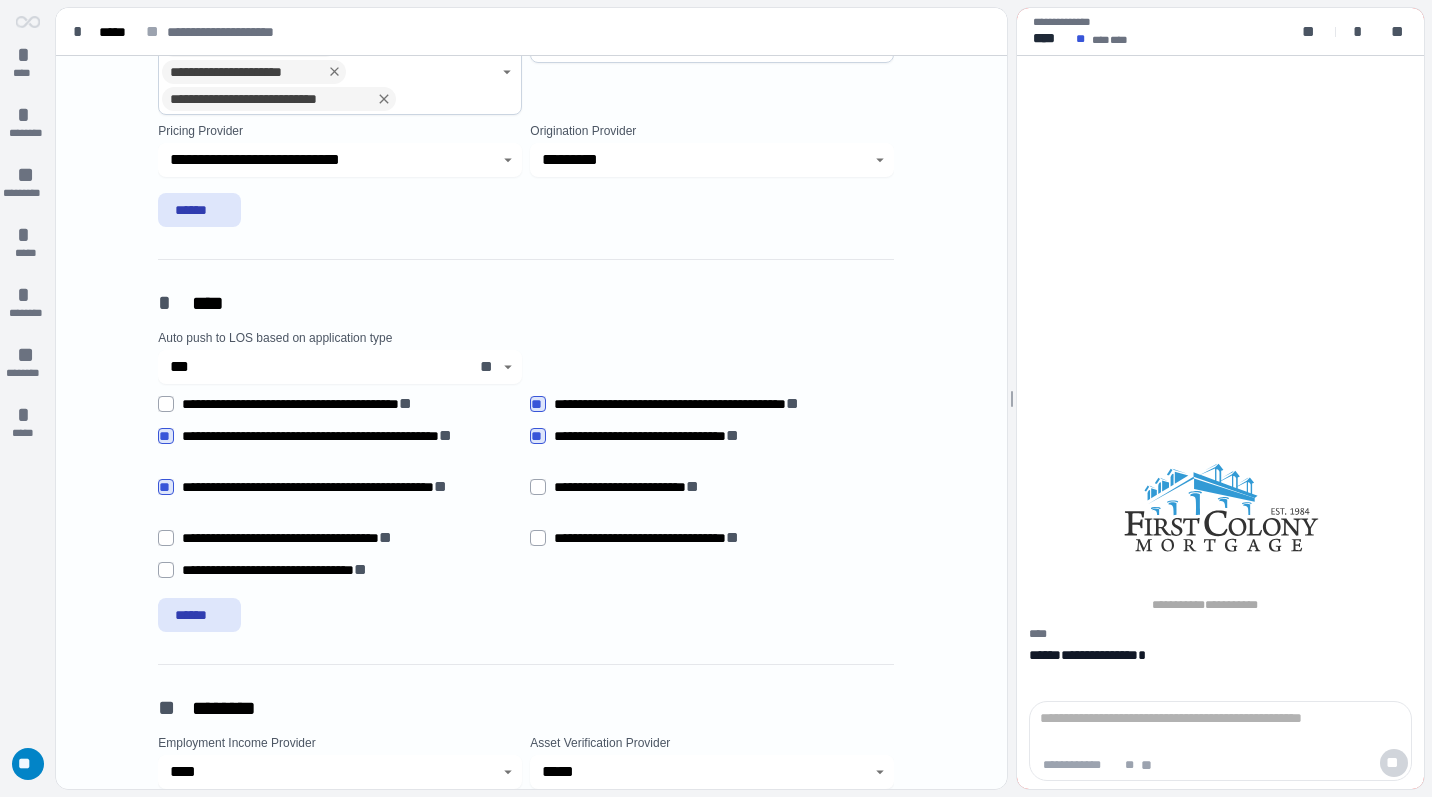 click 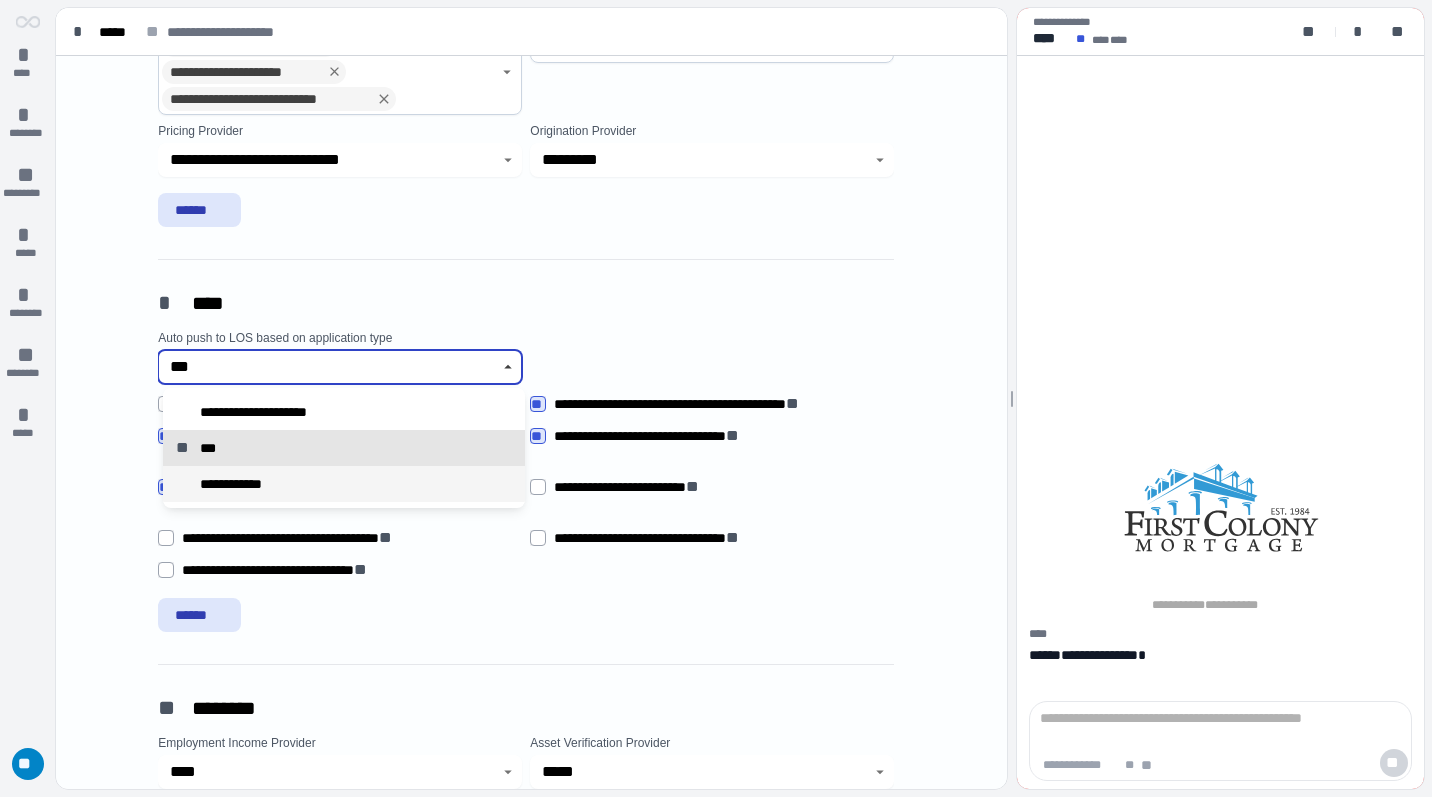 click on "**********" at bounding box center [344, 484] 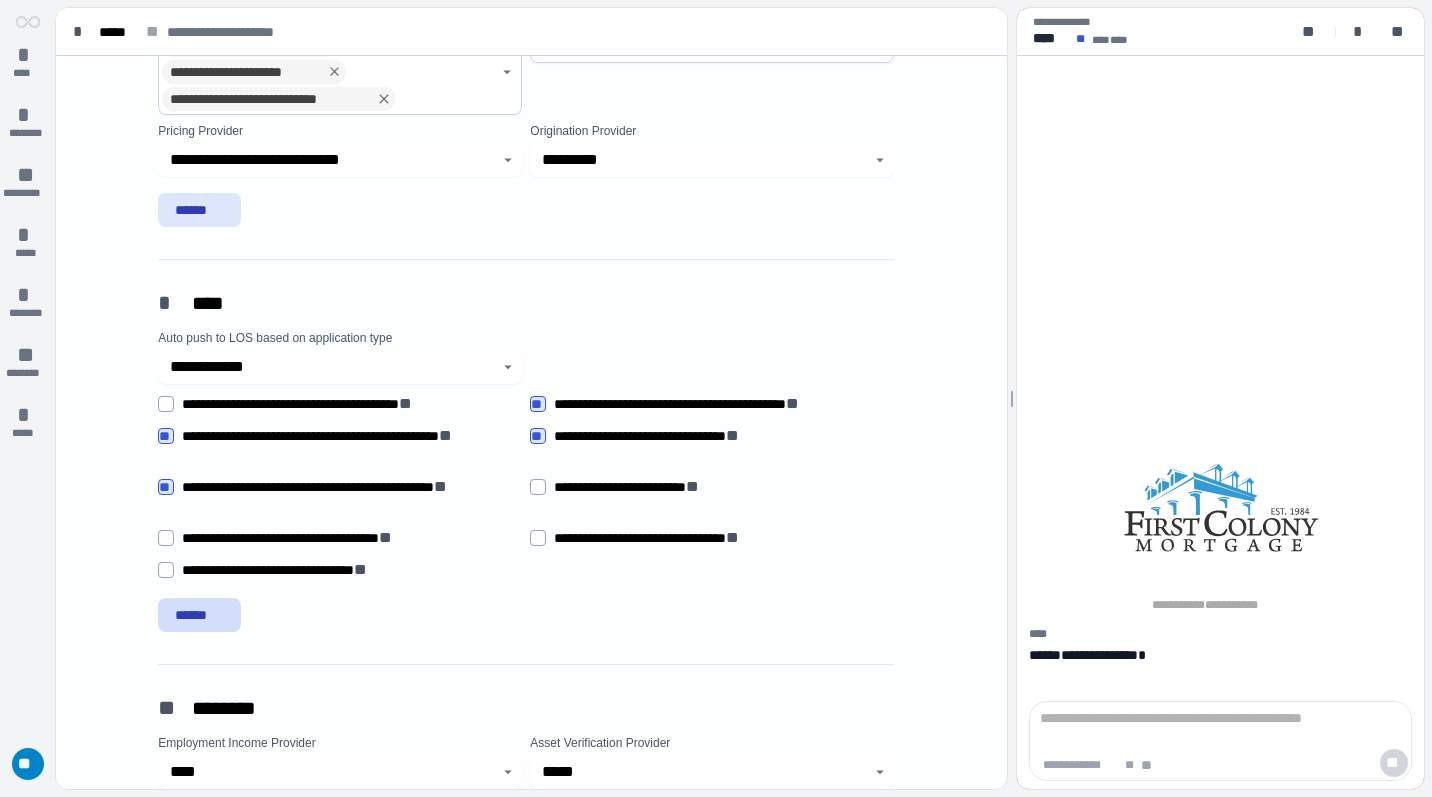 click on "******" at bounding box center (199, 615) 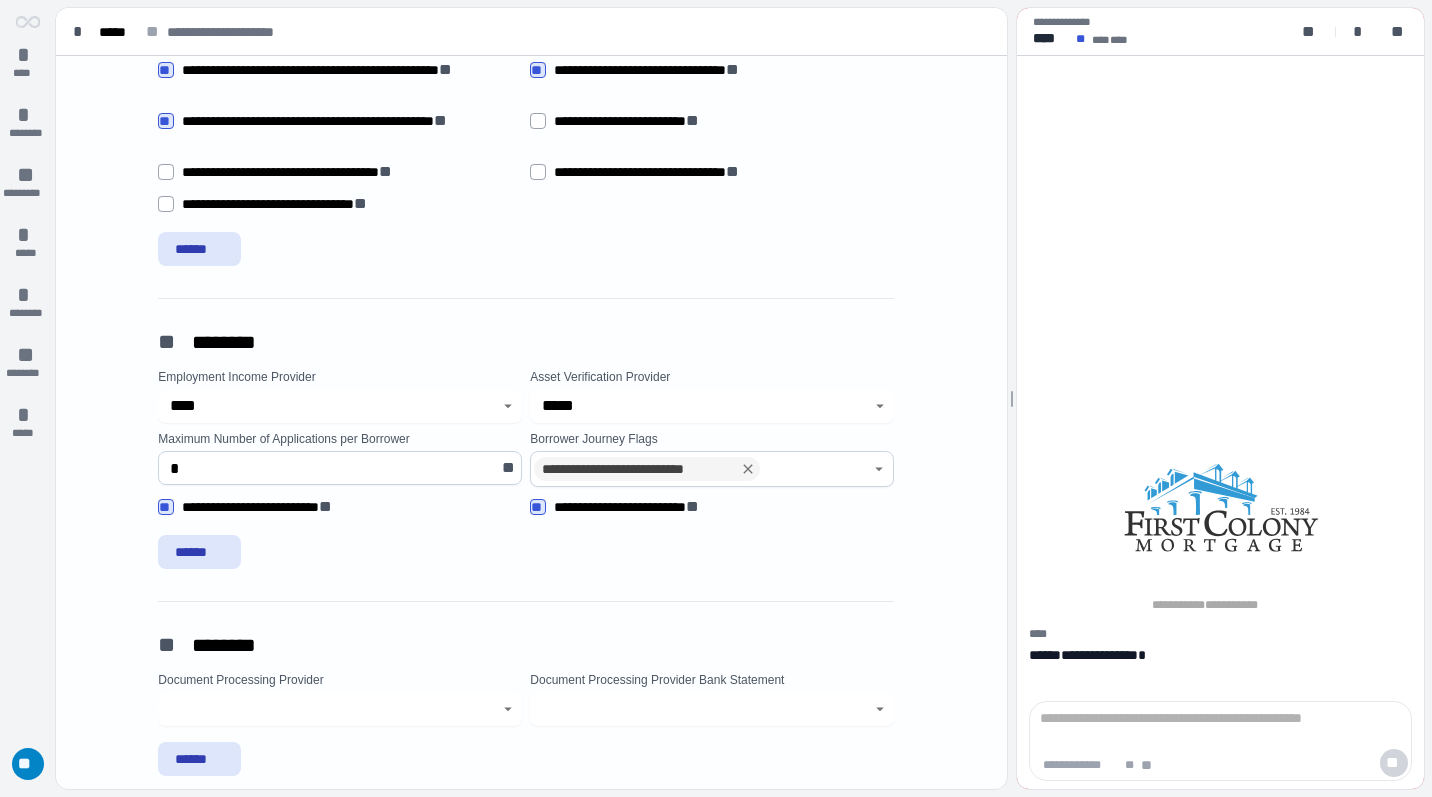 scroll, scrollTop: 576, scrollLeft: 0, axis: vertical 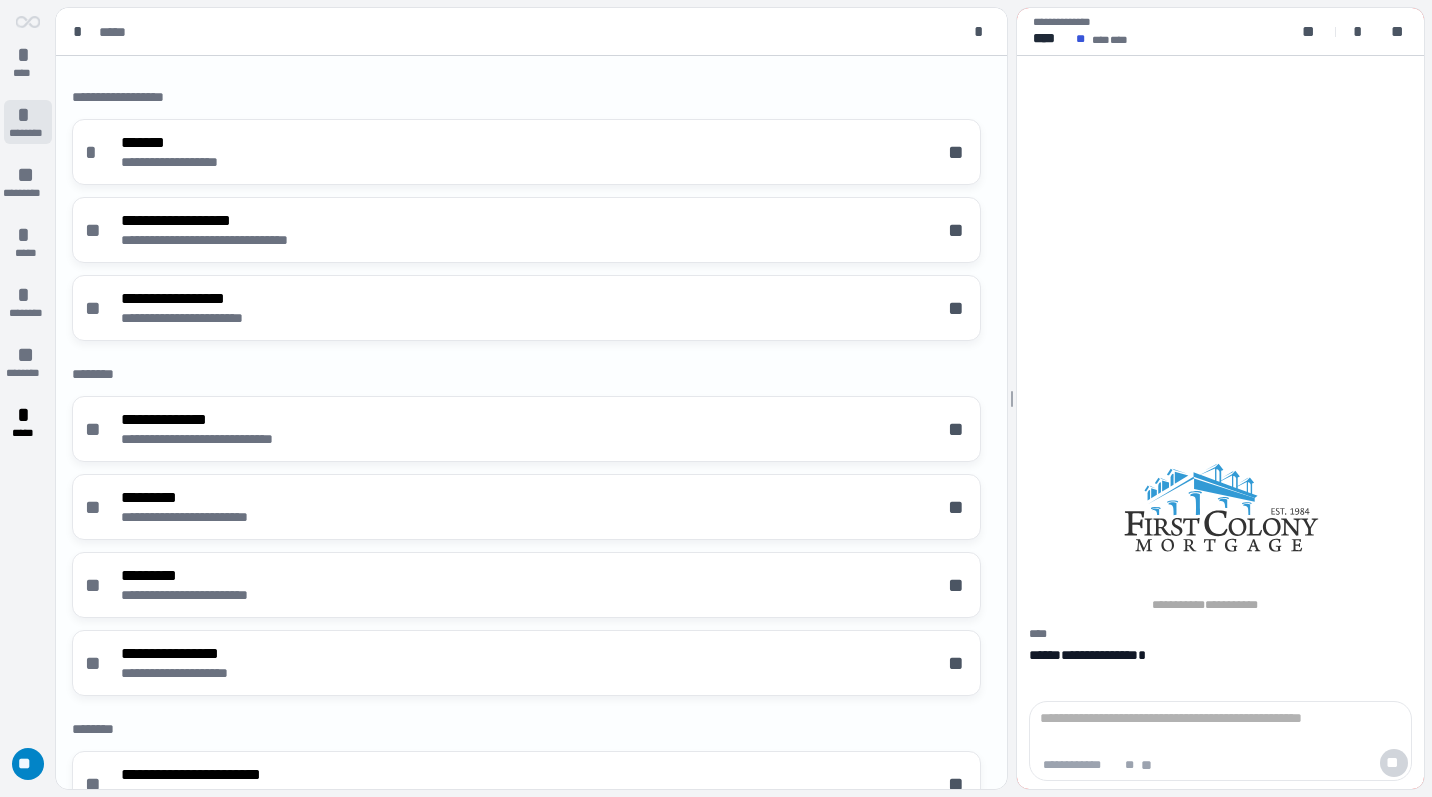 click on "********" at bounding box center (28, 133) 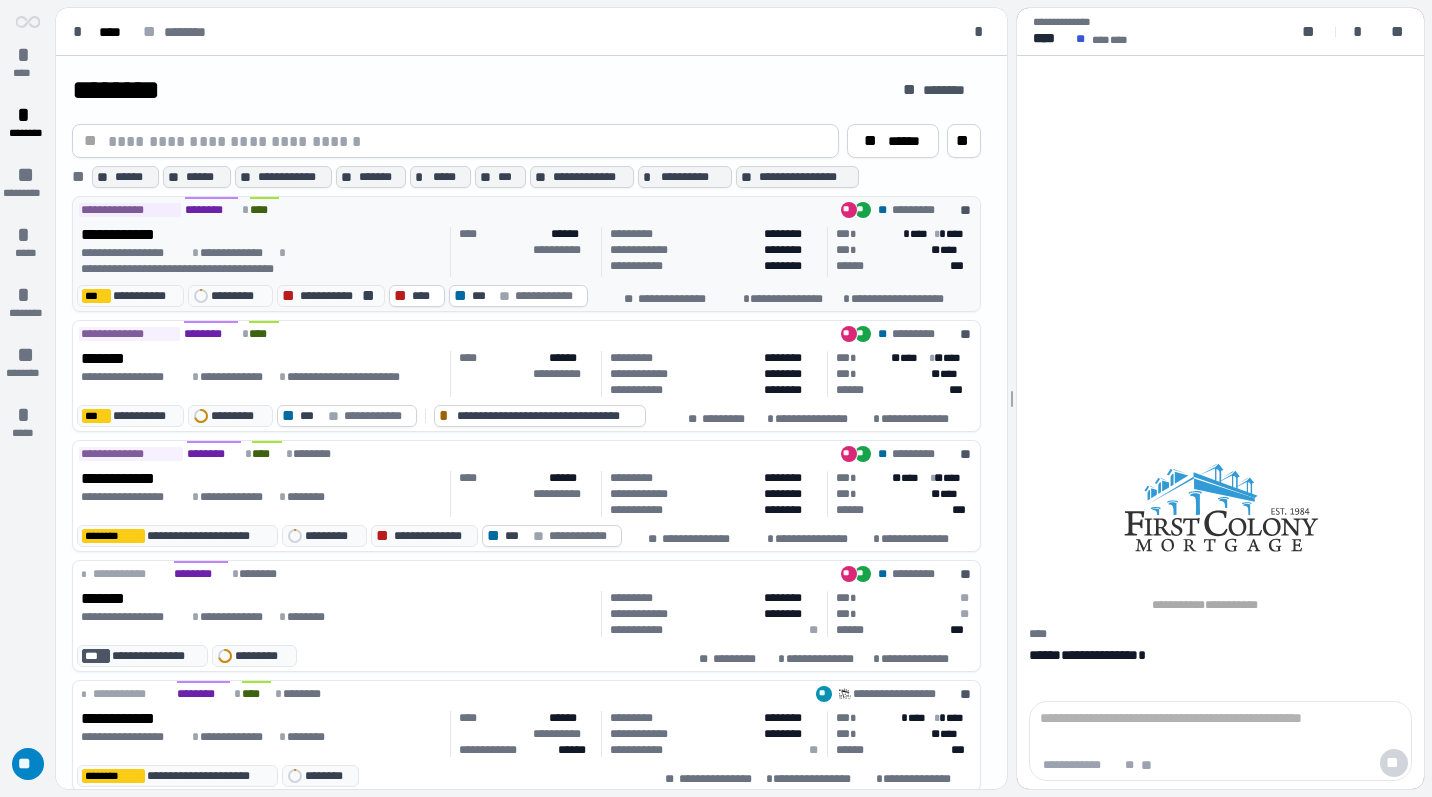 click on "**********" at bounding box center (262, 261) 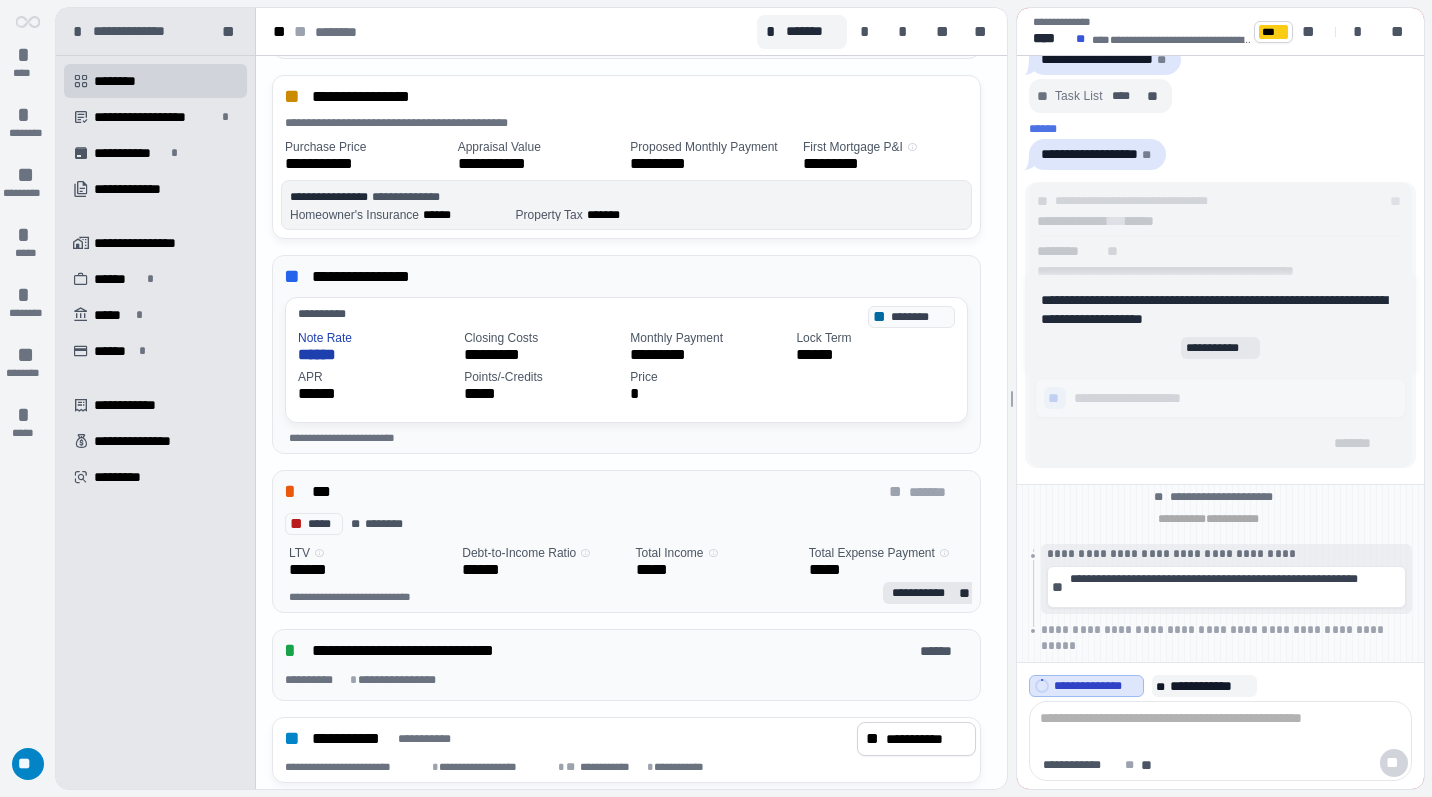 scroll, scrollTop: 0, scrollLeft: 0, axis: both 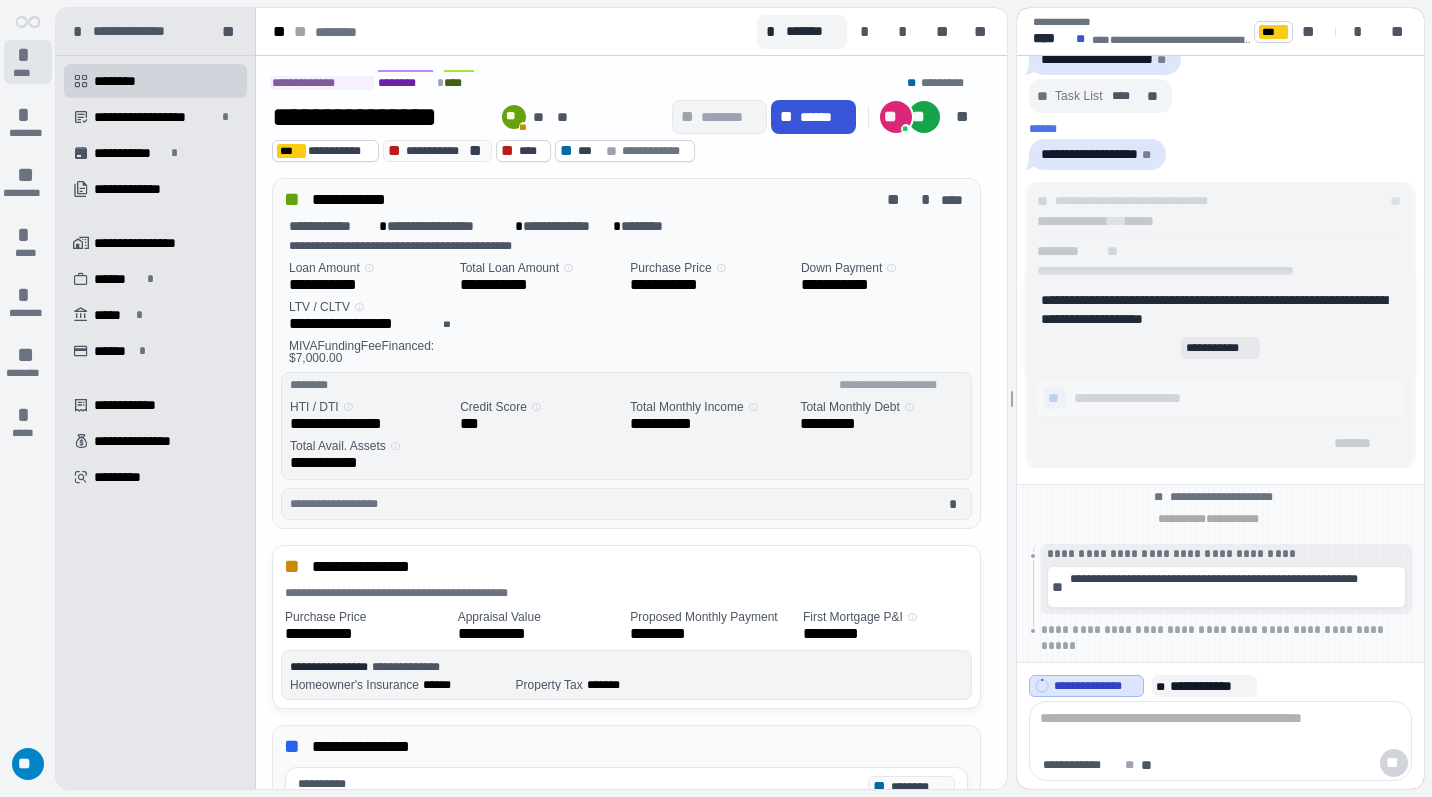 click on "*" at bounding box center (28, 55) 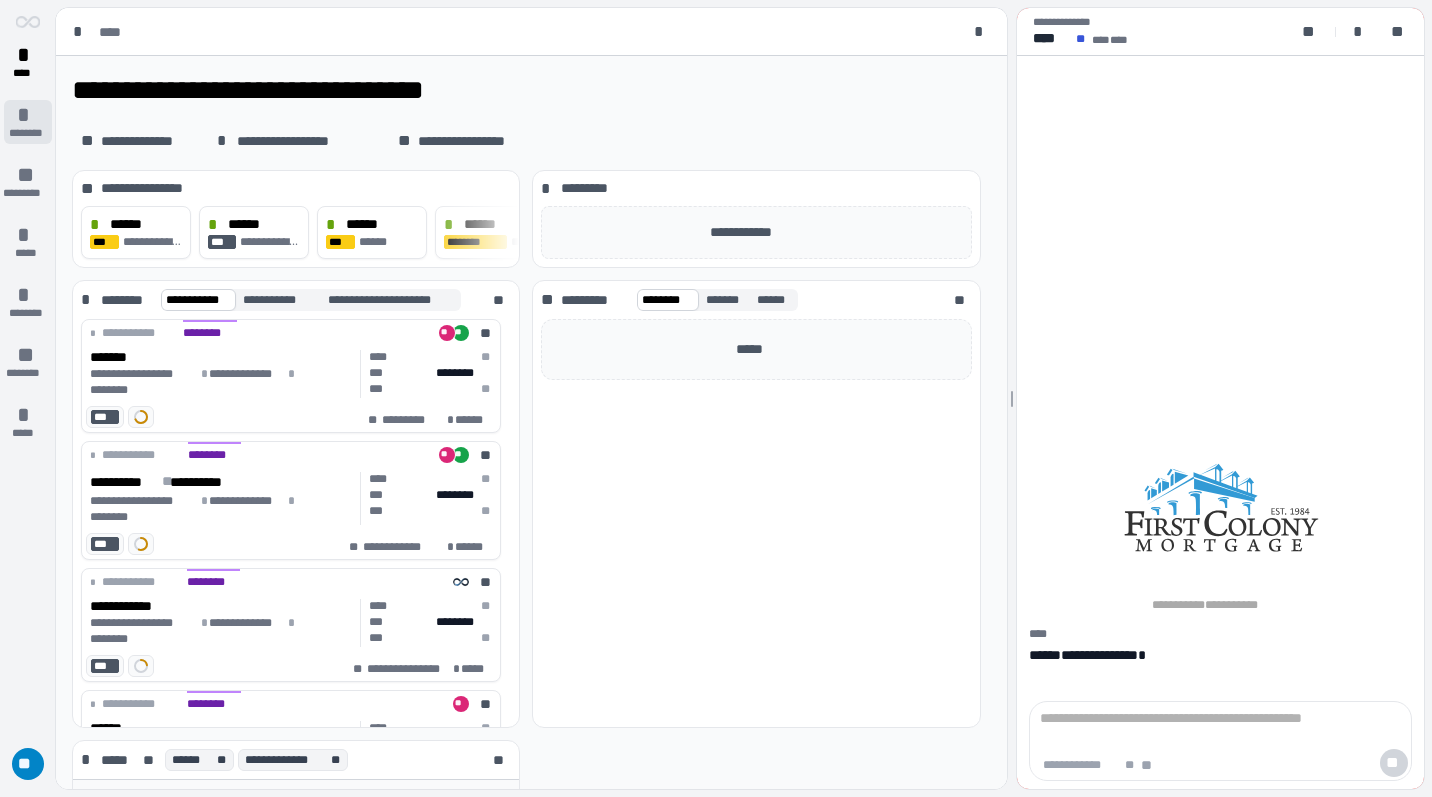 click on "*" at bounding box center [28, 115] 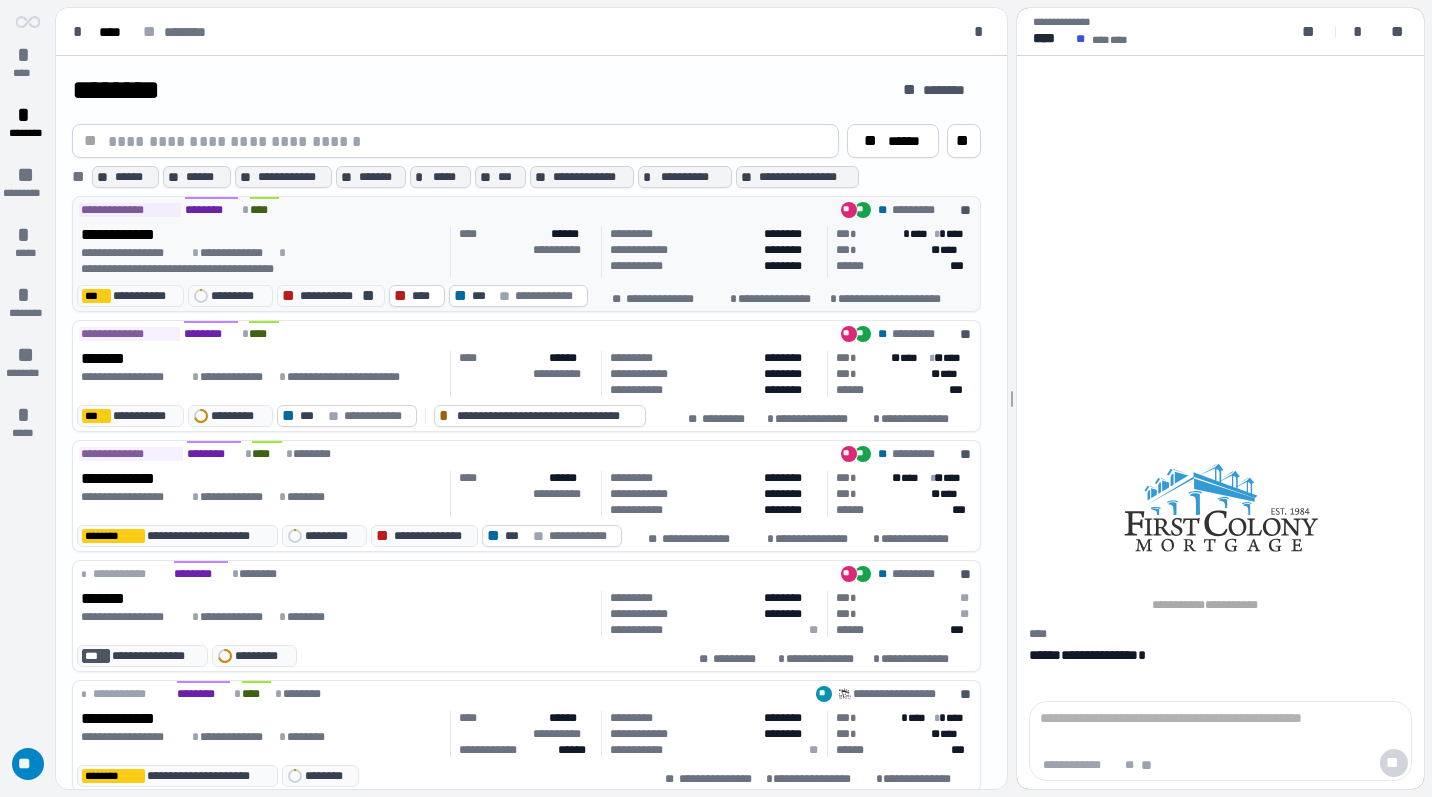 click on "**********" at bounding box center (134, 253) 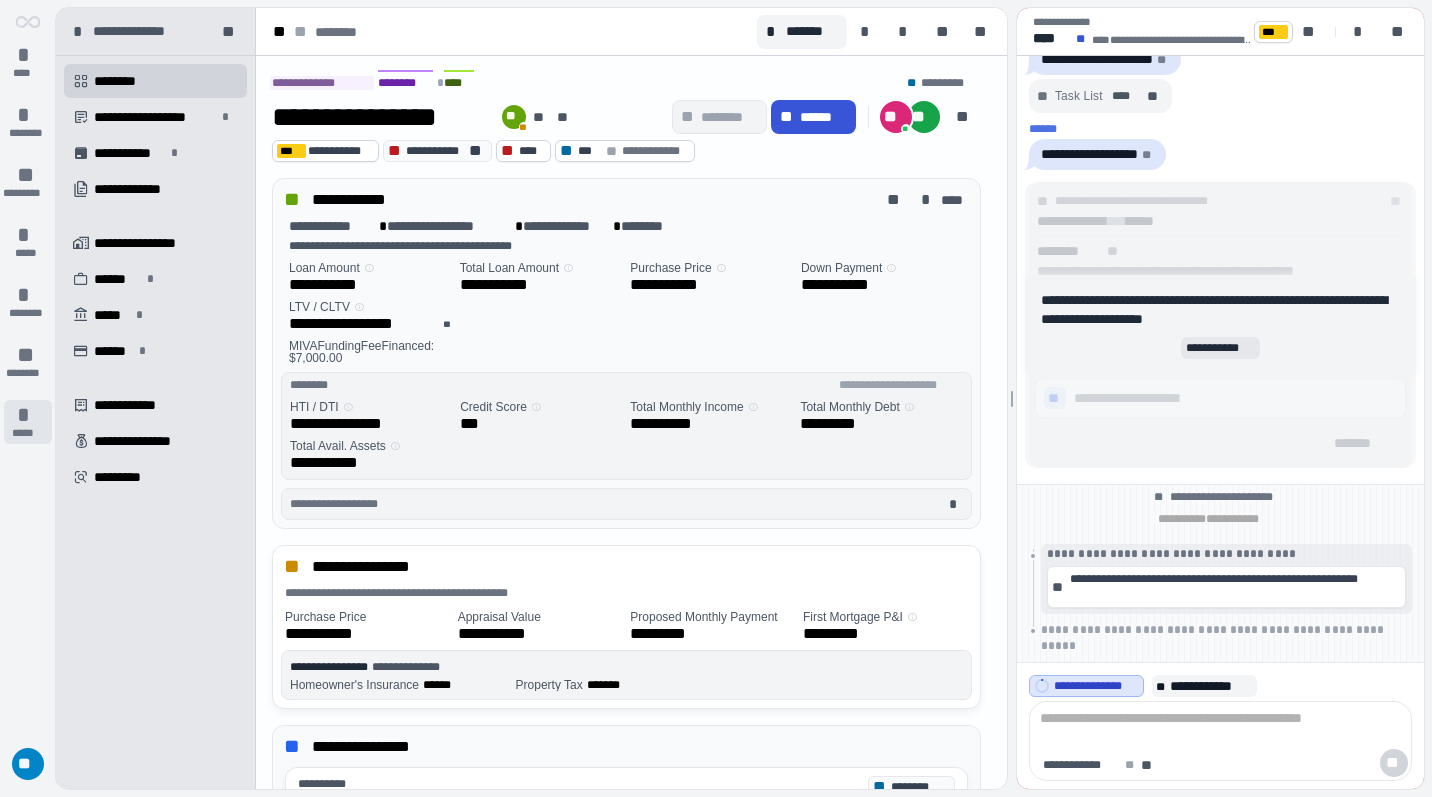 click on "*" at bounding box center [28, 415] 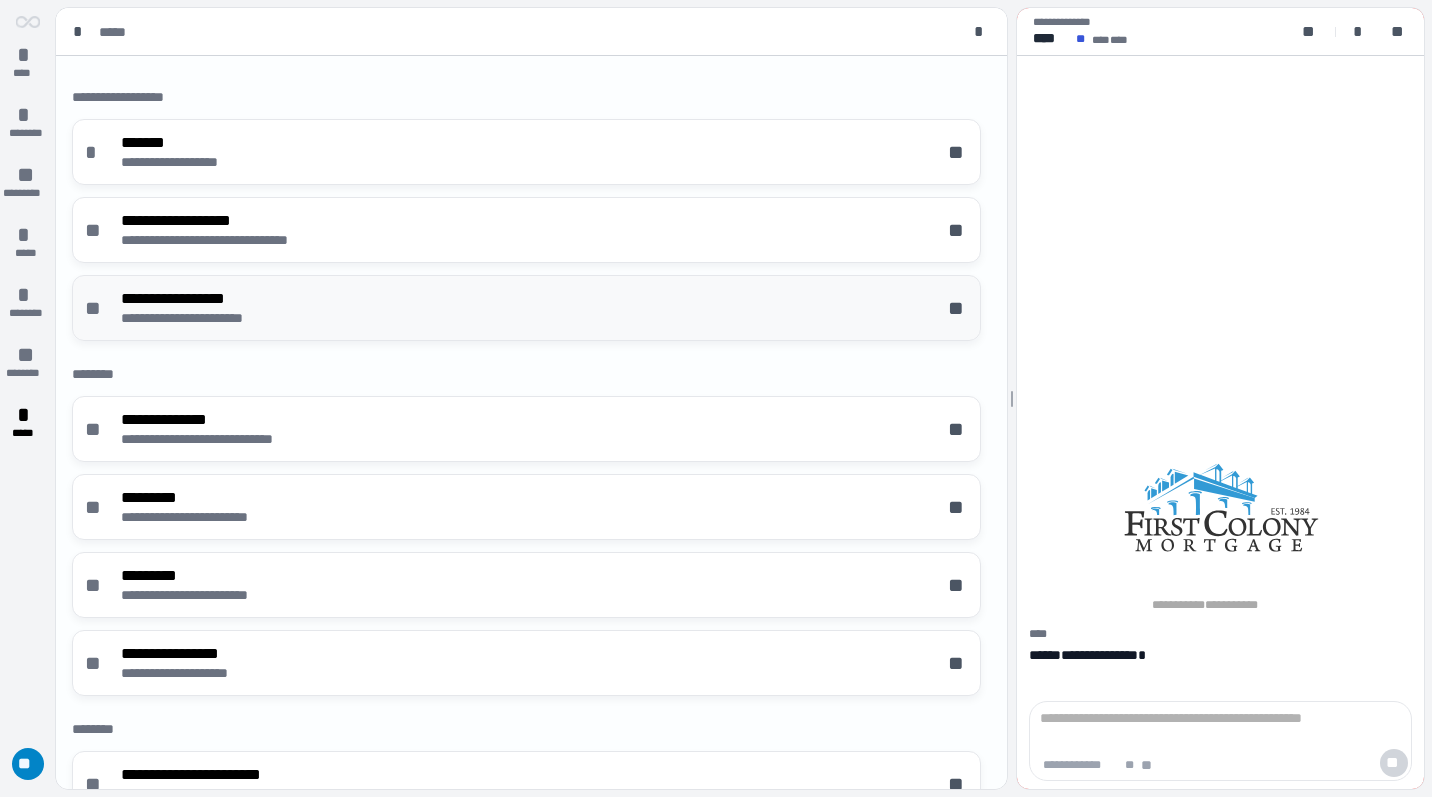 click on "**********" at bounding box center [526, 308] 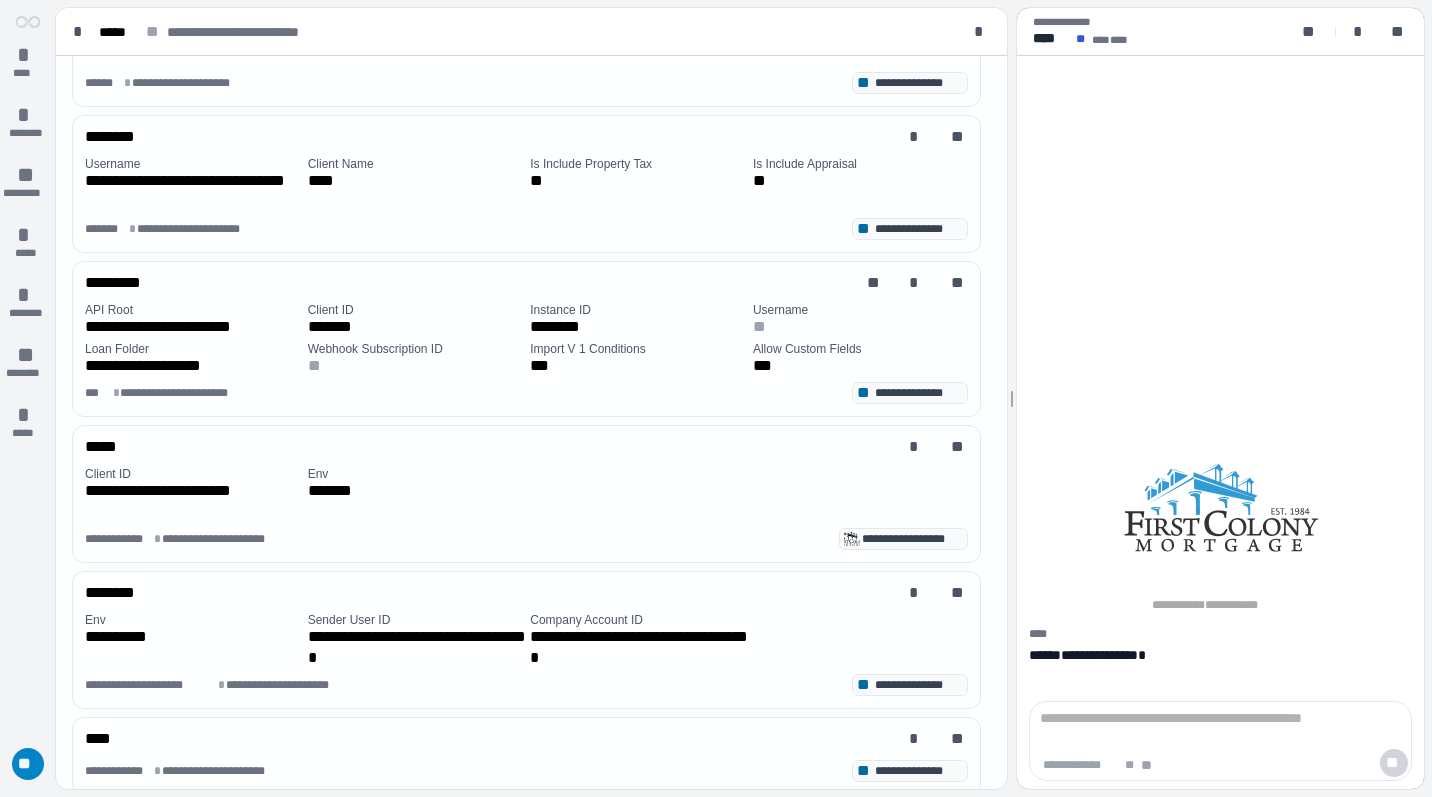 scroll, scrollTop: 238, scrollLeft: 0, axis: vertical 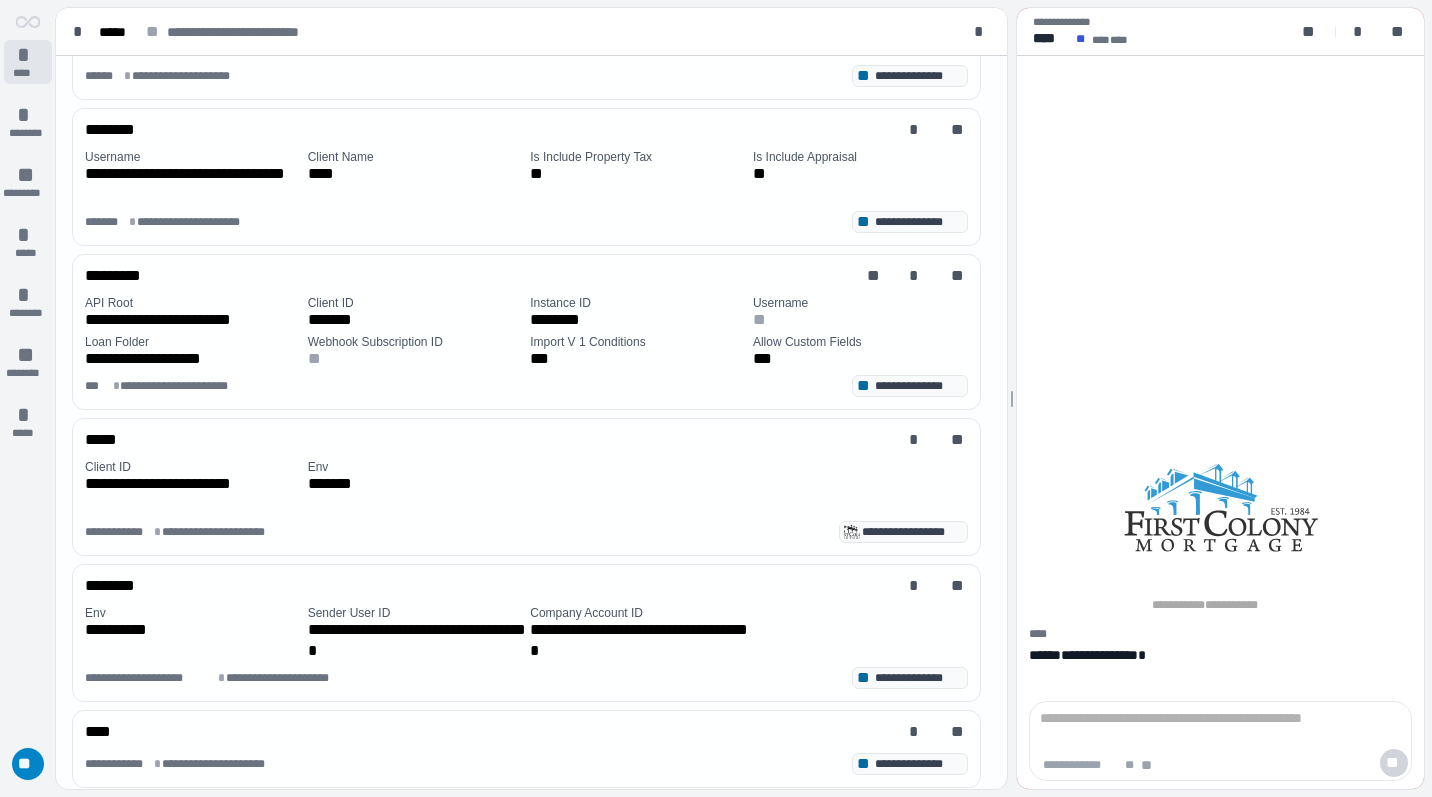 click on "*" at bounding box center (28, 55) 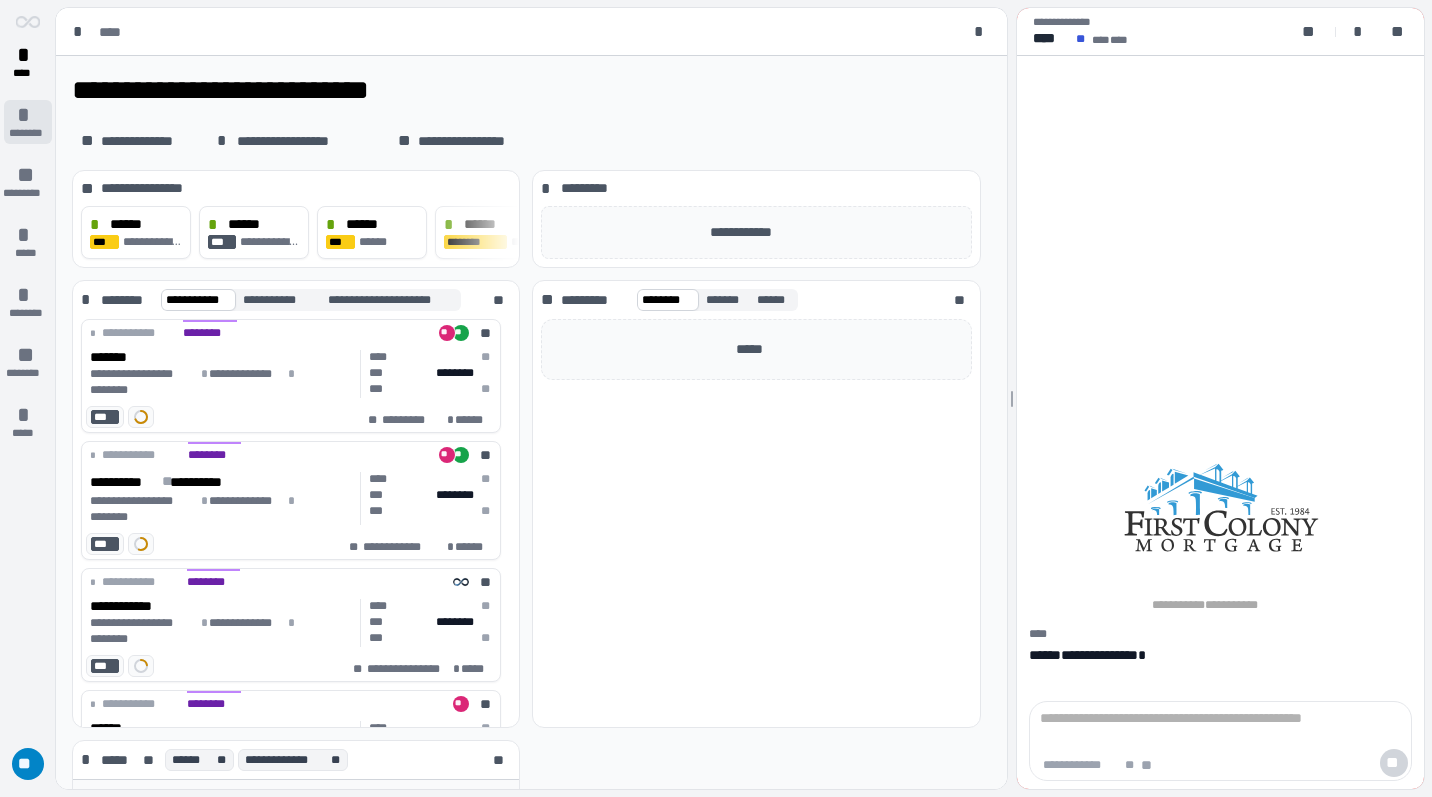 click on "* ********" at bounding box center (28, 122) 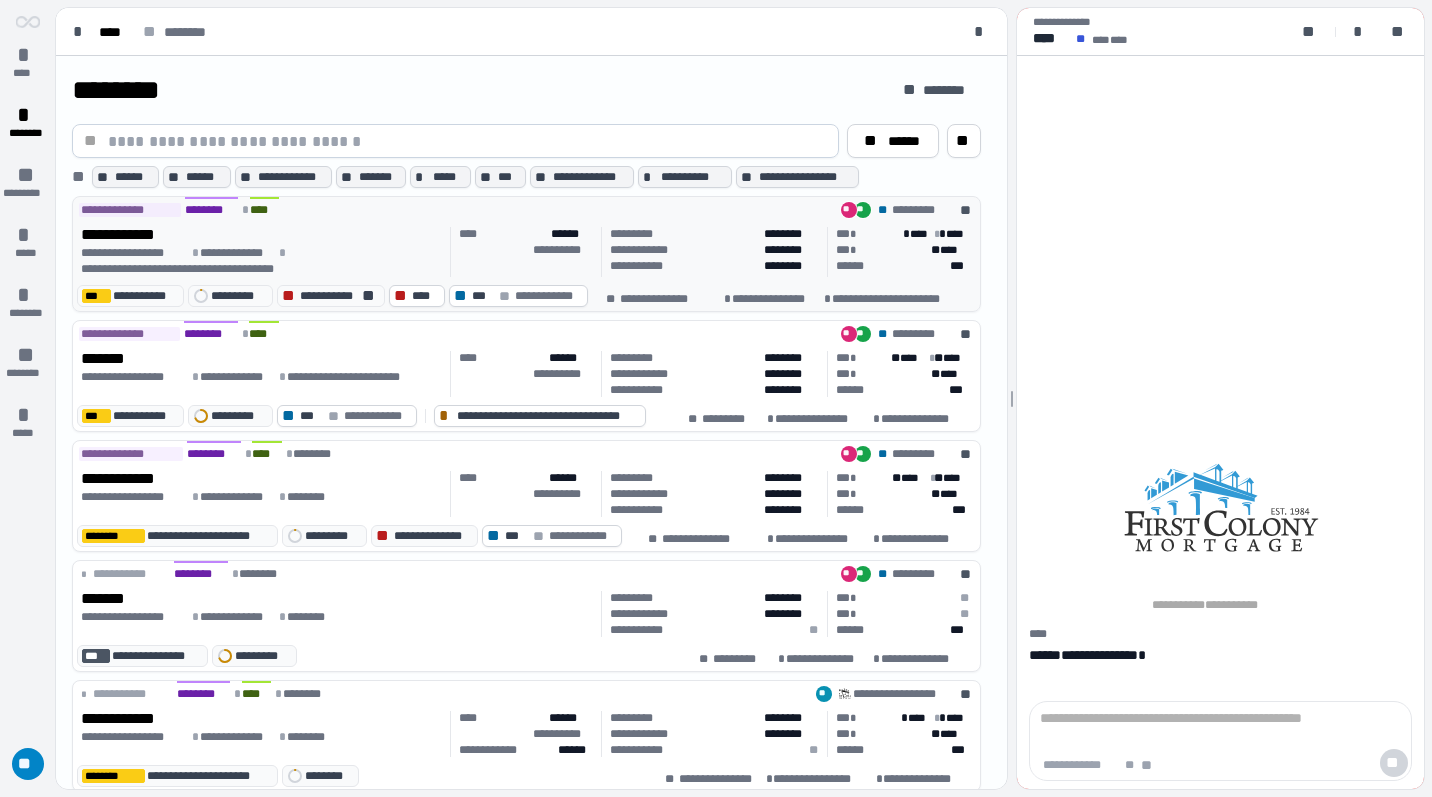 click on "**********" at bounding box center [262, 261] 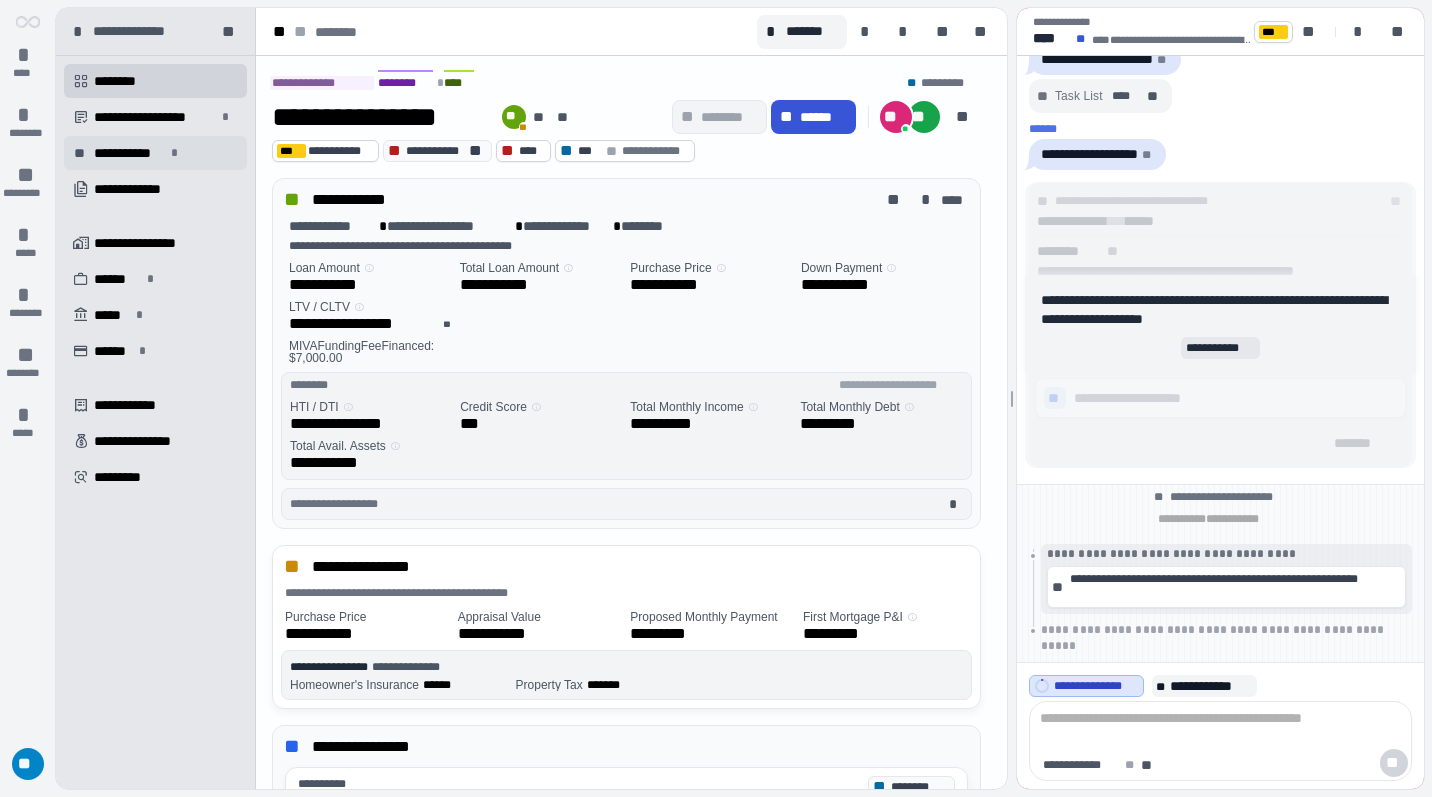 click on "**********" at bounding box center (129, 153) 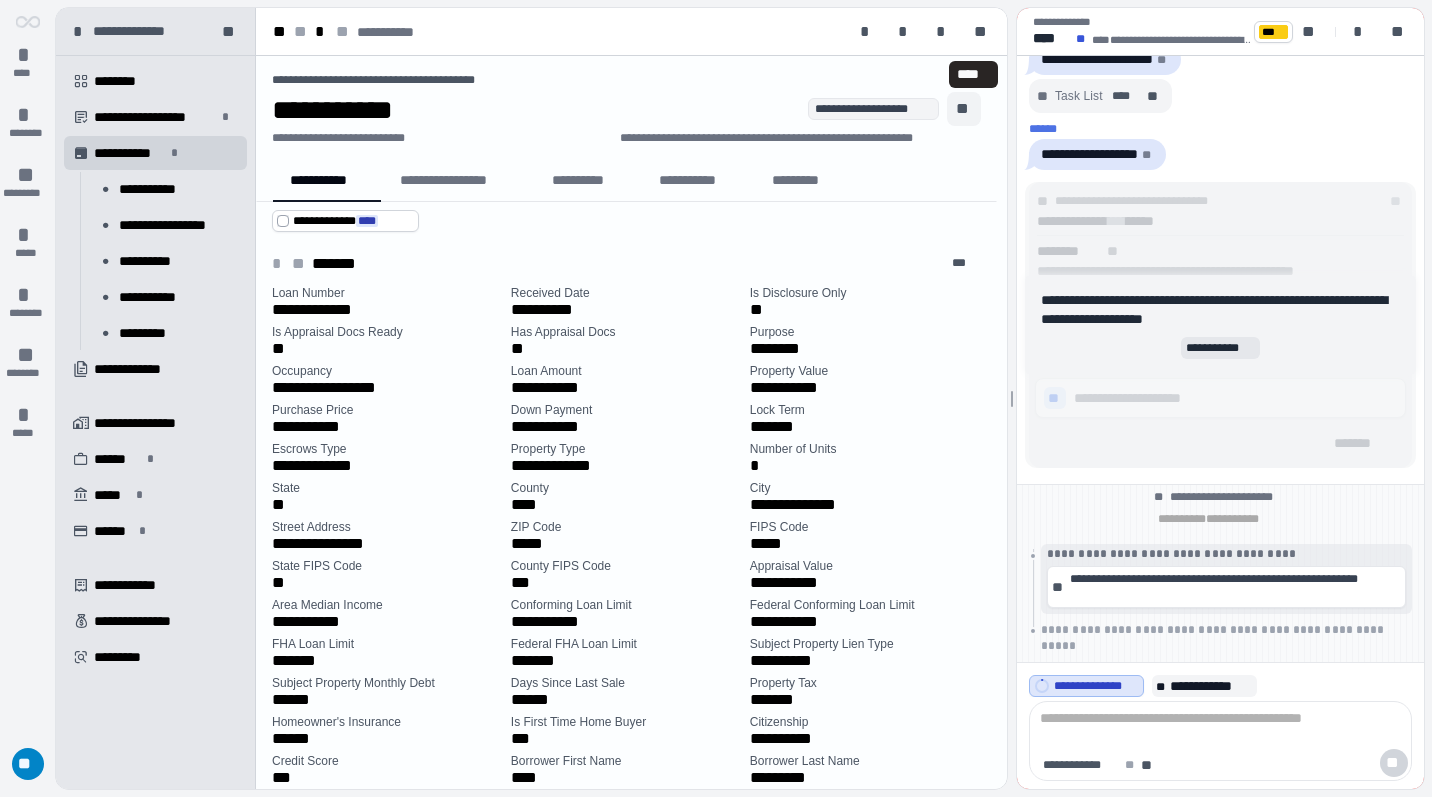 click on "**" at bounding box center (964, 109) 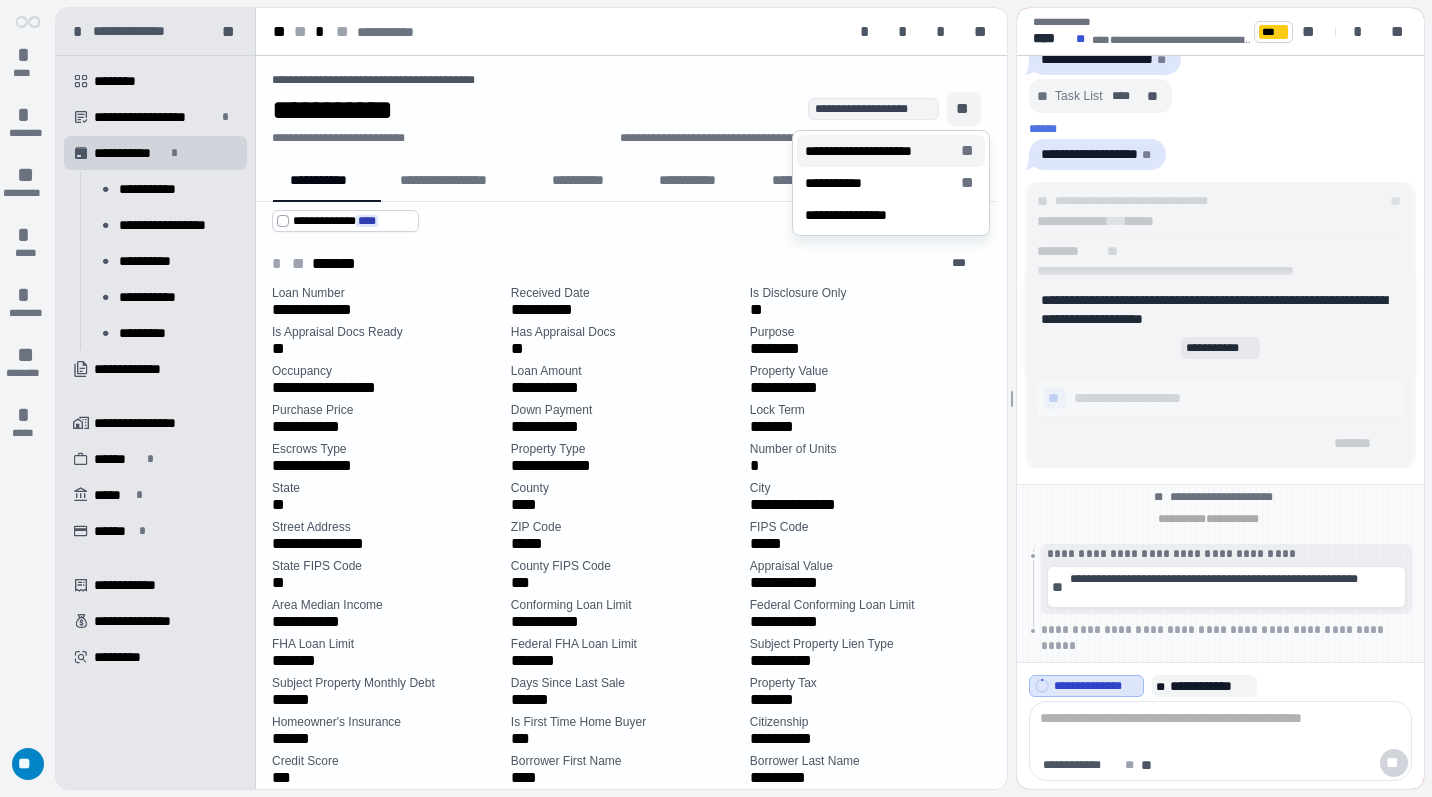 click on "**********" at bounding box center [879, 151] 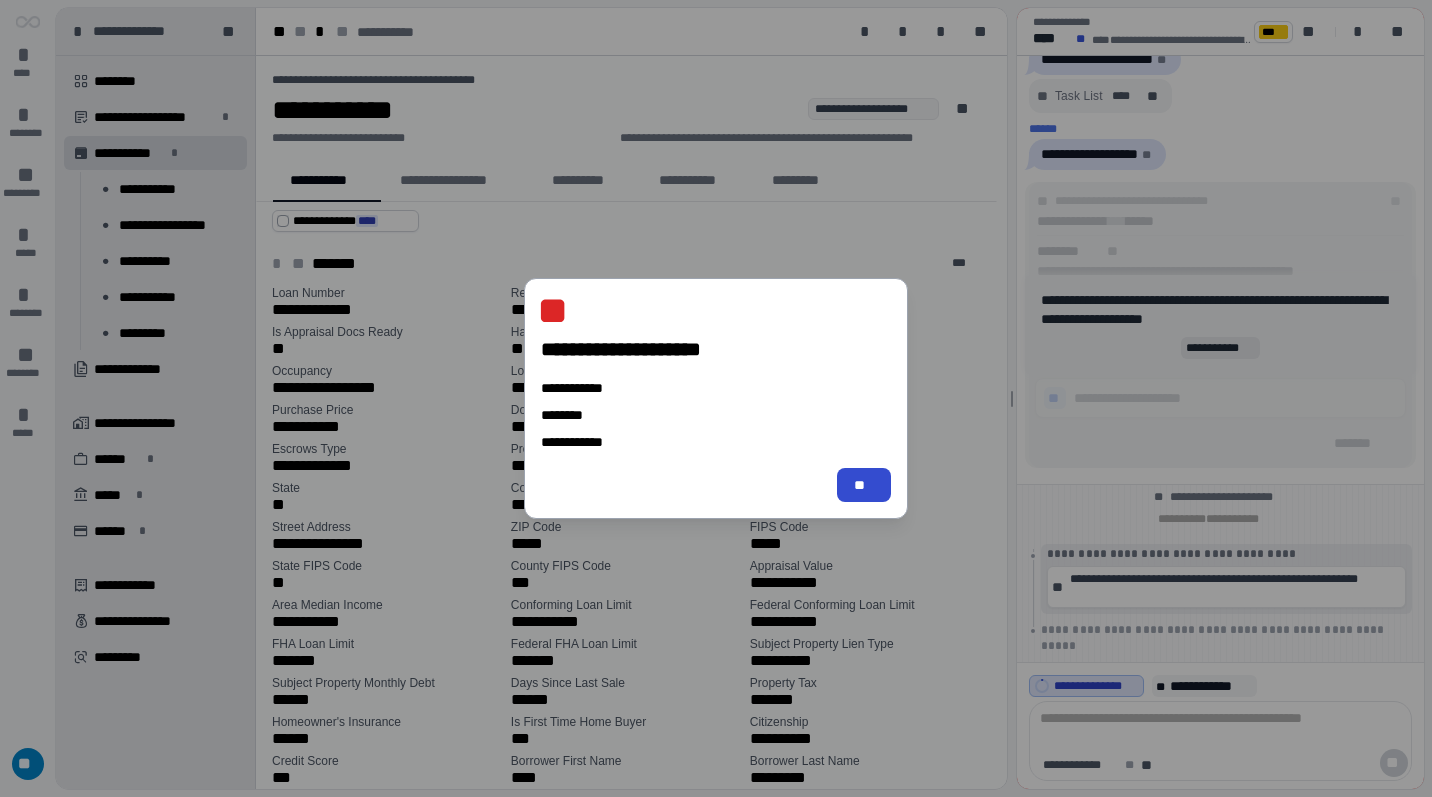 click on "**" at bounding box center [864, 485] 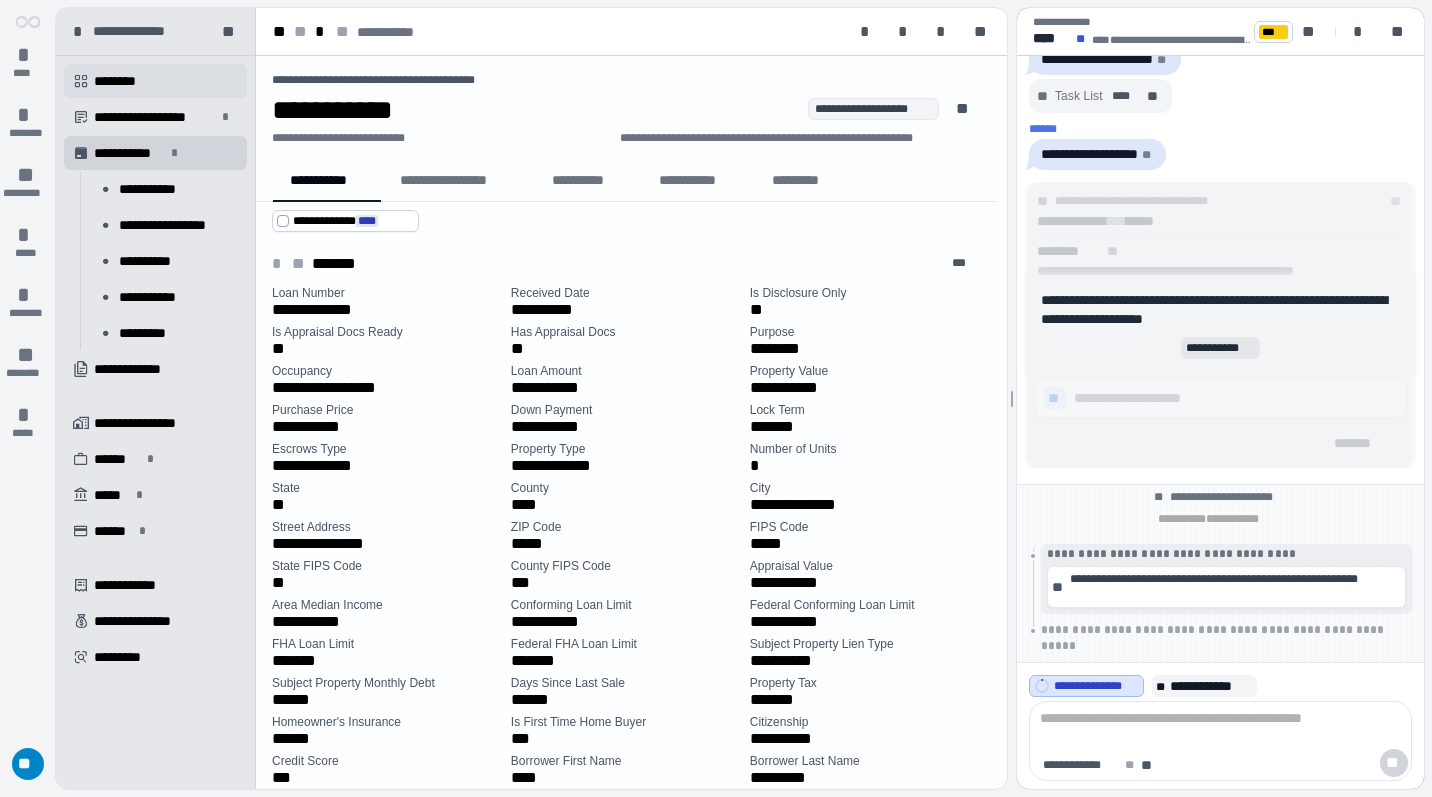 click on " ********" at bounding box center (155, 81) 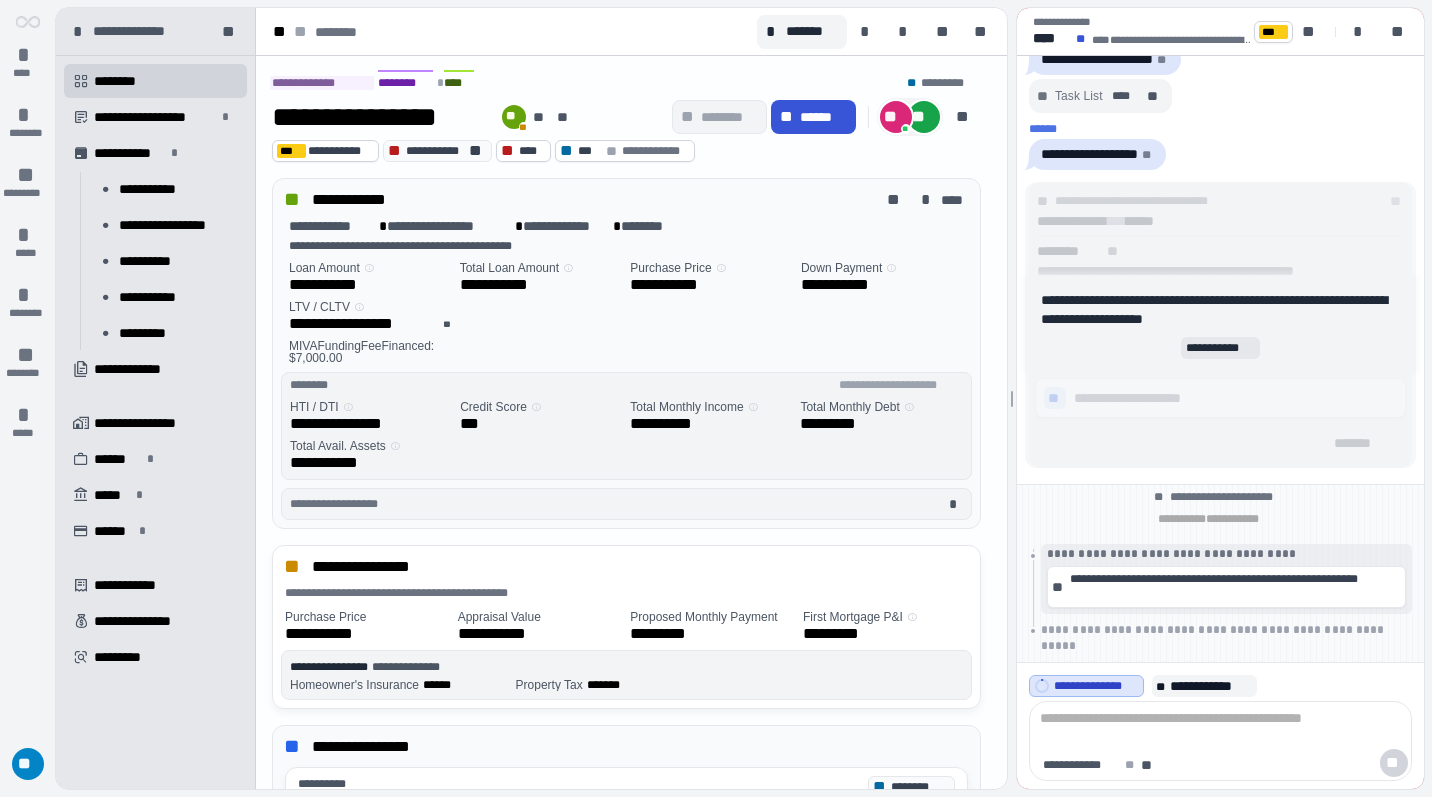 click on "**" at bounding box center (896, 117) 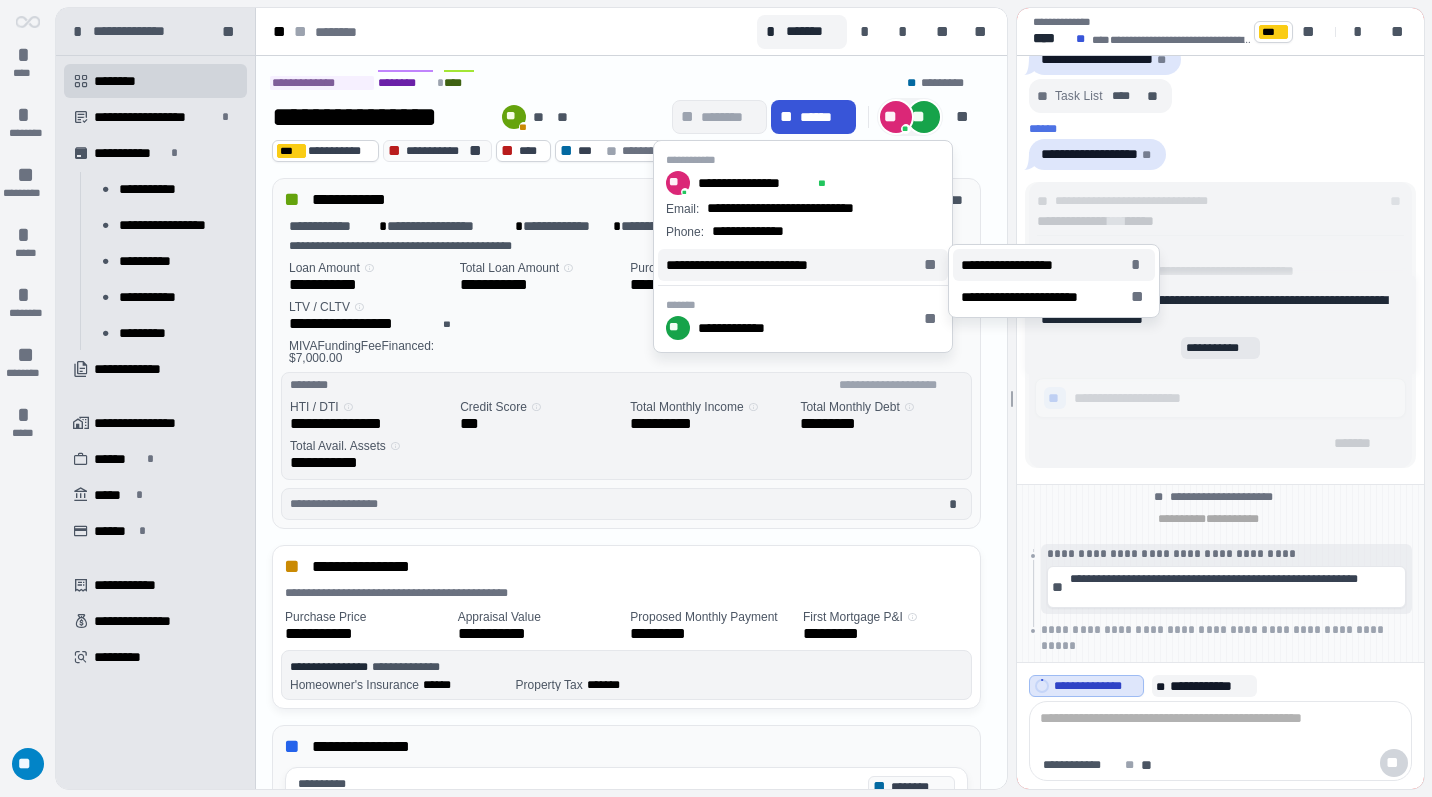 click on "**********" at bounding box center (1020, 265) 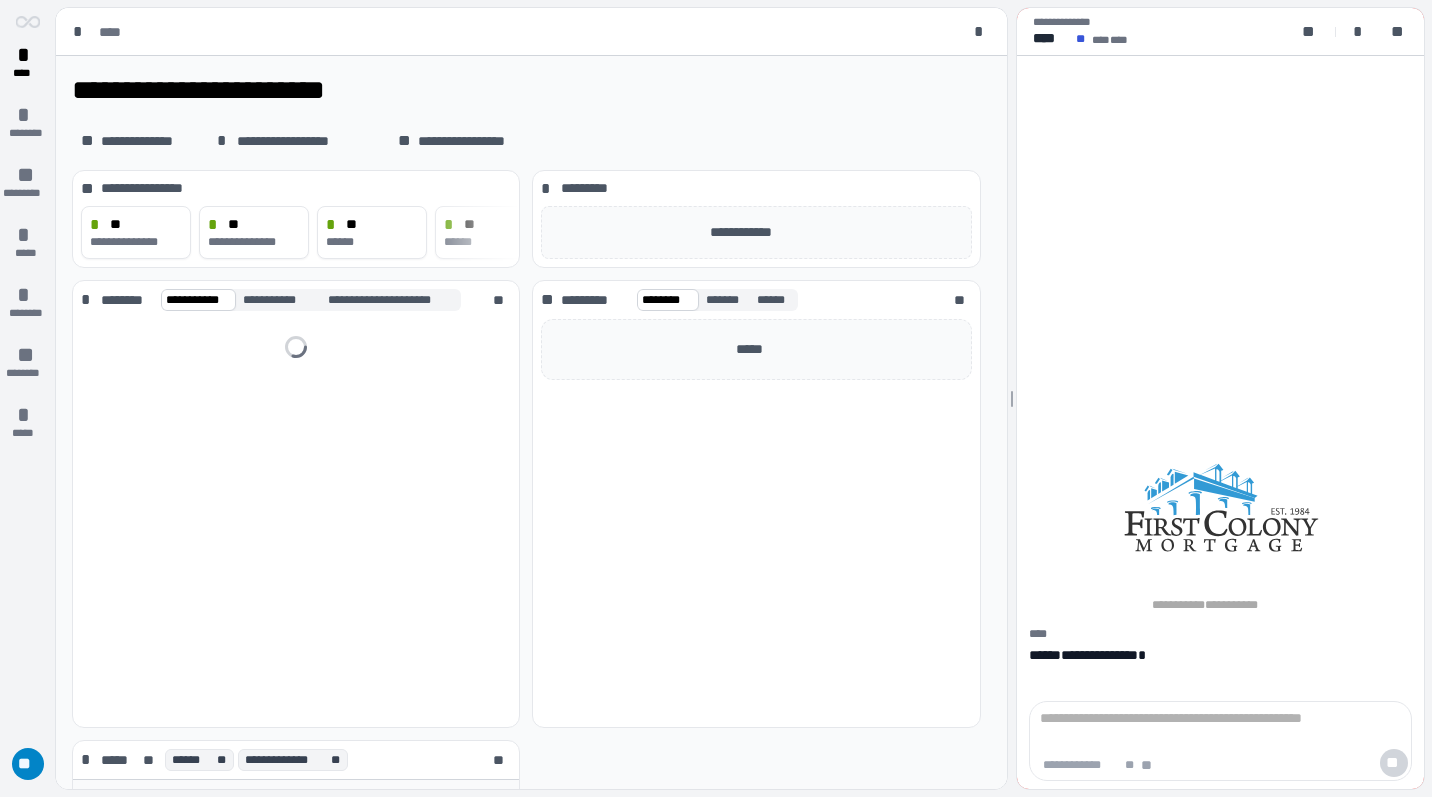scroll, scrollTop: 0, scrollLeft: 0, axis: both 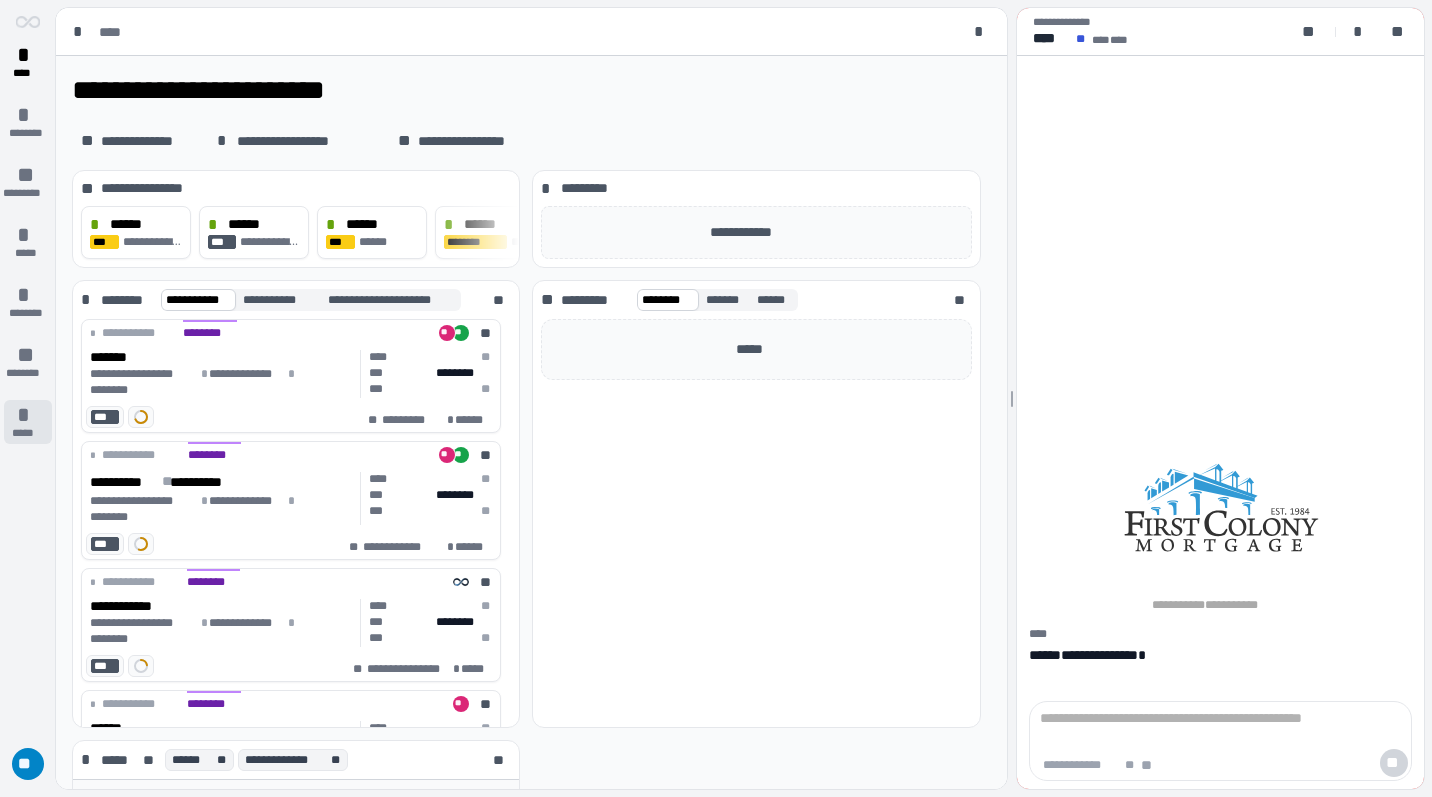 click on "*****" at bounding box center (27, 433) 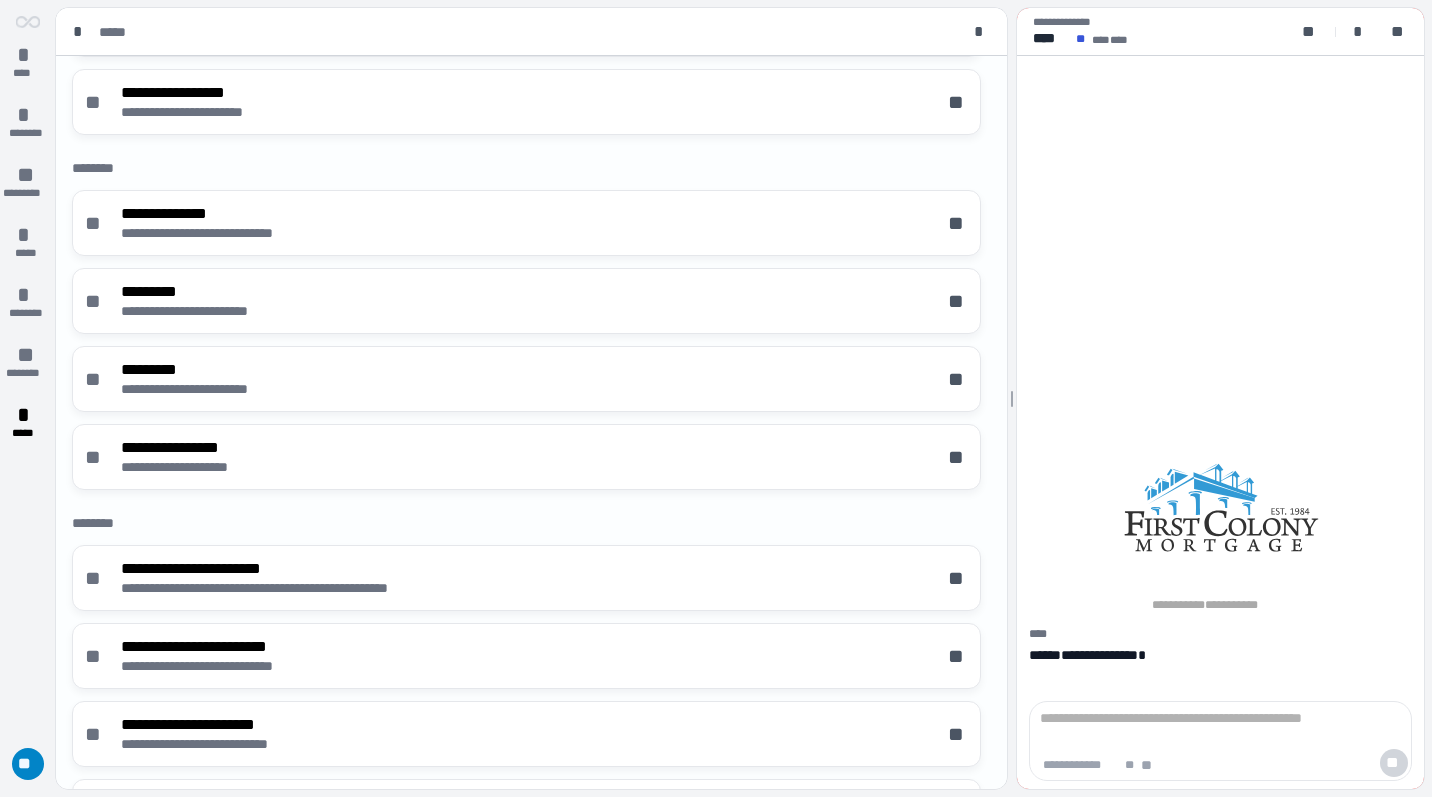 scroll, scrollTop: 0, scrollLeft: 0, axis: both 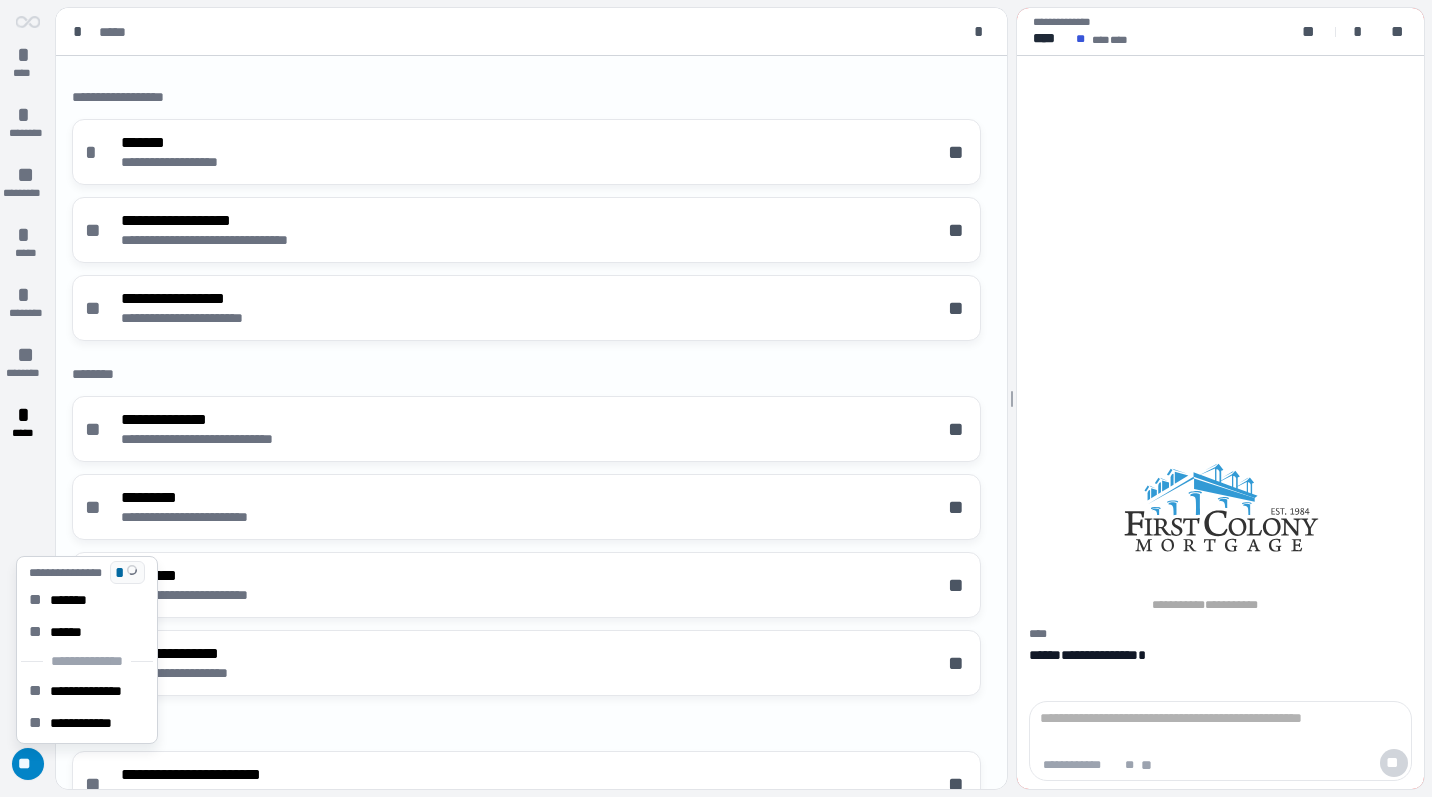 click on "**" at bounding box center [28, 764] 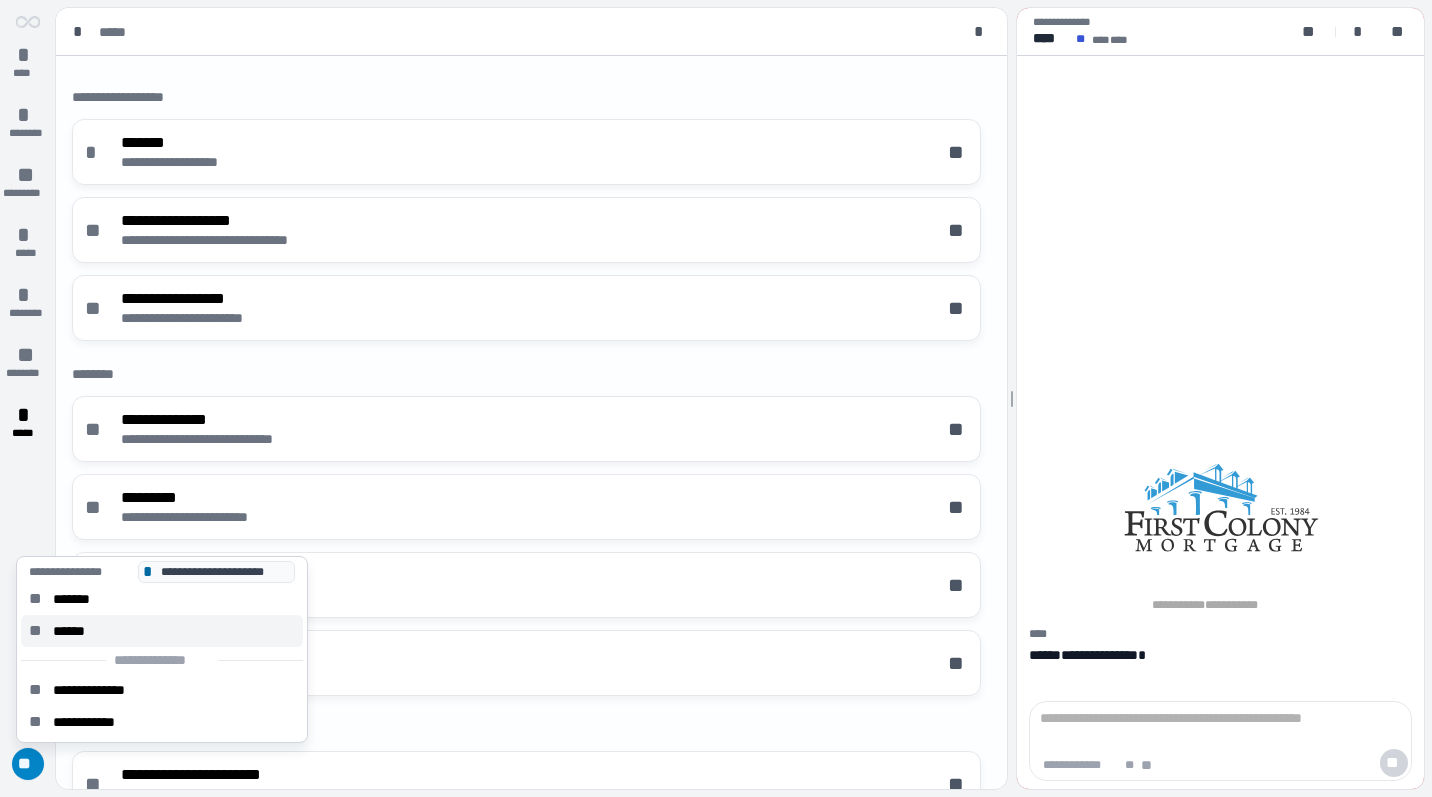 click on "** ******" at bounding box center (162, 631) 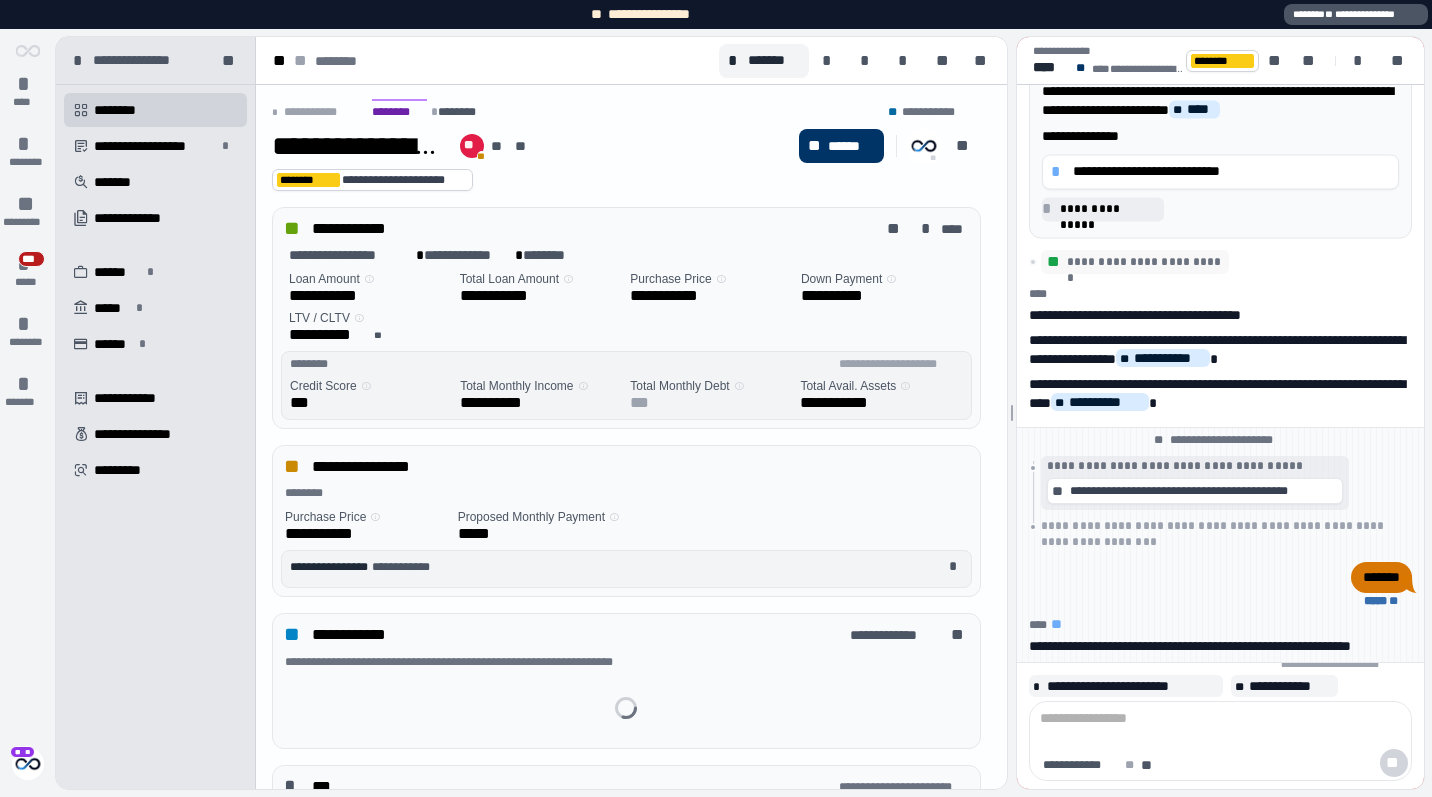 scroll, scrollTop: 0, scrollLeft: 0, axis: both 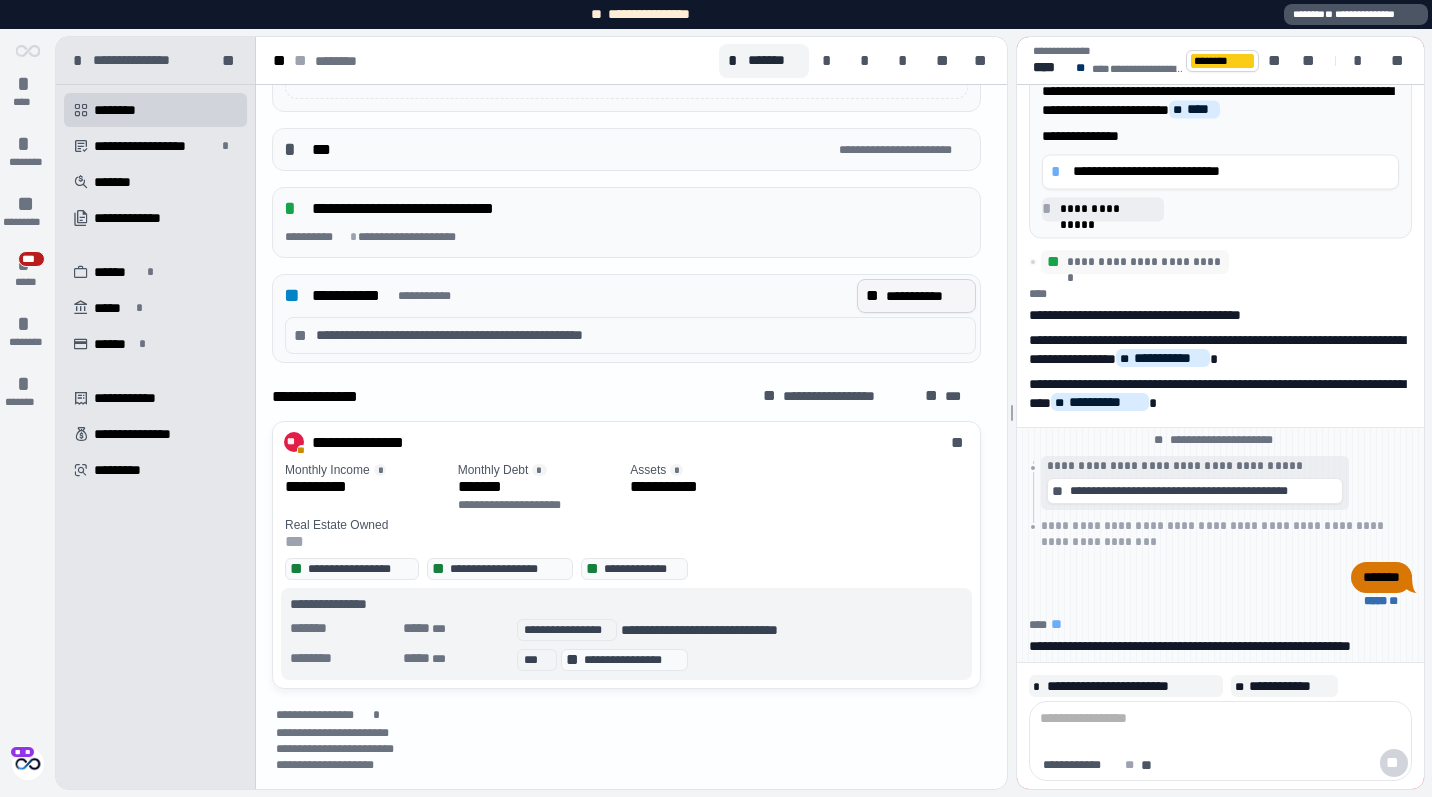 click on "**********" at bounding box center (926, 296) 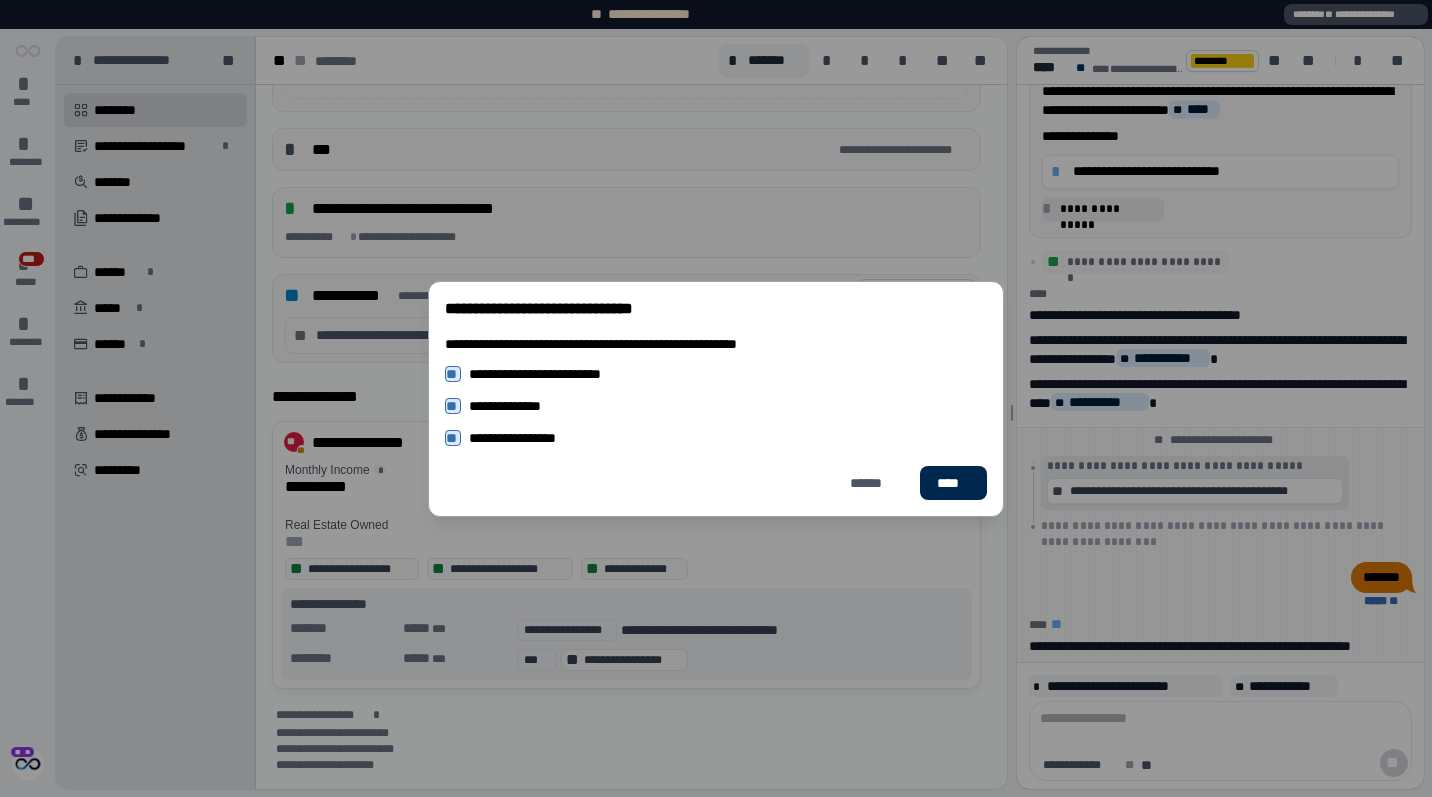 click on "****" at bounding box center [953, 482] 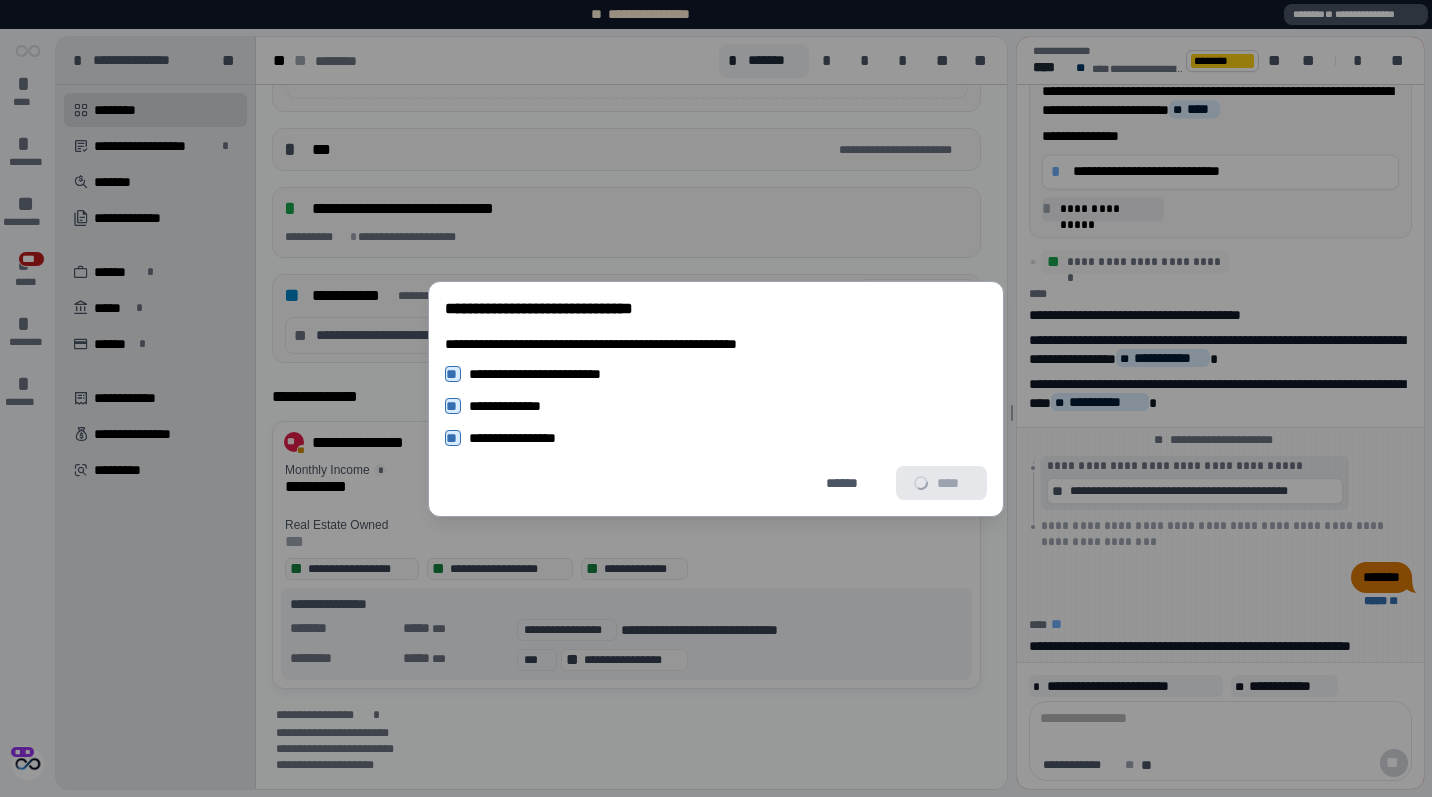 scroll, scrollTop: 654, scrollLeft: 0, axis: vertical 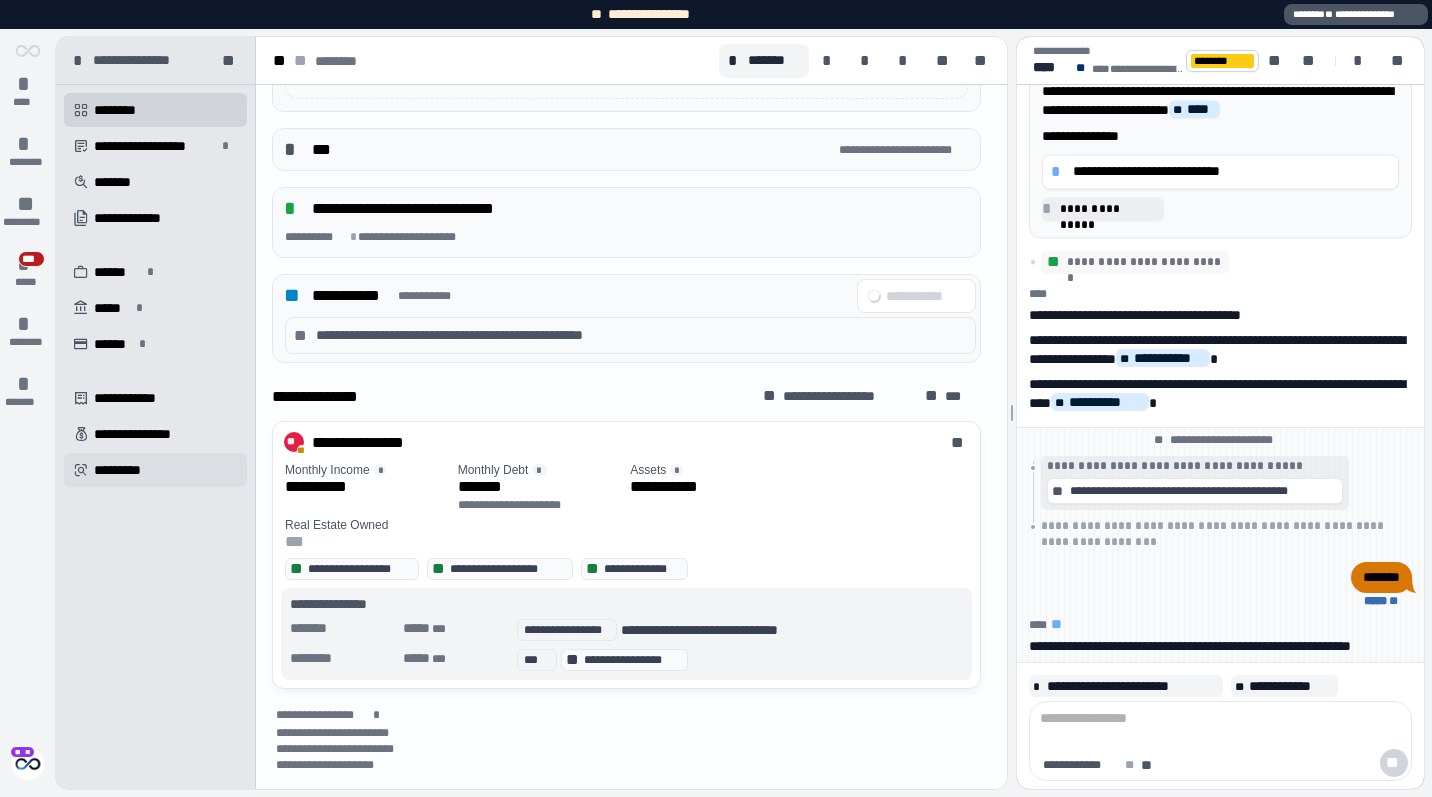 click on "*********" at bounding box center (124, 470) 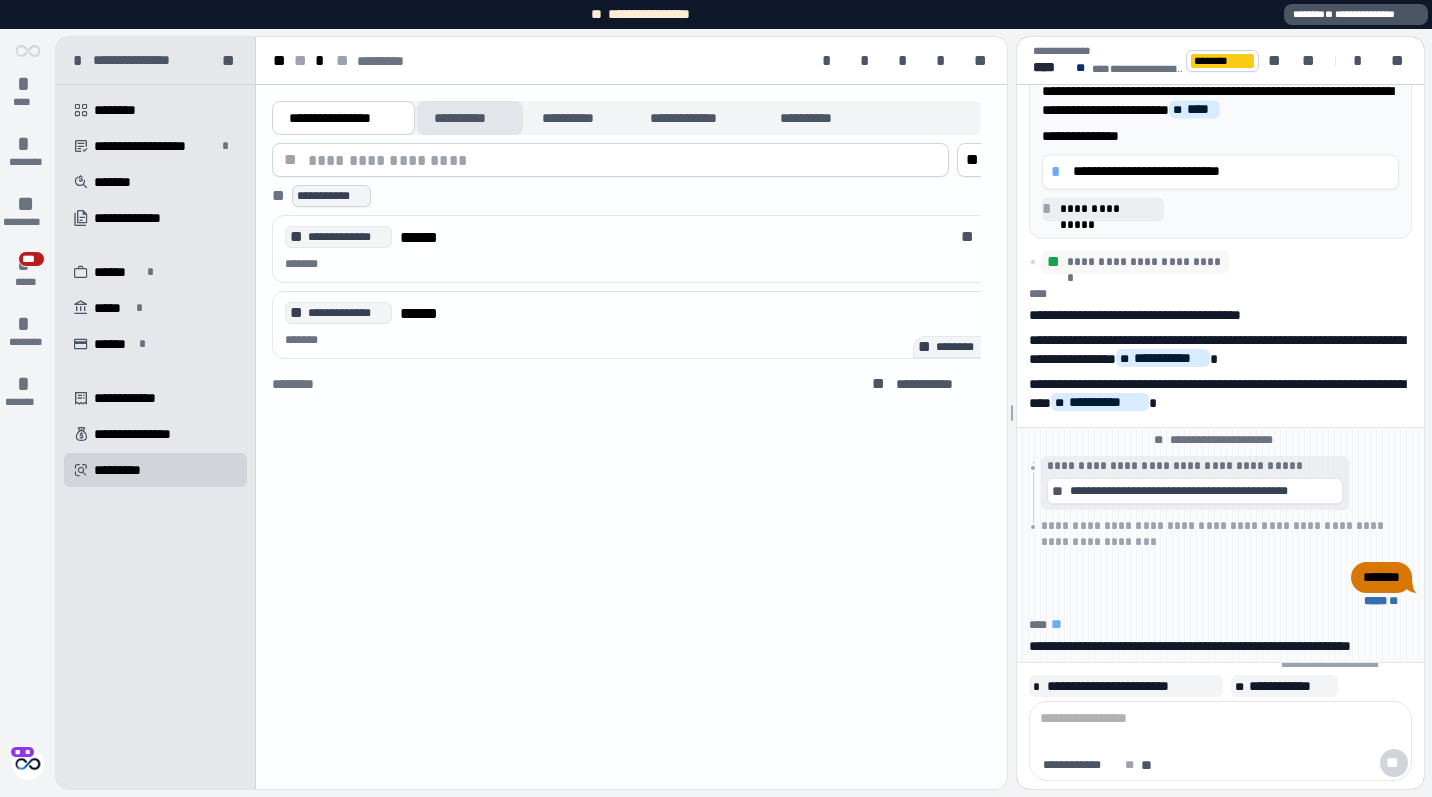 click on "**********" at bounding box center [470, 118] 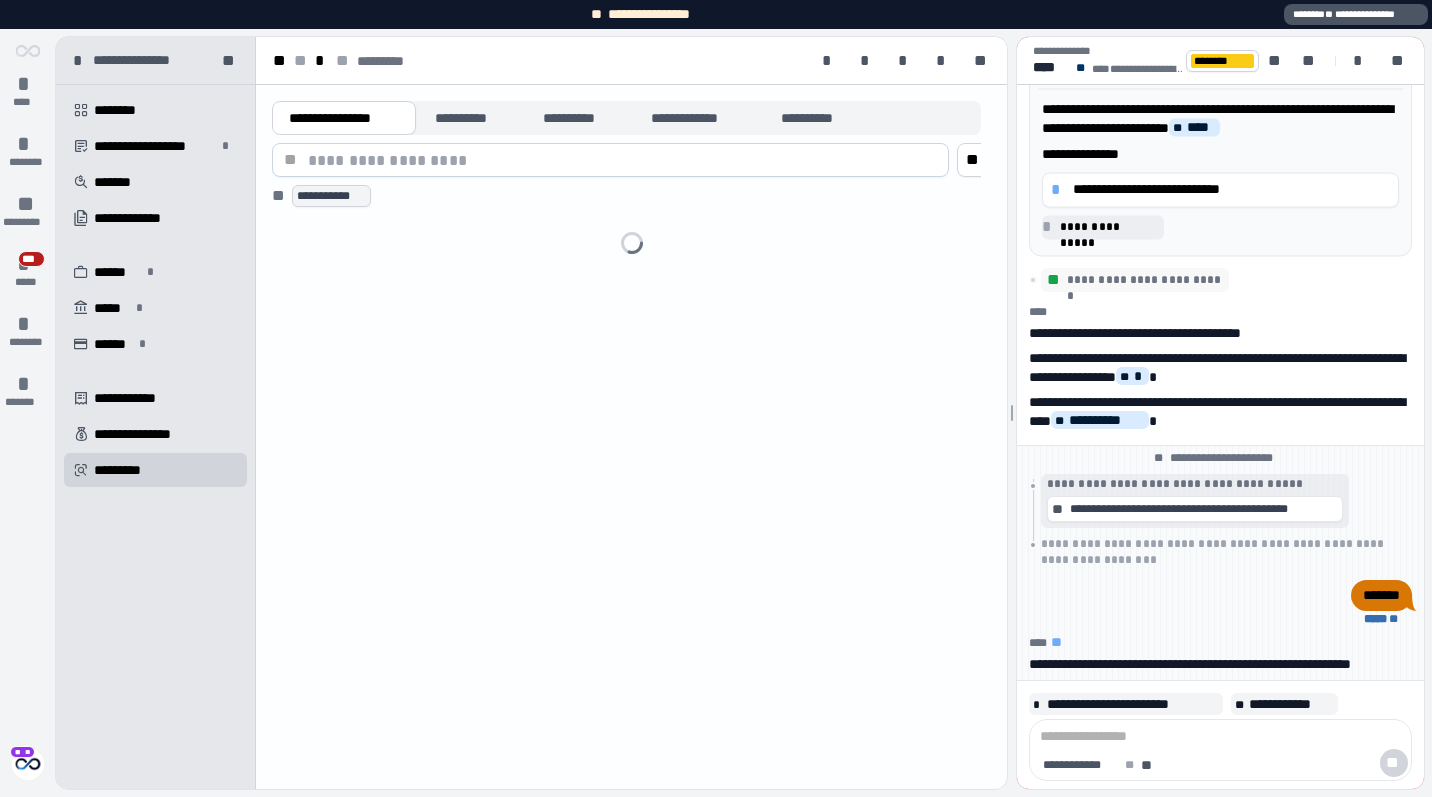 scroll, scrollTop: 0, scrollLeft: 0, axis: both 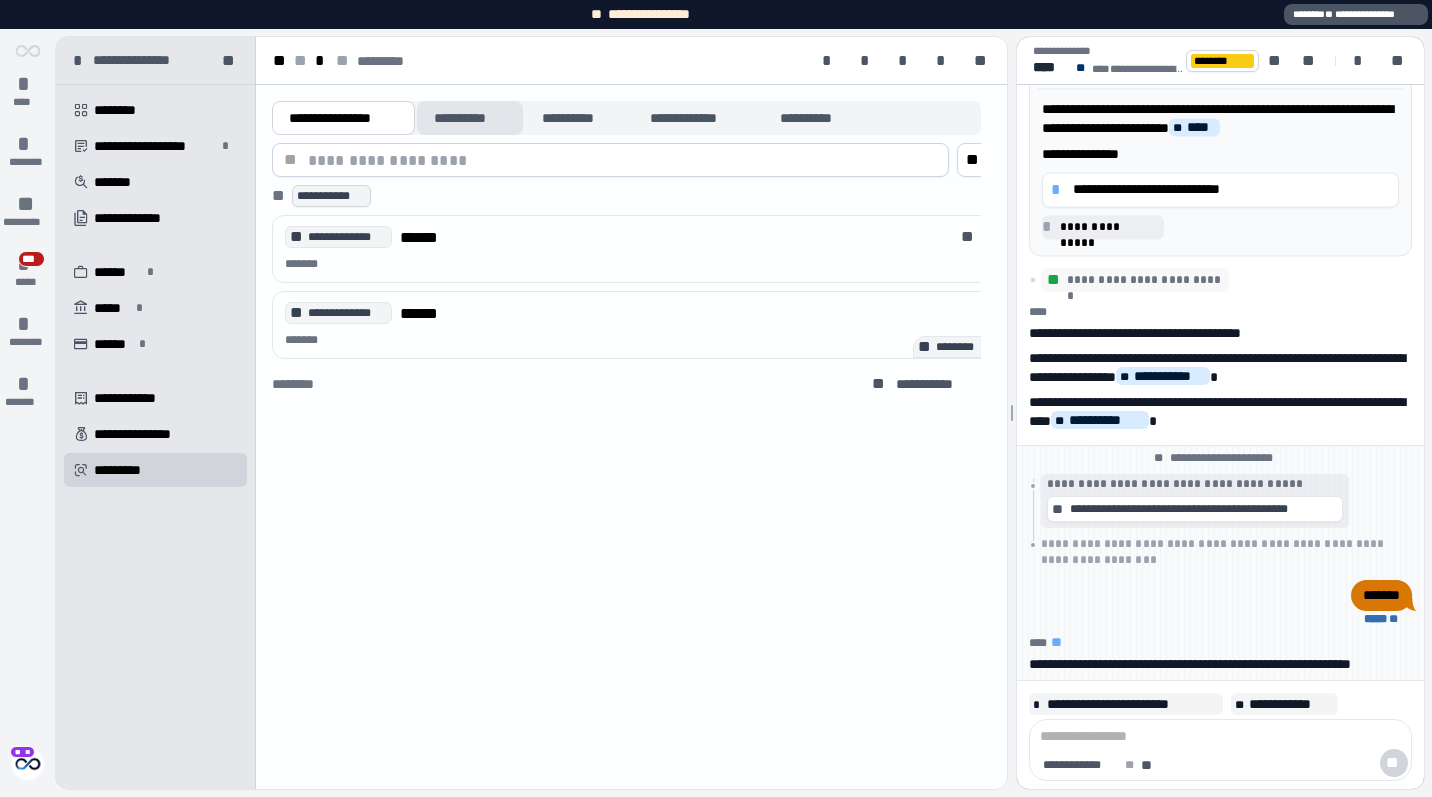 click on "**********" at bounding box center [470, 118] 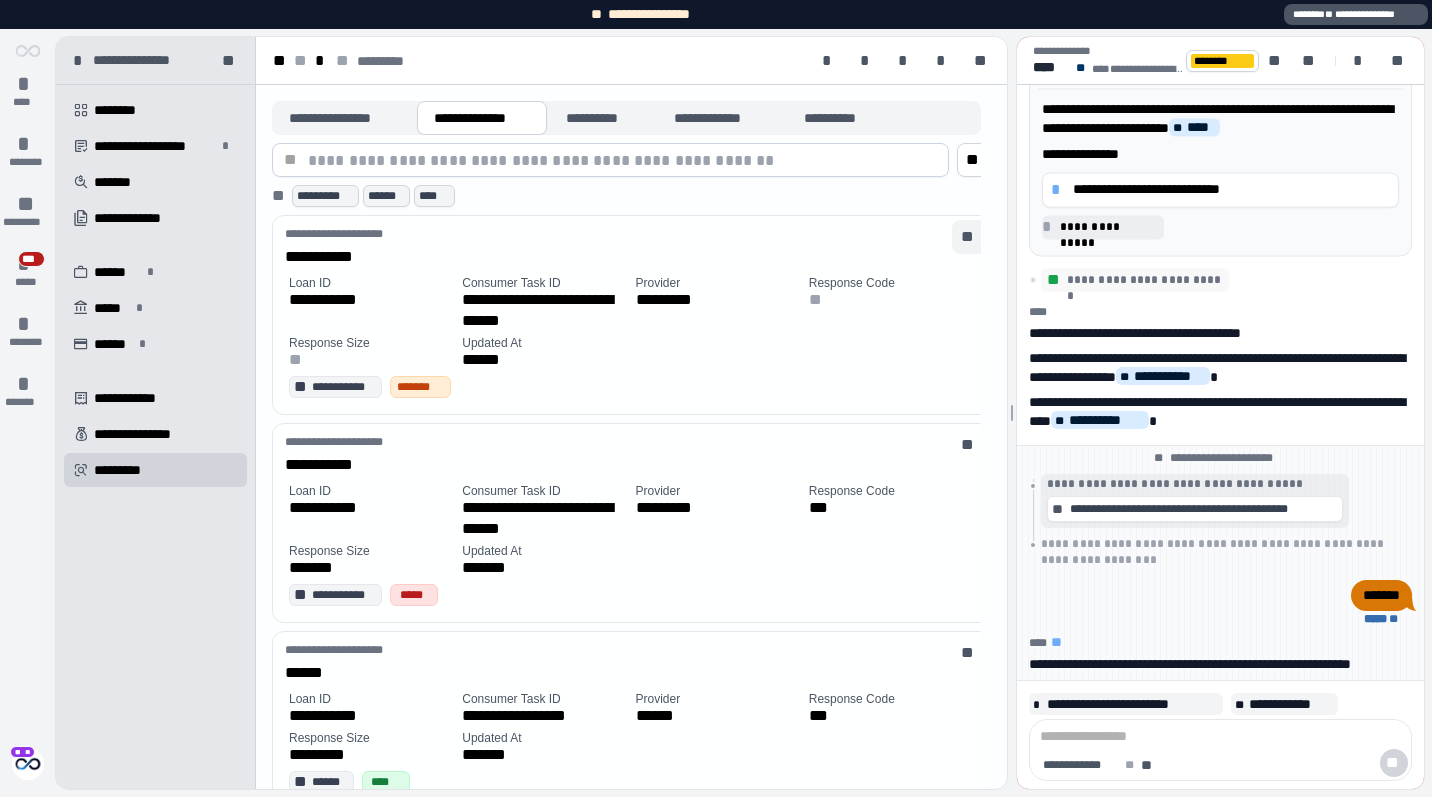 click on "**" at bounding box center (969, 237) 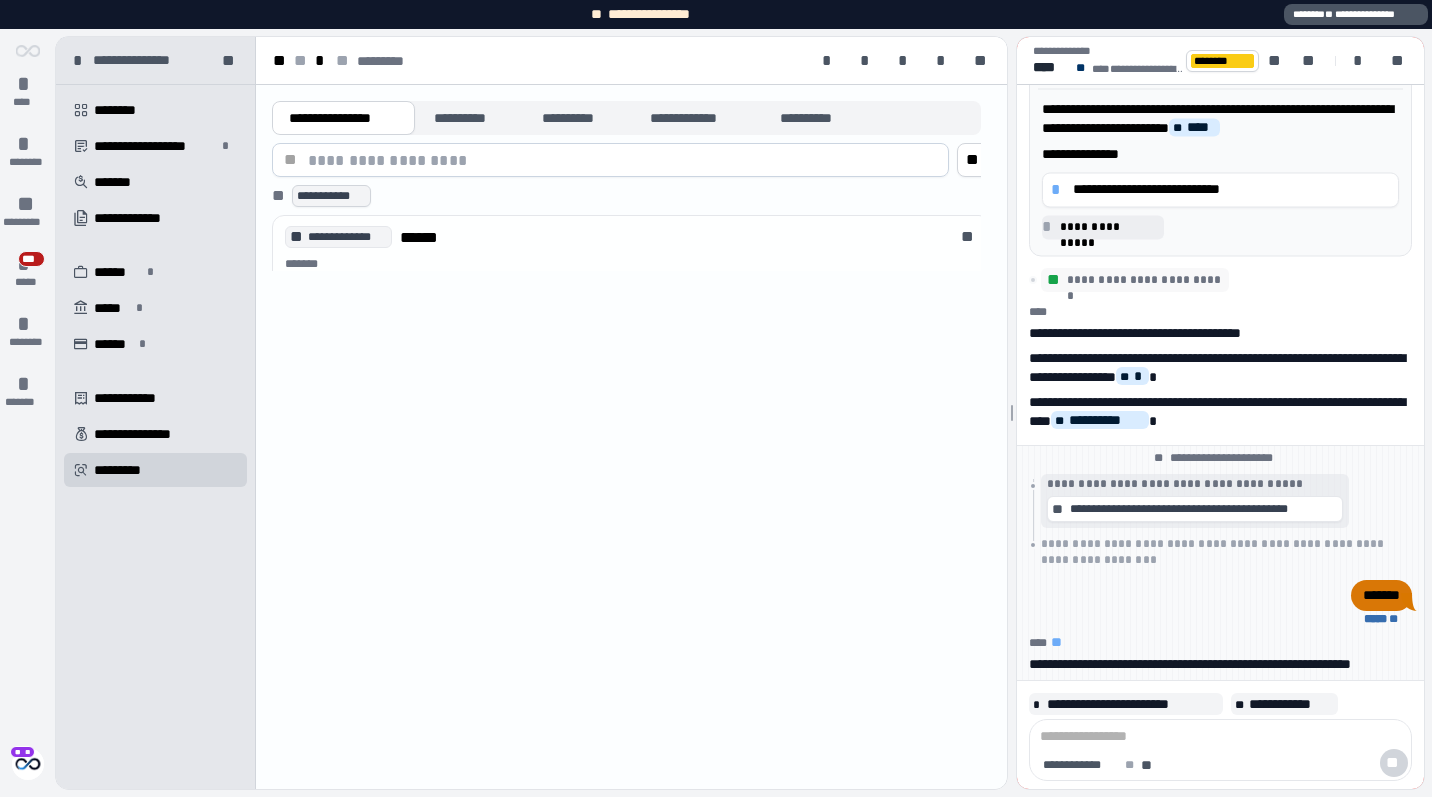 scroll, scrollTop: 0, scrollLeft: 0, axis: both 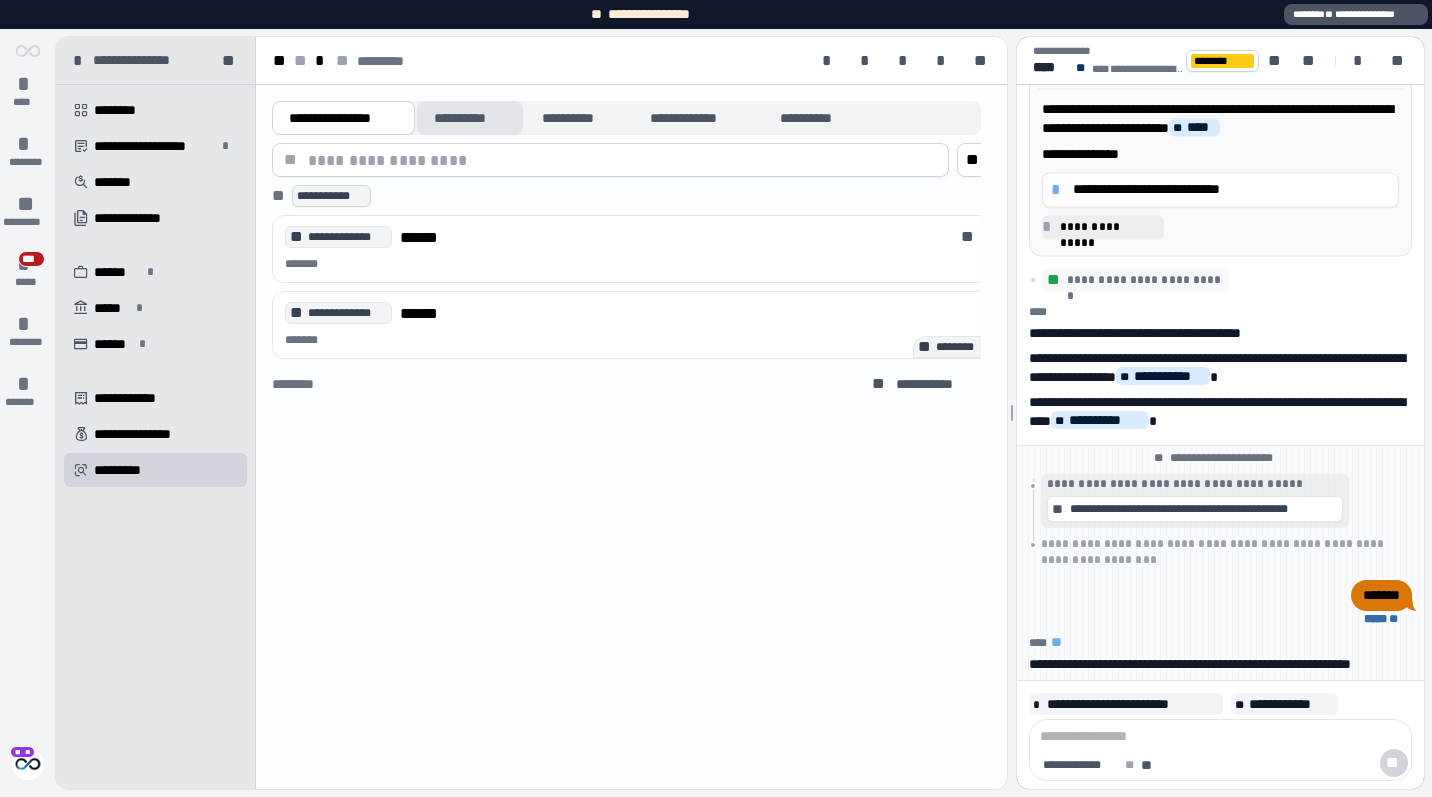click on "**********" at bounding box center (470, 118) 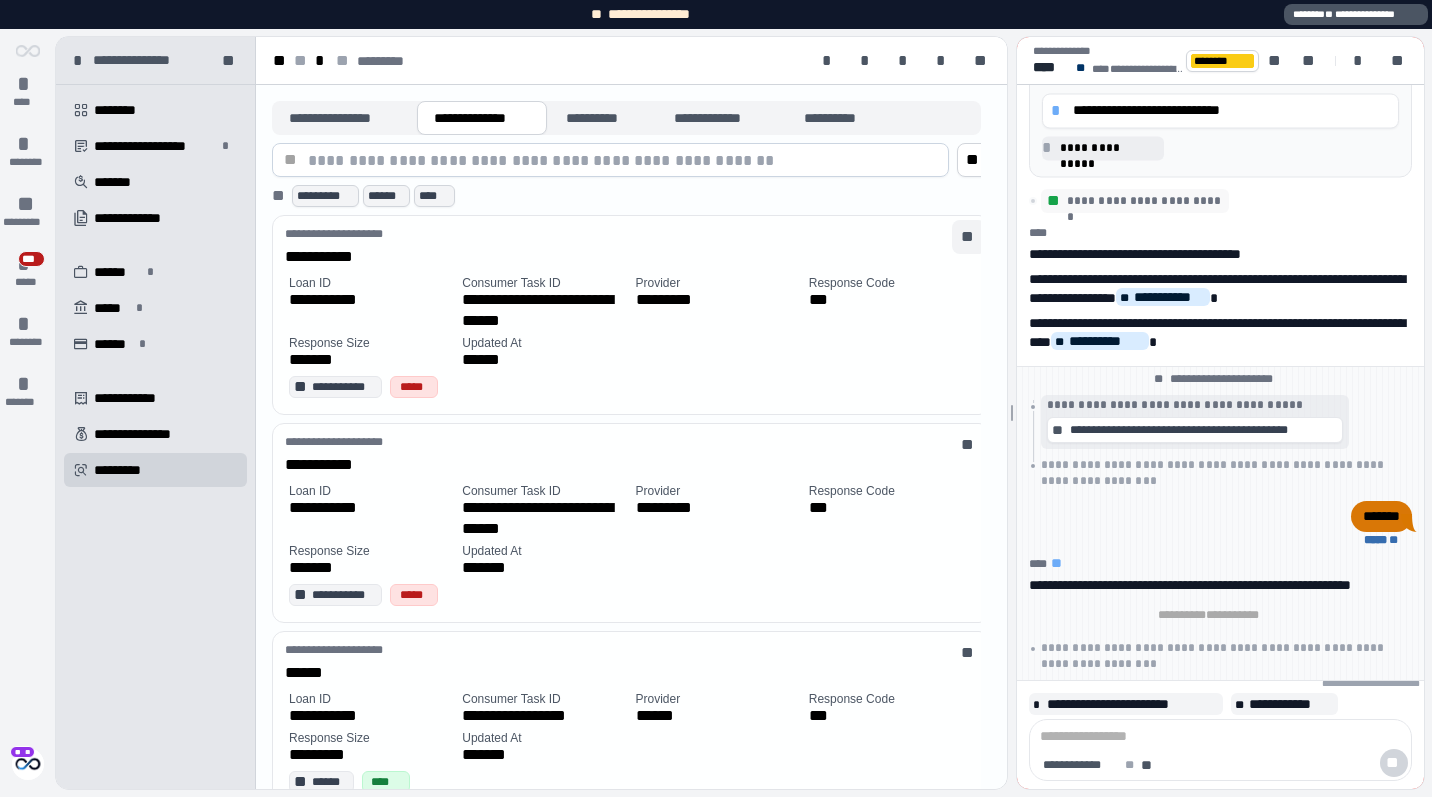 click on "**" at bounding box center (969, 237) 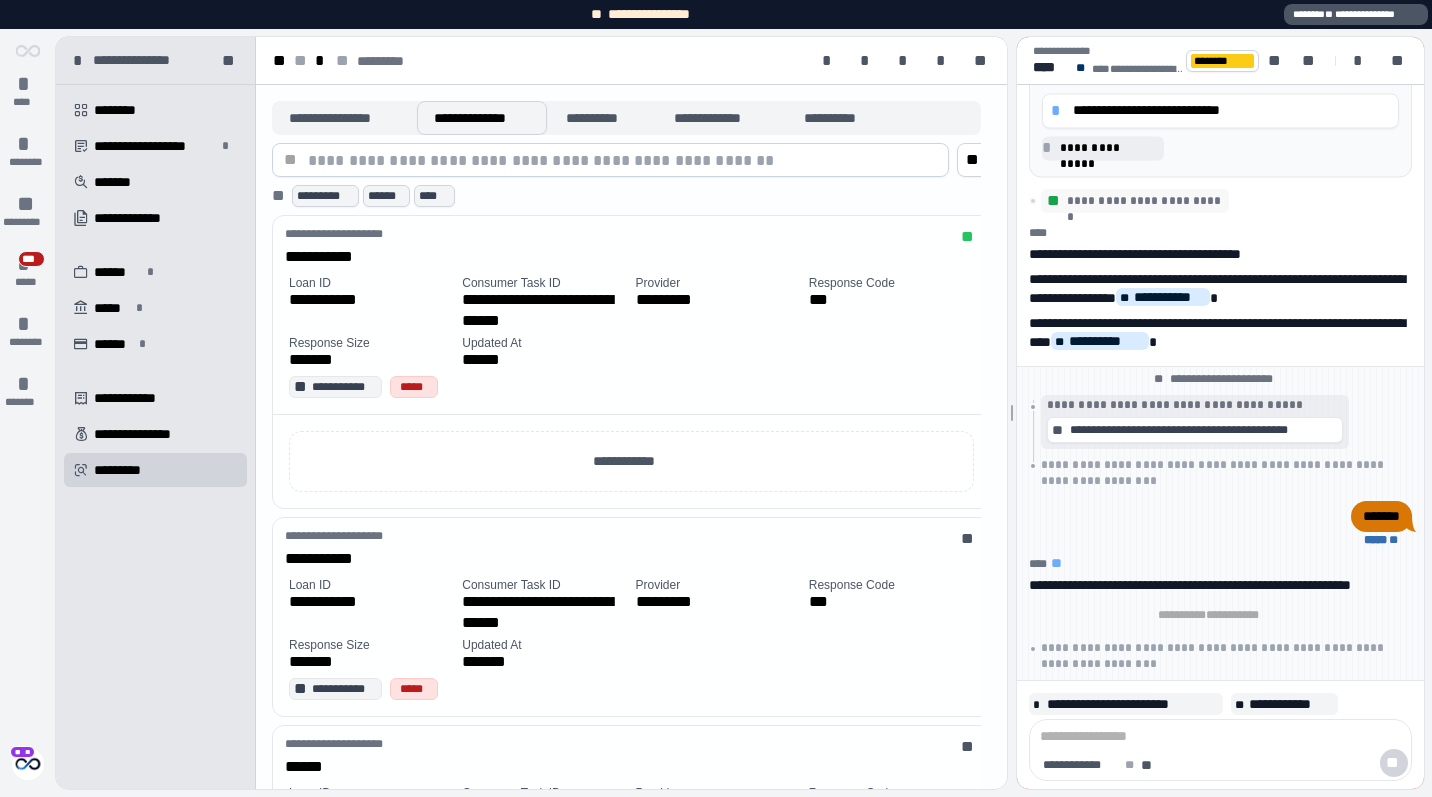 click on "**********" 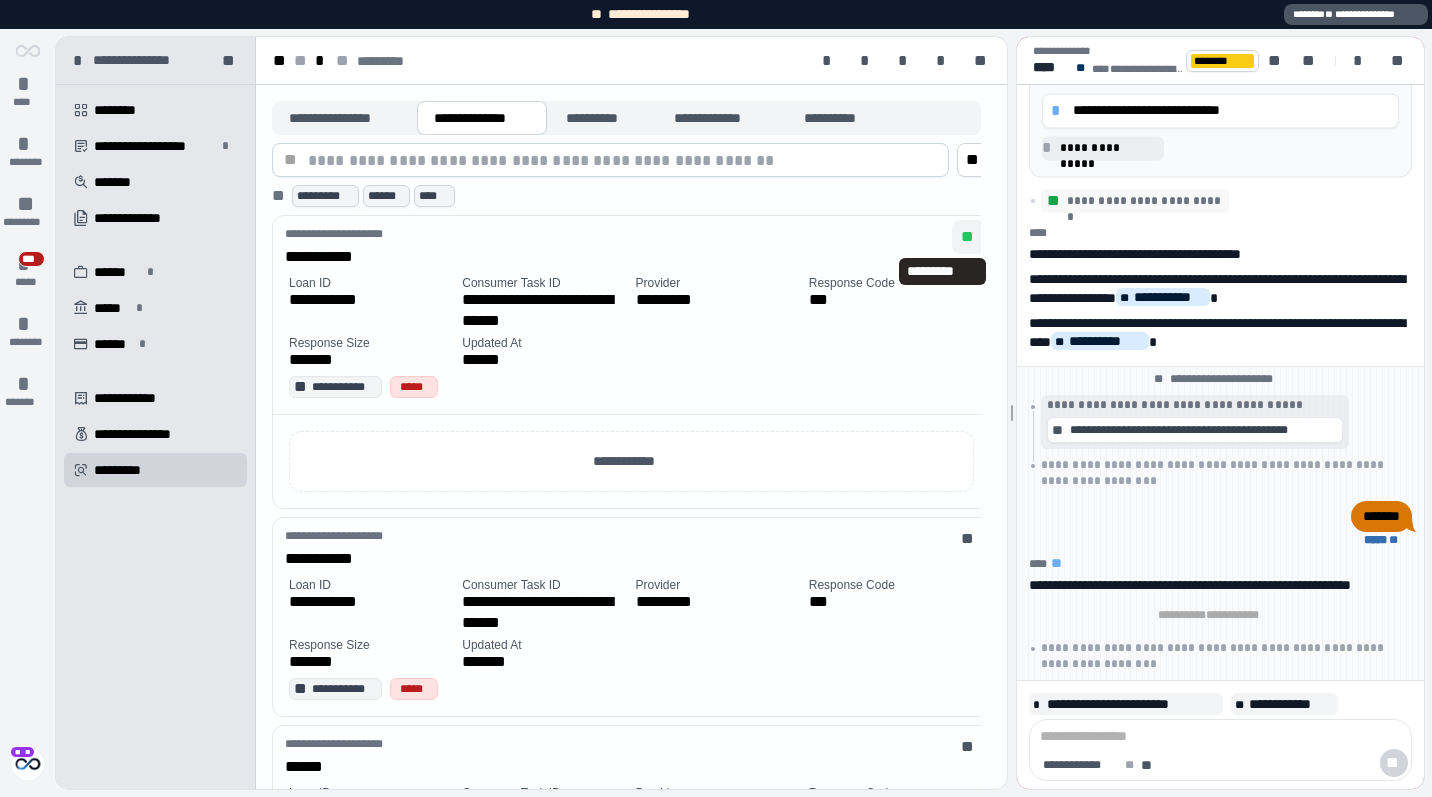 click on "**" 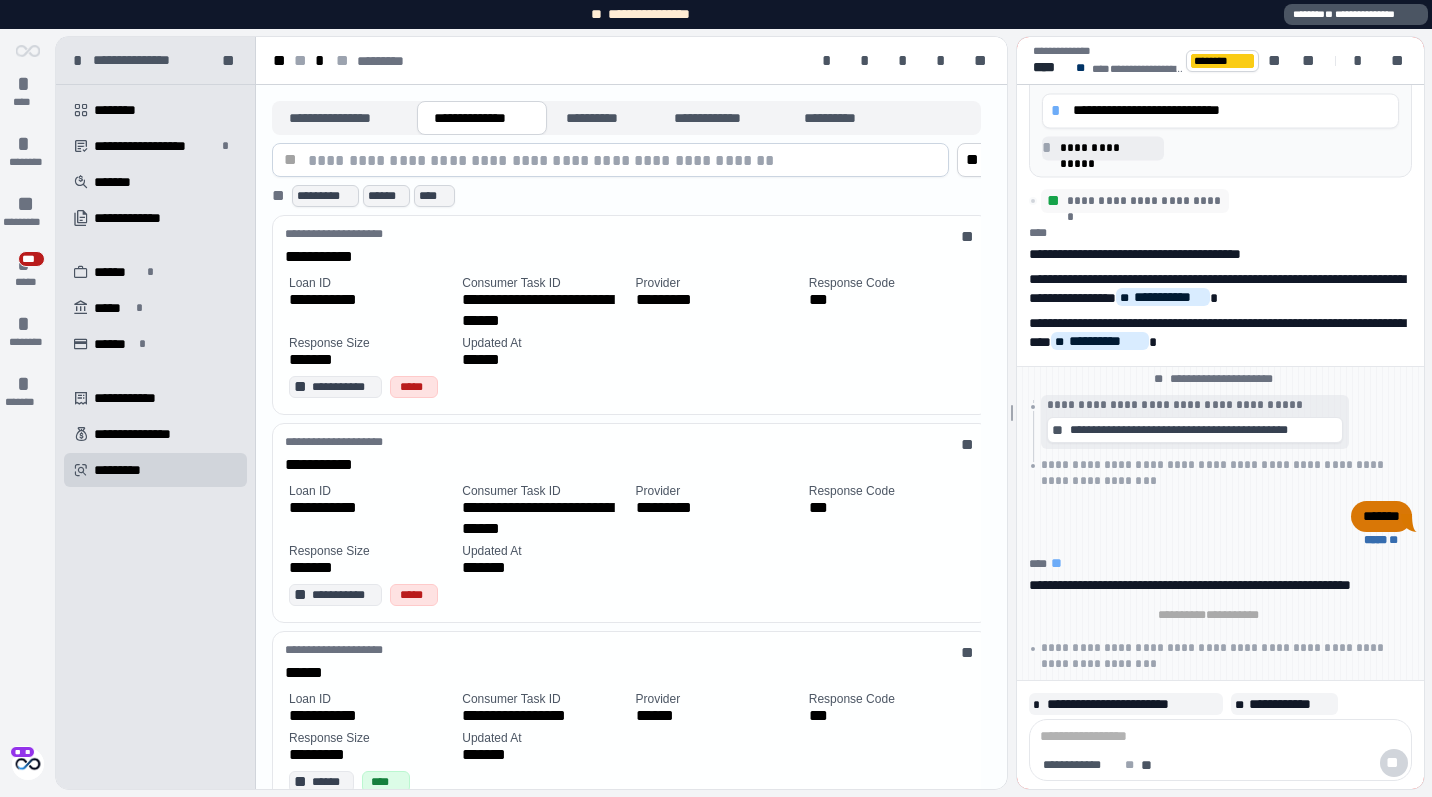 click on "Updated At" 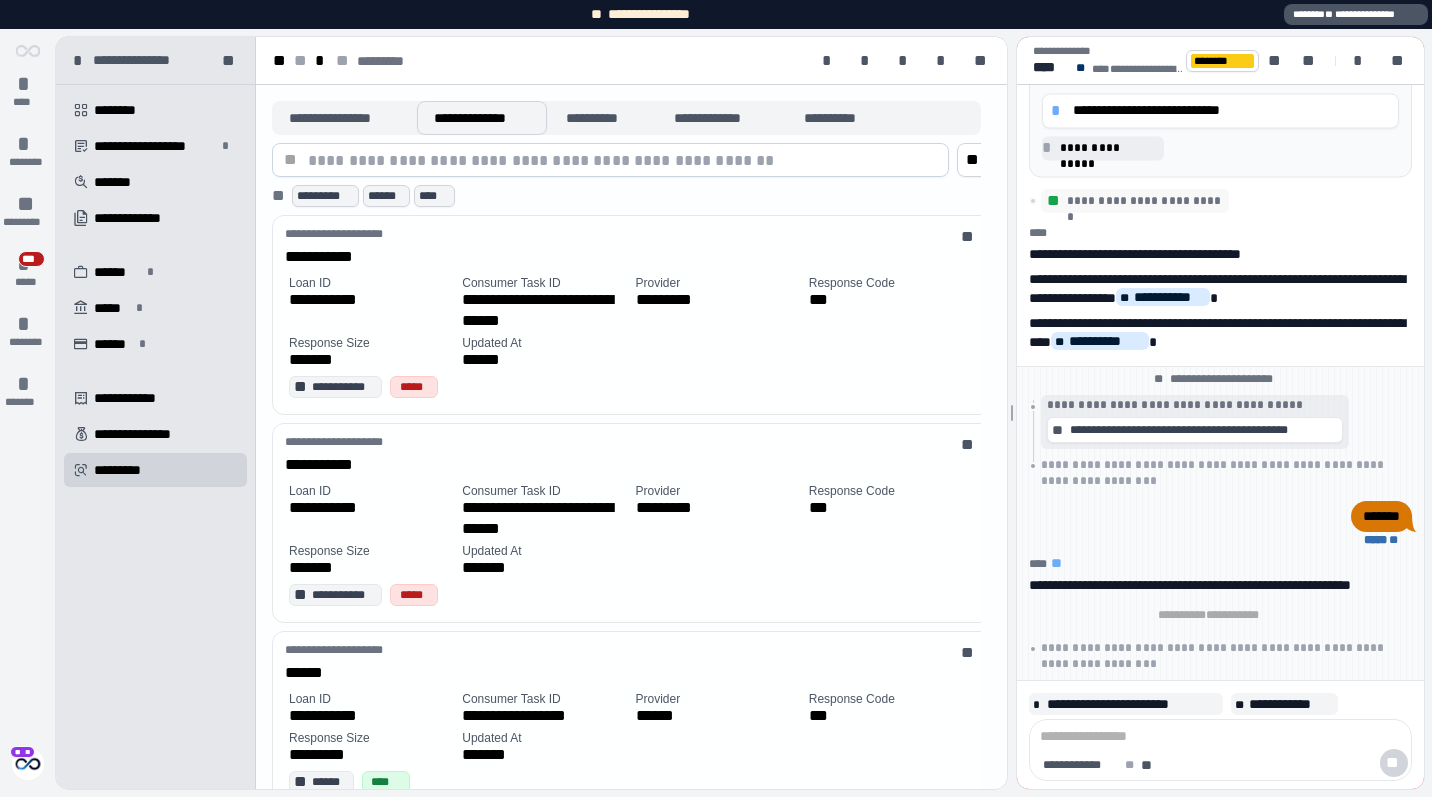 click on "**********" 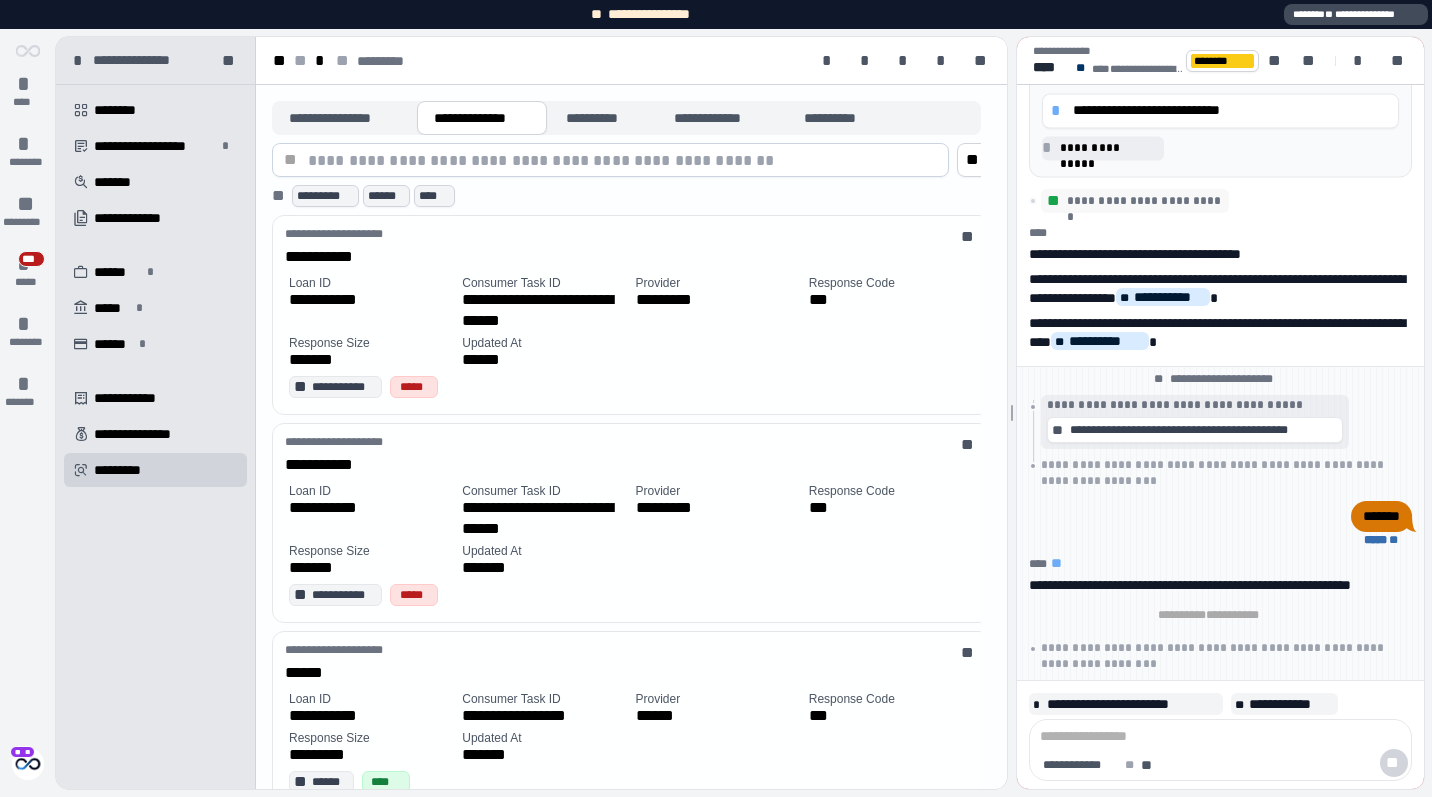 click on "**********" 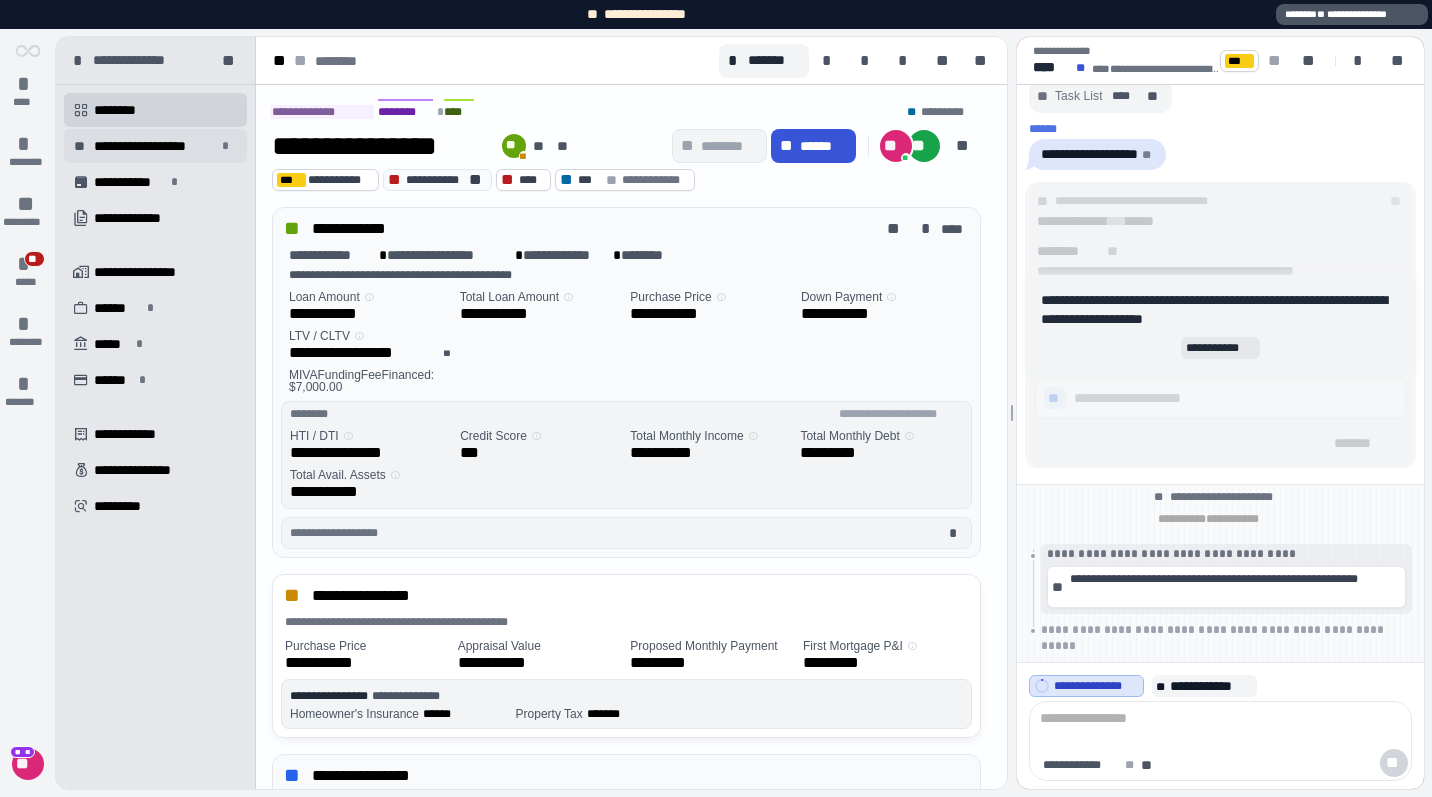 scroll, scrollTop: 0, scrollLeft: 0, axis: both 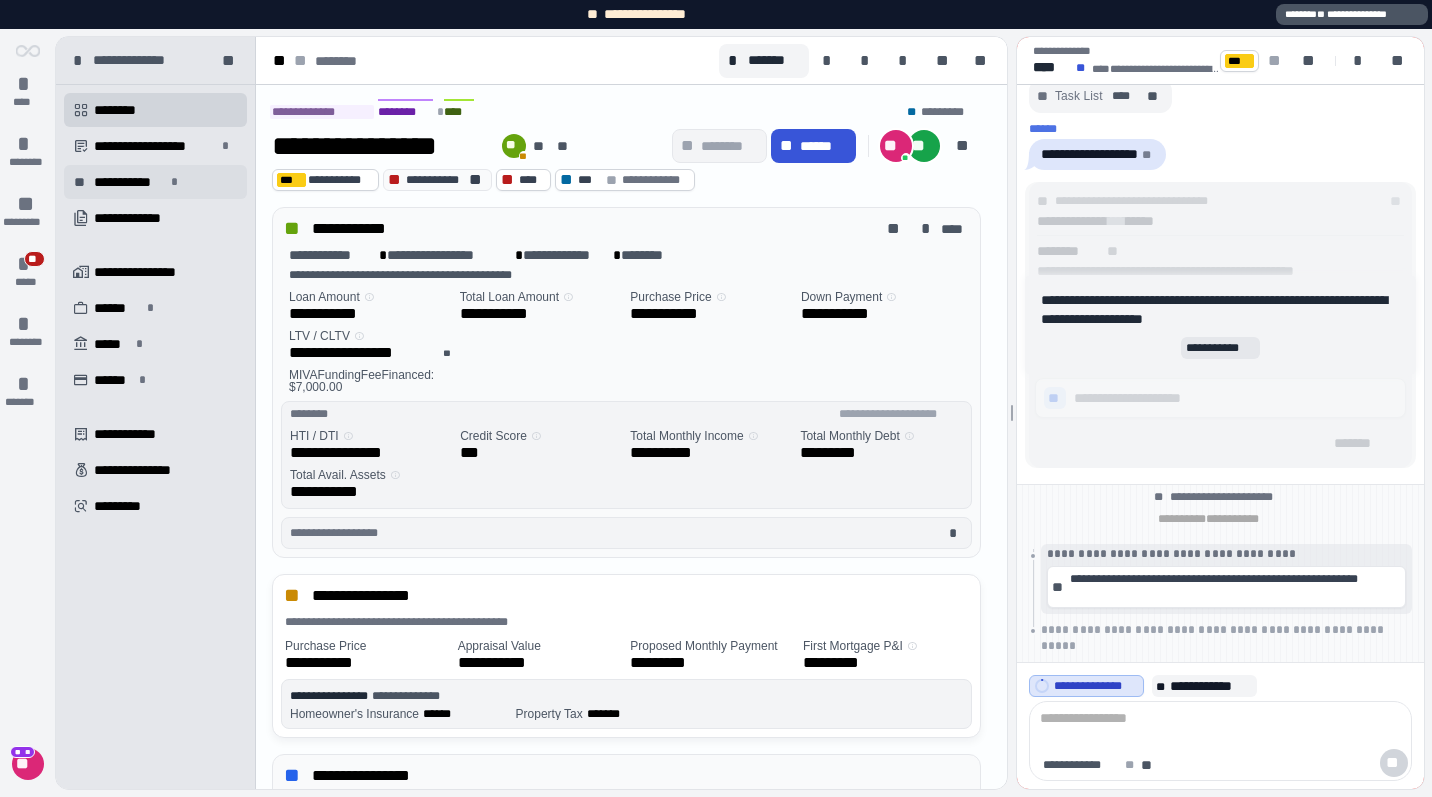 click on "**********" at bounding box center [129, 182] 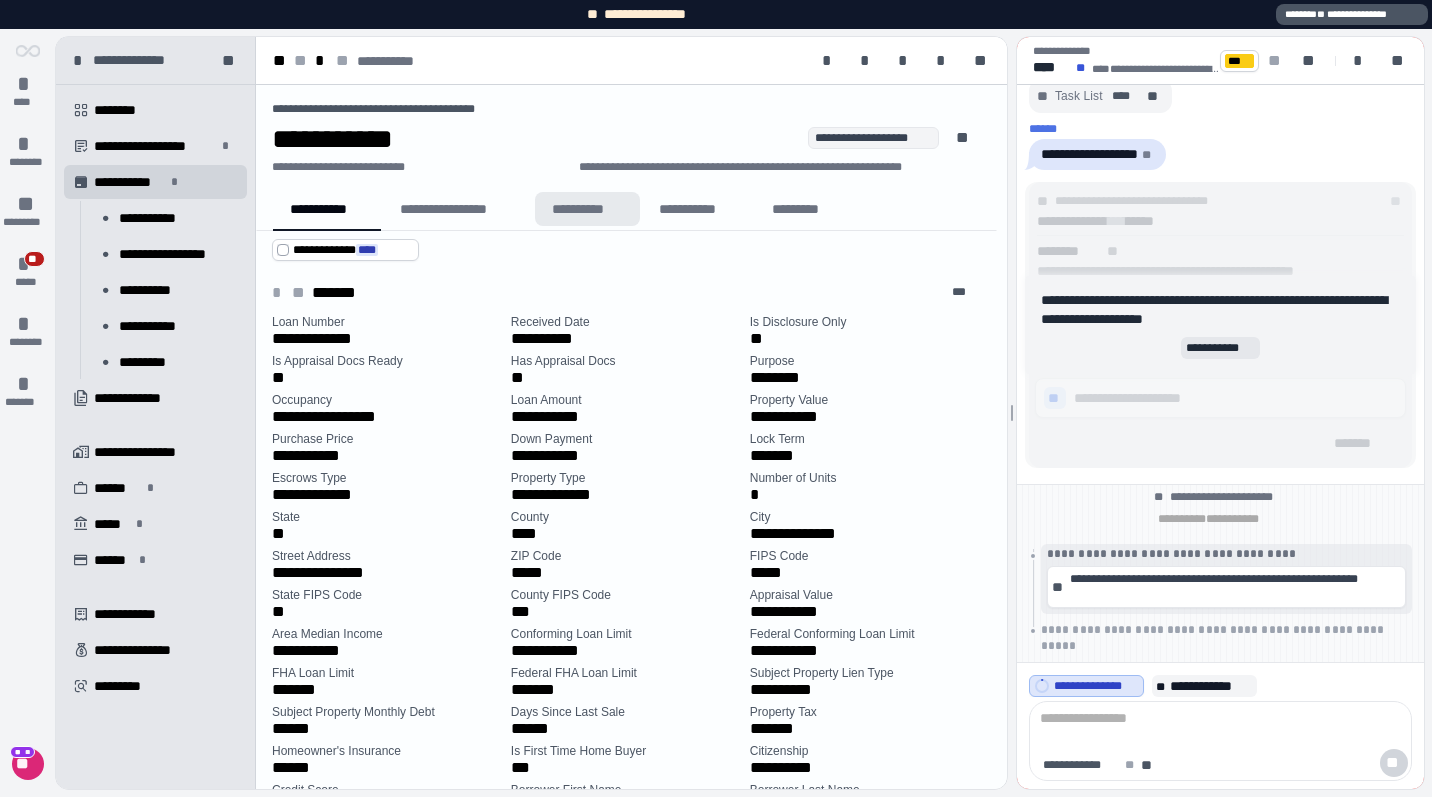 click on "**********" at bounding box center (587, 209) 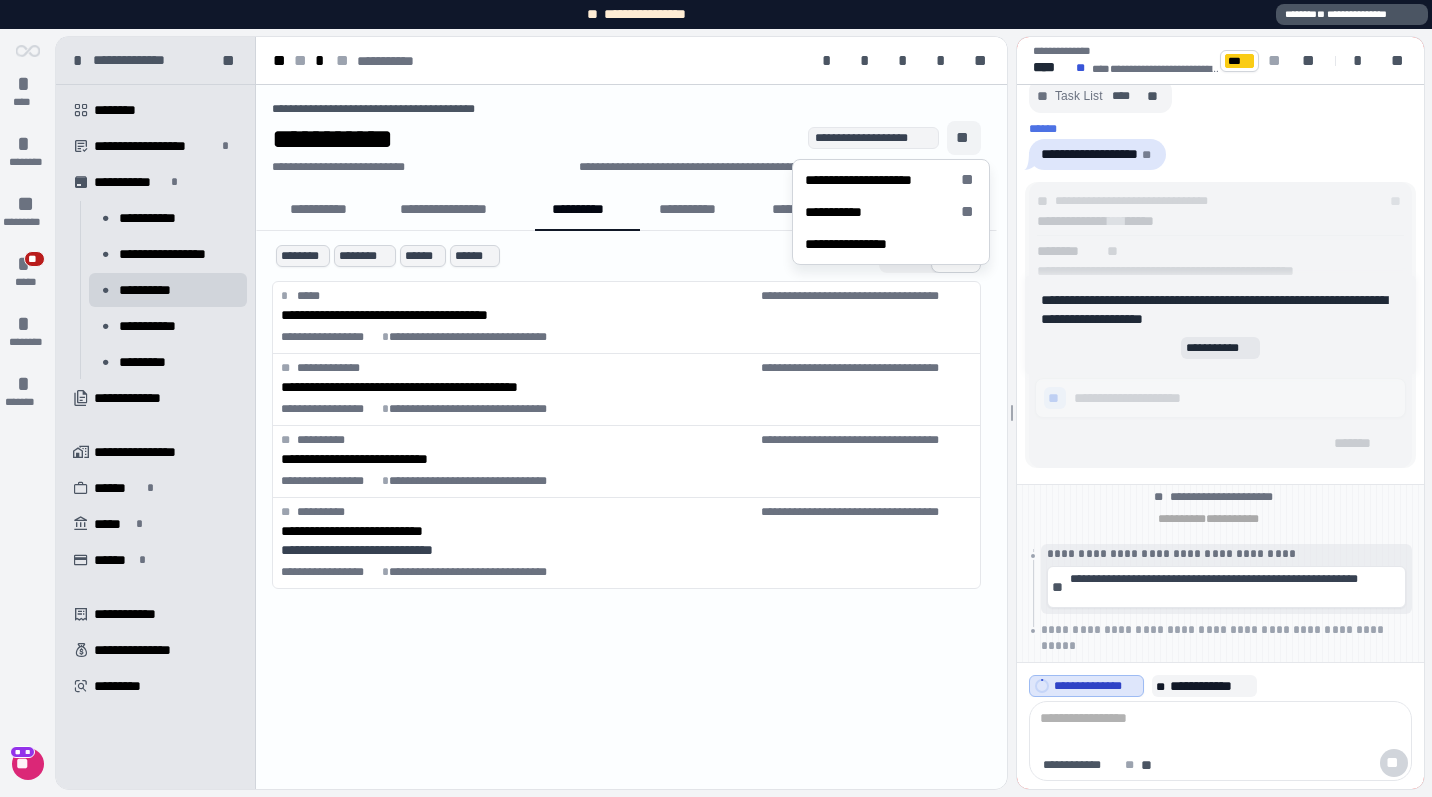 click on "**" at bounding box center [964, 138] 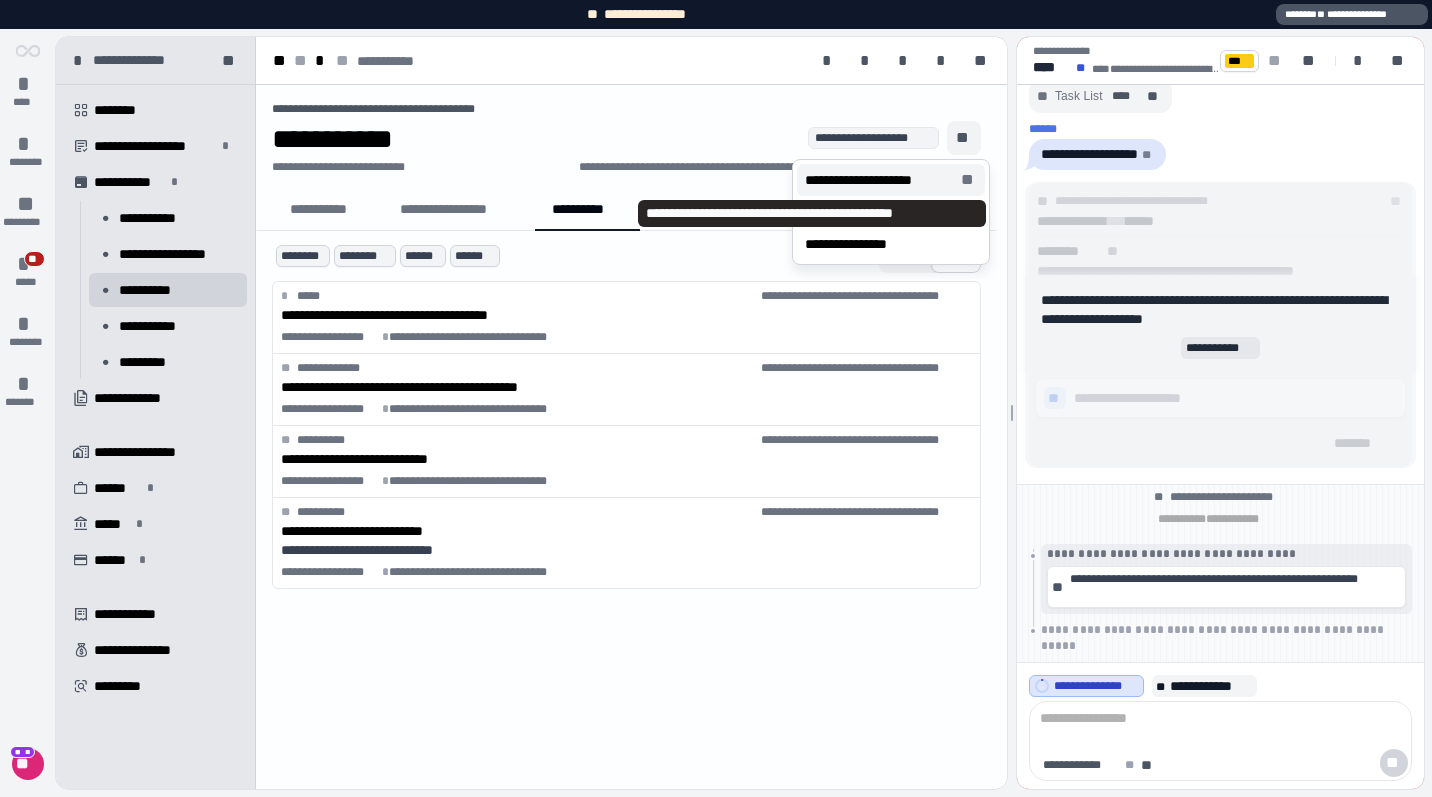 click on "**********" at bounding box center (879, 180) 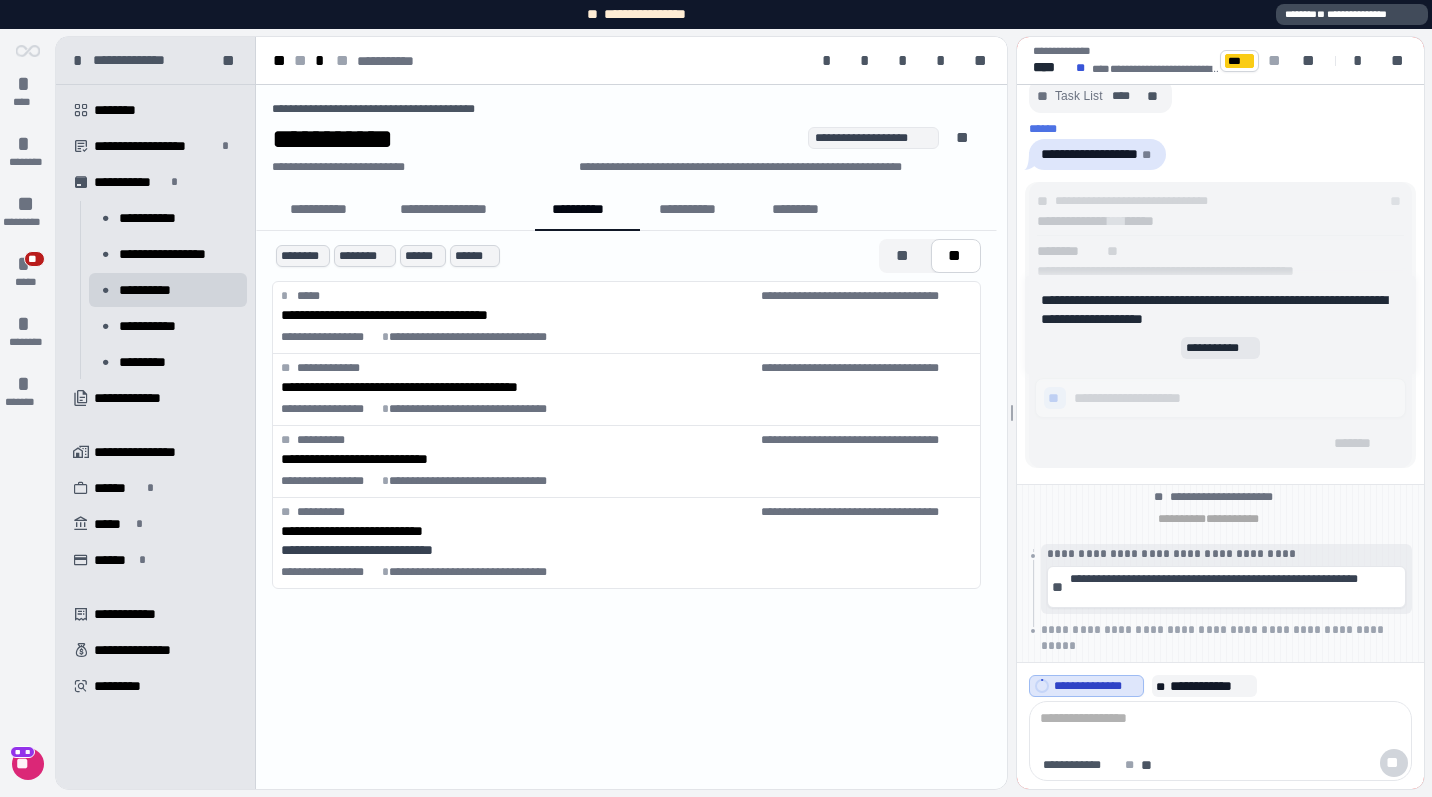 click on "**********" at bounding box center [1352, 14] 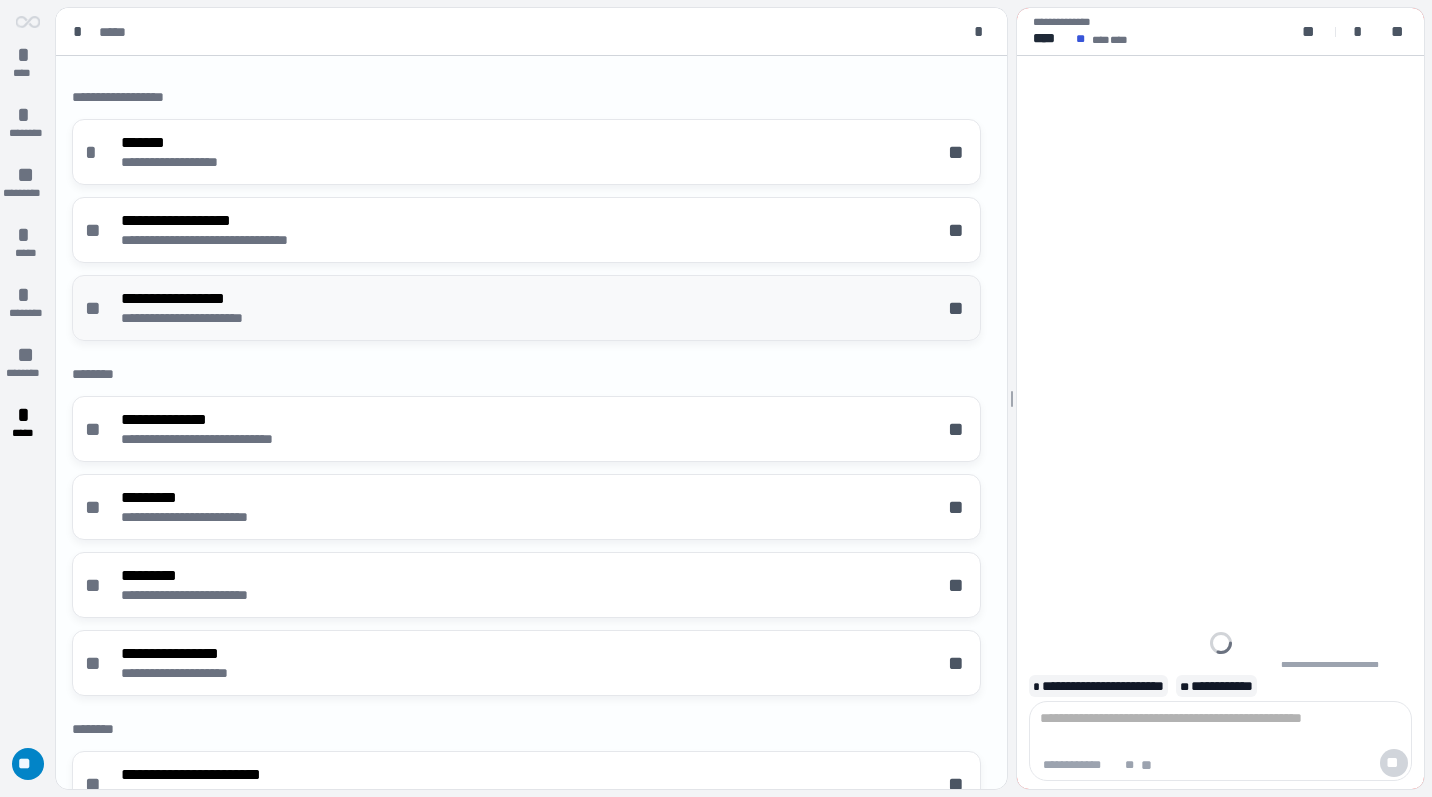 scroll, scrollTop: 0, scrollLeft: 0, axis: both 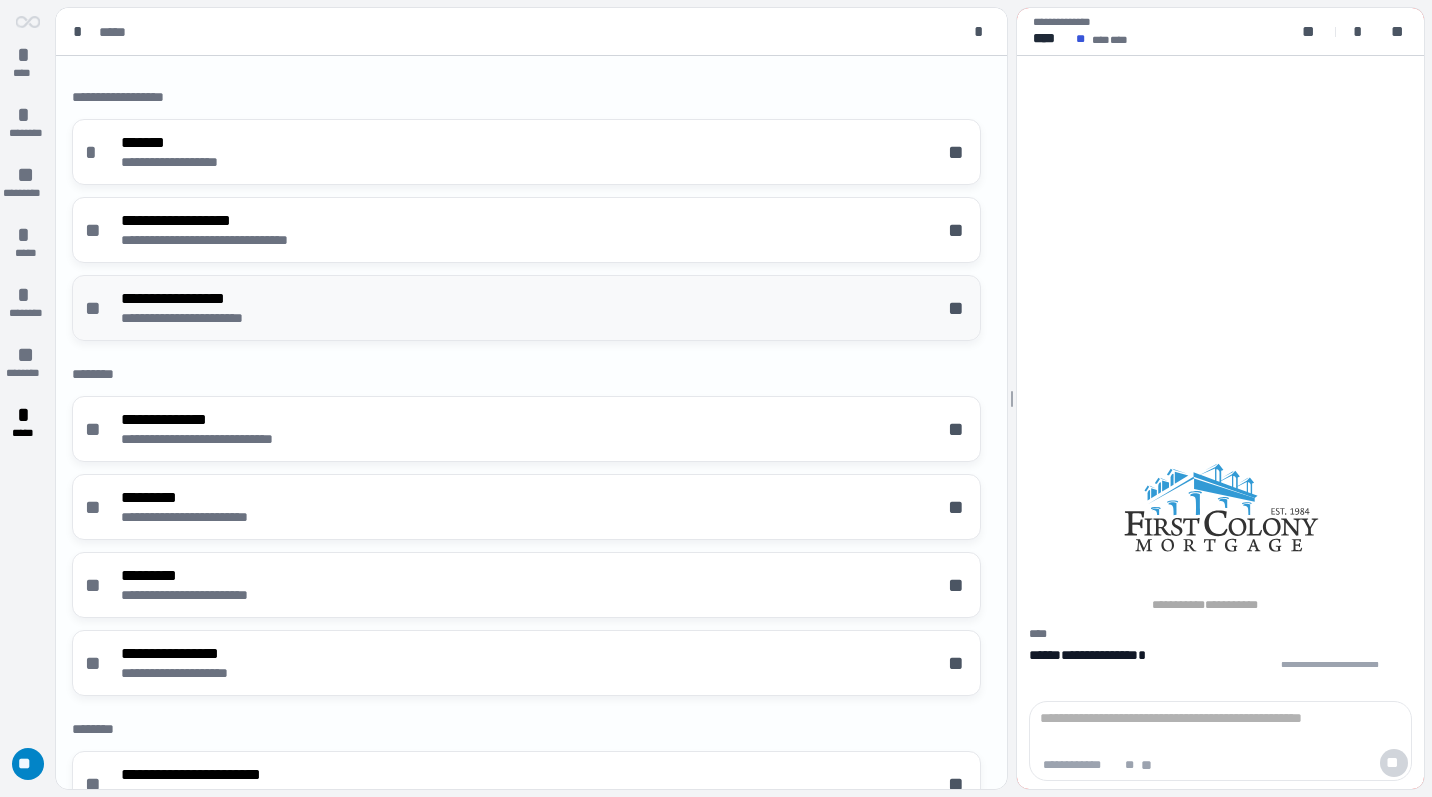 click on "**********" at bounding box center (526, 308) 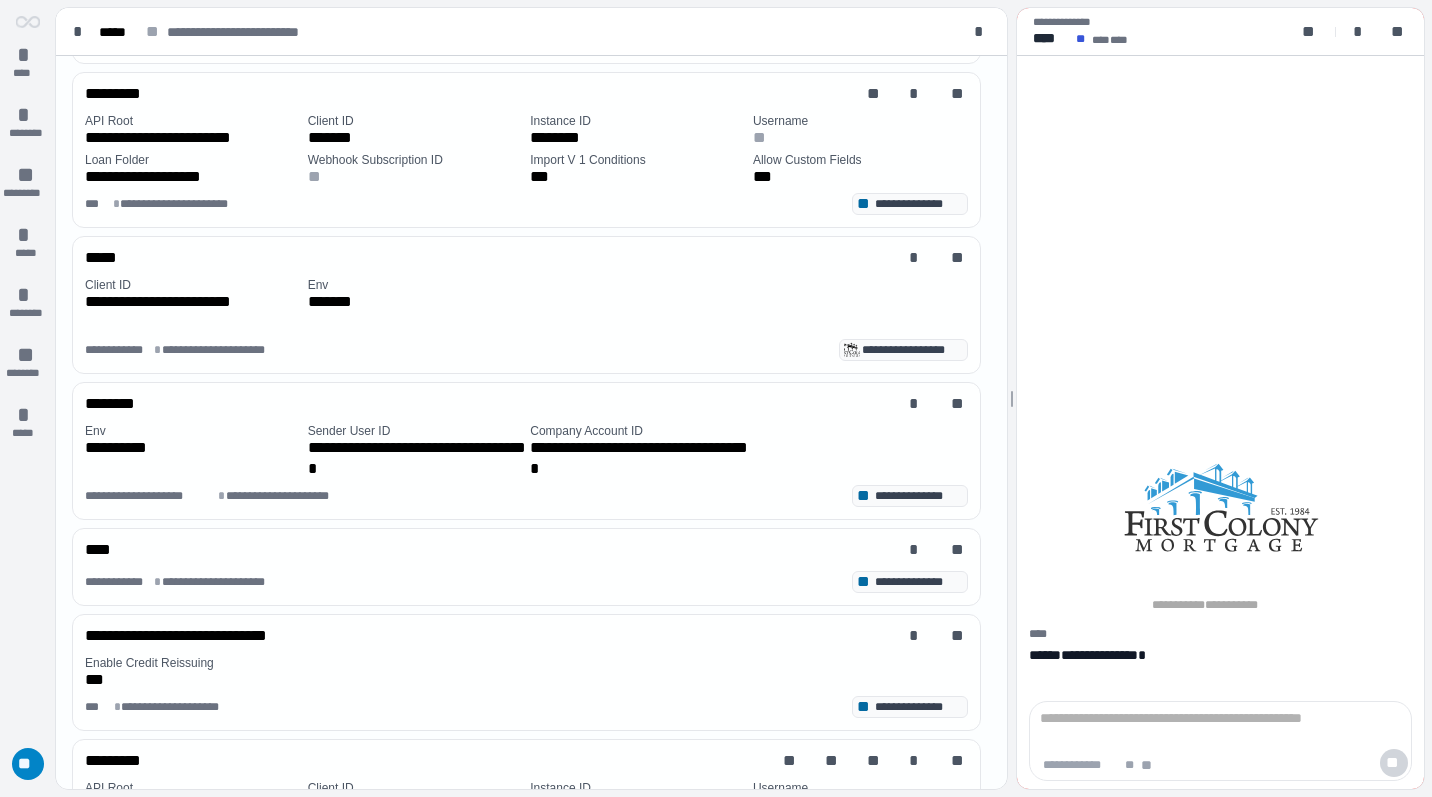 scroll, scrollTop: 503, scrollLeft: 0, axis: vertical 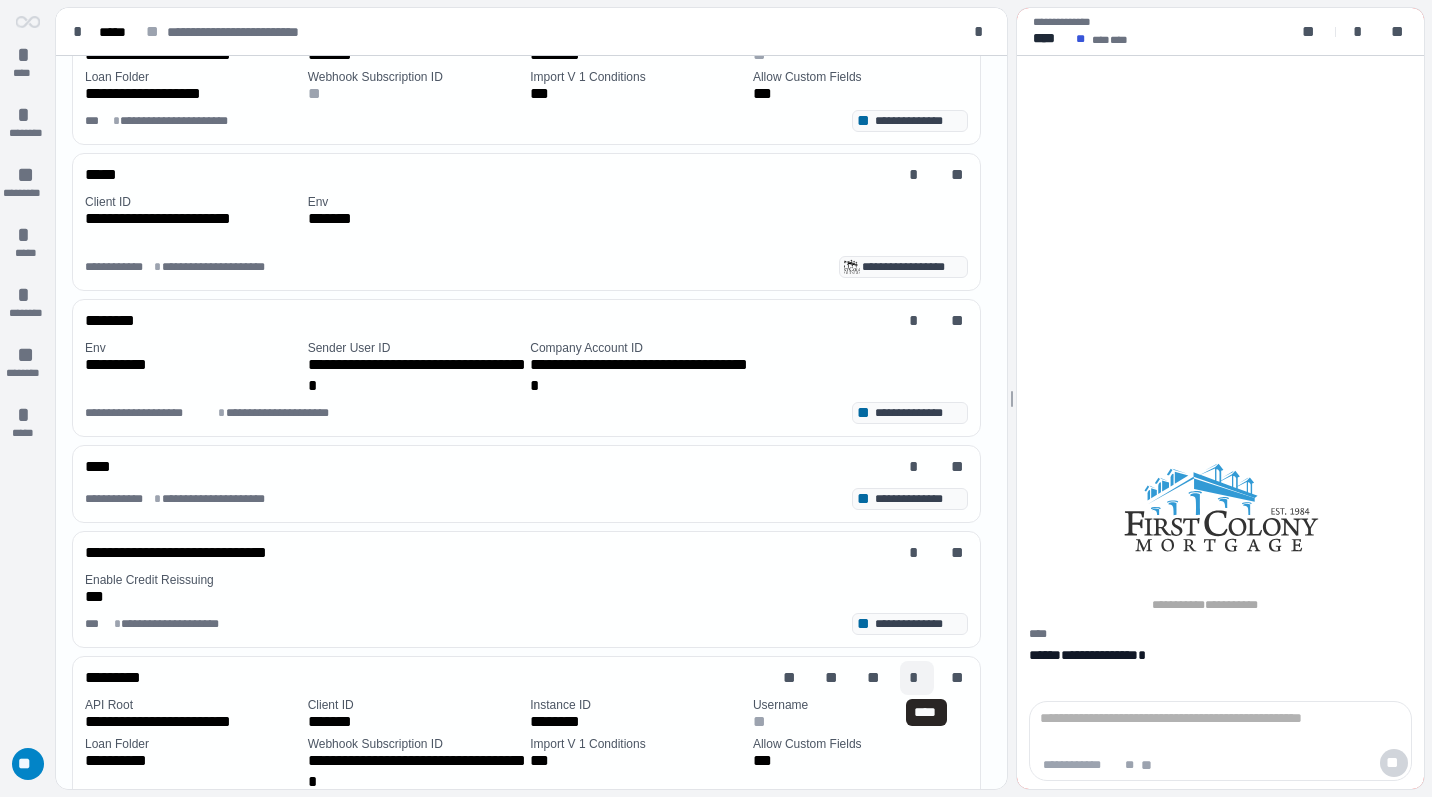 click on "*" at bounding box center [917, 678] 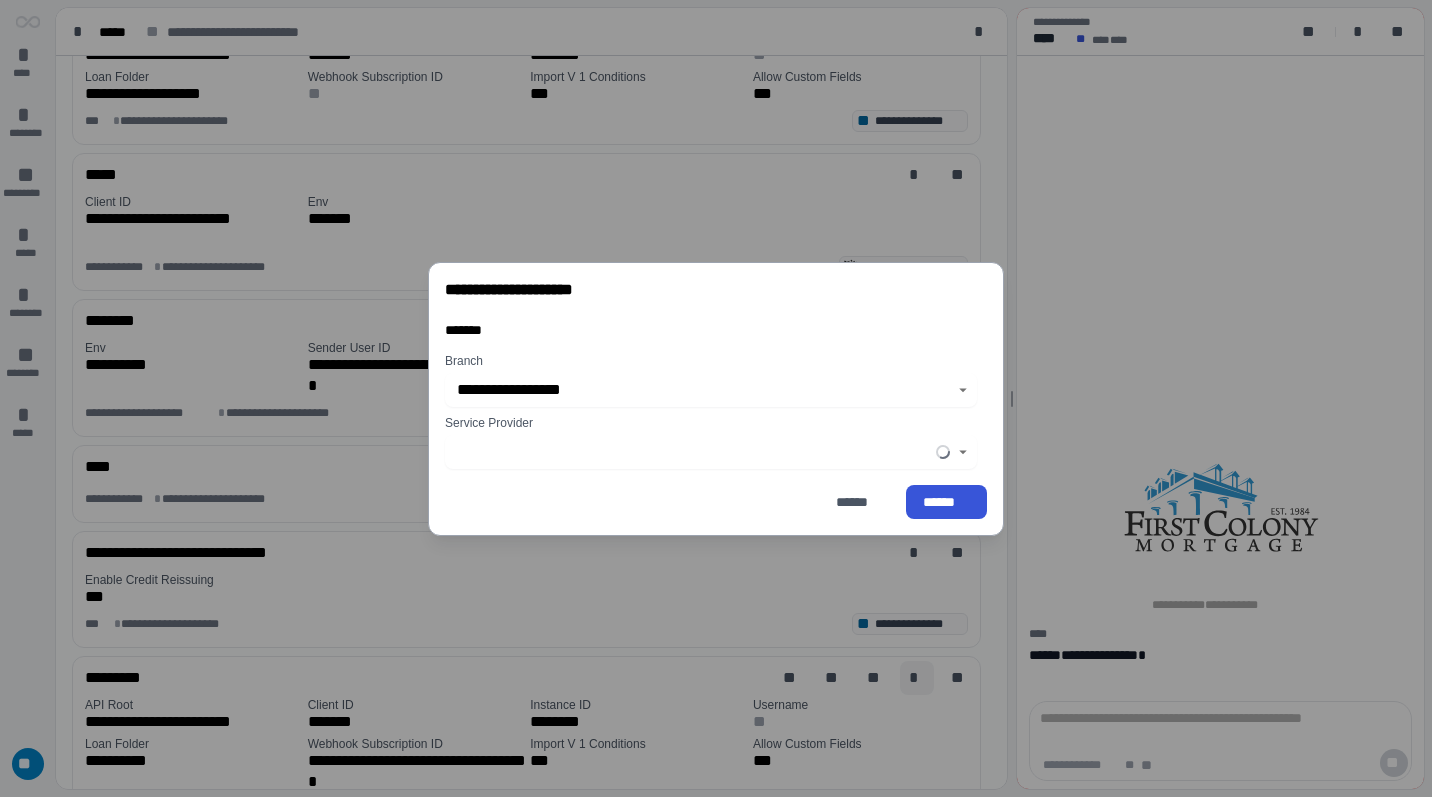 type on "*********" 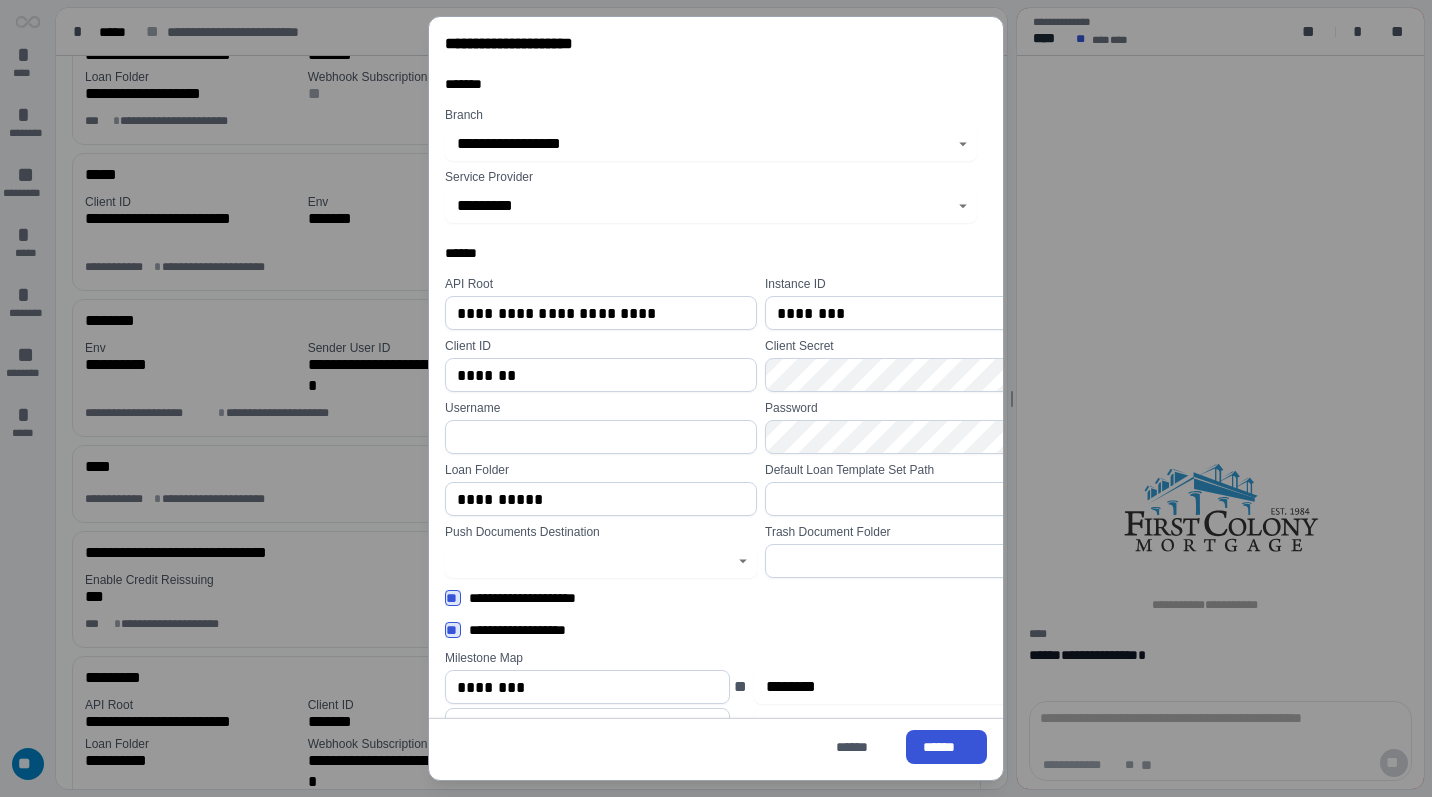 click 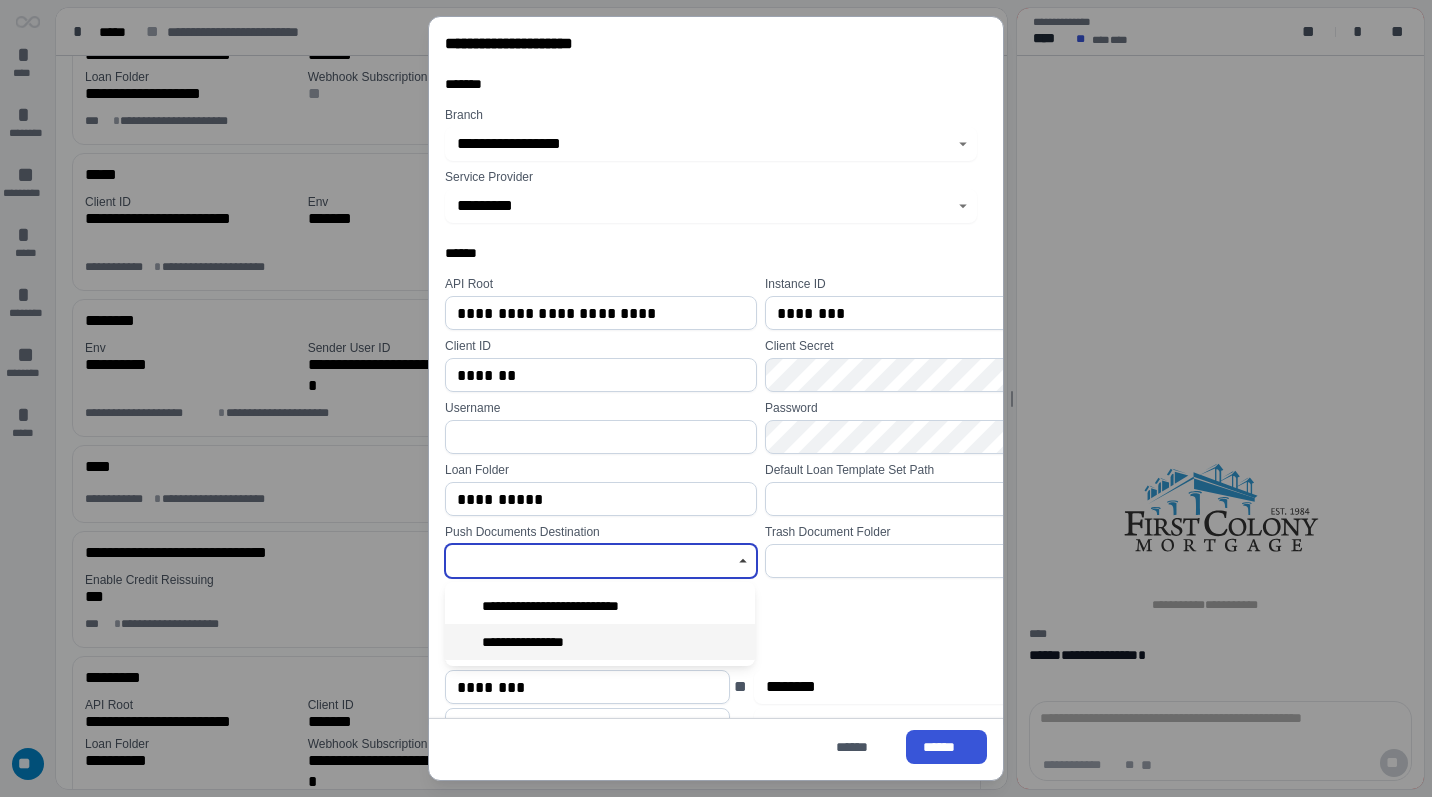 click on "**********" at bounding box center [600, 642] 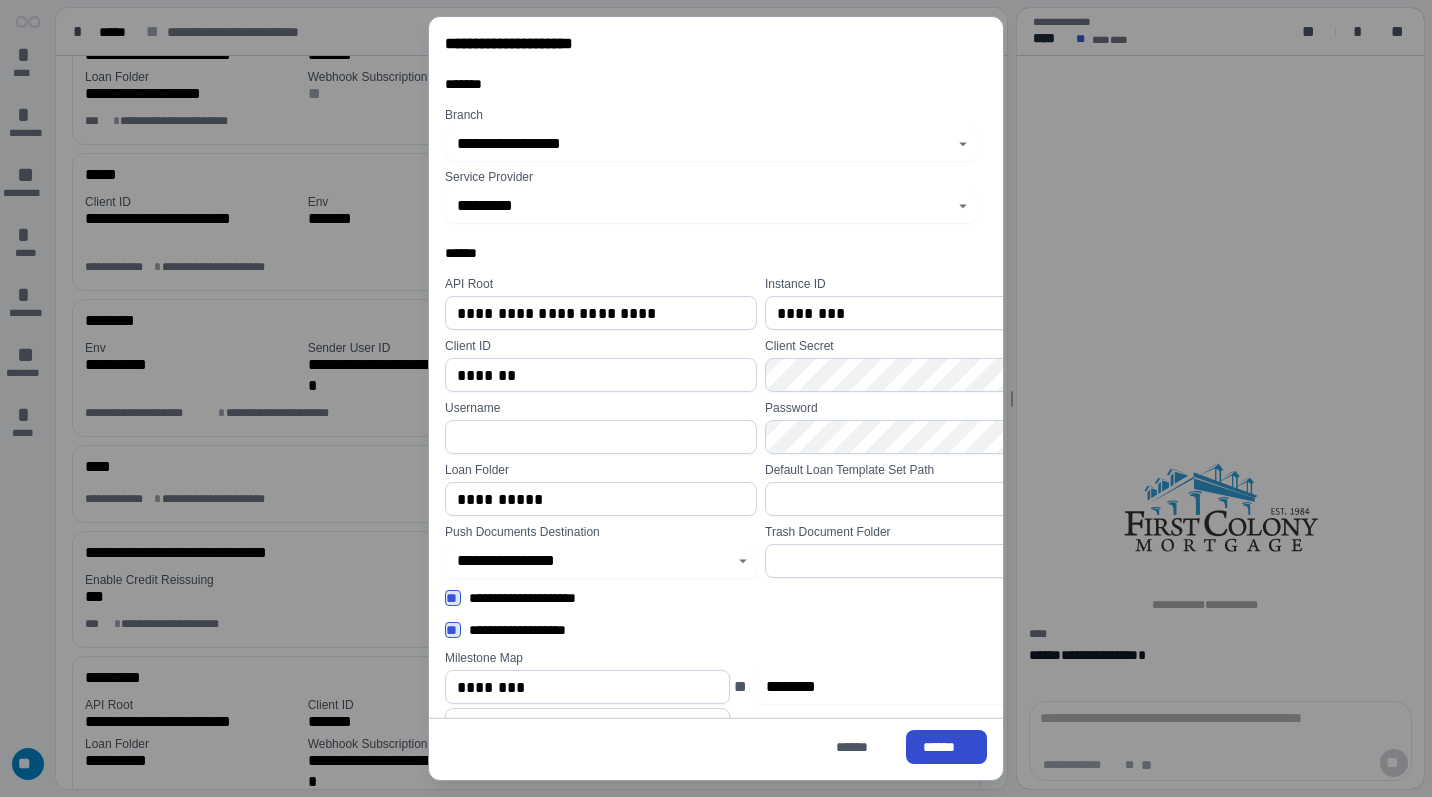 click on "******" at bounding box center [946, 747] 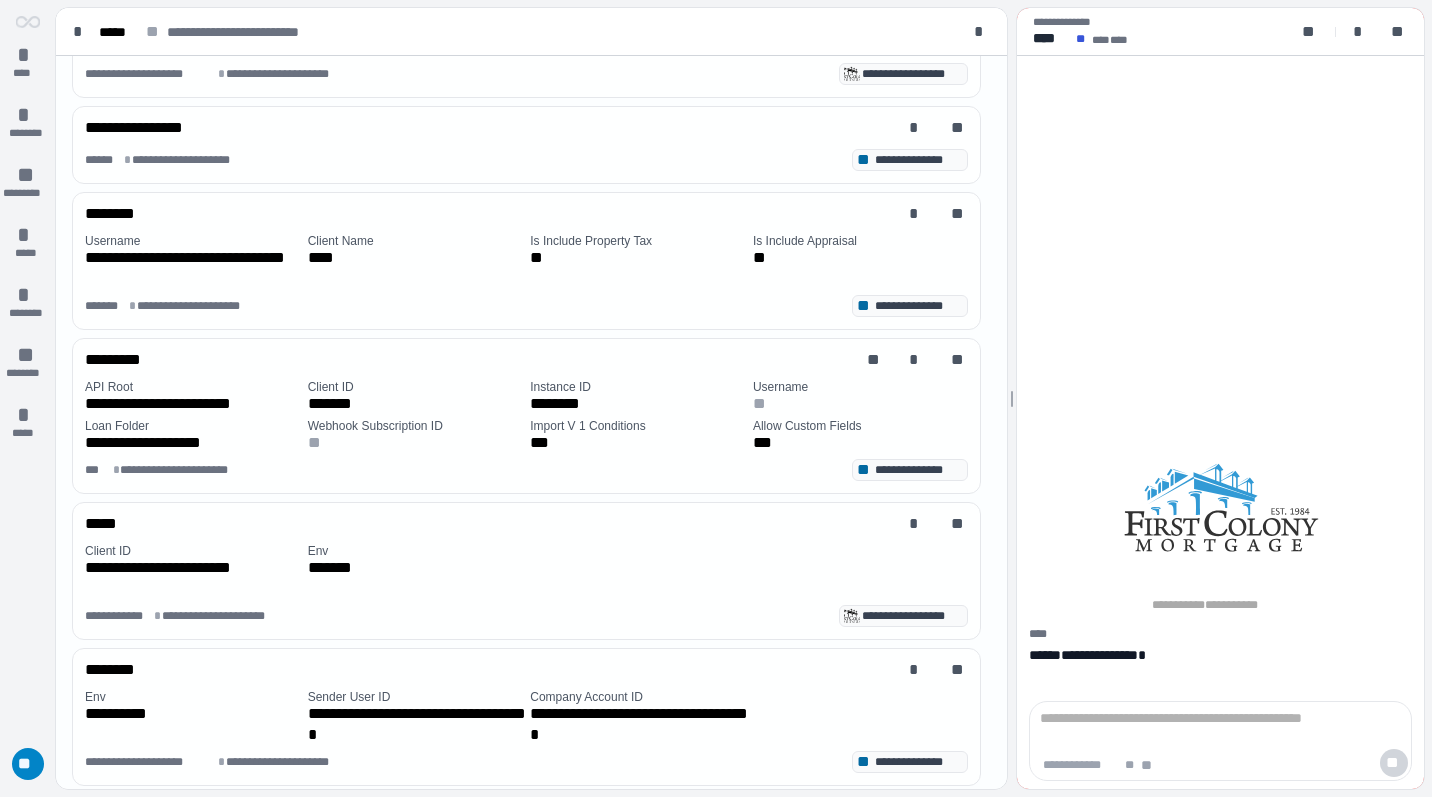 scroll, scrollTop: 590, scrollLeft: 0, axis: vertical 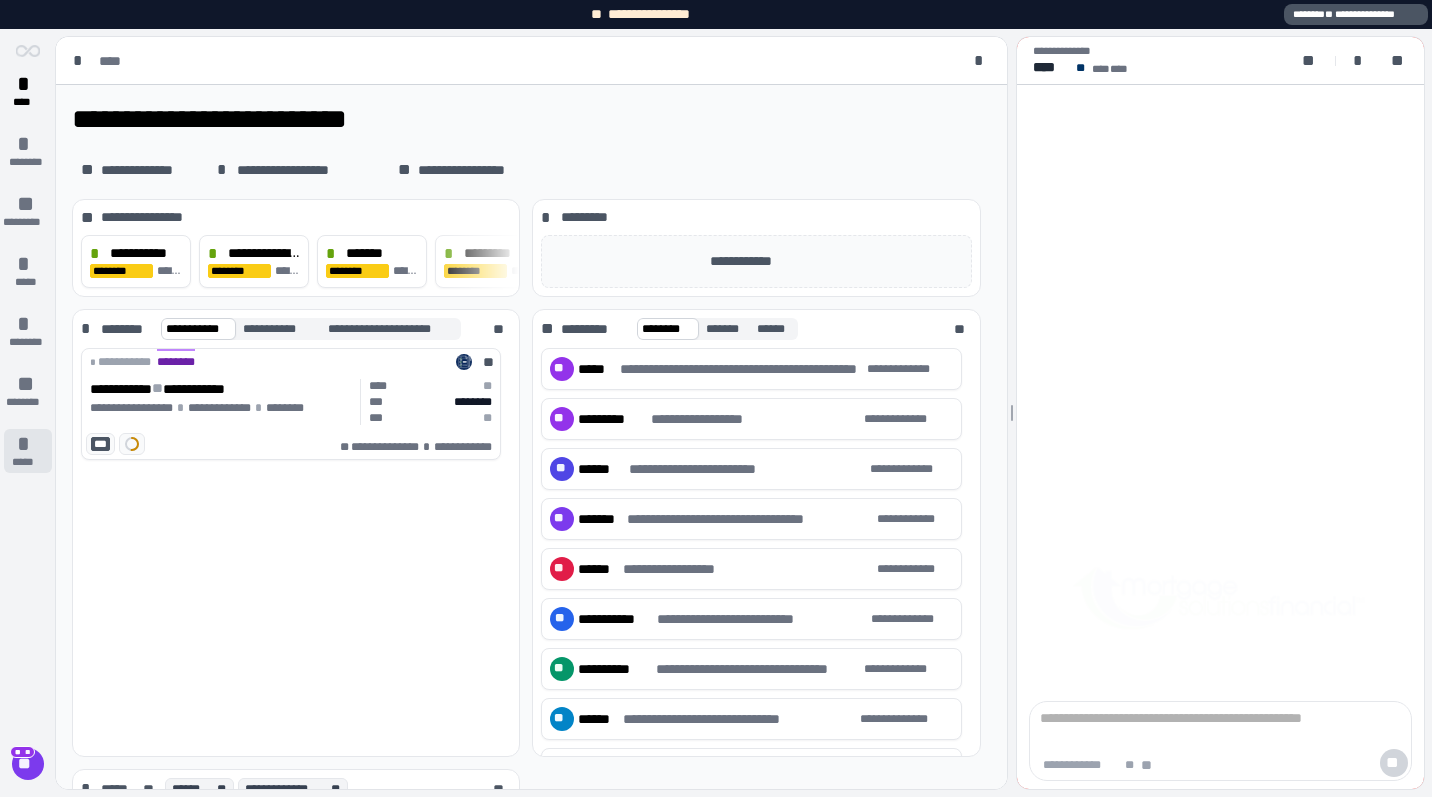 click on "*" at bounding box center [28, 444] 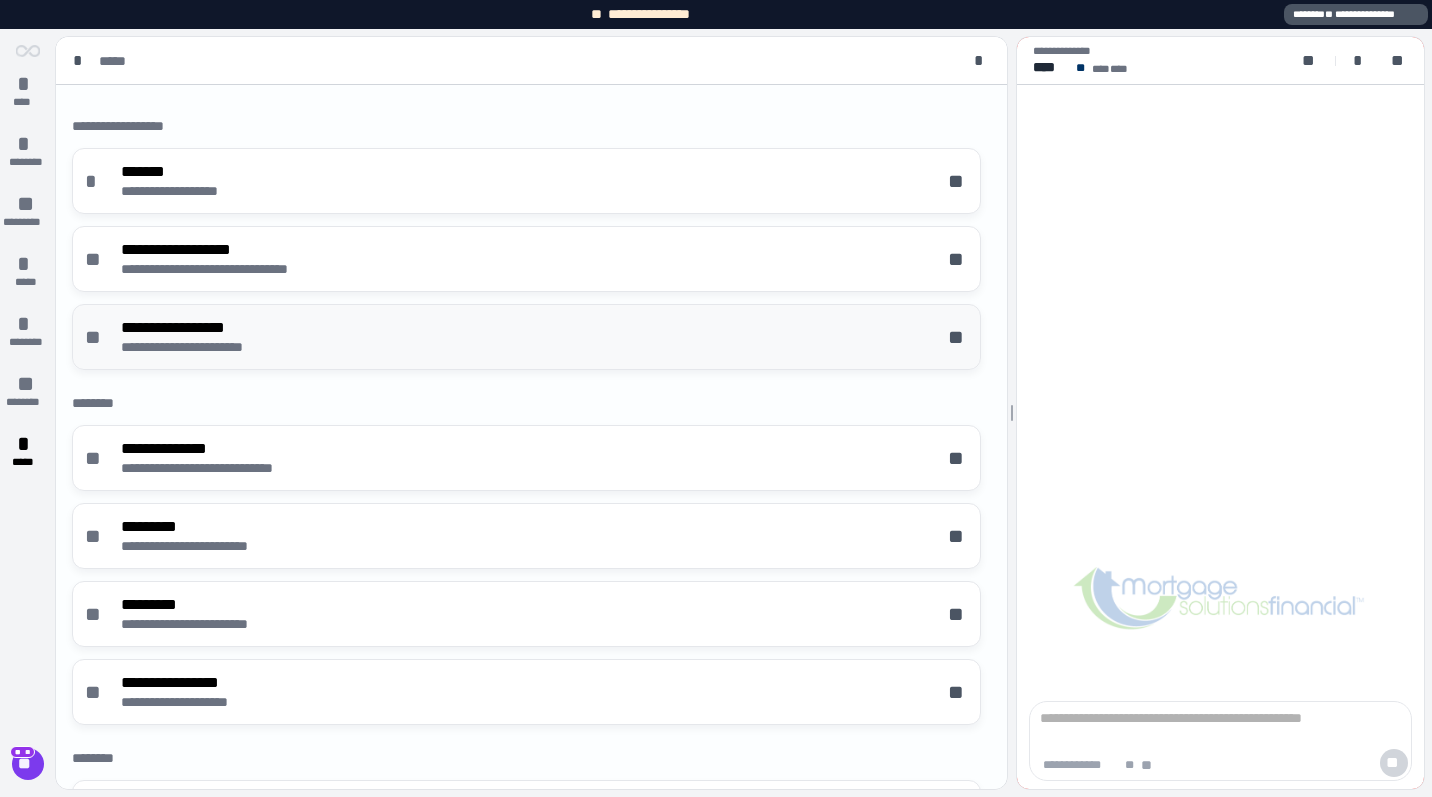 click on "**********" at bounding box center (204, 327) 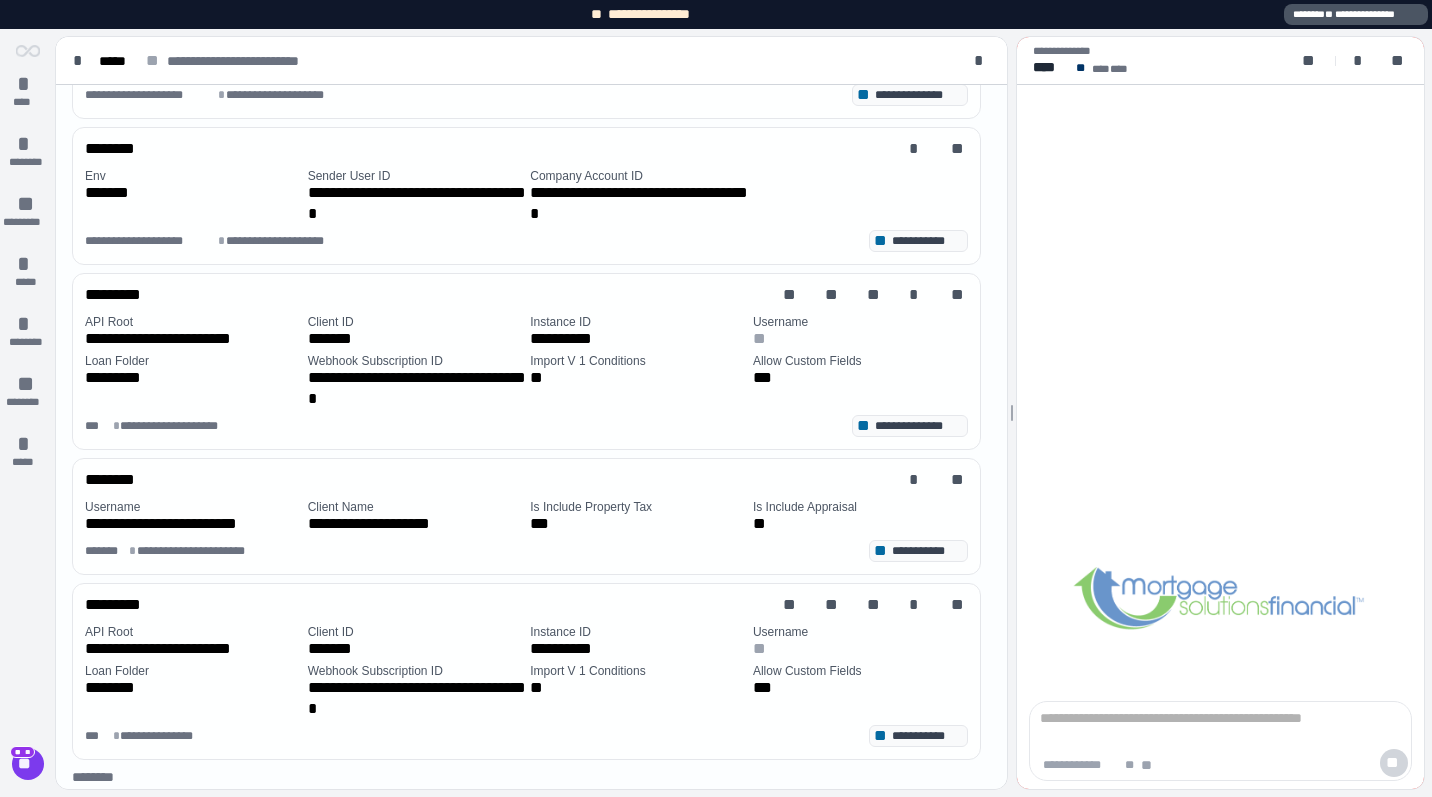 scroll, scrollTop: 288, scrollLeft: 0, axis: vertical 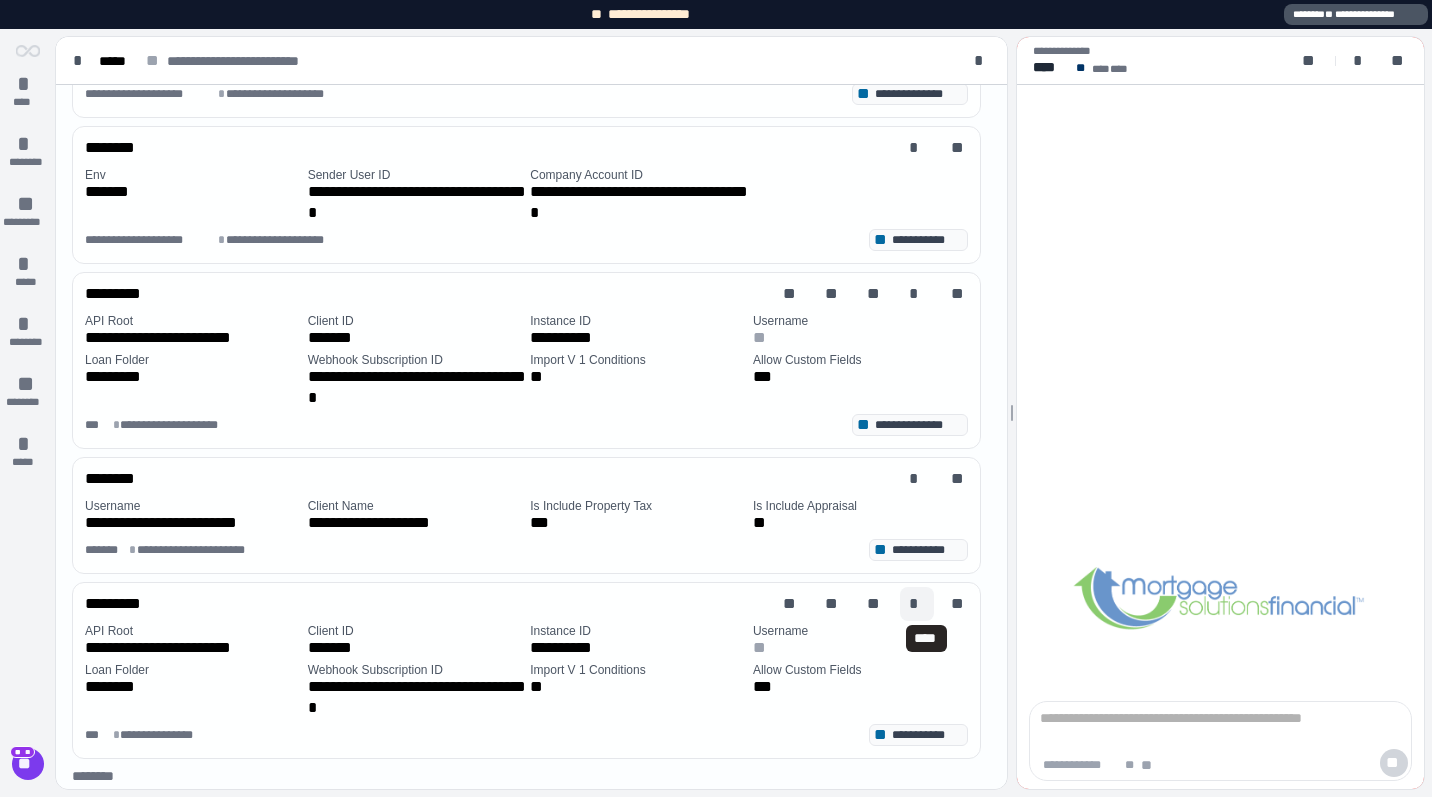 click on "*" at bounding box center [917, 604] 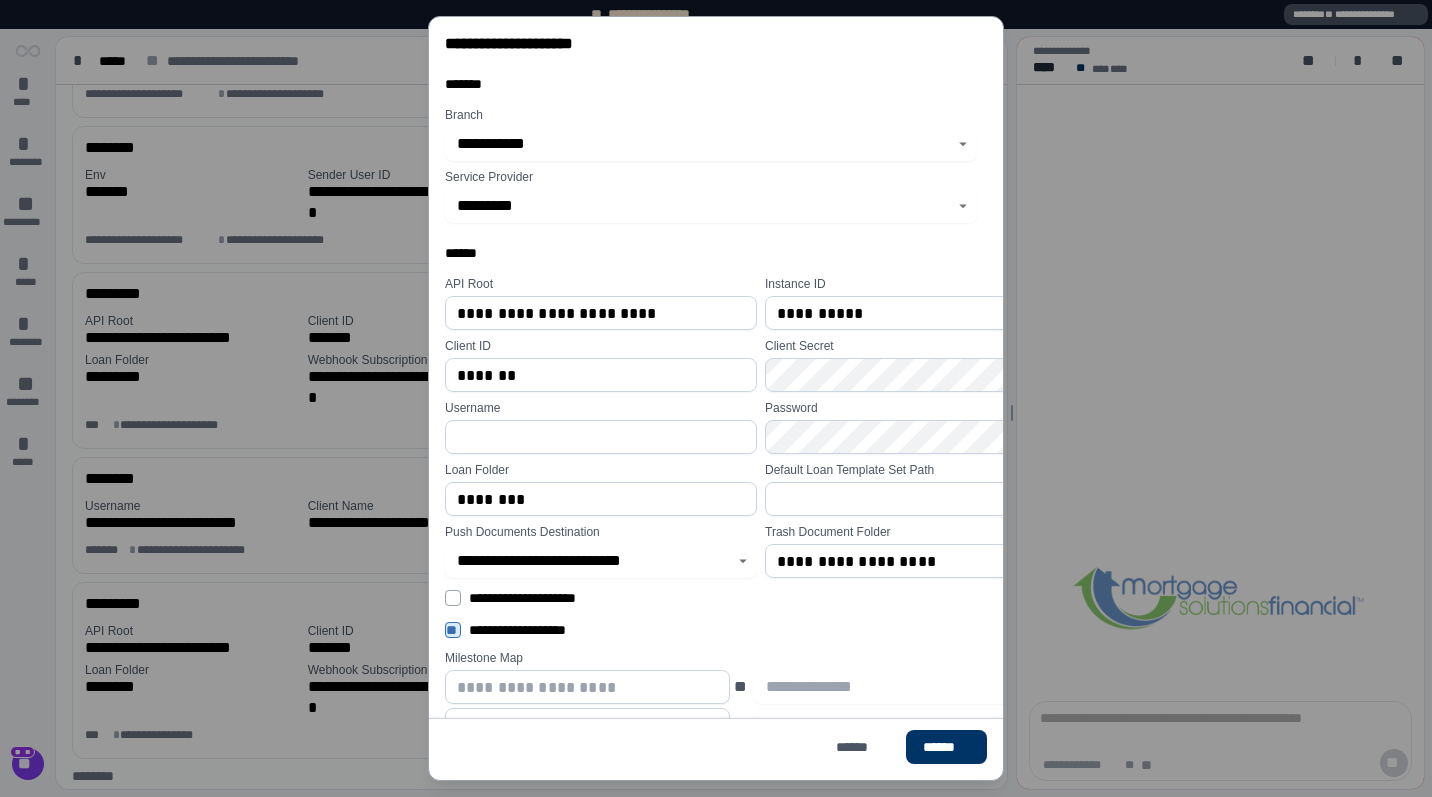 click at bounding box center [921, 499] 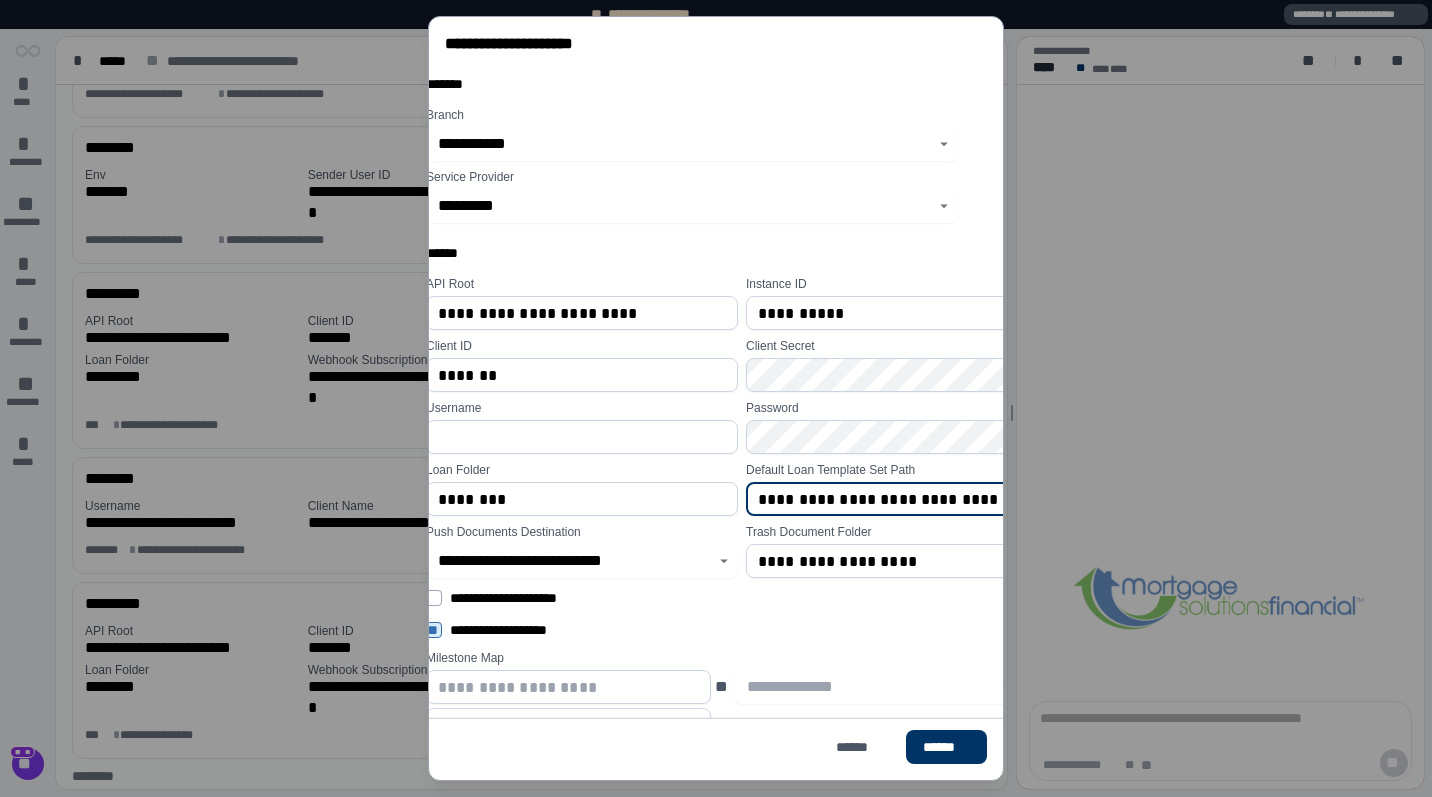 scroll, scrollTop: 0, scrollLeft: 27, axis: horizontal 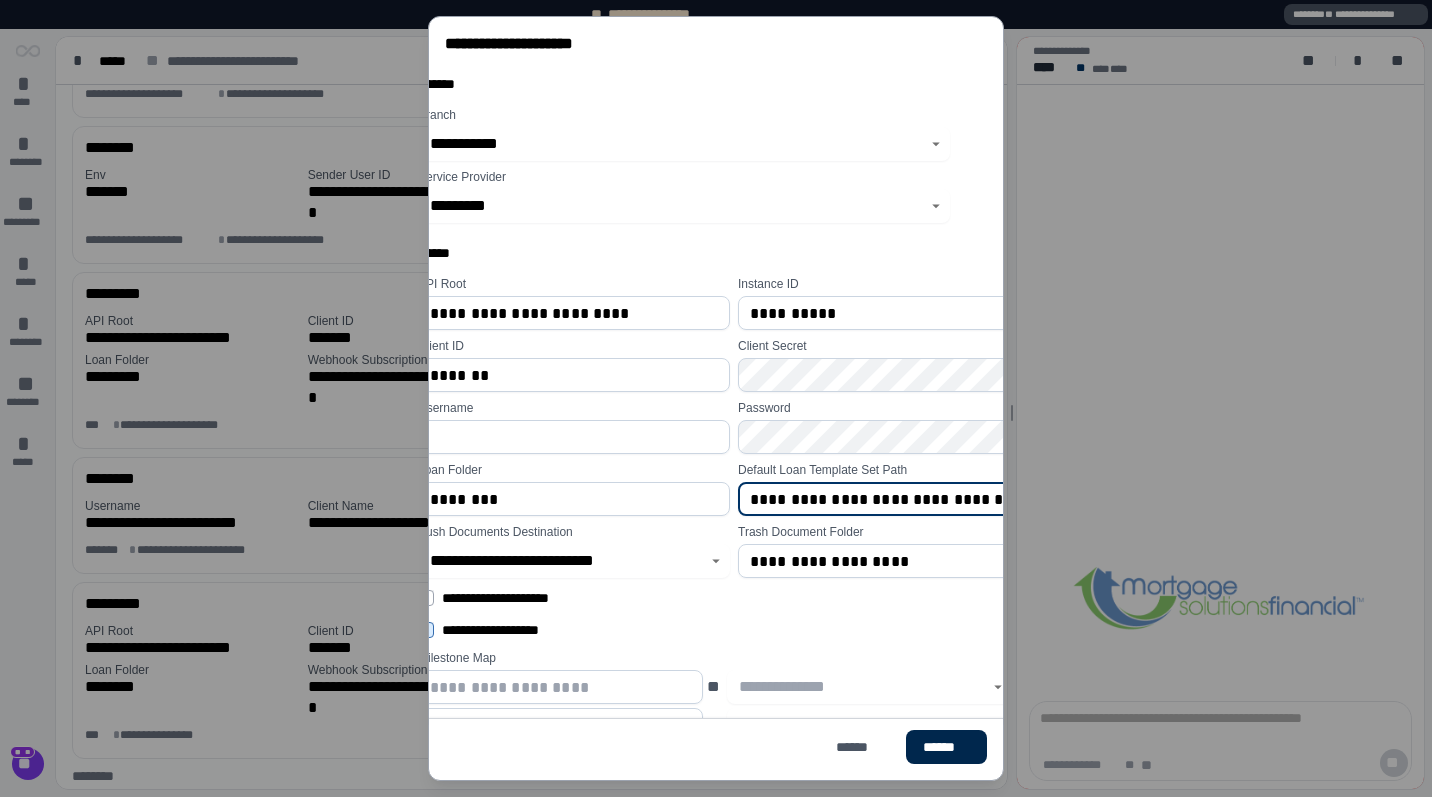 type on "**********" 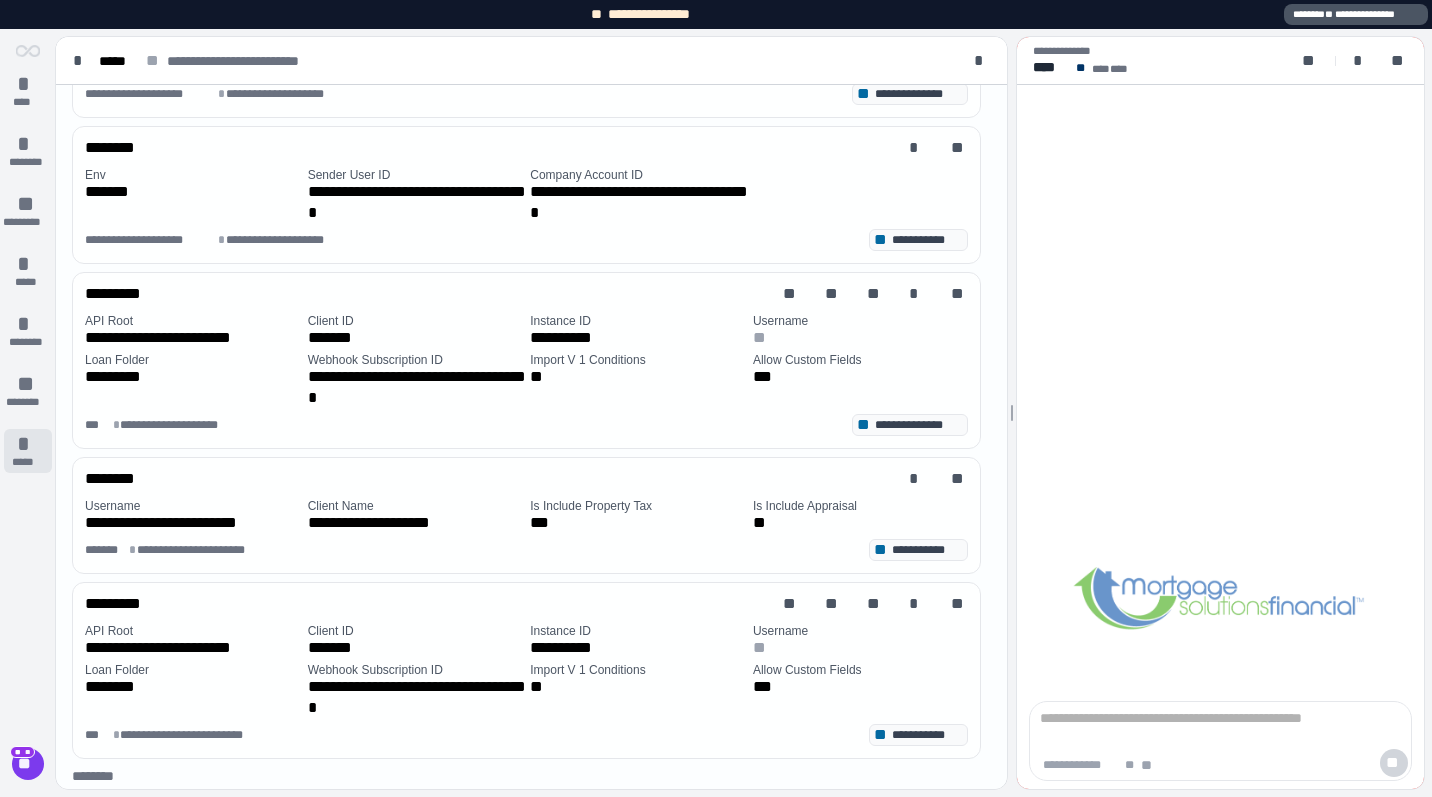 click on "*" at bounding box center [28, 444] 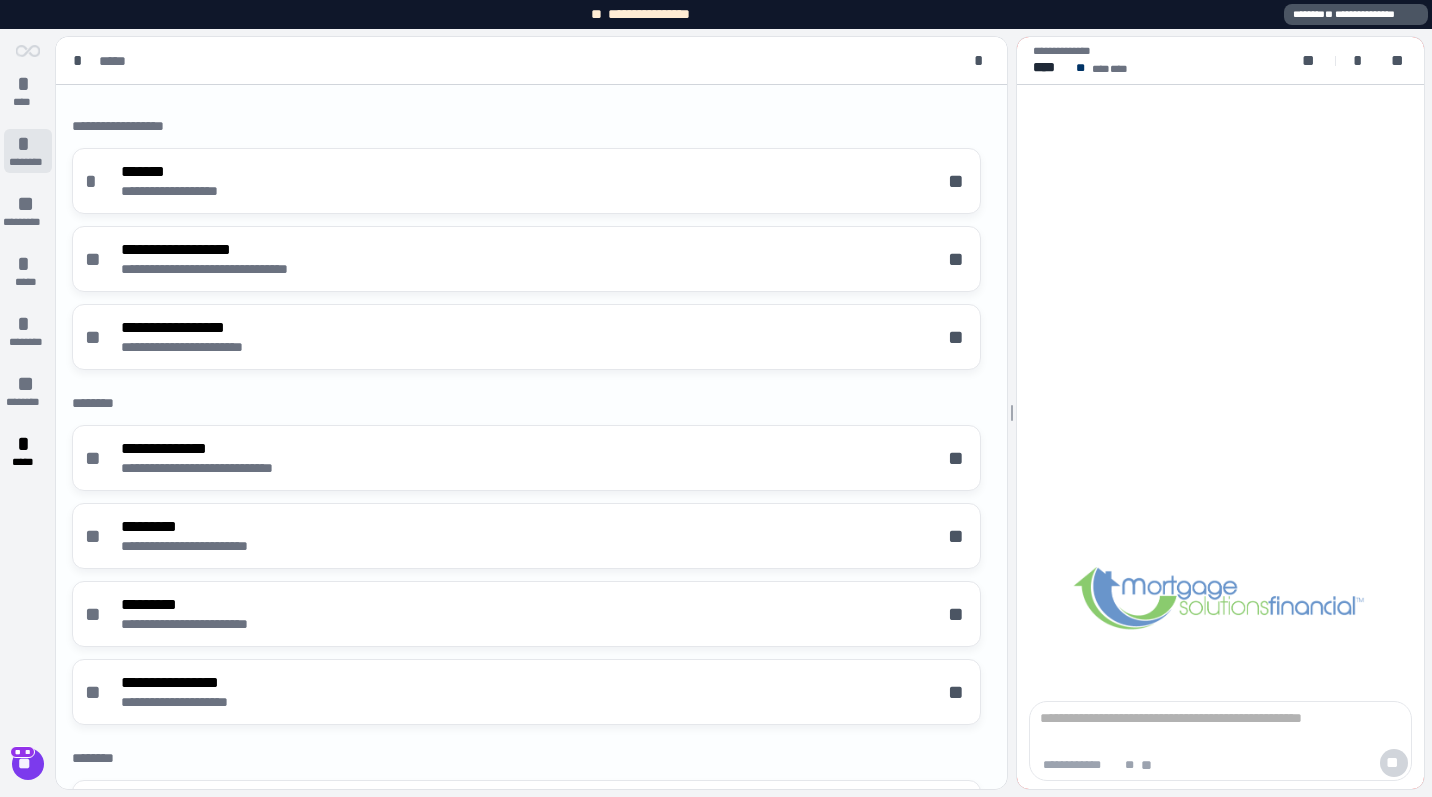 click on "********" at bounding box center [28, 162] 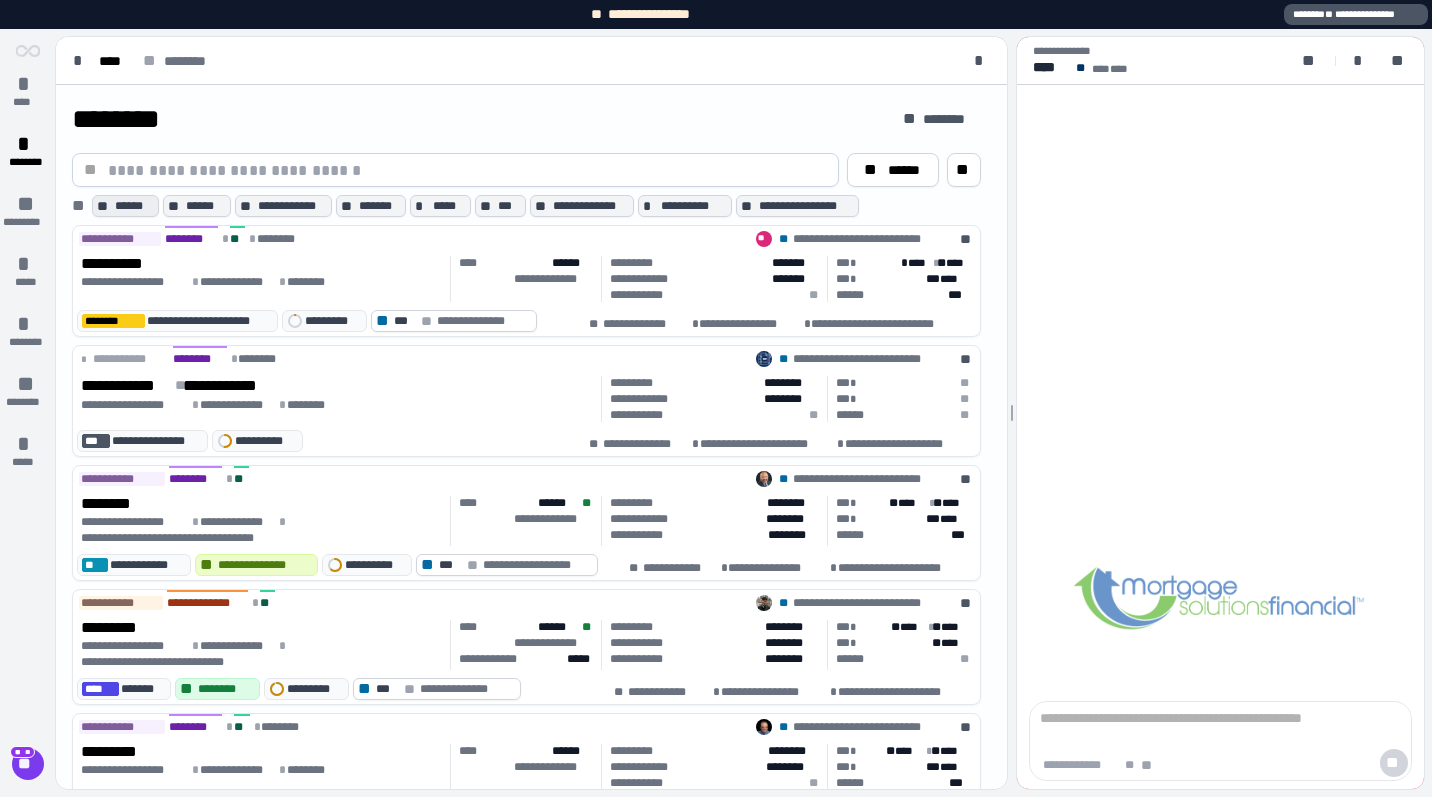click on "******" at bounding box center (134, 206) 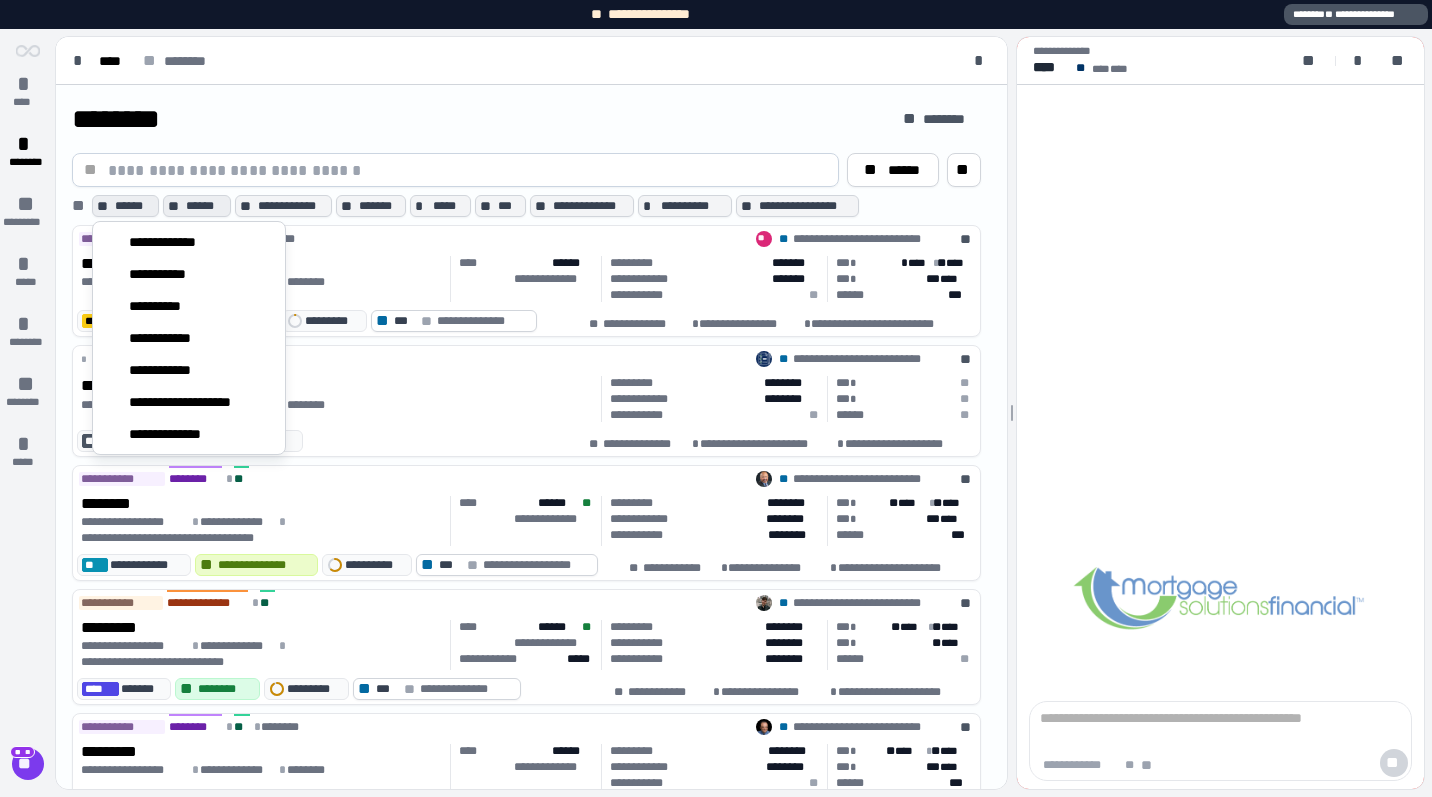 click on "******" at bounding box center (206, 206) 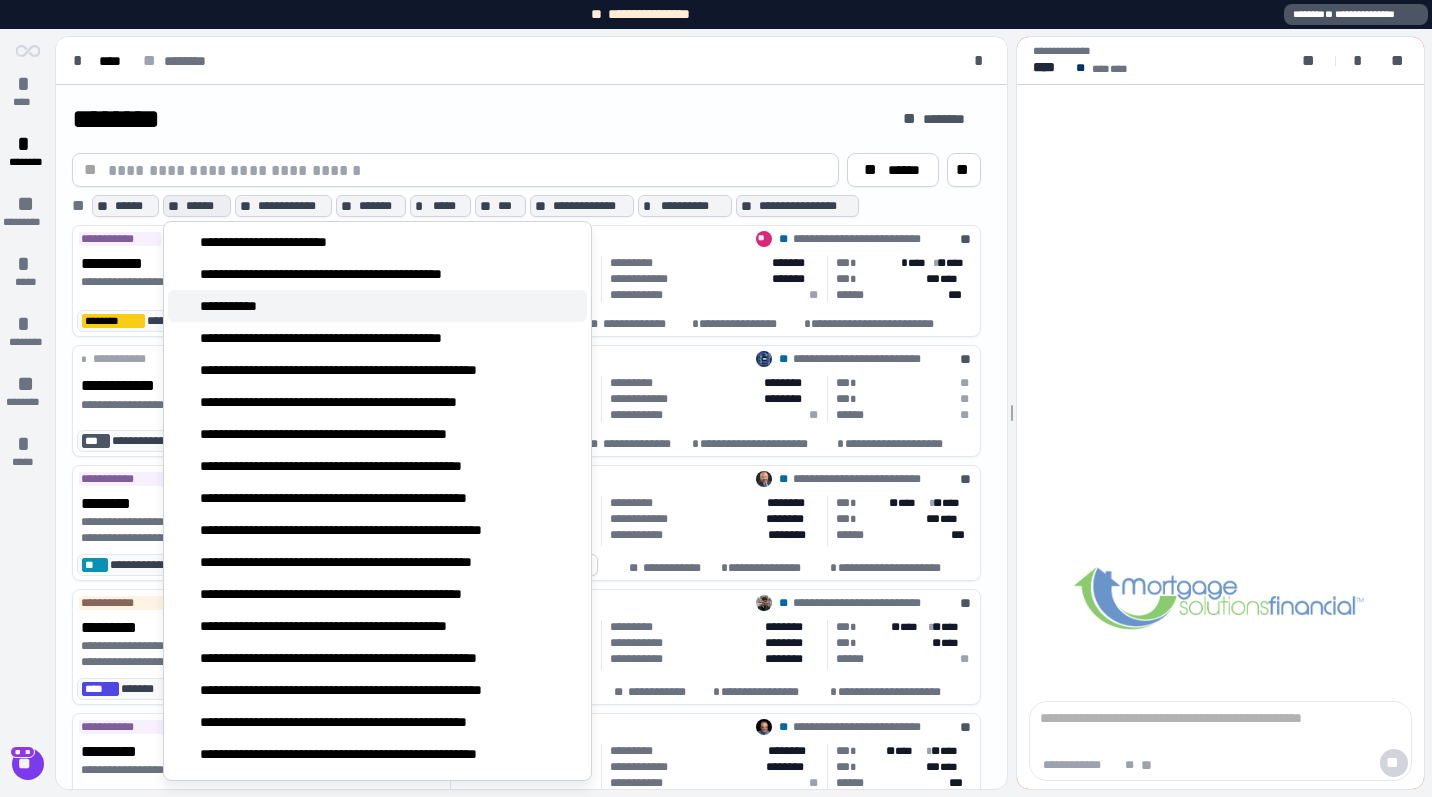 click on "**********" at bounding box center (377, 306) 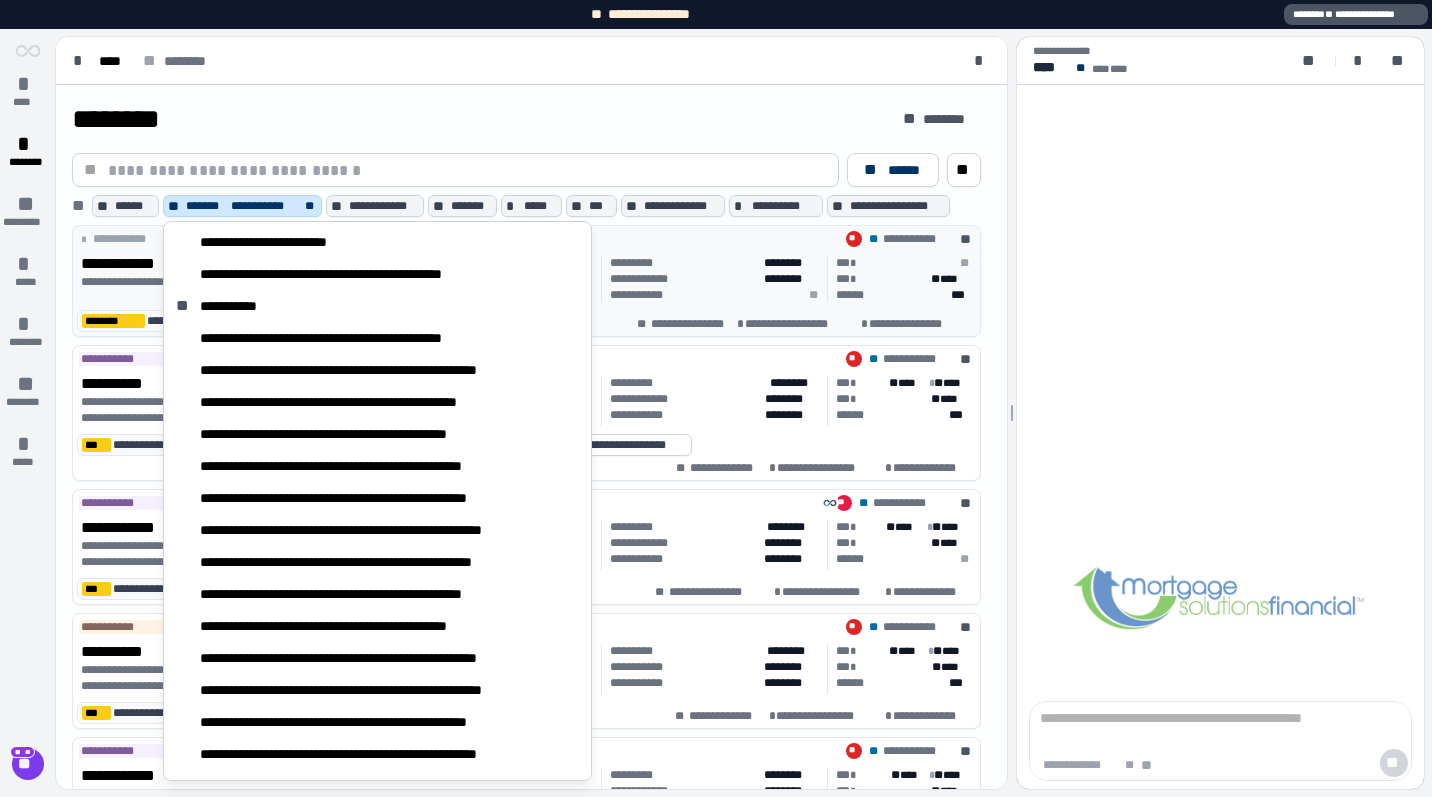 click on "**********" at bounding box center [715, 295] 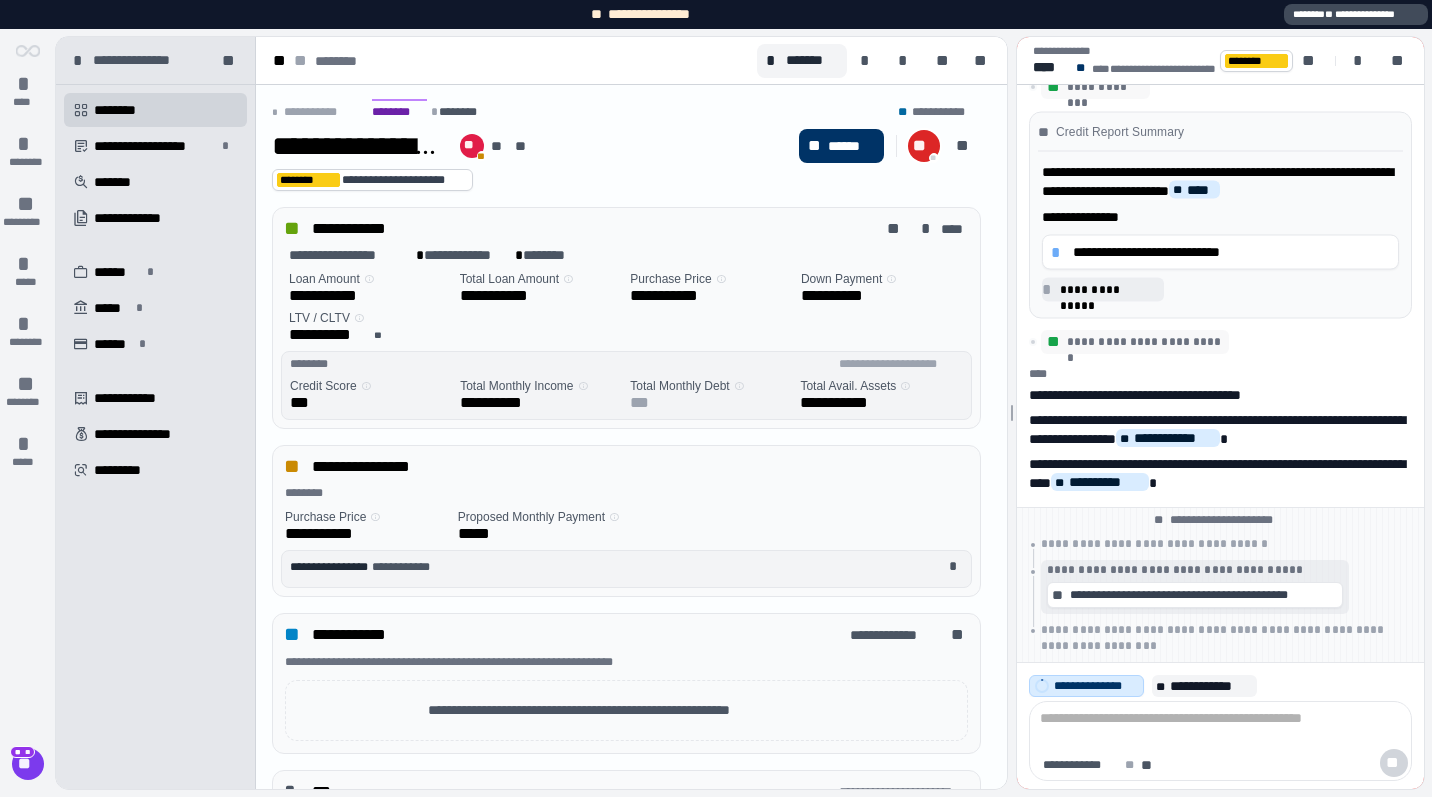 click on "**********" at bounding box center [1356, 14] 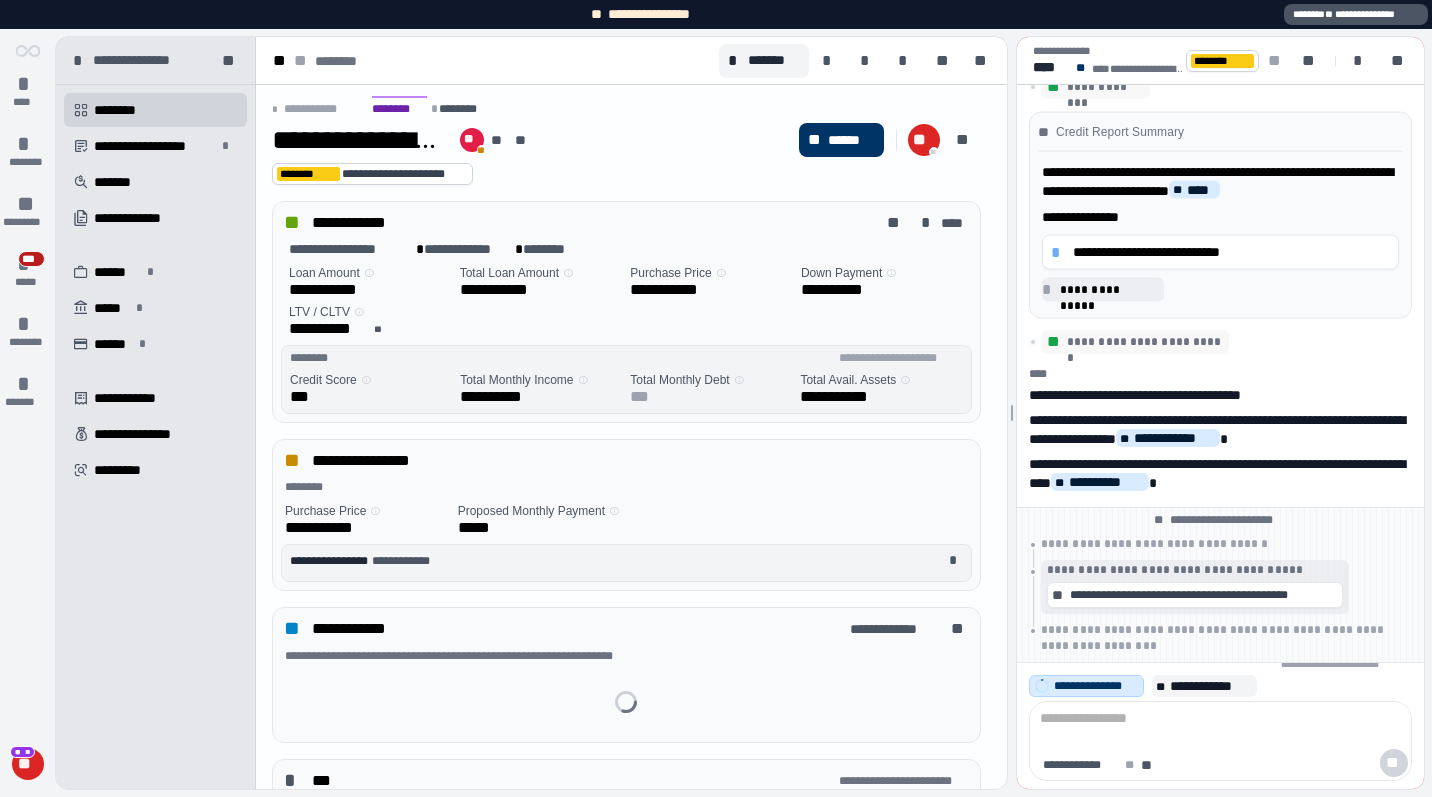 scroll, scrollTop: 0, scrollLeft: 0, axis: both 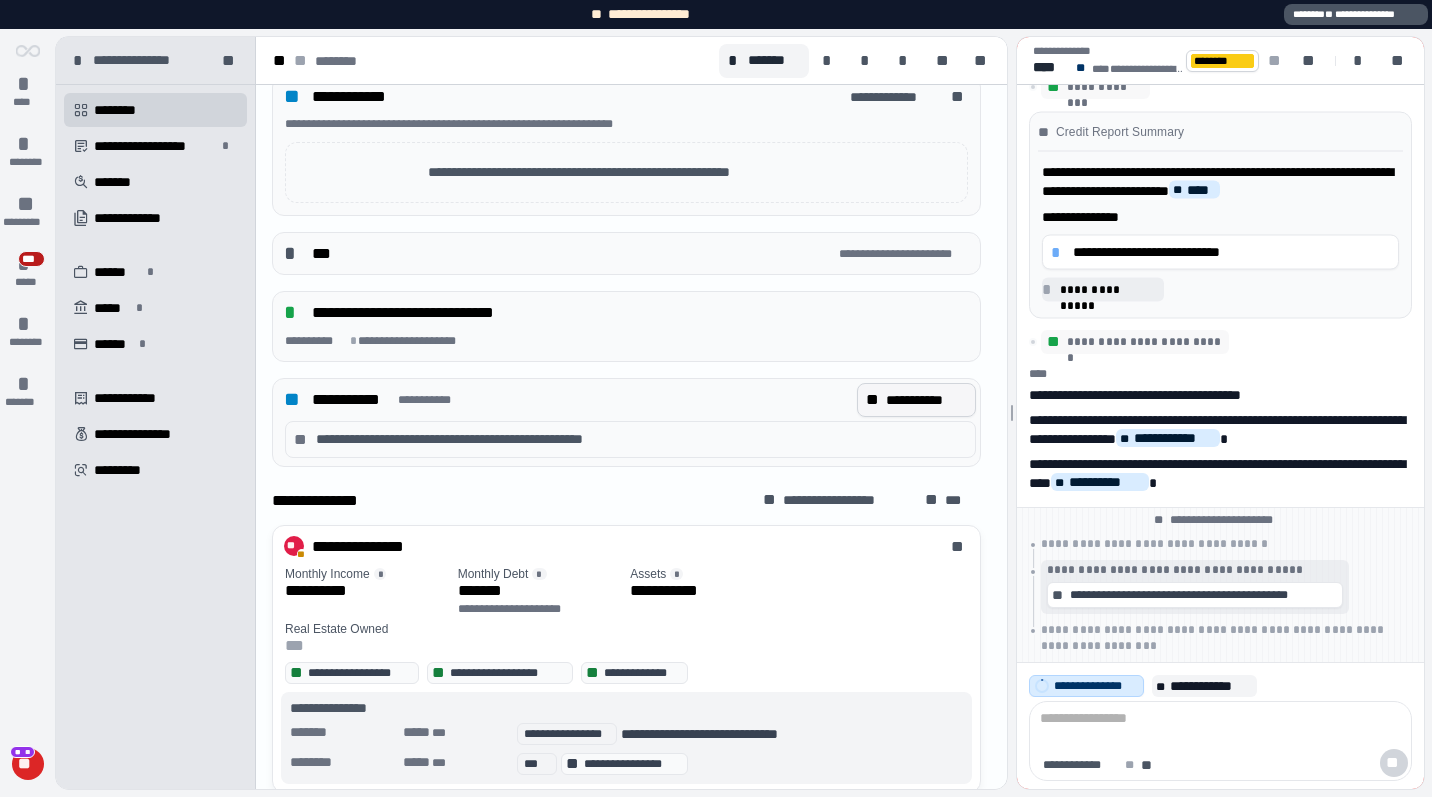 click on "**********" at bounding box center [926, 400] 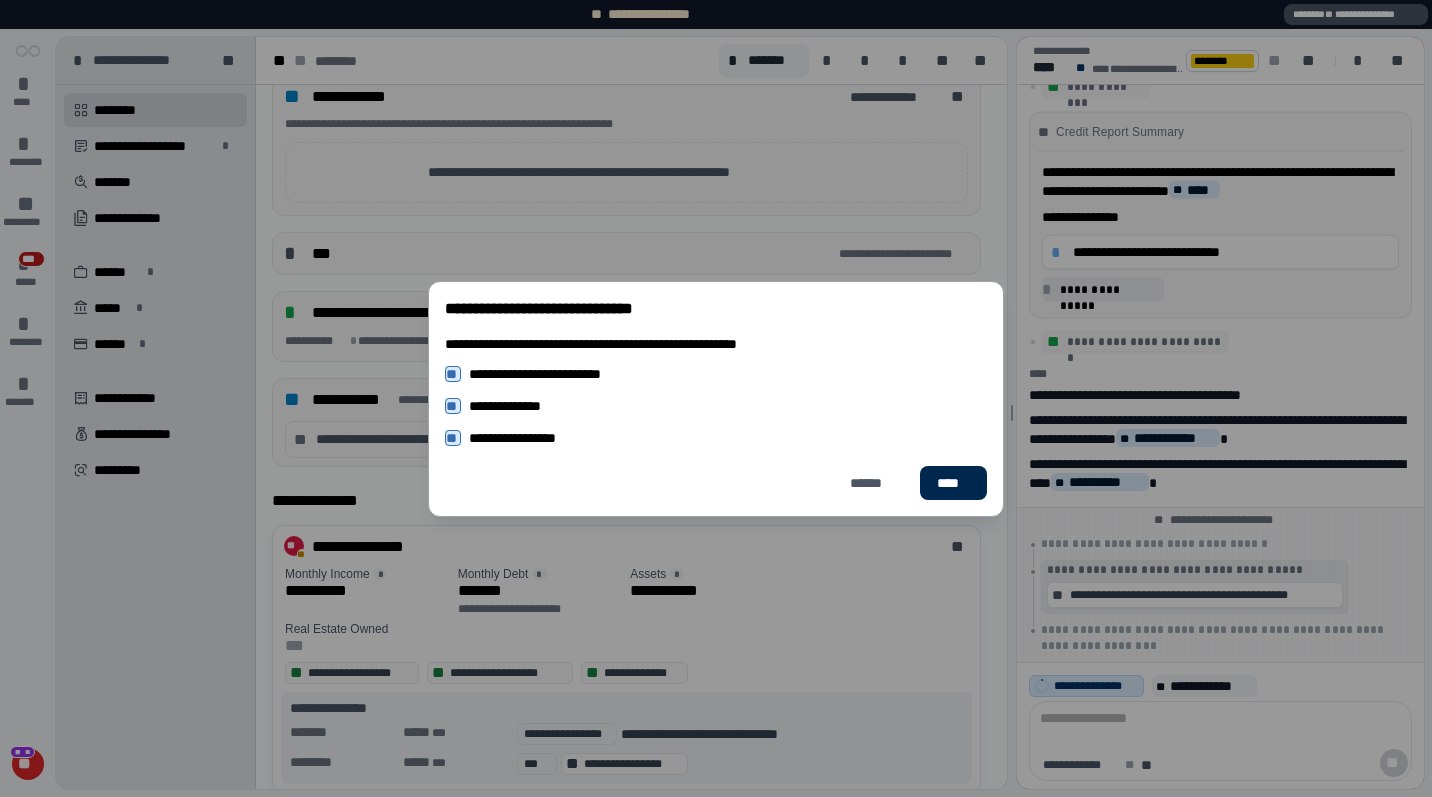 click on "****" at bounding box center (953, 483) 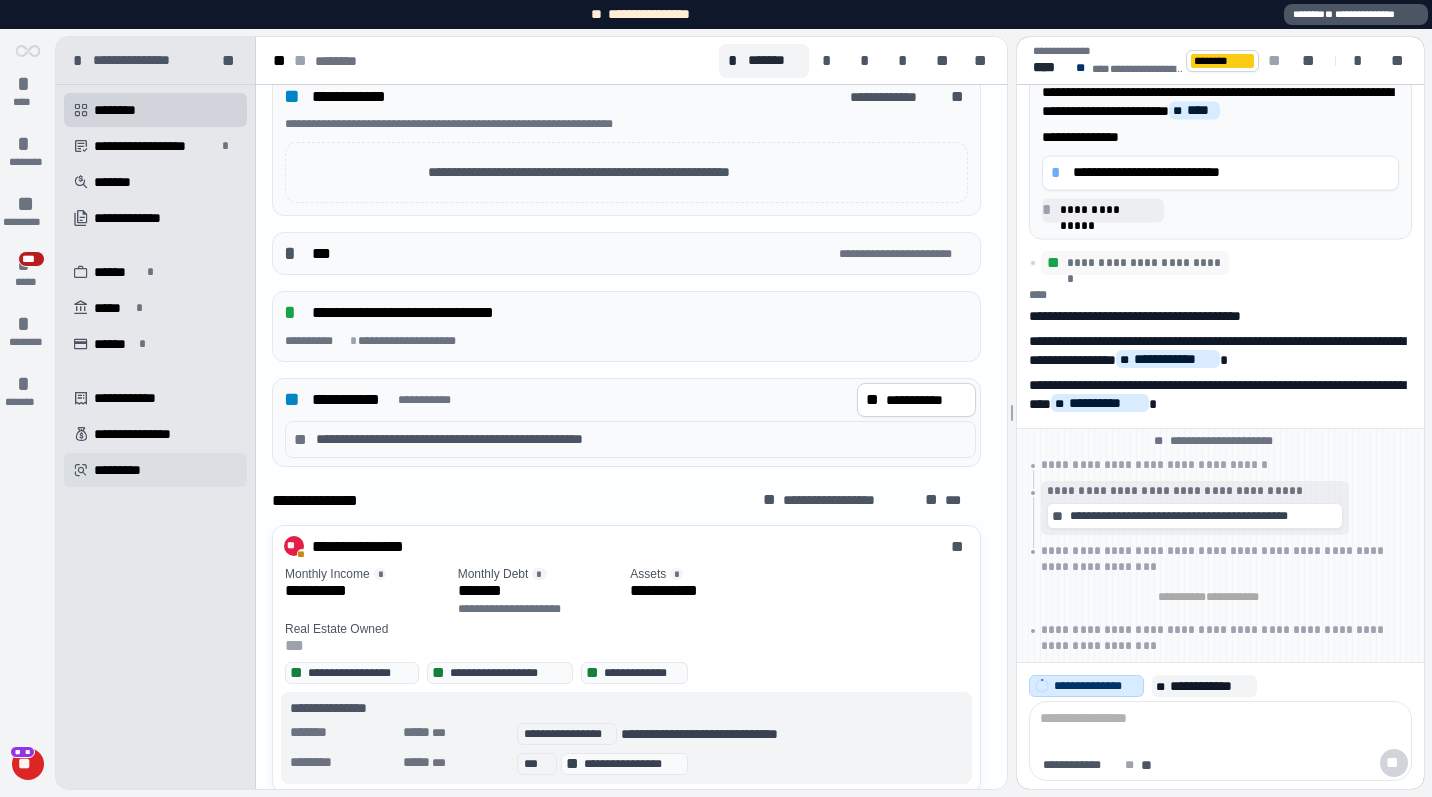click on " *********" at bounding box center [155, 470] 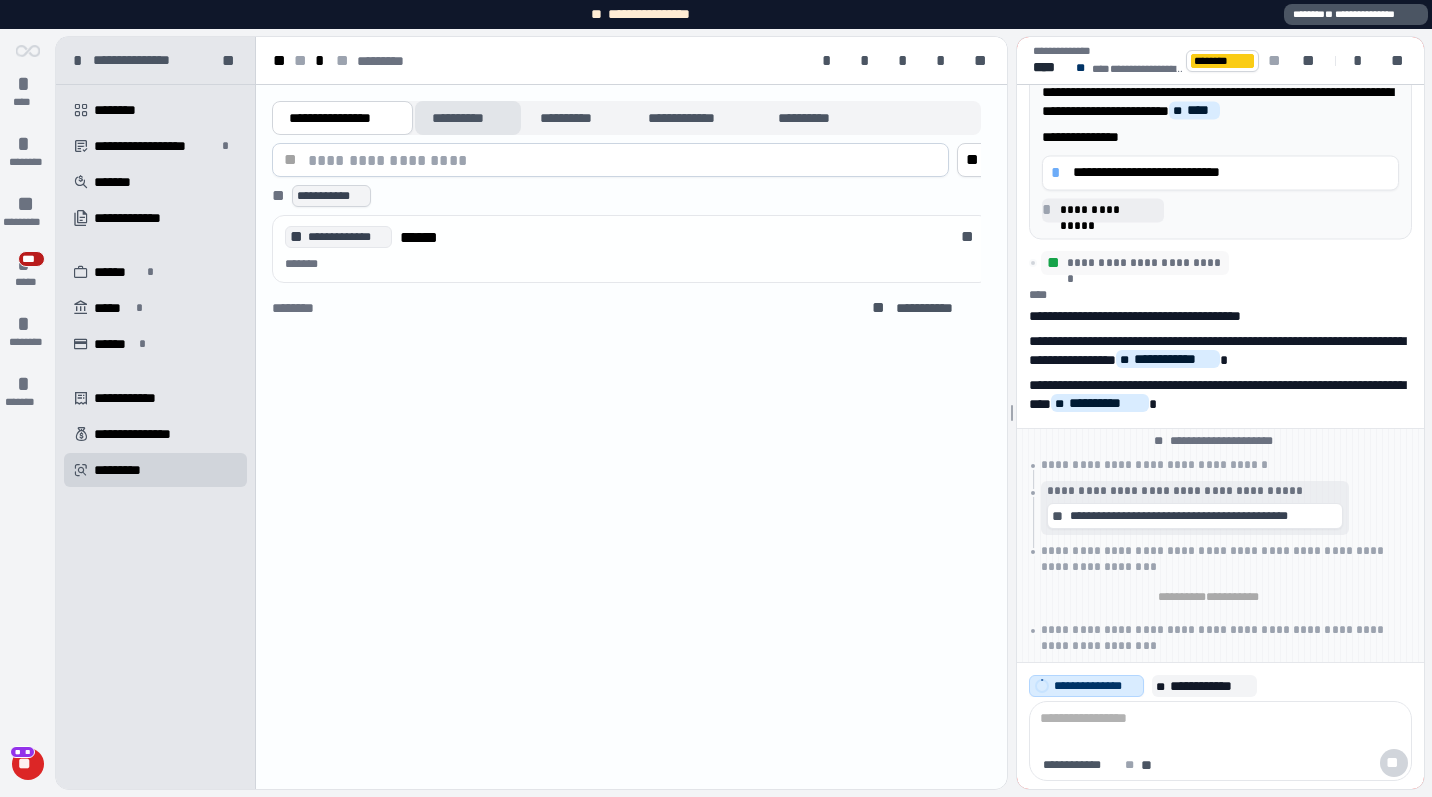click on "**********" at bounding box center [468, 118] 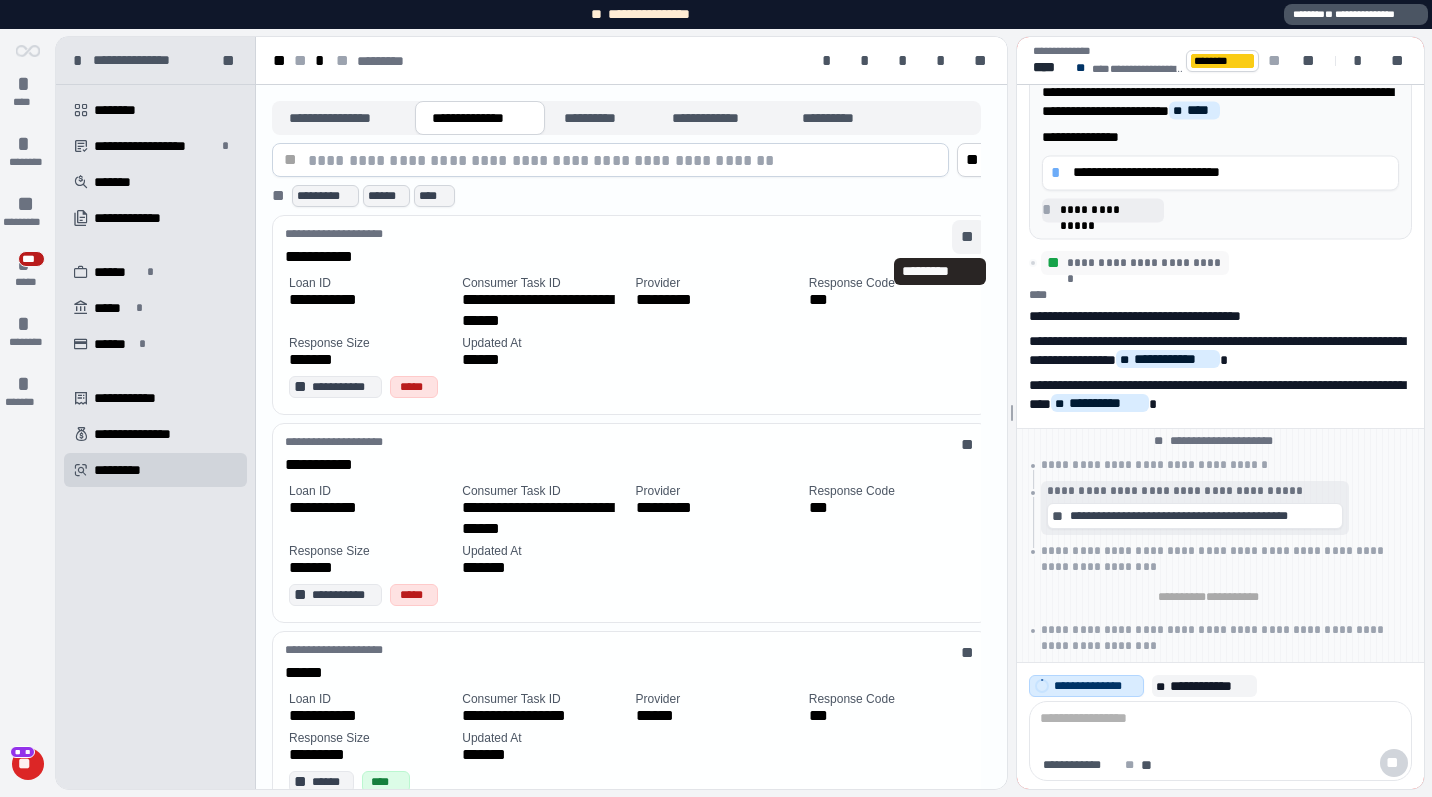 click on "**" at bounding box center [969, 237] 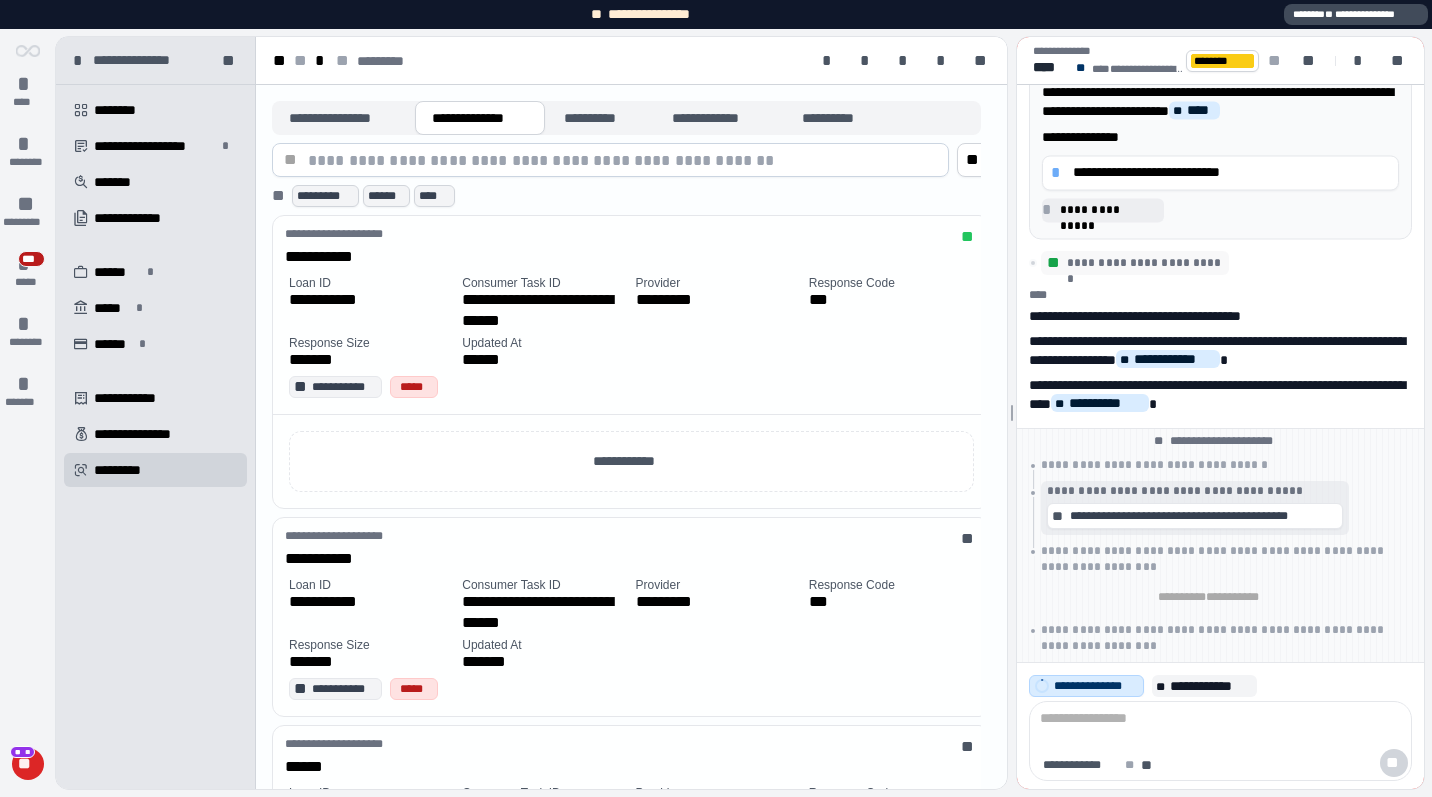 click on "**********" at bounding box center (1356, 14) 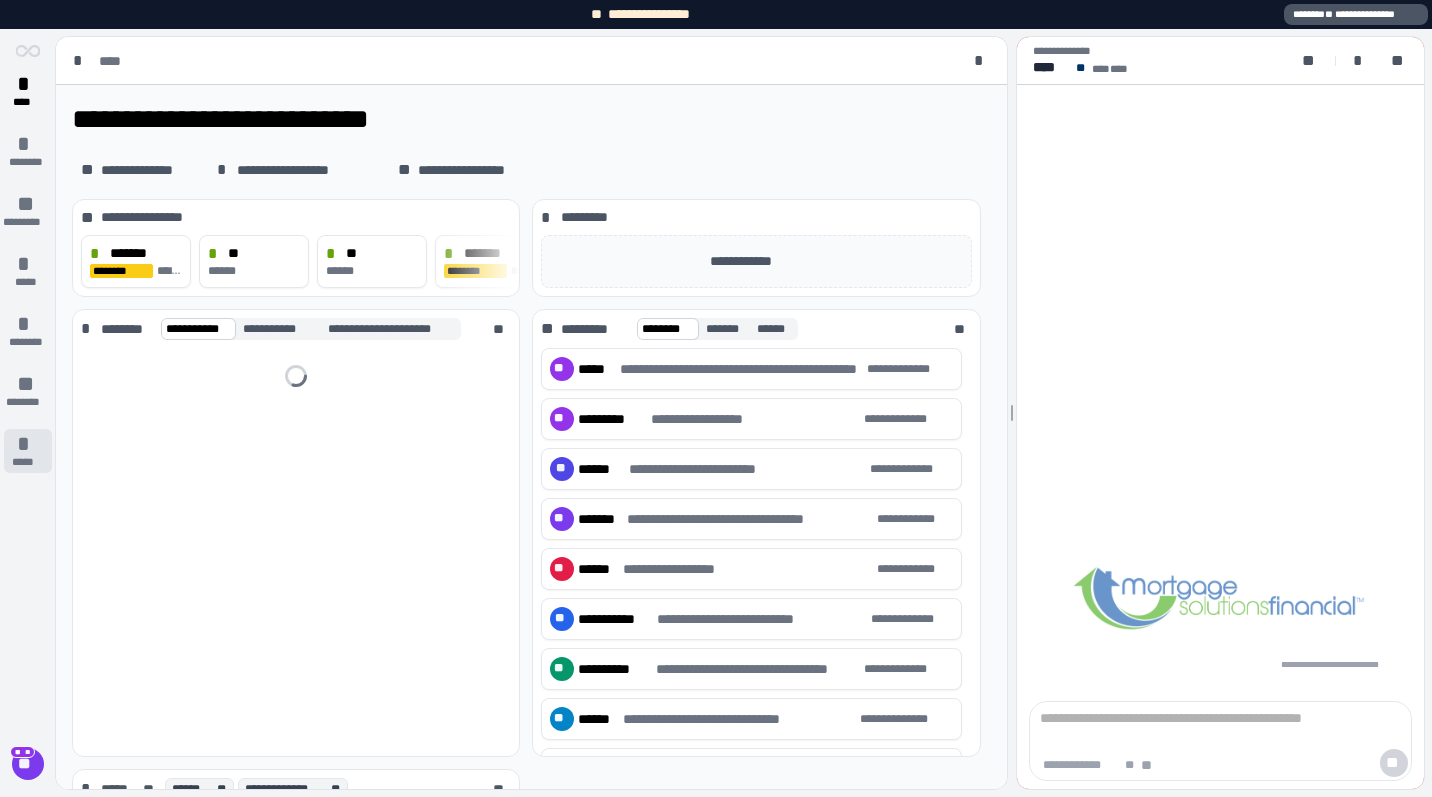 scroll, scrollTop: 0, scrollLeft: 0, axis: both 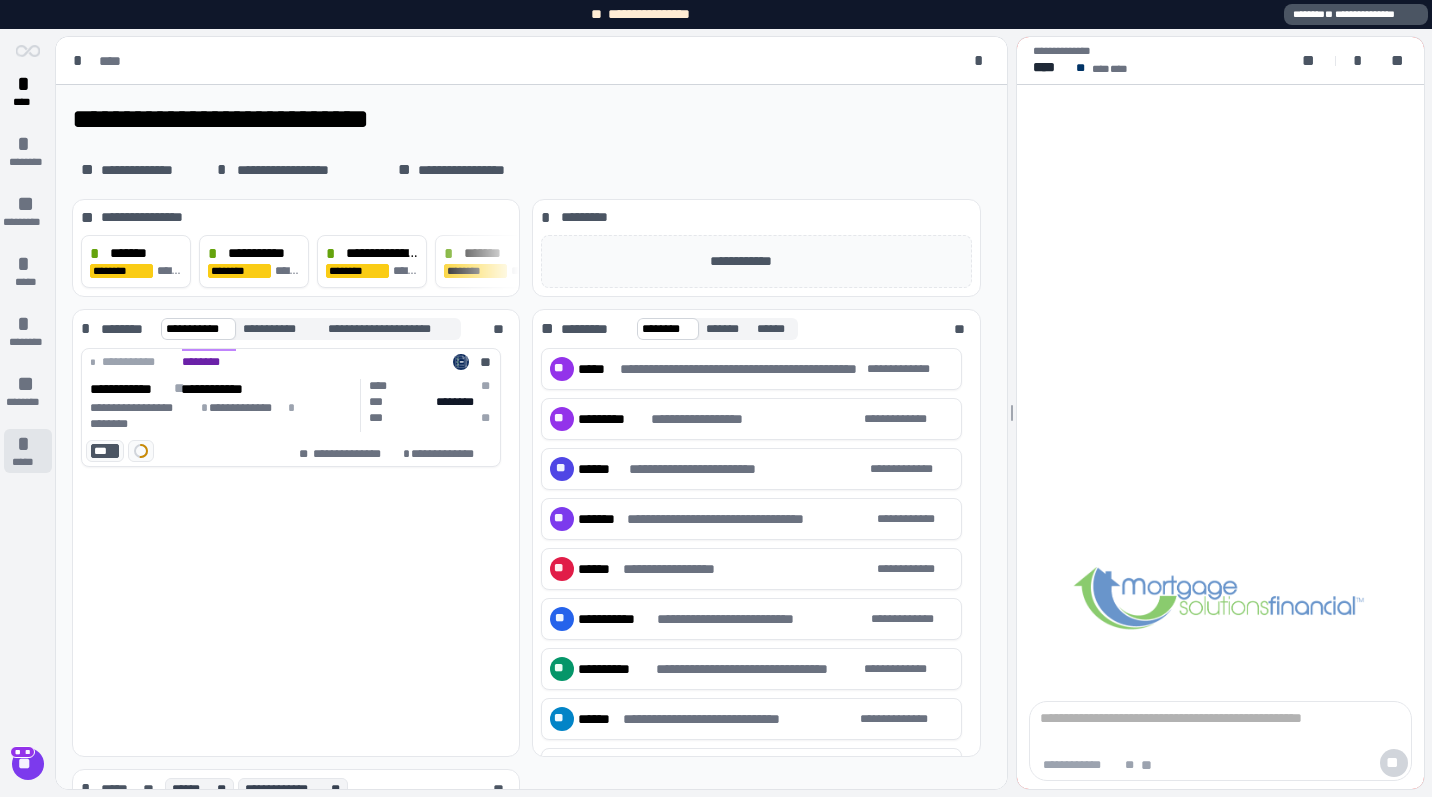 click on "* *****" at bounding box center (28, 451) 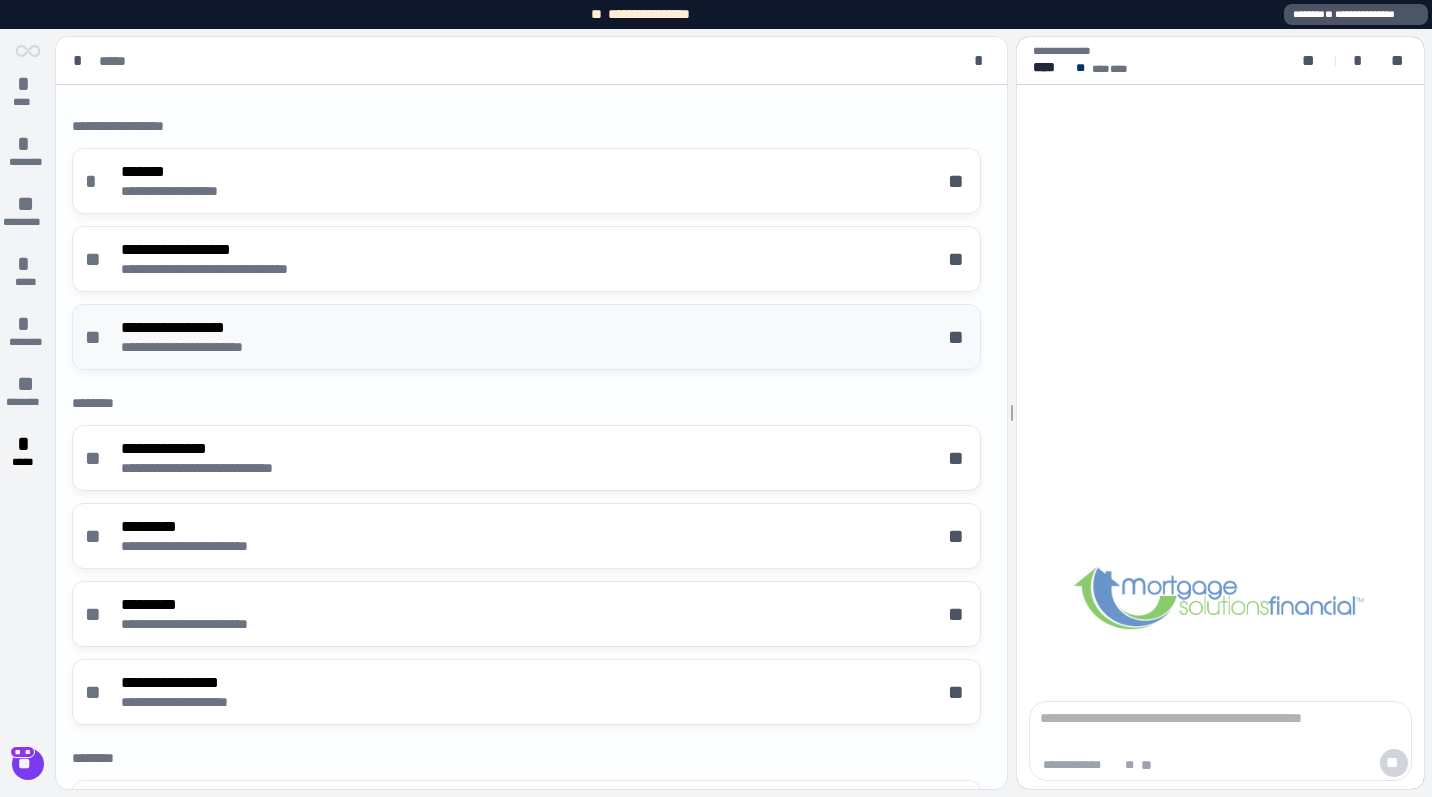 click on "**********" at bounding box center (204, 327) 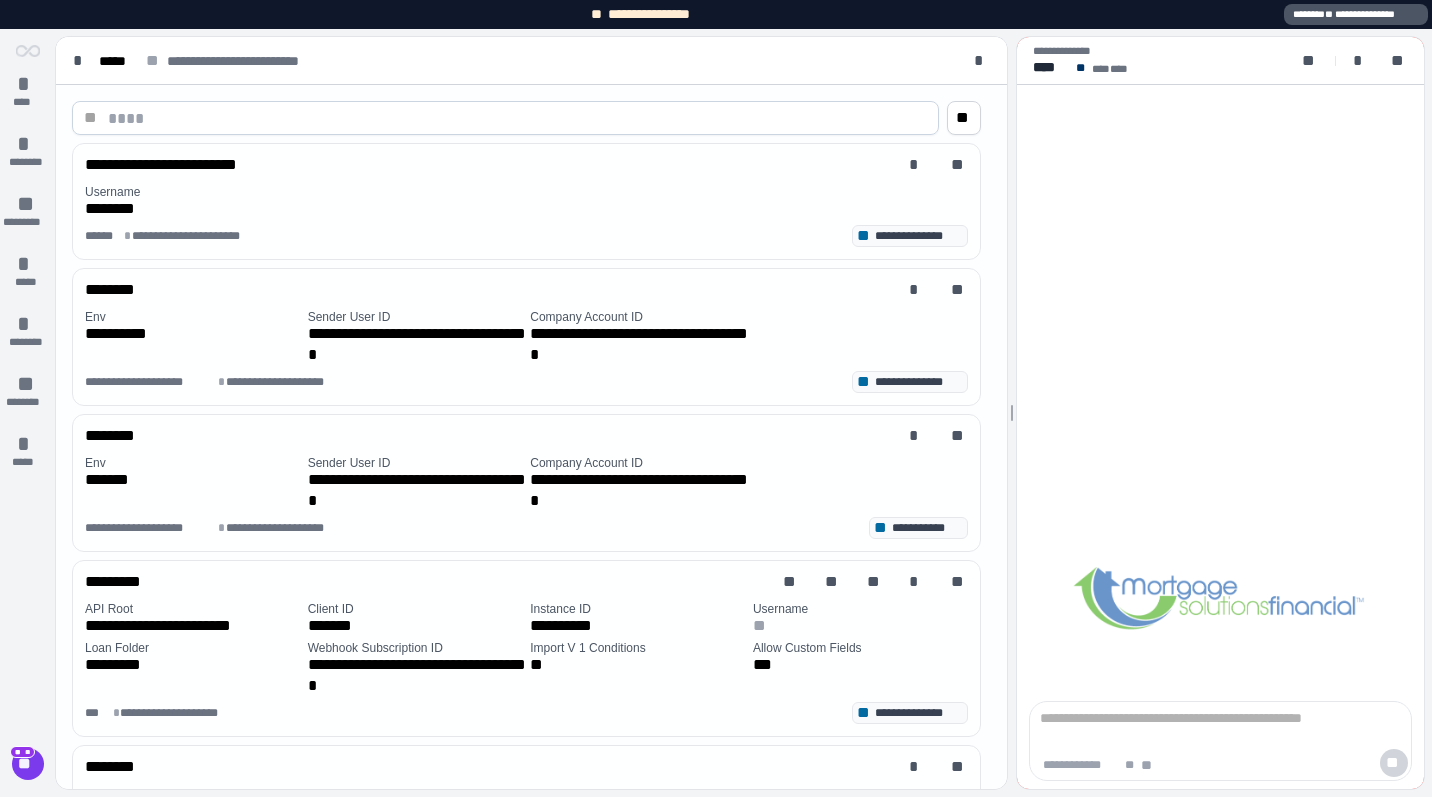 scroll, scrollTop: 301, scrollLeft: 0, axis: vertical 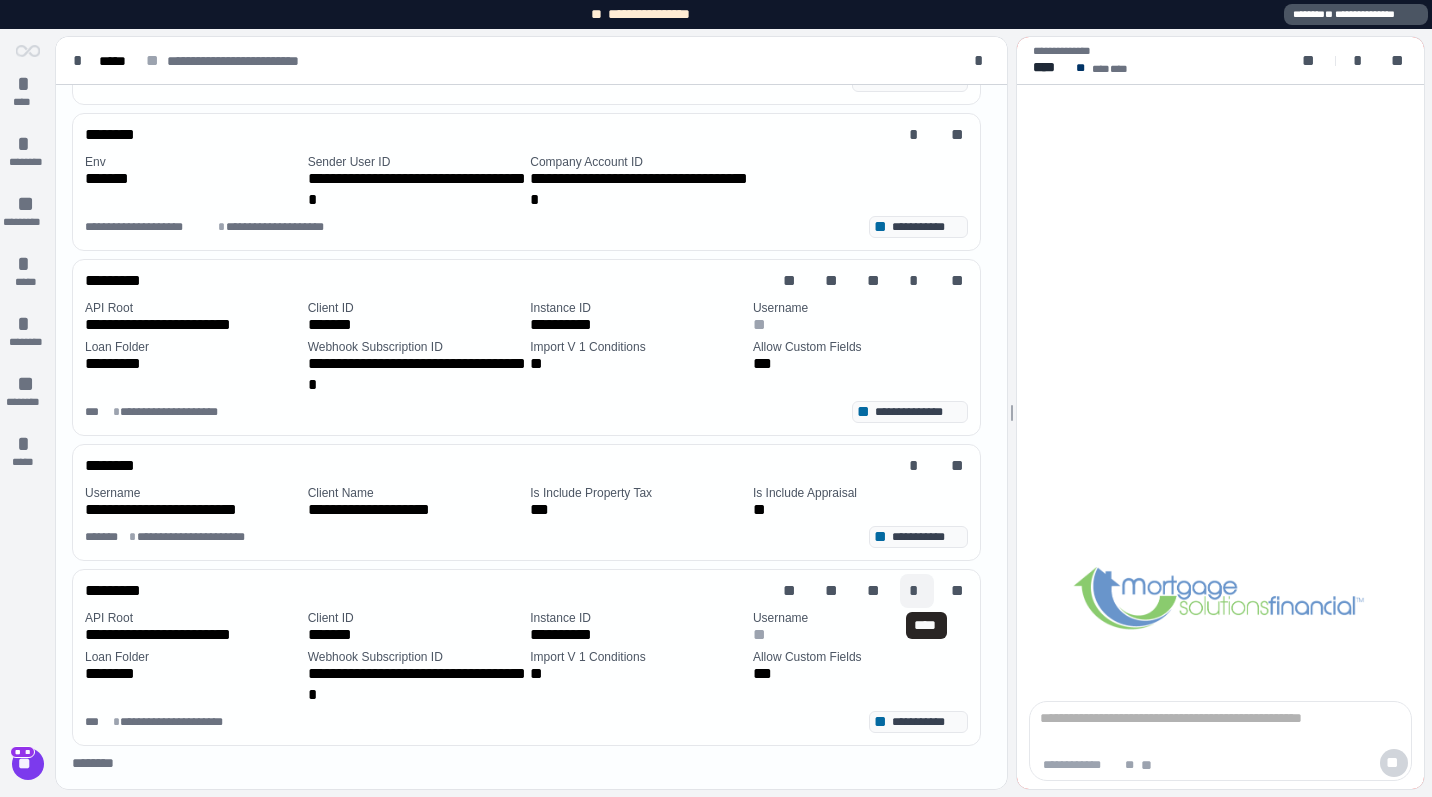click on "*" at bounding box center [917, 591] 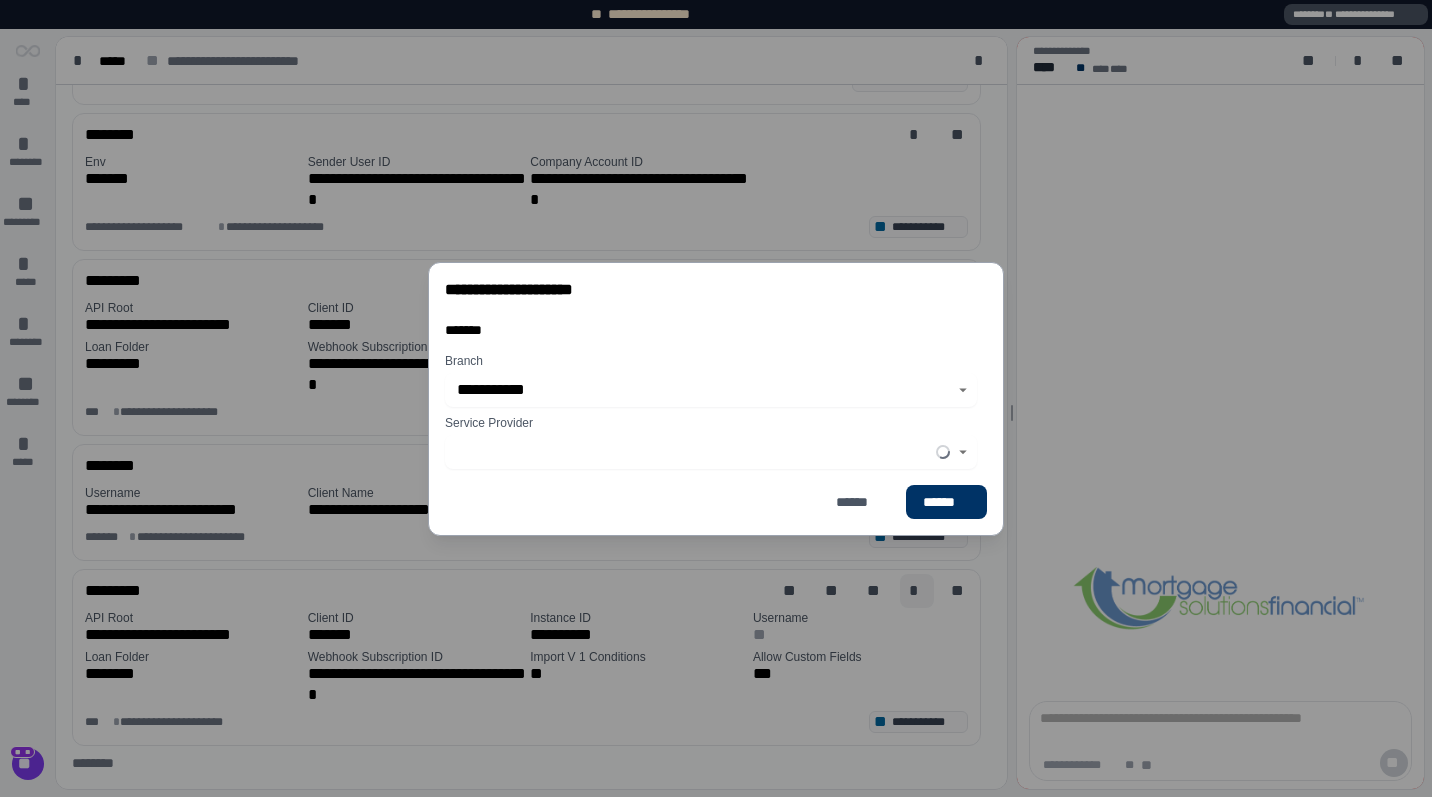type on "*********" 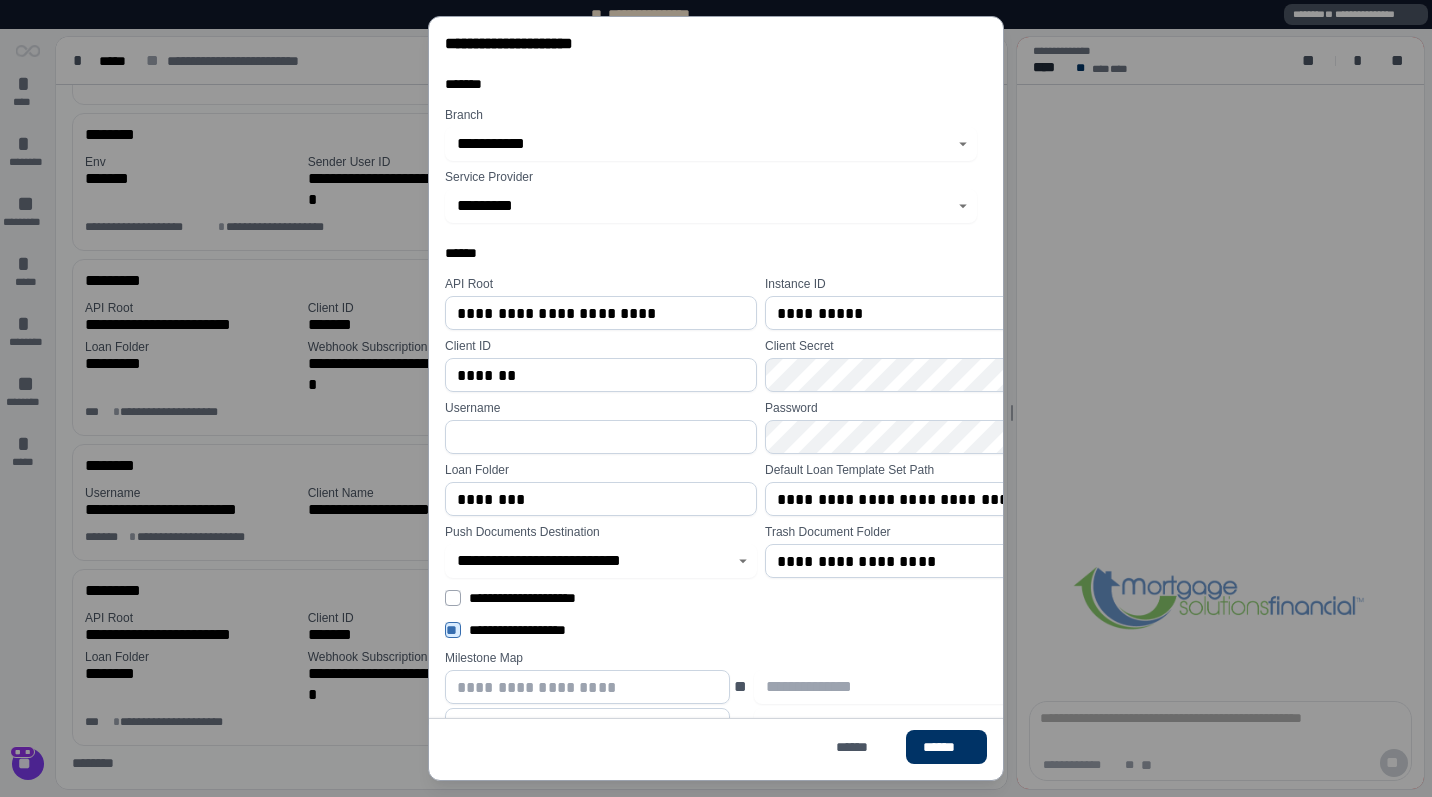 click on "**********" at bounding box center (921, 499) 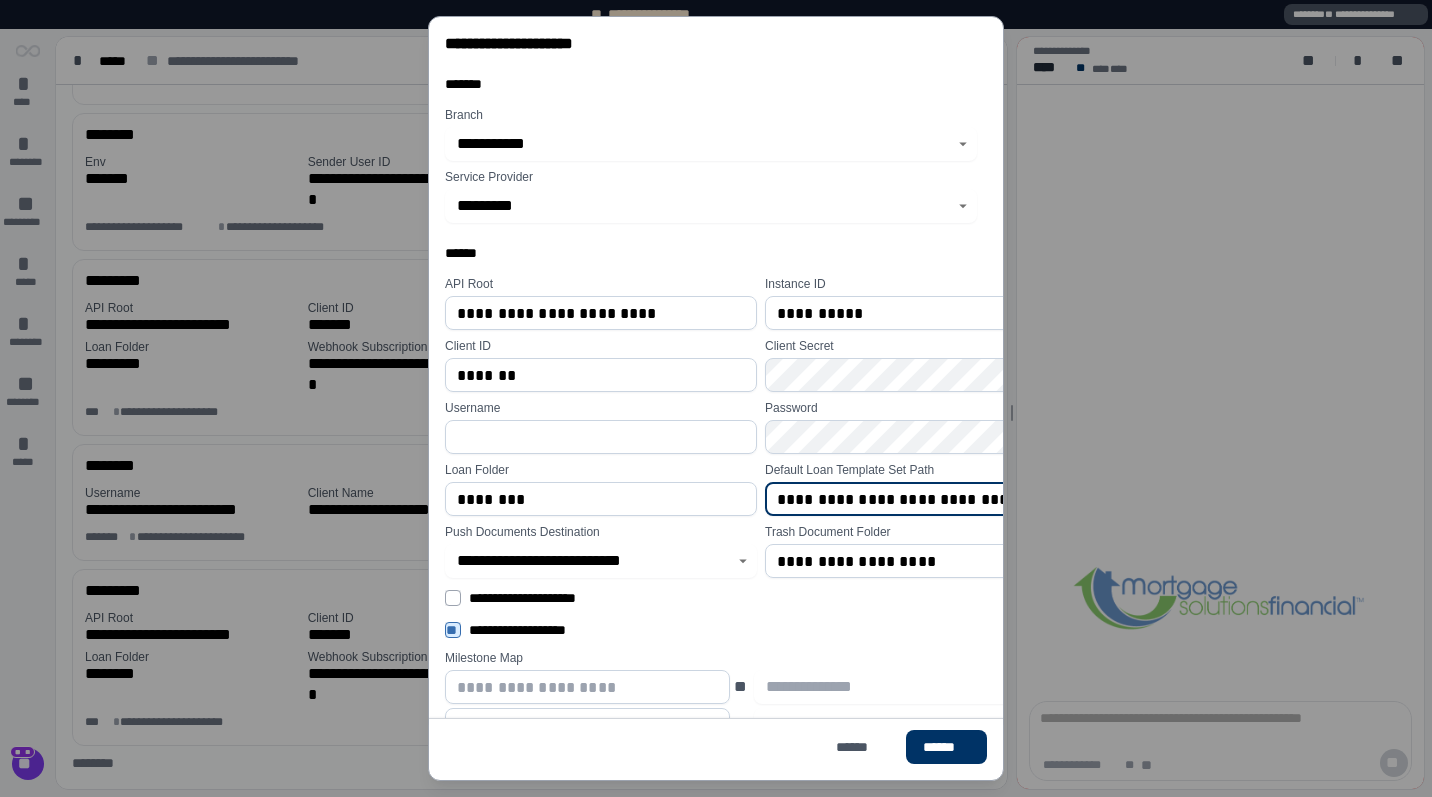 click on "**********" at bounding box center (921, 499) 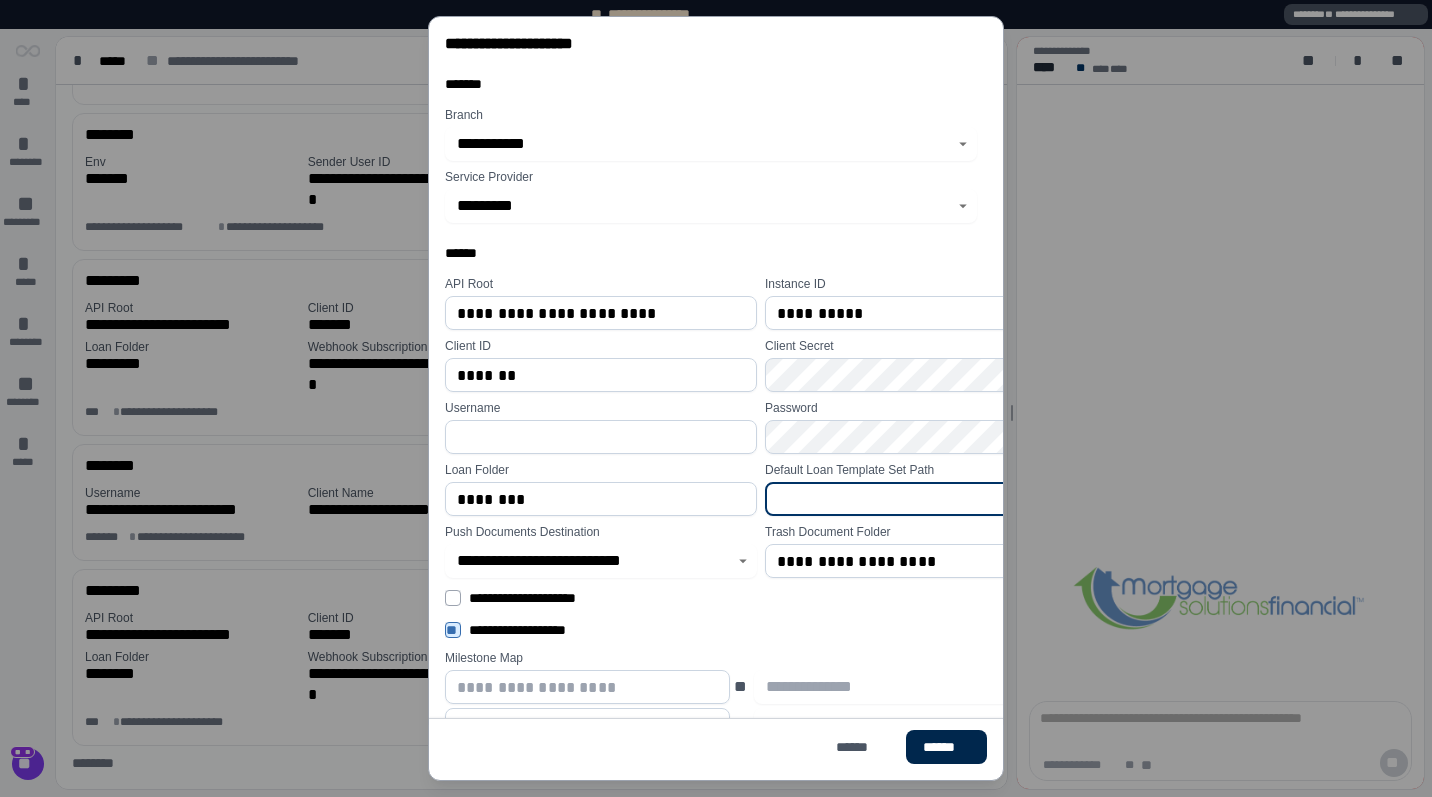 type 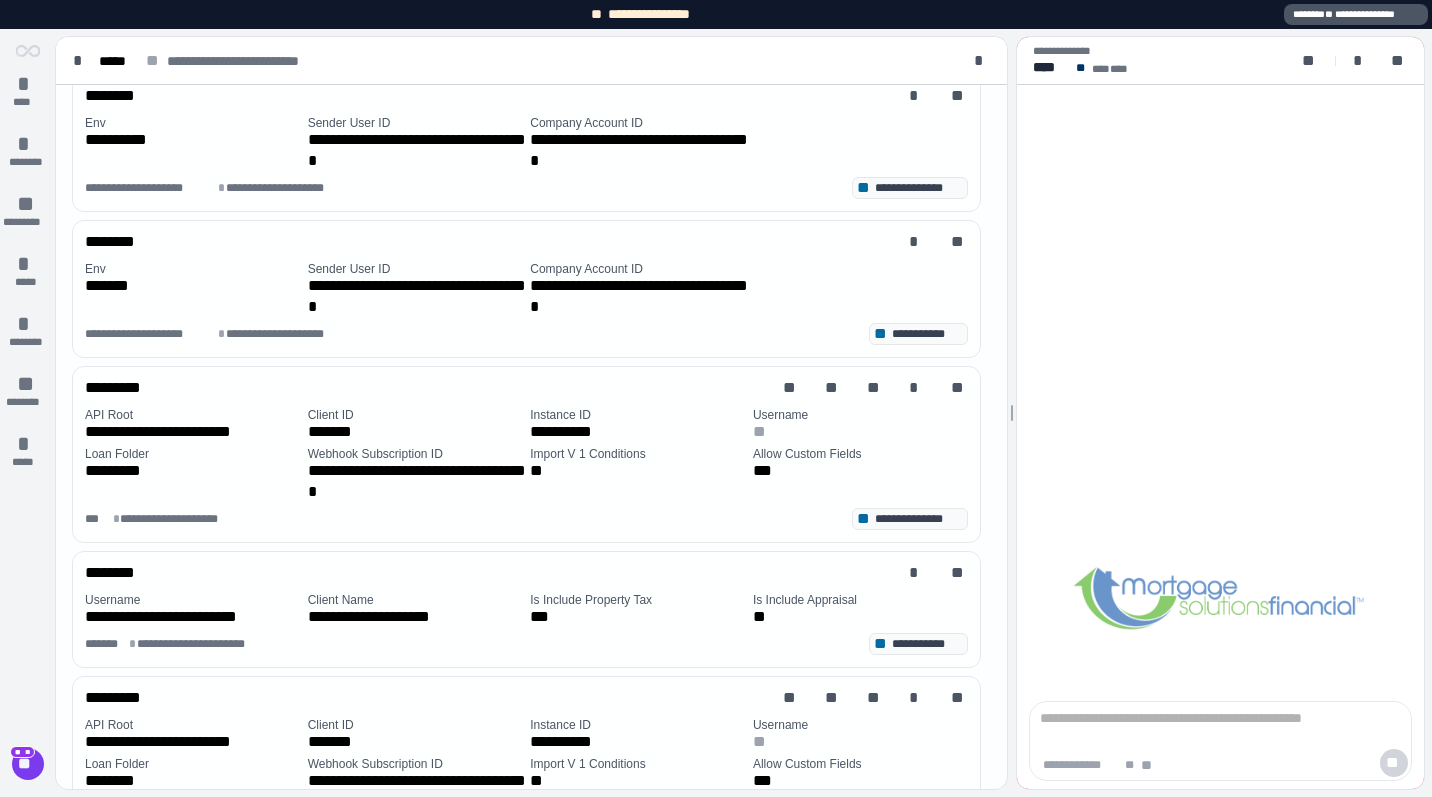 scroll, scrollTop: 301, scrollLeft: 0, axis: vertical 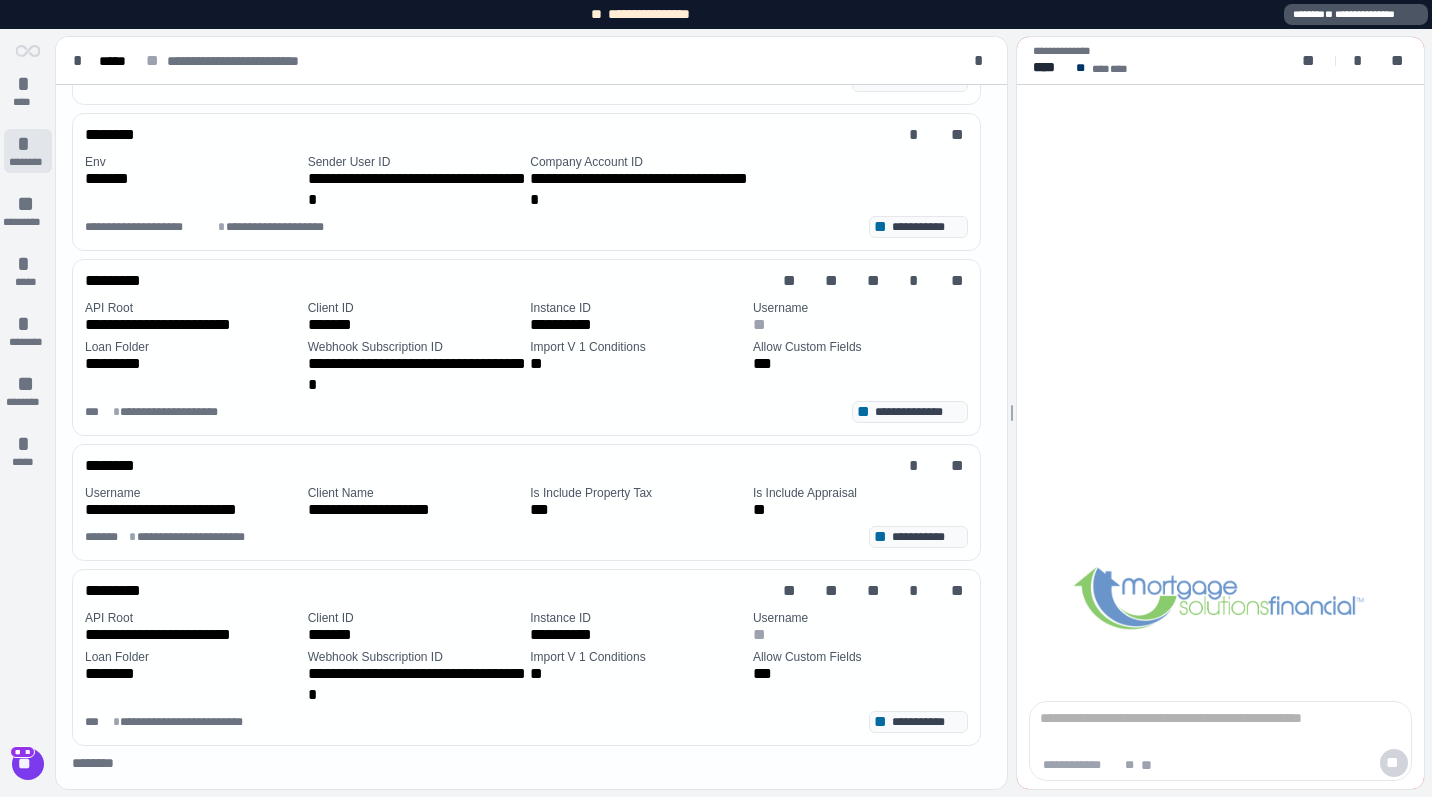 click on "*" at bounding box center [28, 144] 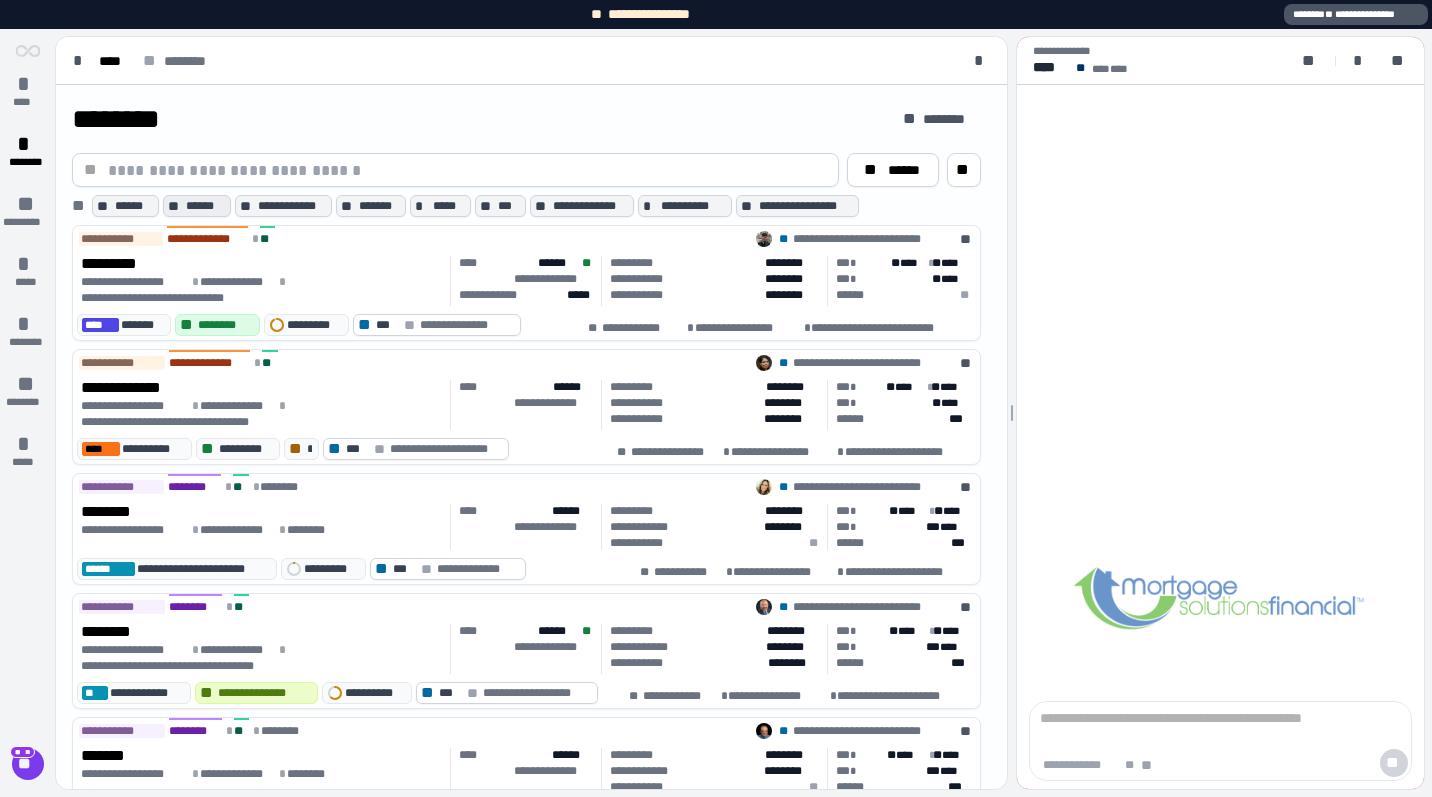 click on "******" at bounding box center (206, 206) 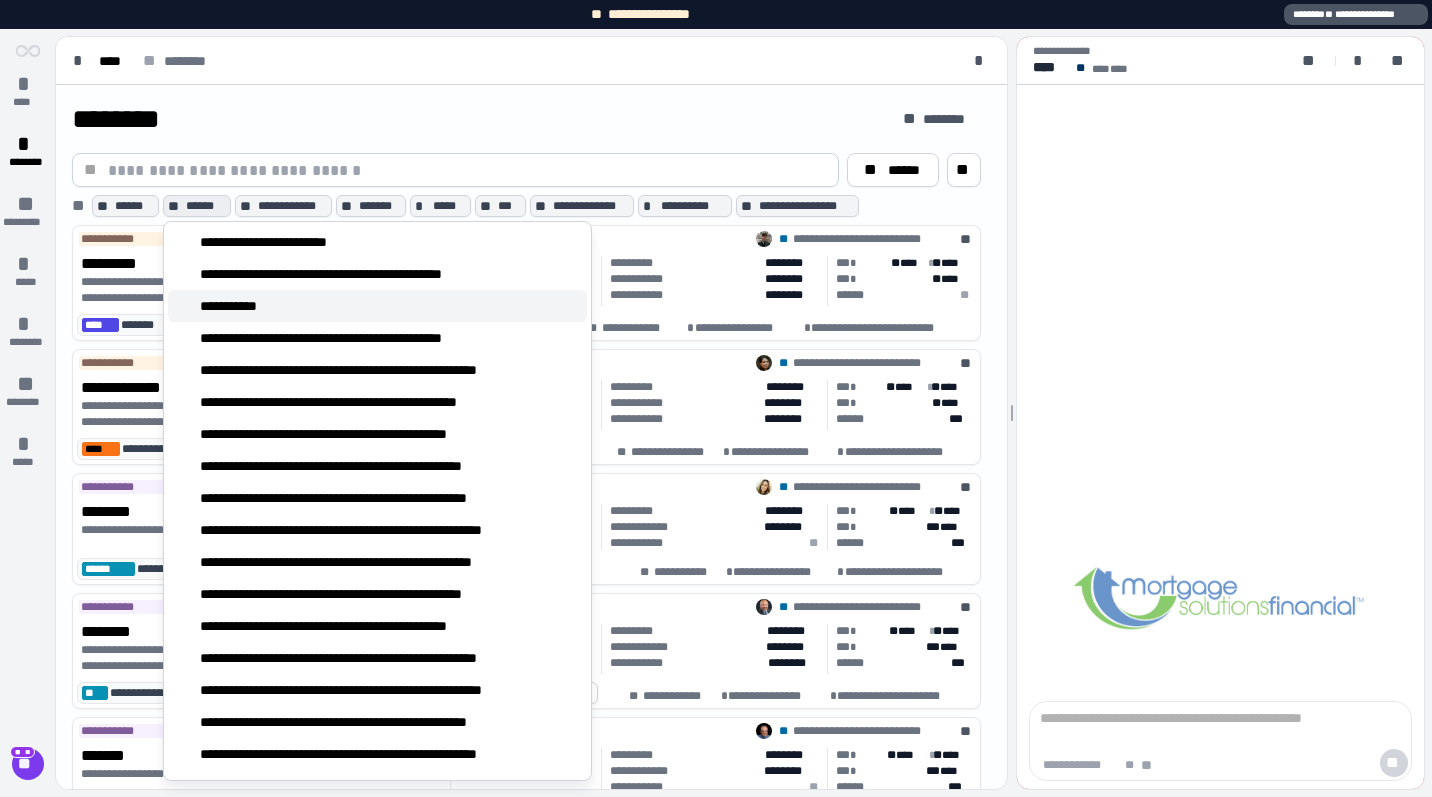 click on "**********" at bounding box center [238, 306] 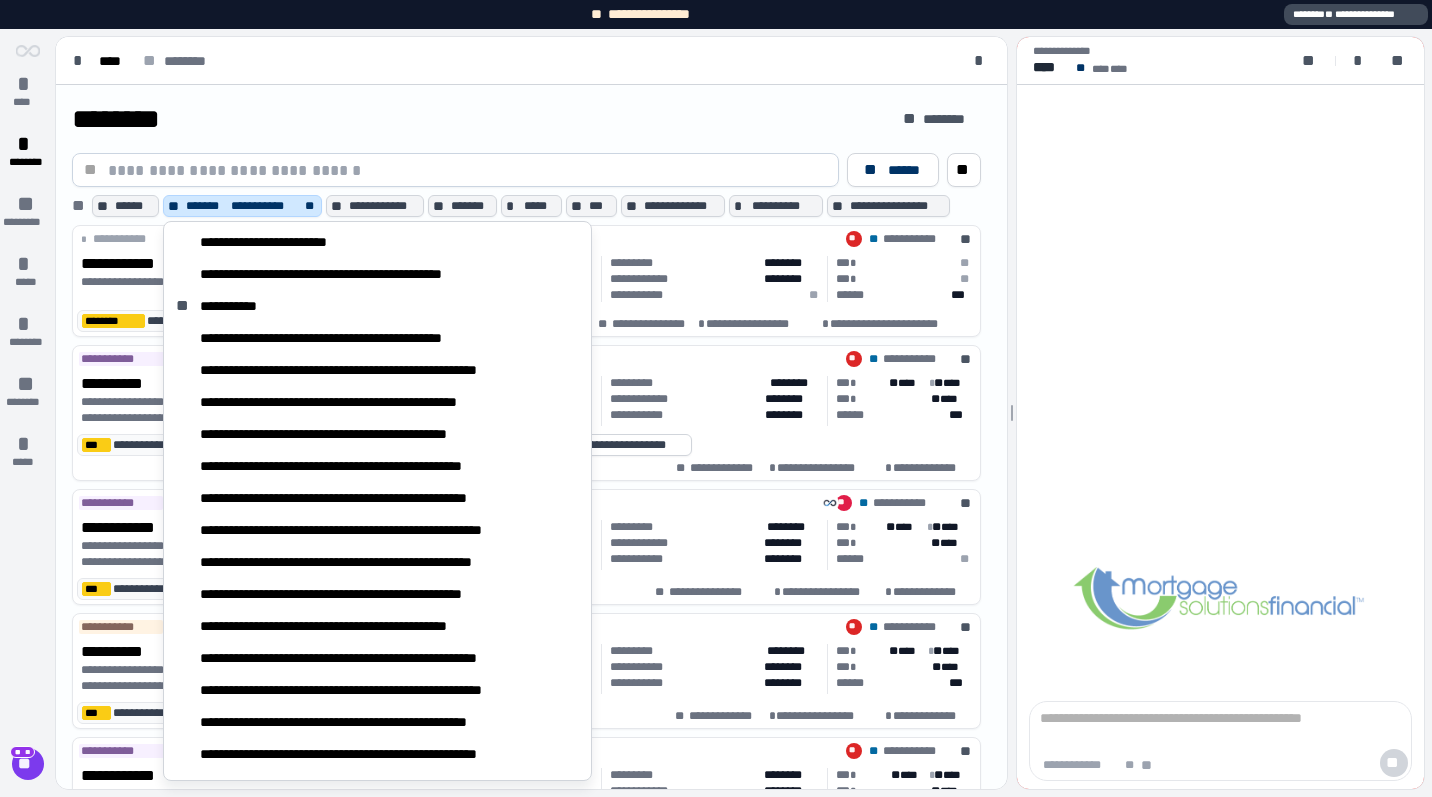click on "**********" at bounding box center [1356, 14] 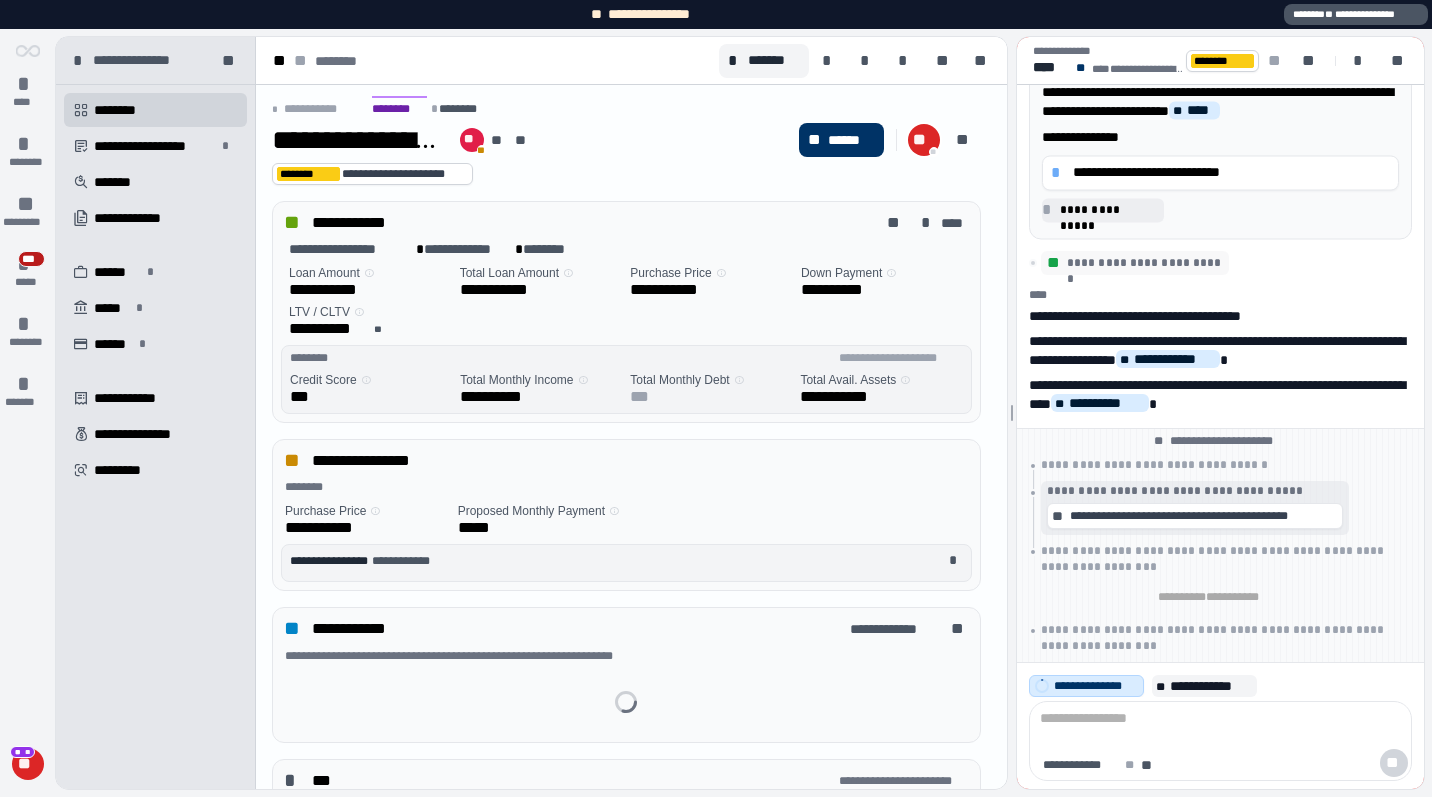 scroll, scrollTop: 0, scrollLeft: 0, axis: both 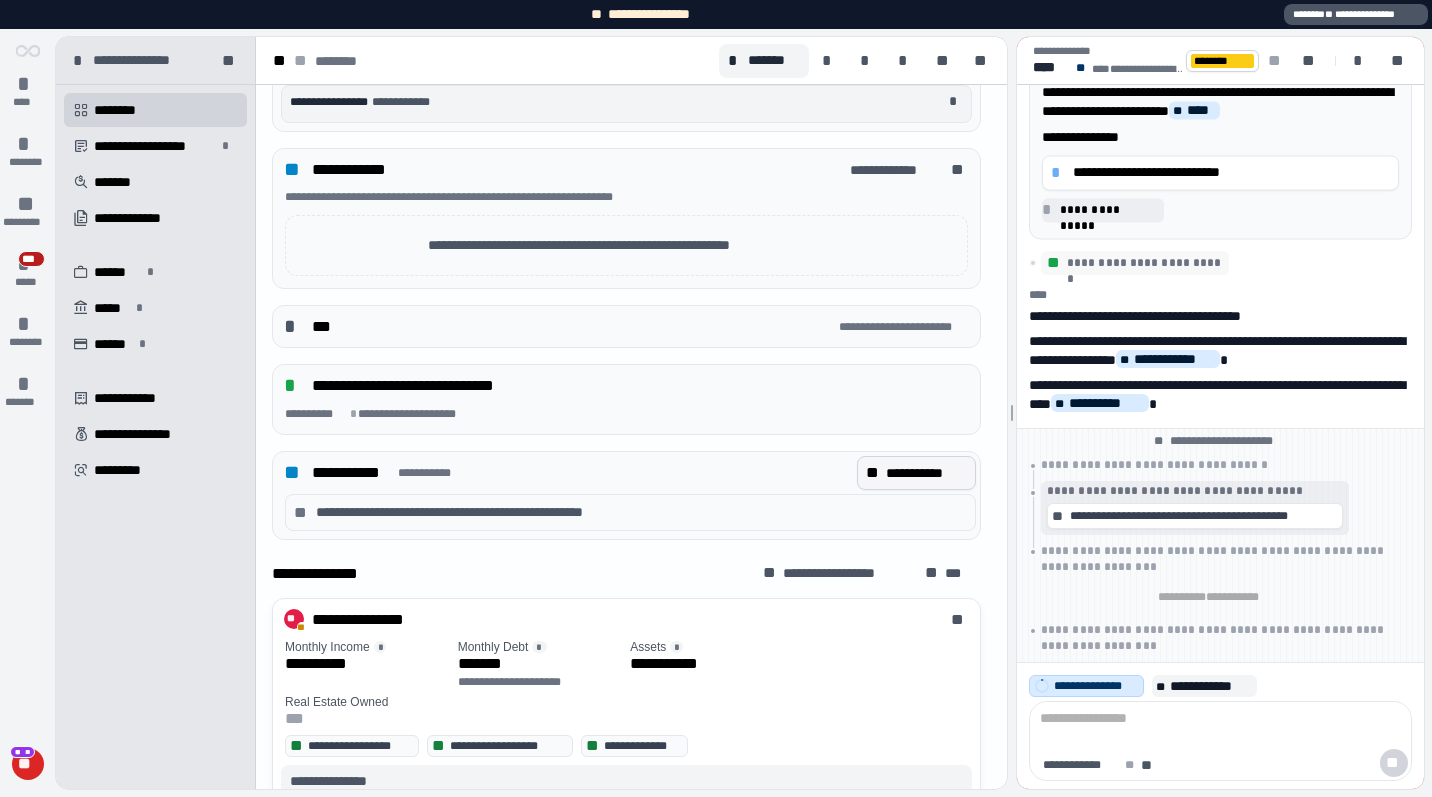 click on "**********" at bounding box center (926, 473) 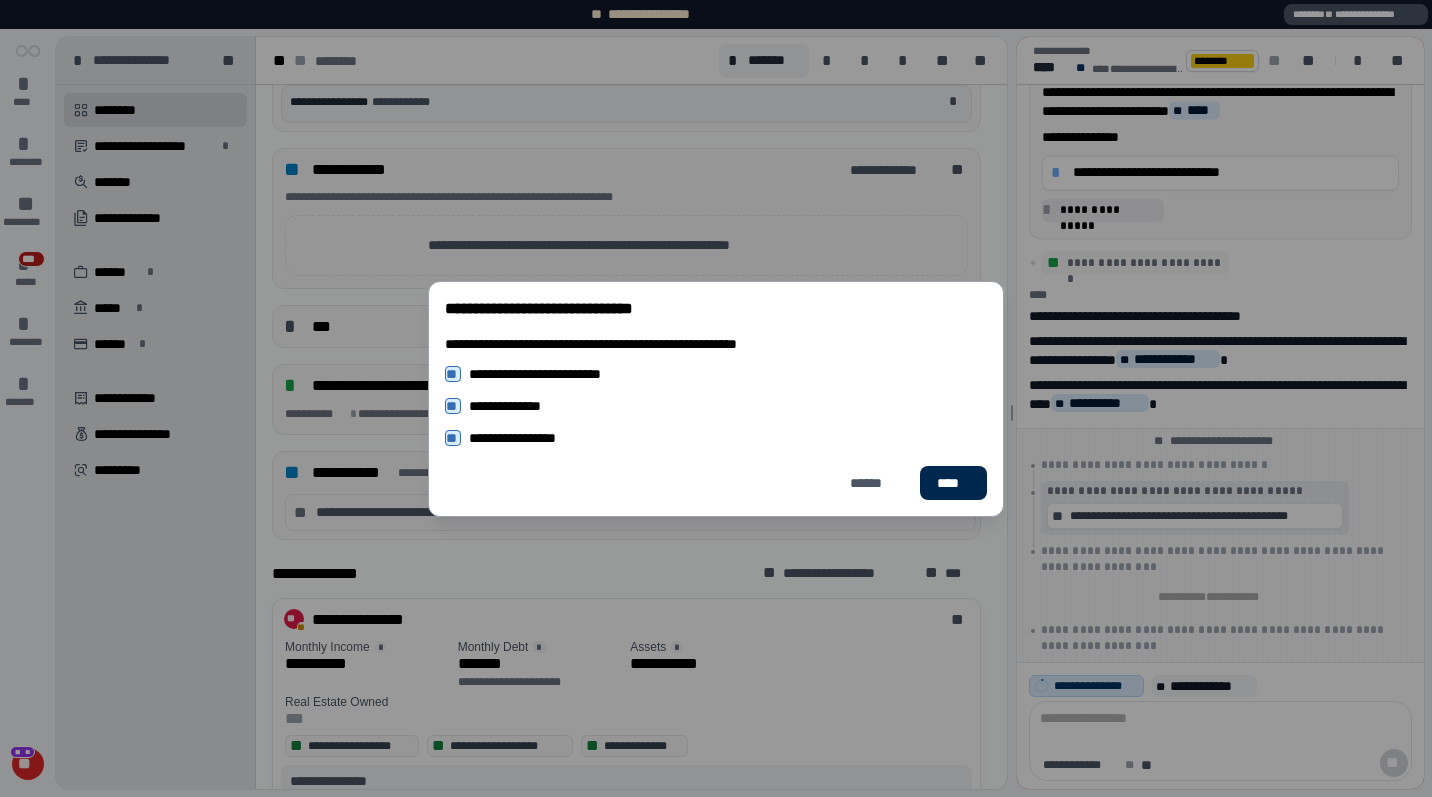 click on "****" at bounding box center [953, 483] 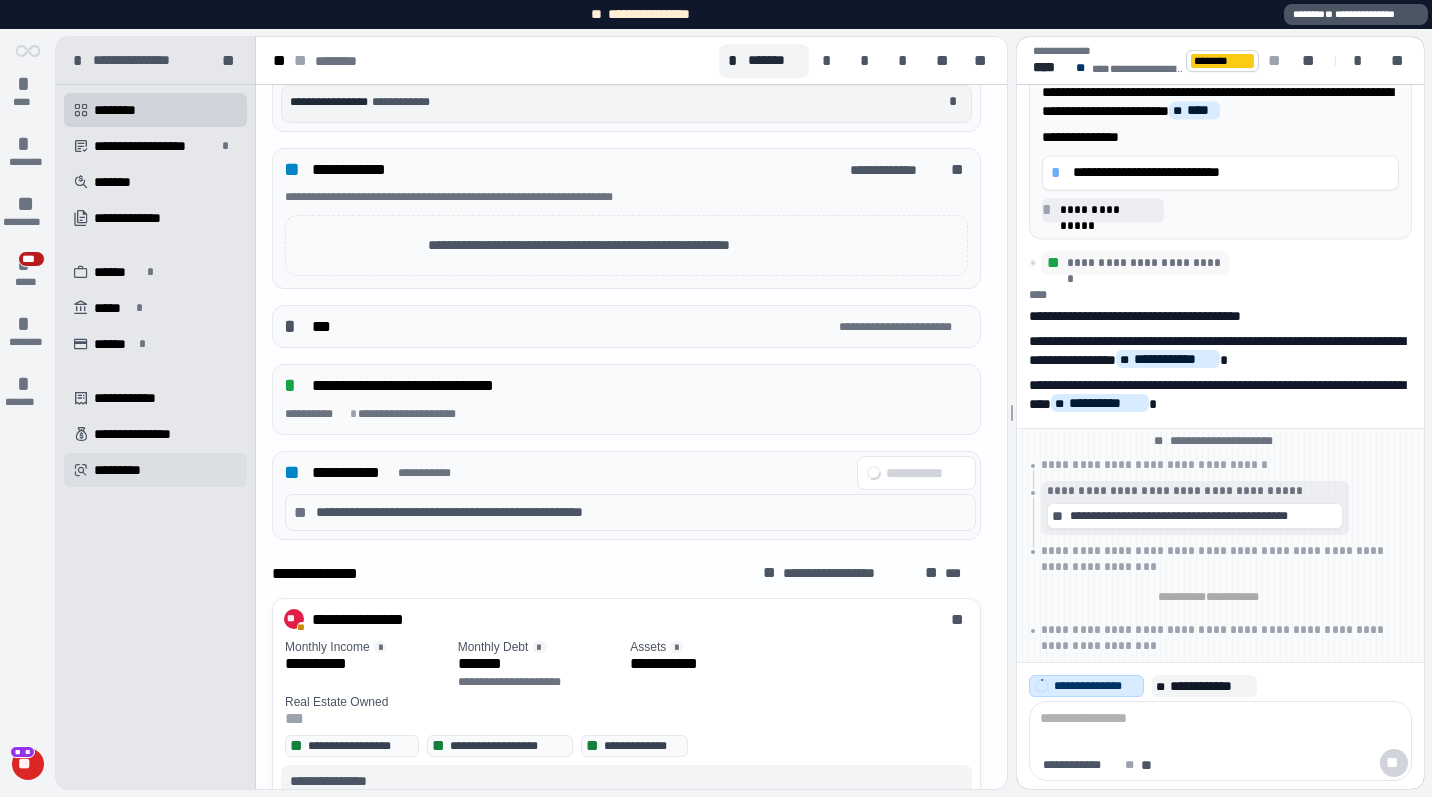 click on "*********" at bounding box center [124, 470] 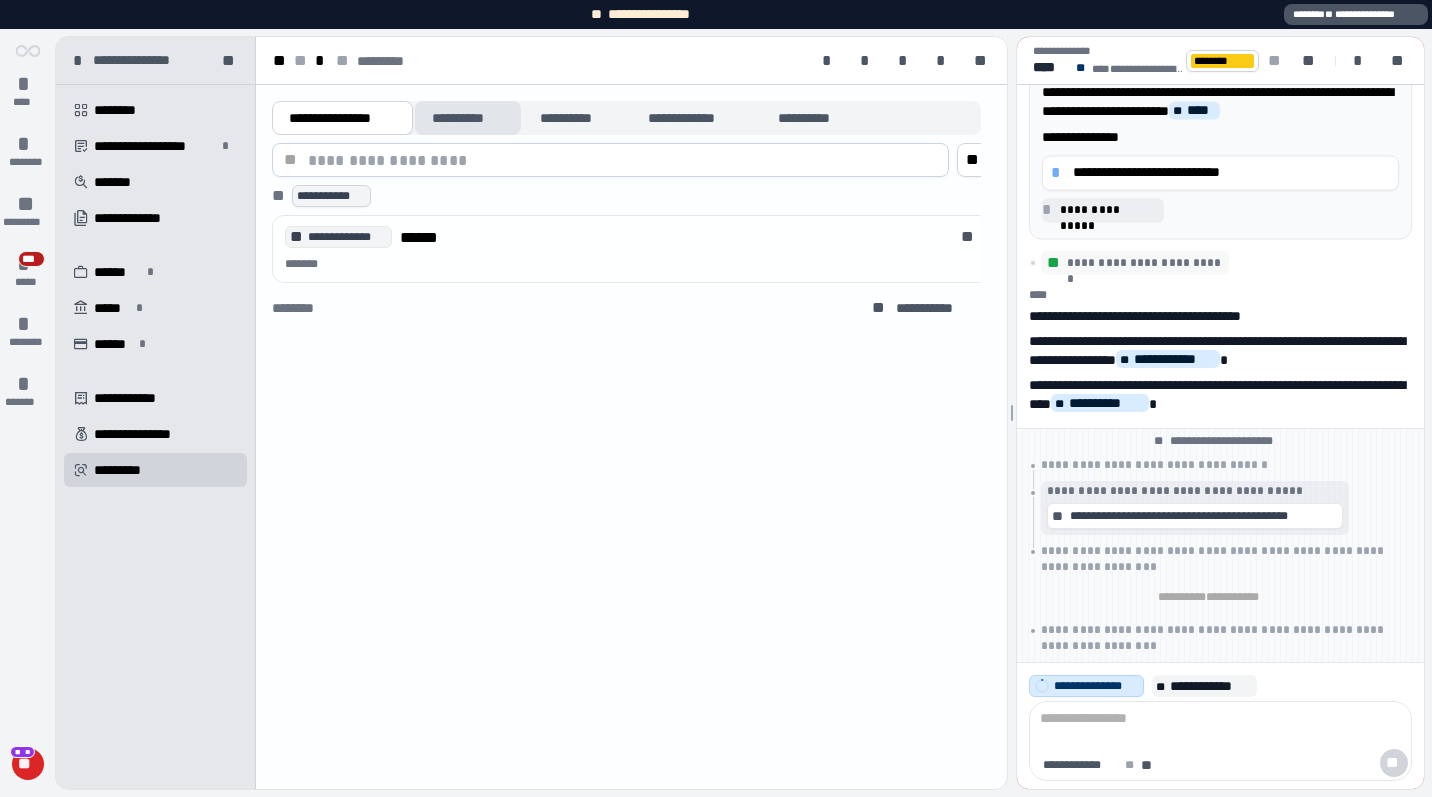 click on "**********" at bounding box center (468, 118) 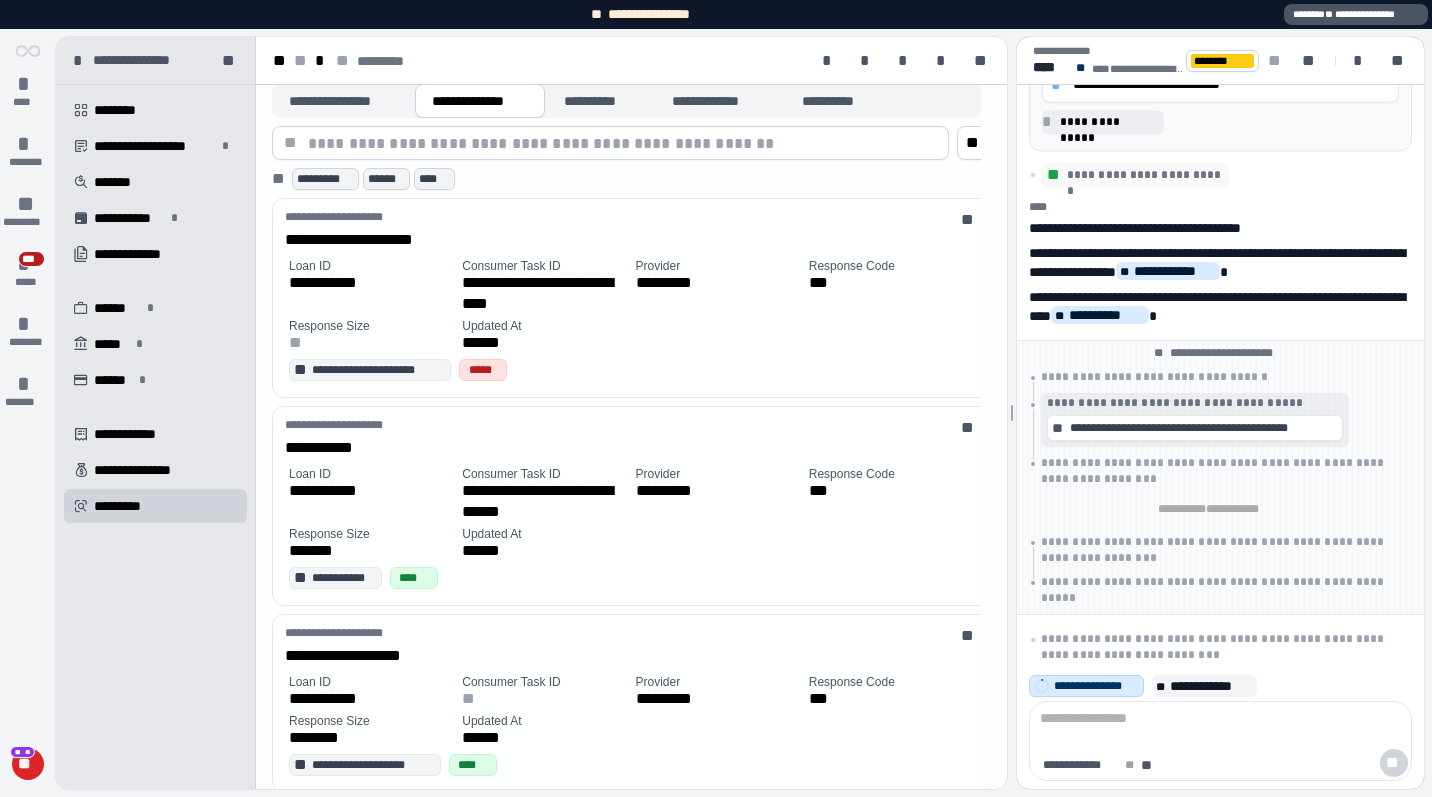 scroll, scrollTop: 19, scrollLeft: 0, axis: vertical 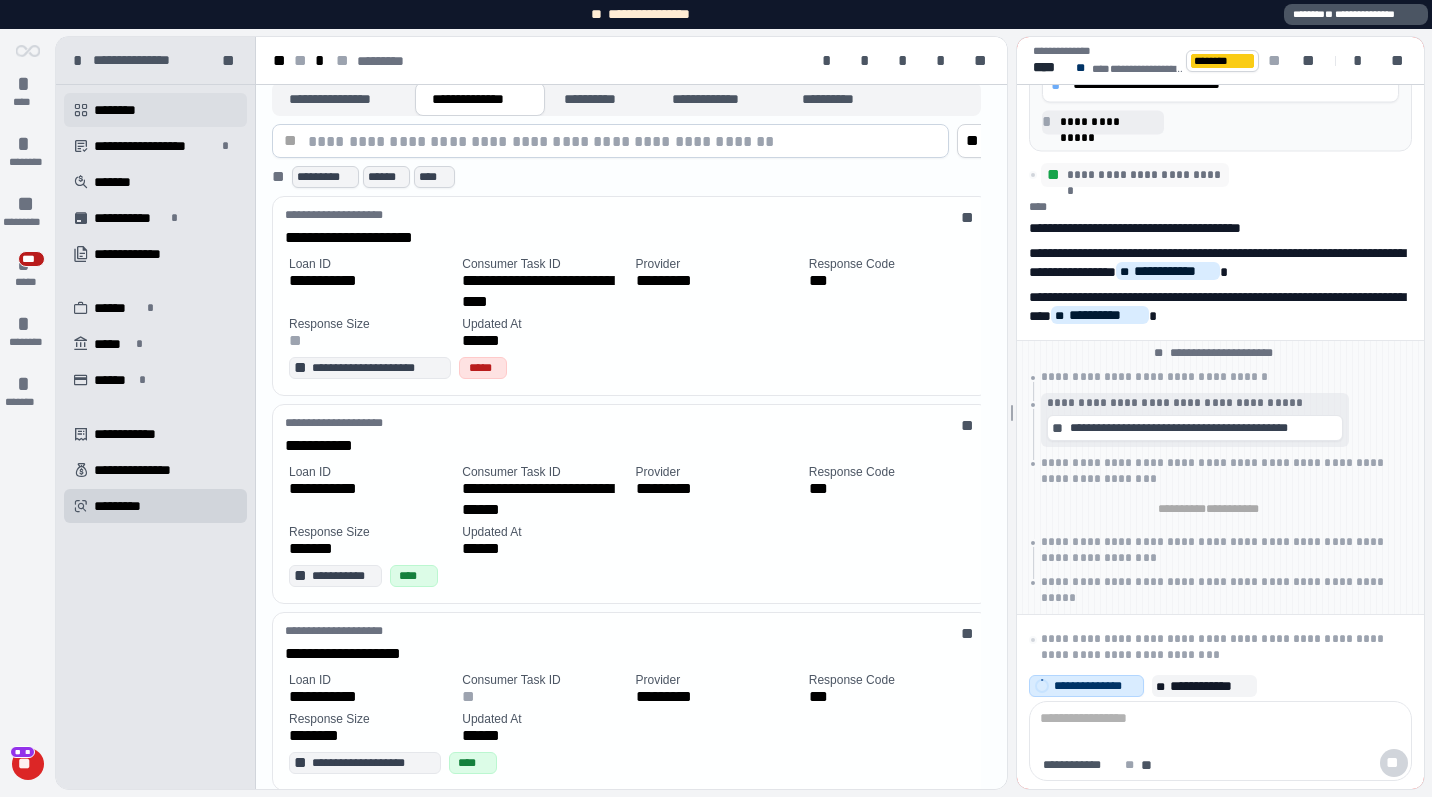 click on " ********" at bounding box center (155, 110) 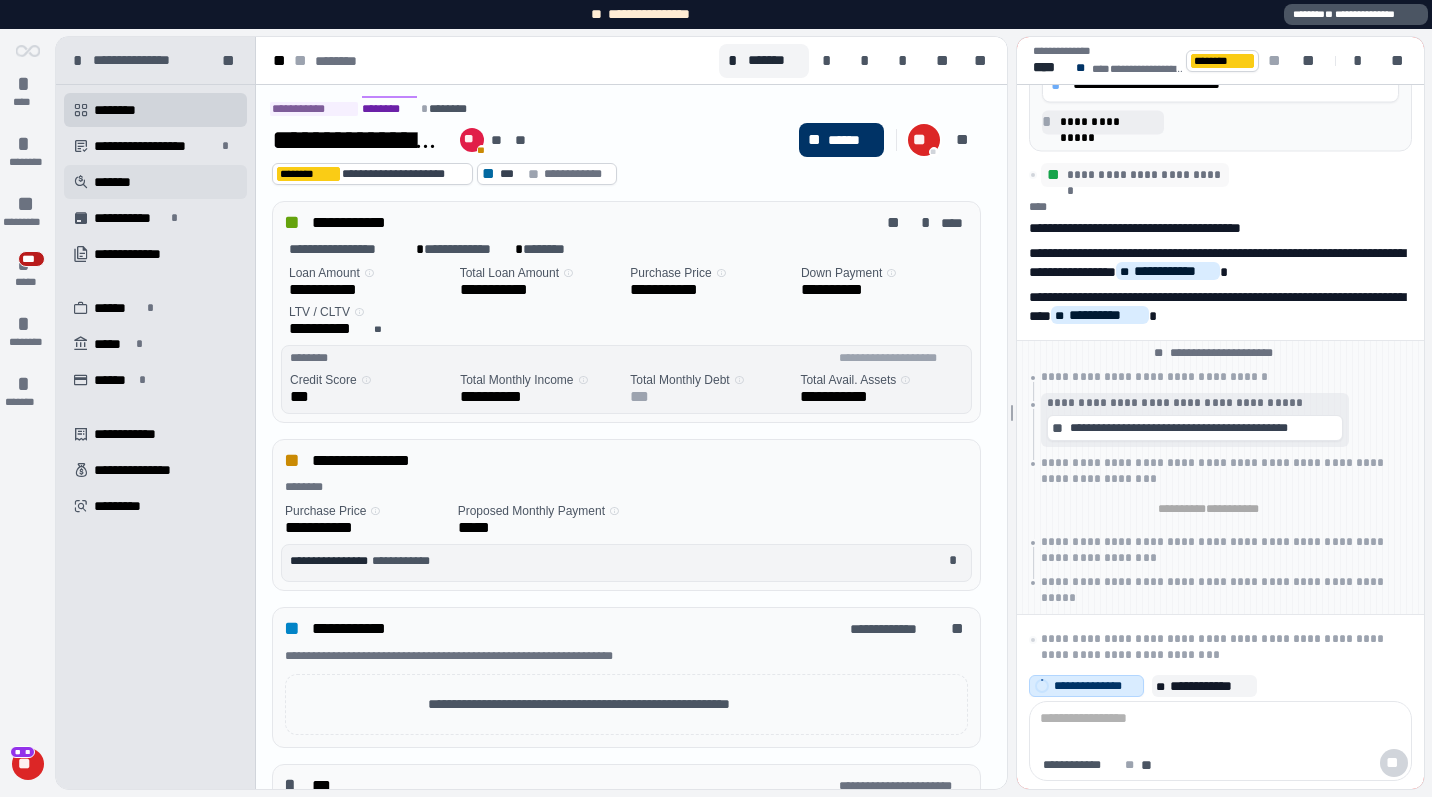click on "* ********" at bounding box center (28, 151) 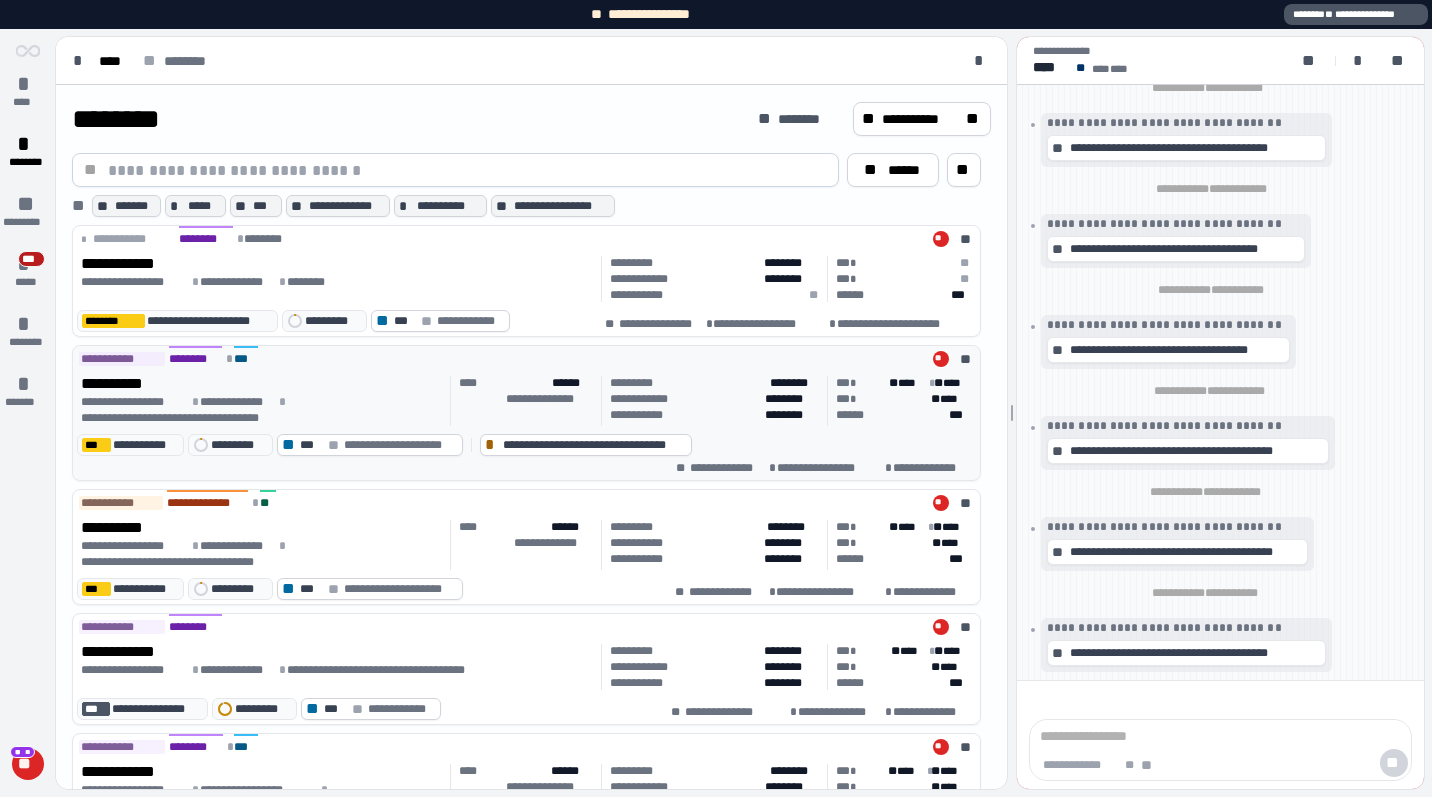 scroll, scrollTop: 0, scrollLeft: 0, axis: both 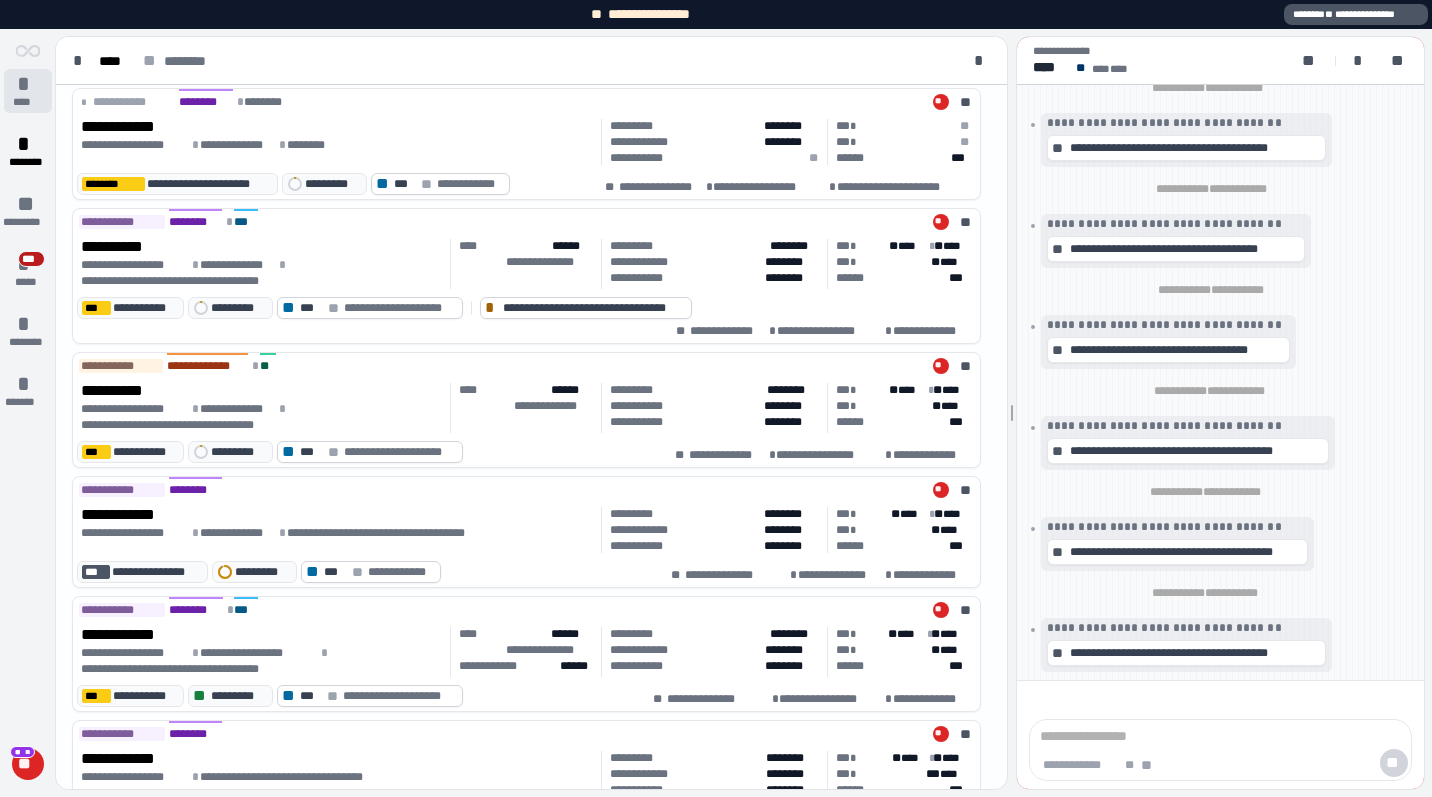 click on "*" at bounding box center (28, 84) 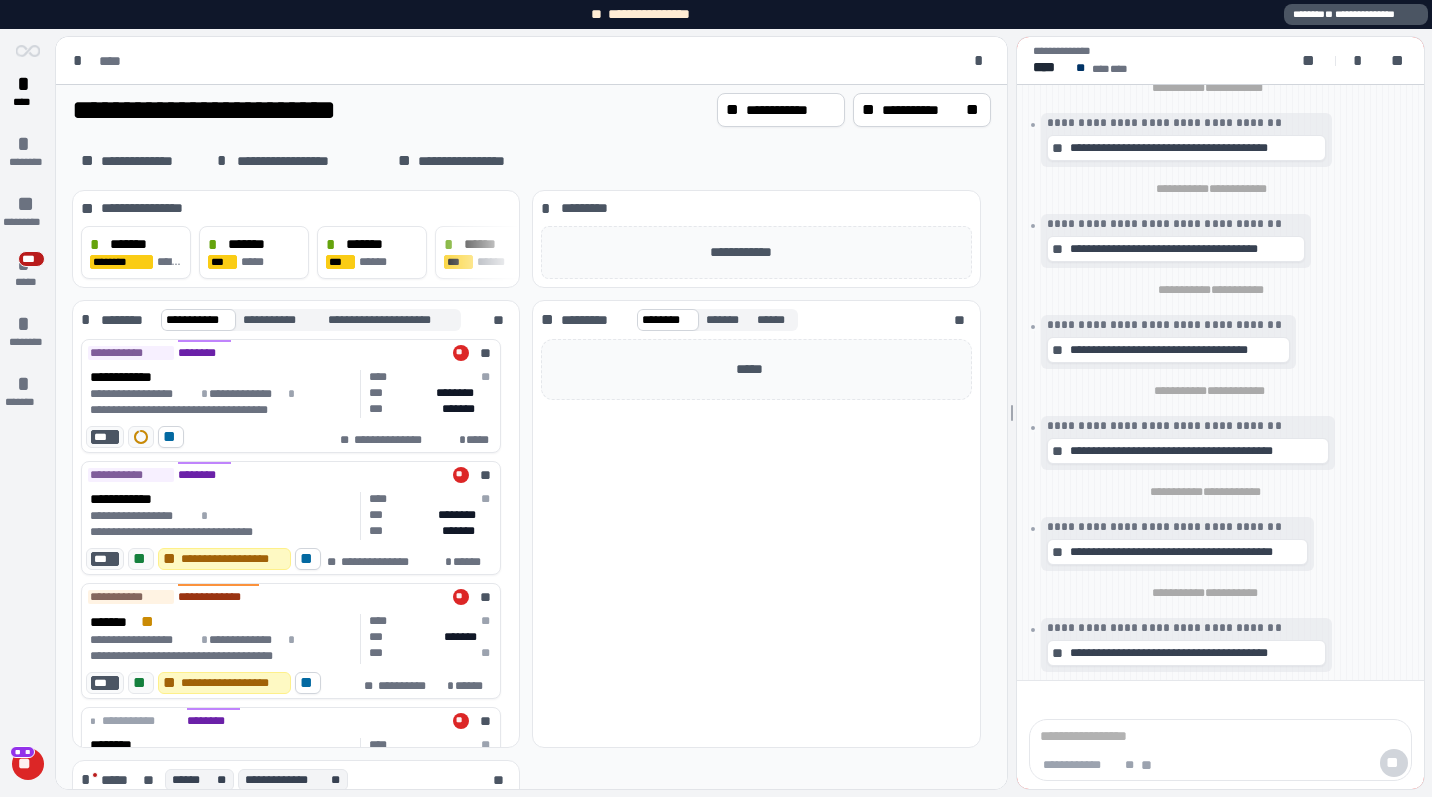 scroll, scrollTop: 0, scrollLeft: 0, axis: both 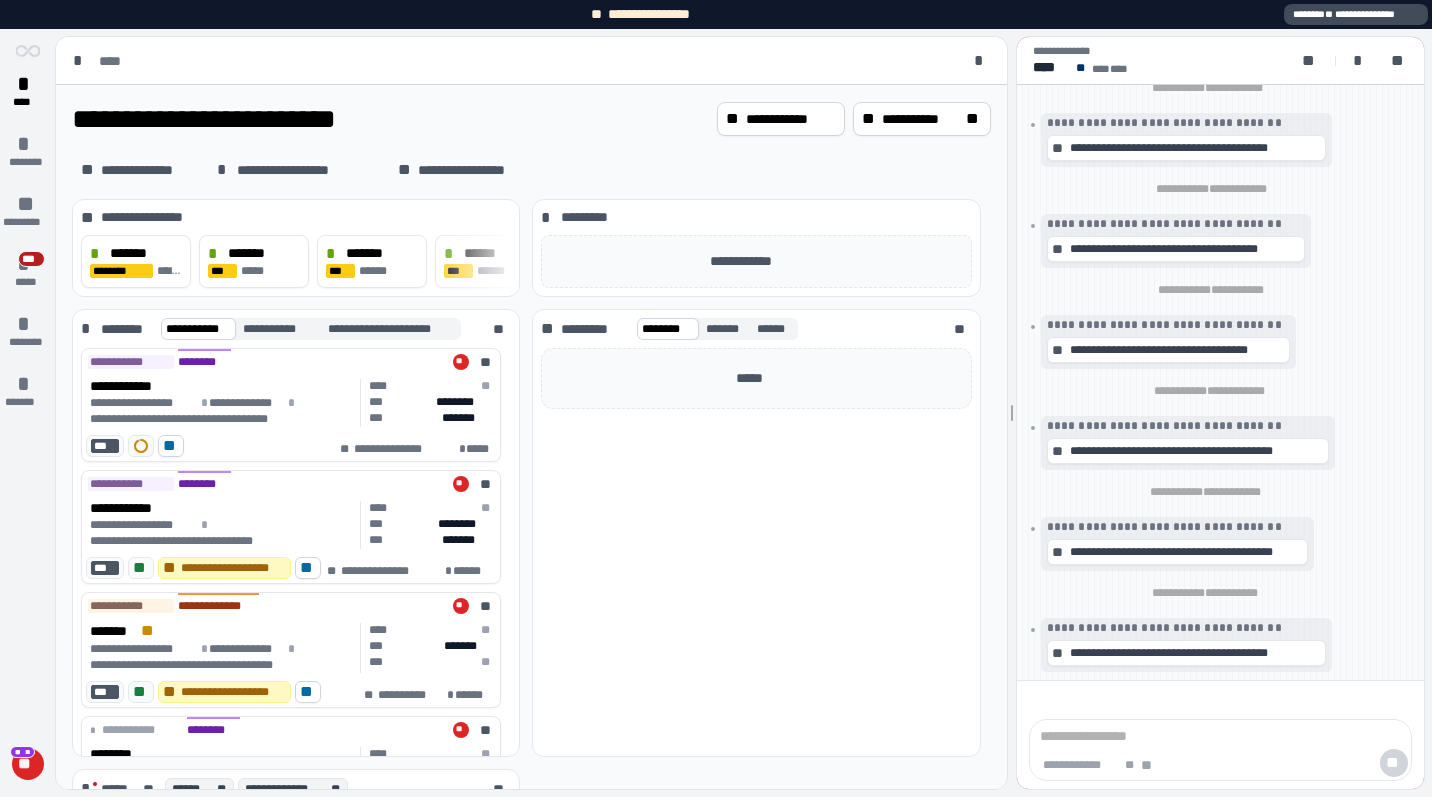 click on "**" at bounding box center (1330, 14) 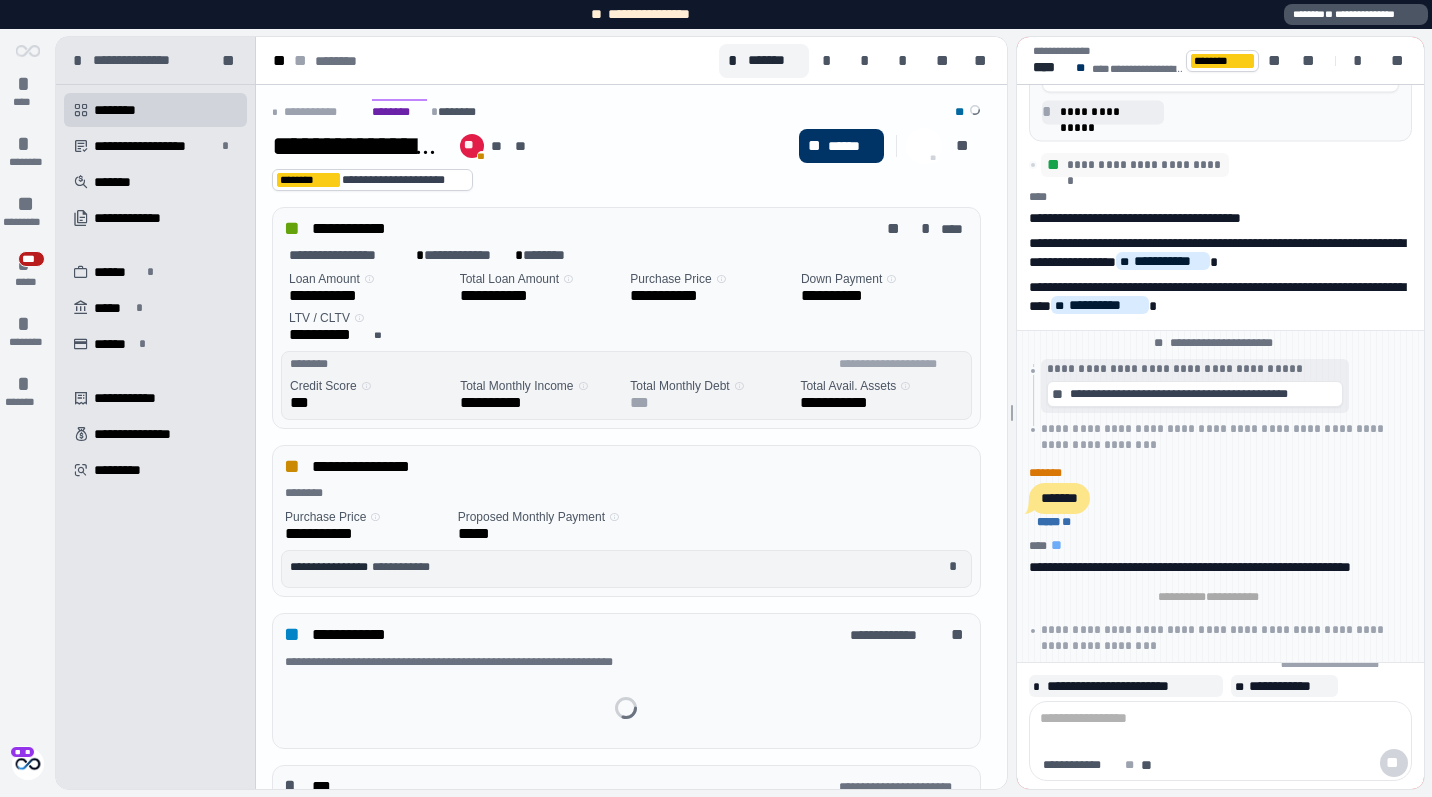 scroll, scrollTop: 0, scrollLeft: 0, axis: both 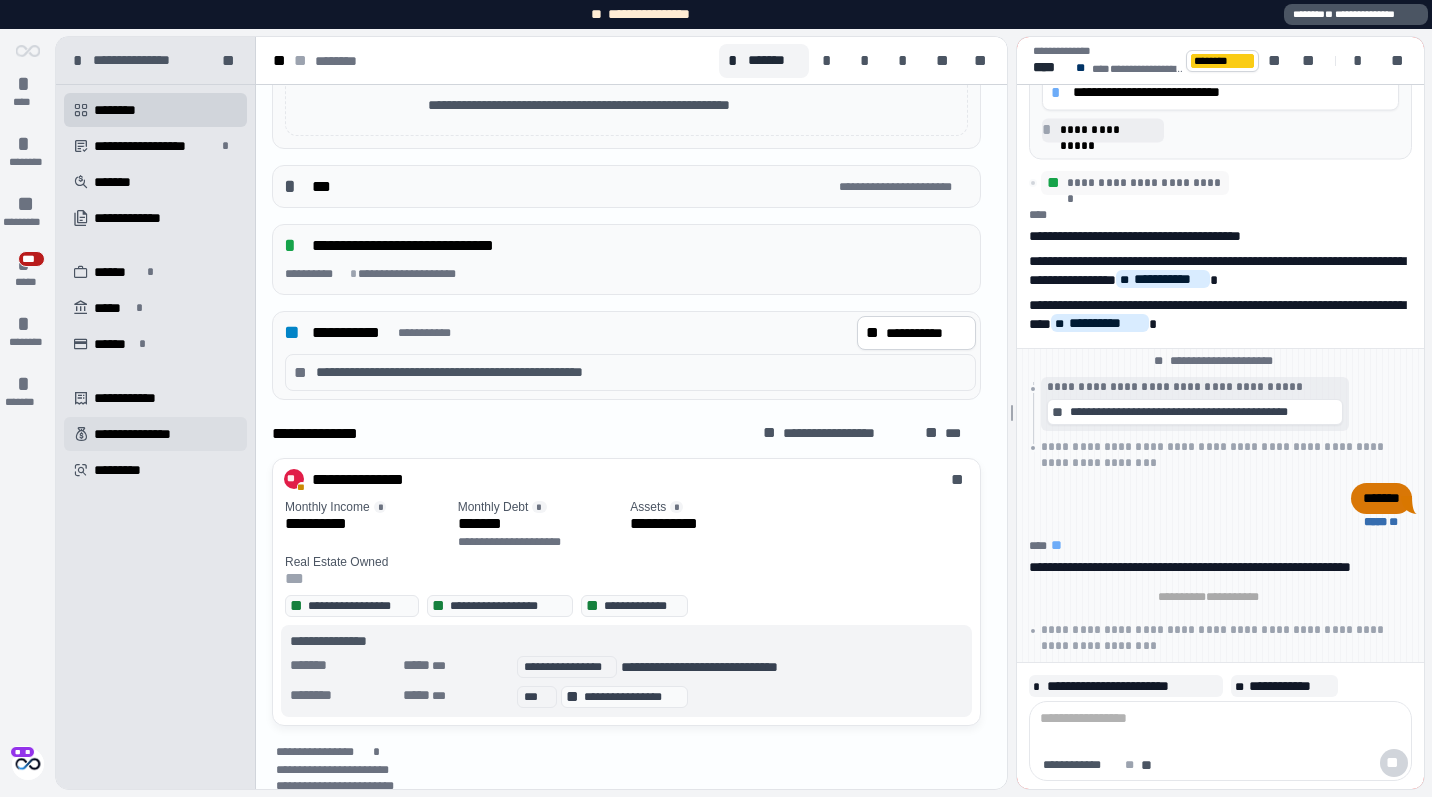 click on "**********" at bounding box center [155, 434] 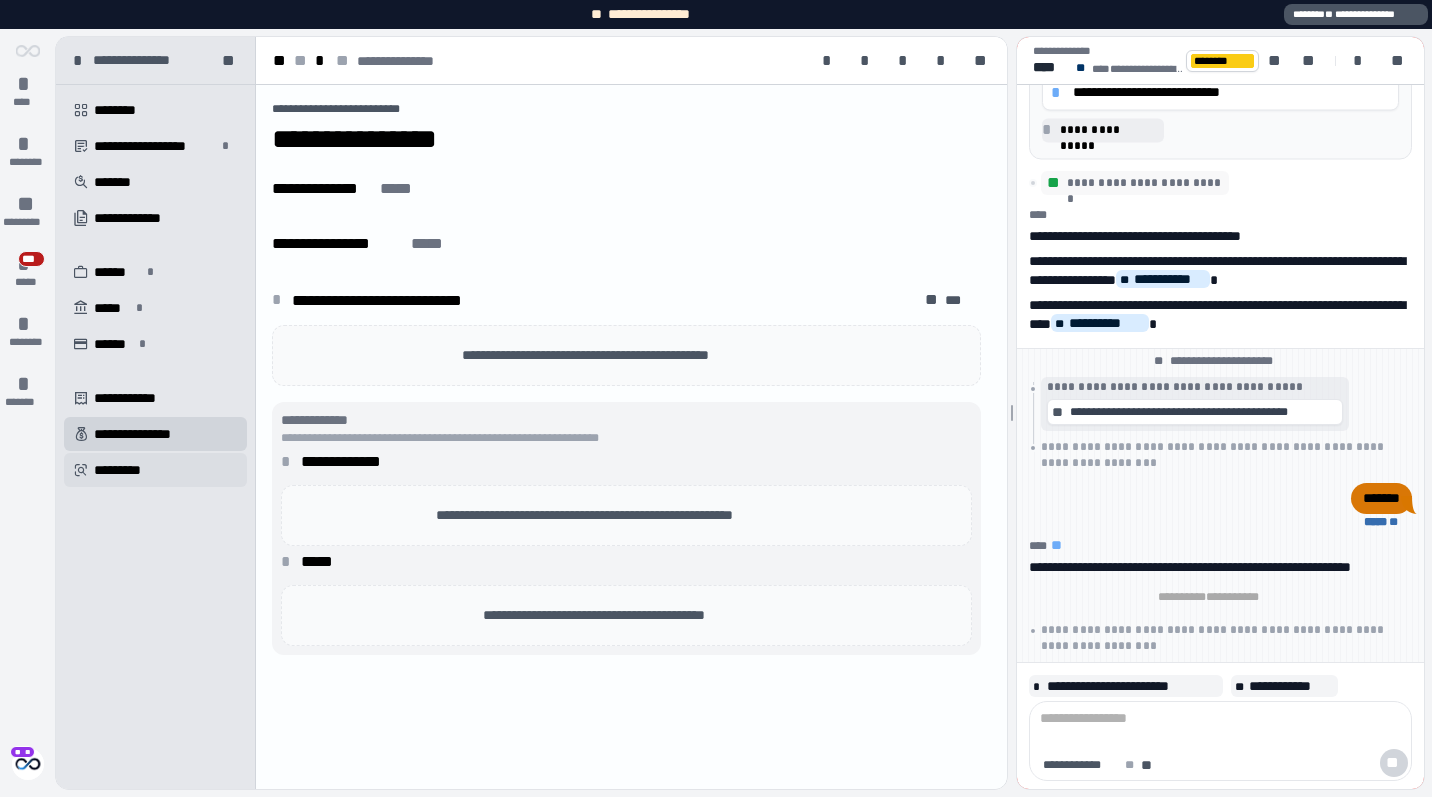 click on " *********" at bounding box center (155, 470) 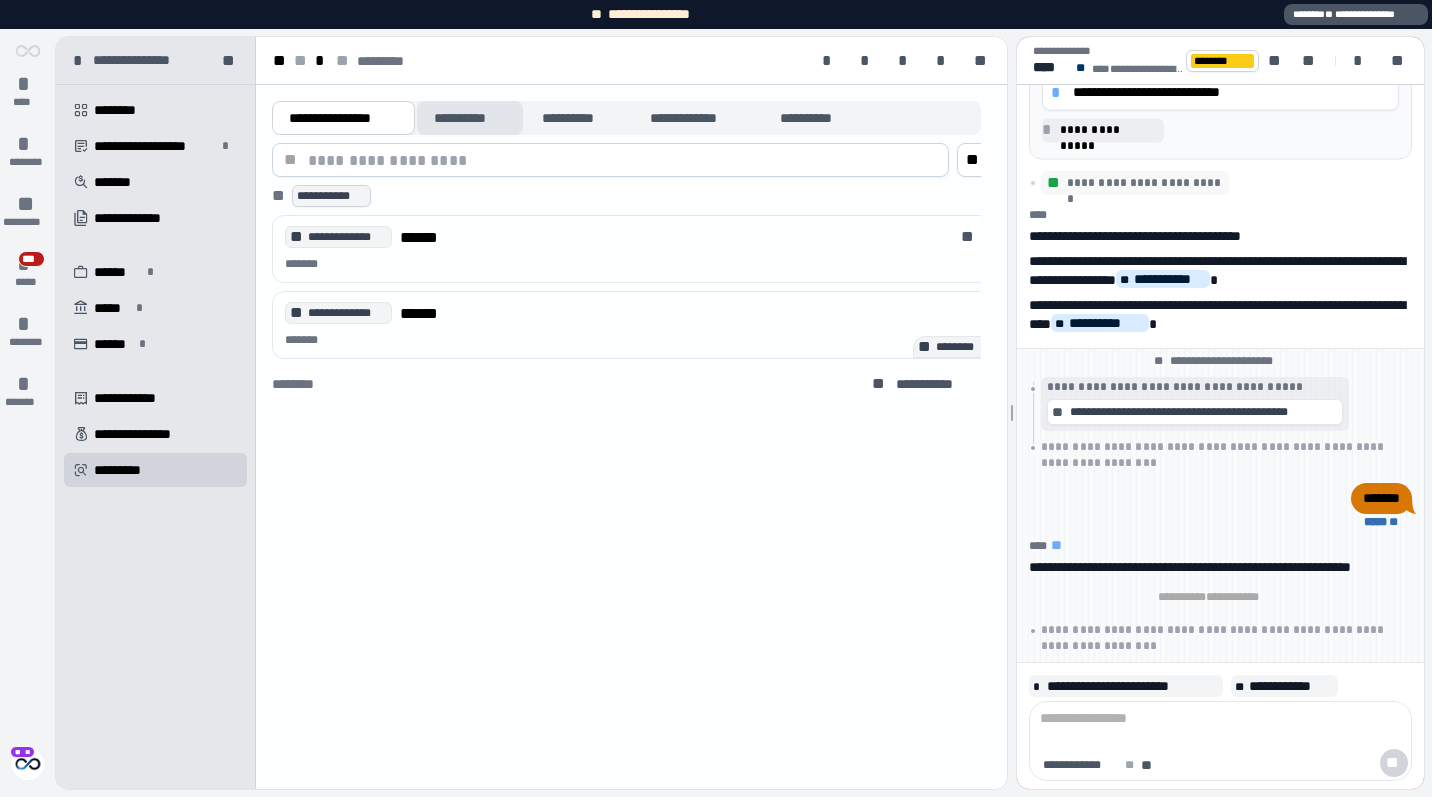 click on "**********" at bounding box center [470, 118] 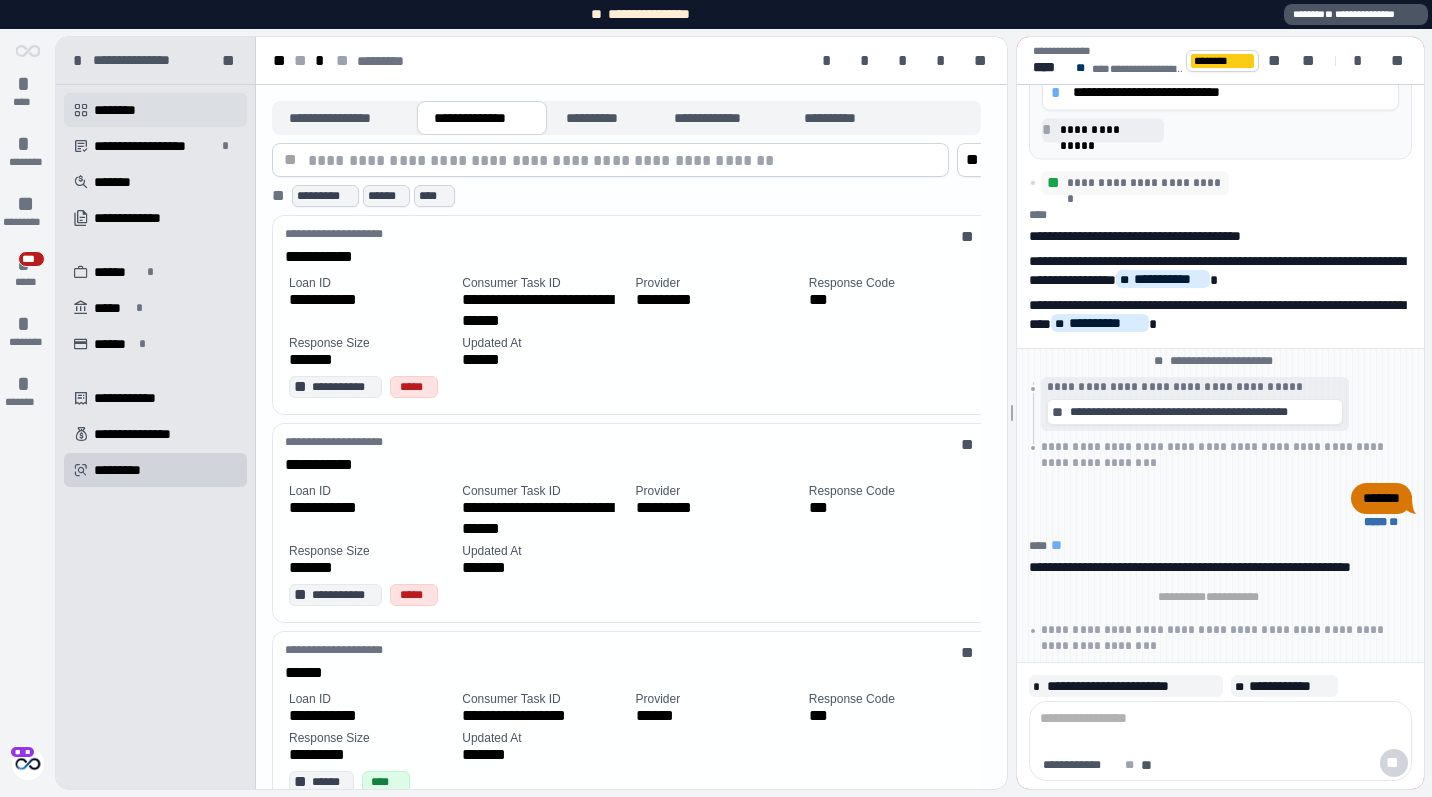 click on "********" at bounding box center (124, 110) 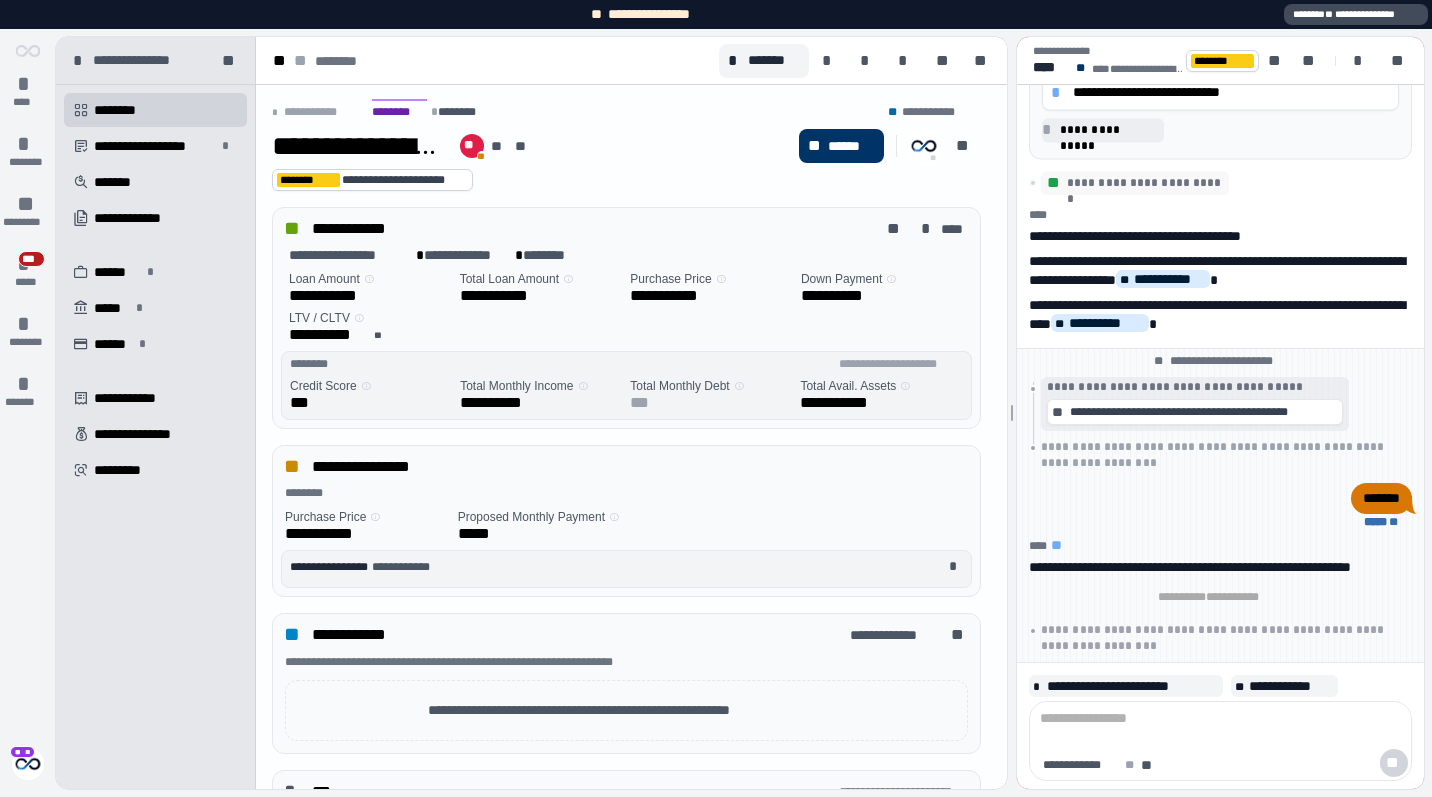 click on "**********" at bounding box center [1356, 14] 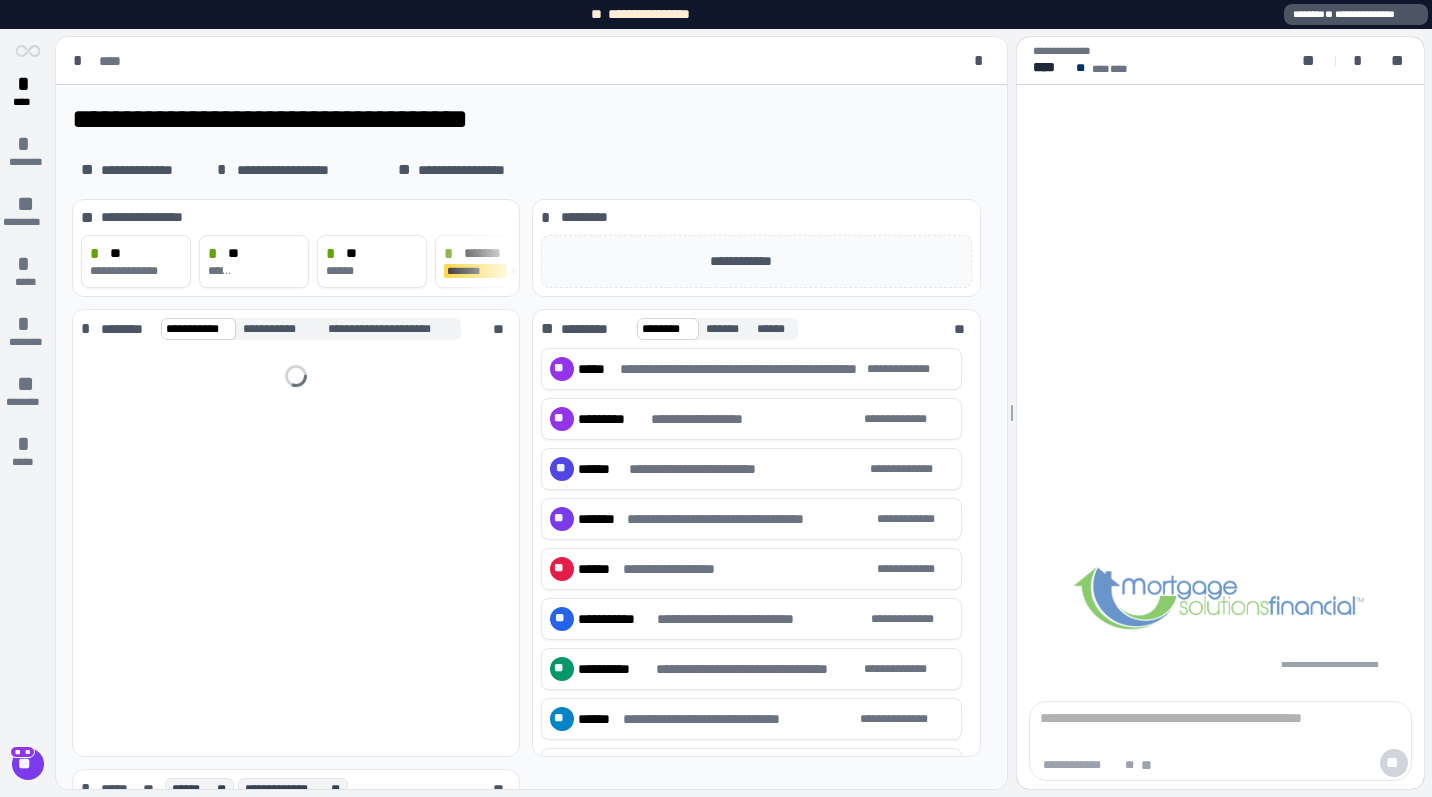 scroll, scrollTop: 0, scrollLeft: 0, axis: both 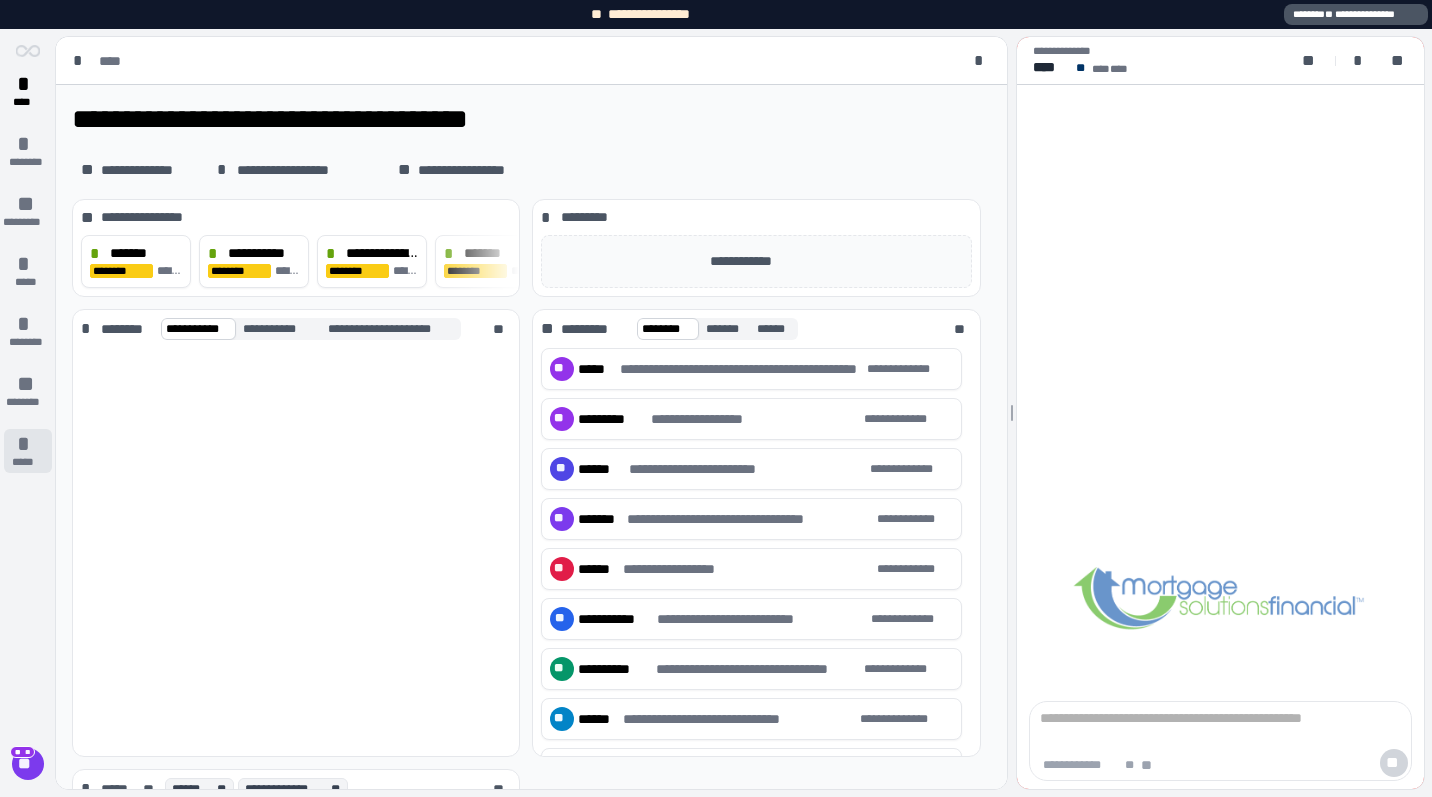 click on "*****" at bounding box center (27, 462) 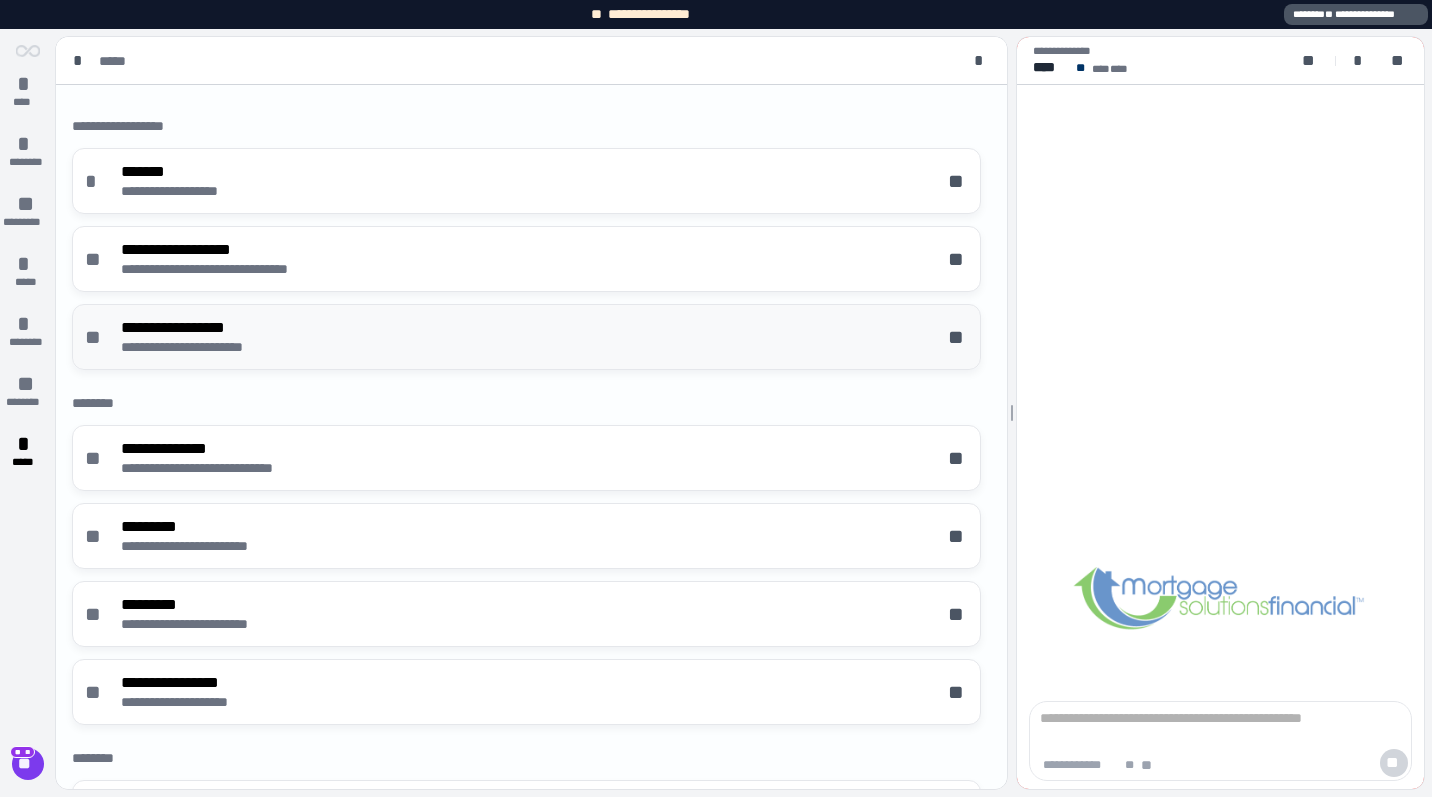 click on "**********" at bounding box center (526, 337) 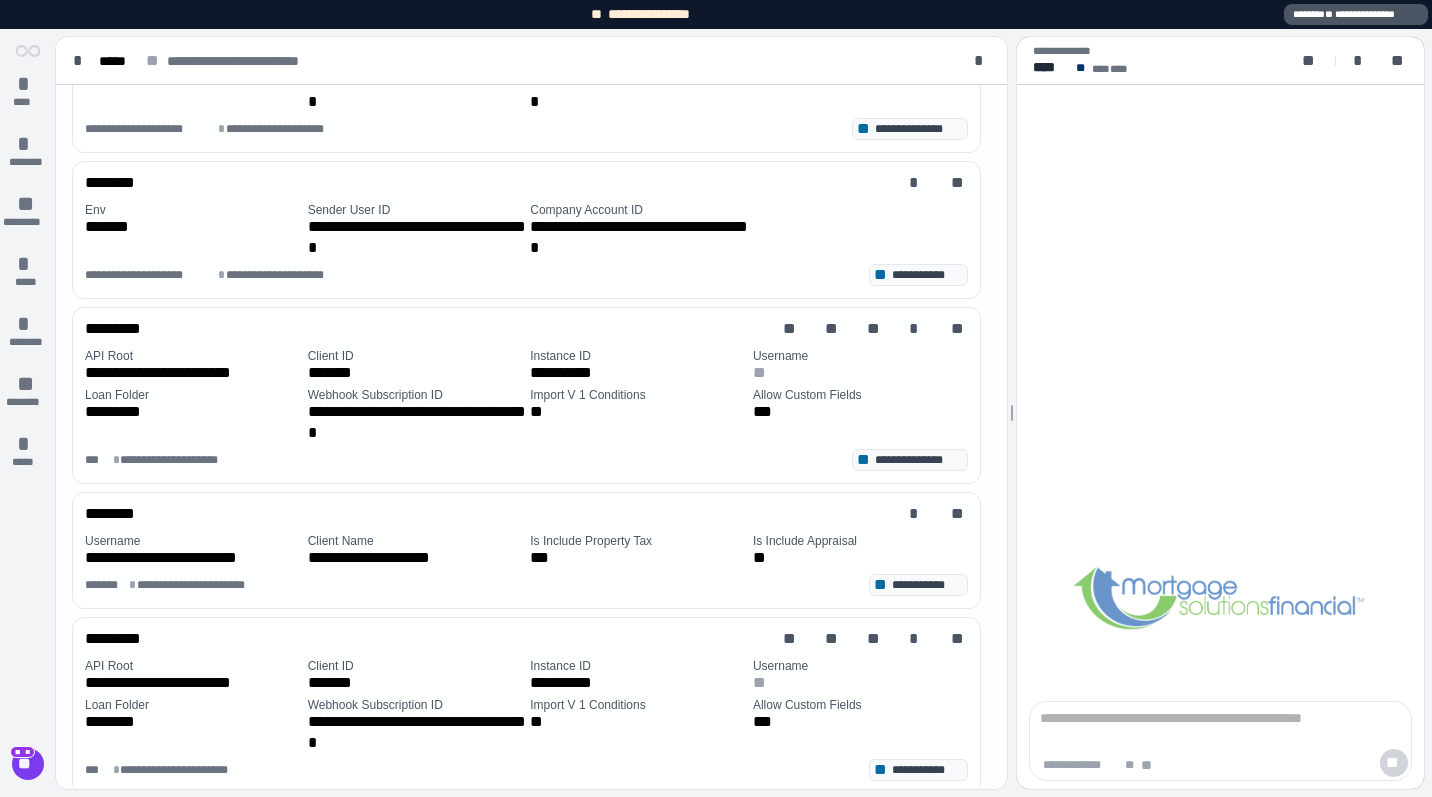 scroll, scrollTop: 301, scrollLeft: 0, axis: vertical 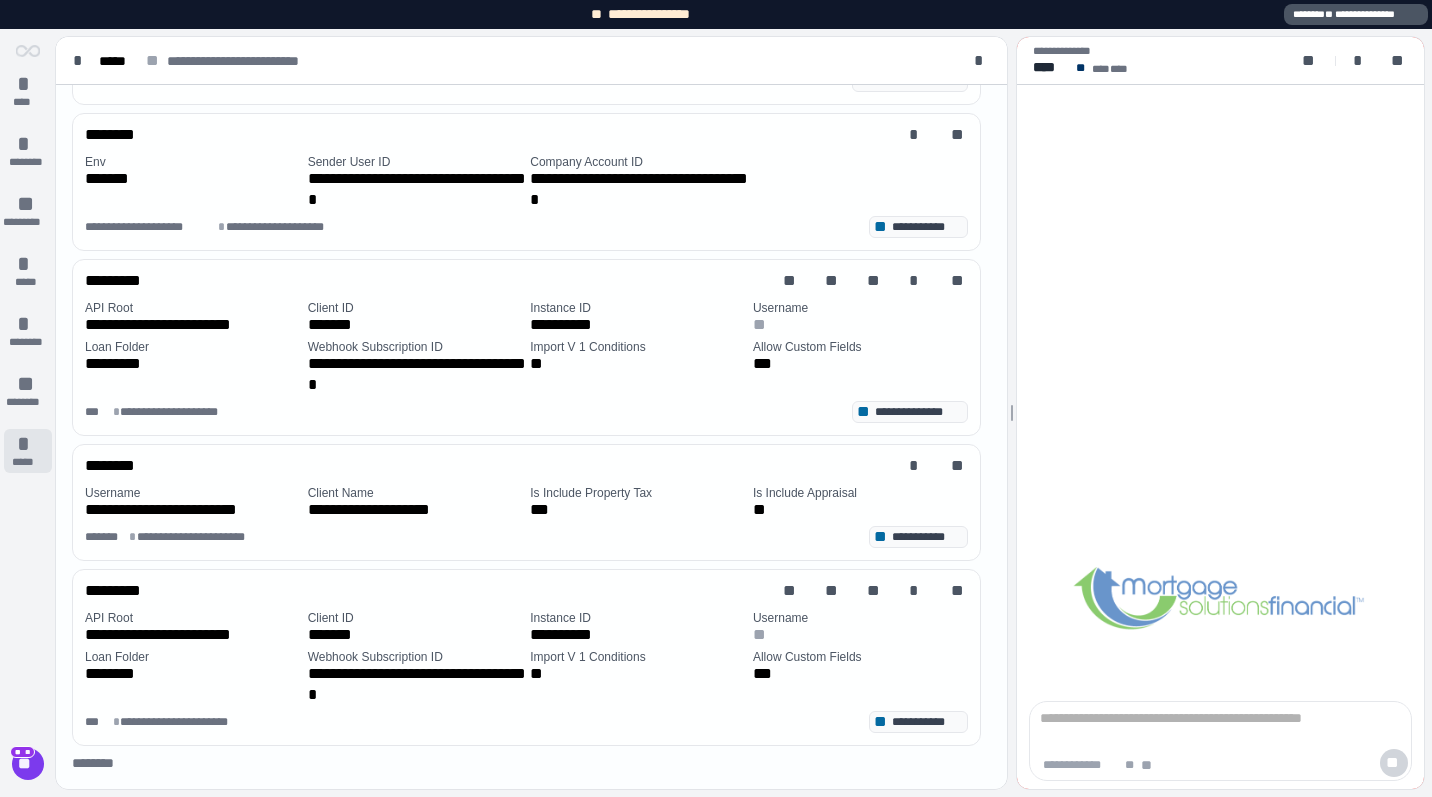 click on "*****" at bounding box center (27, 462) 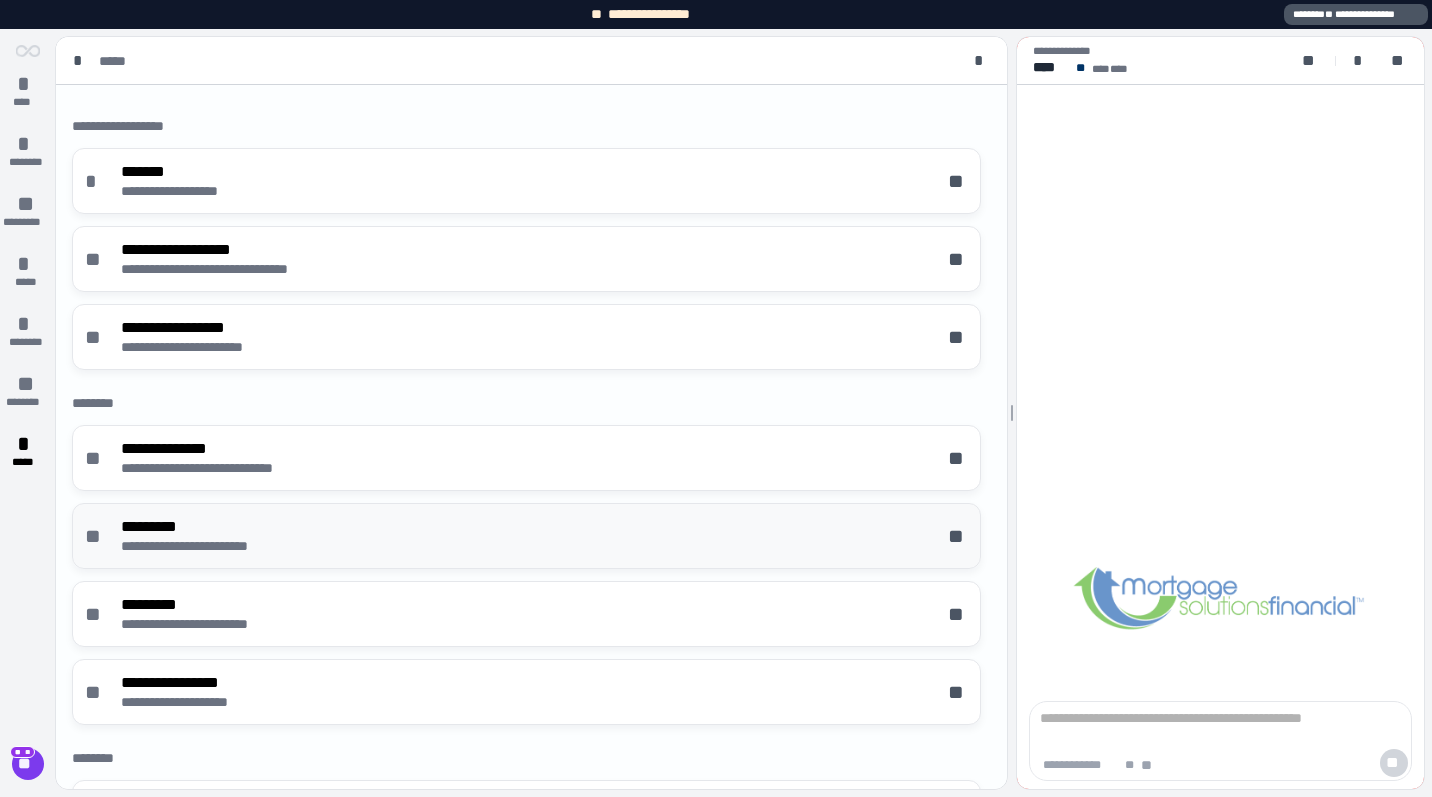 click on "**********" at bounding box center (215, 546) 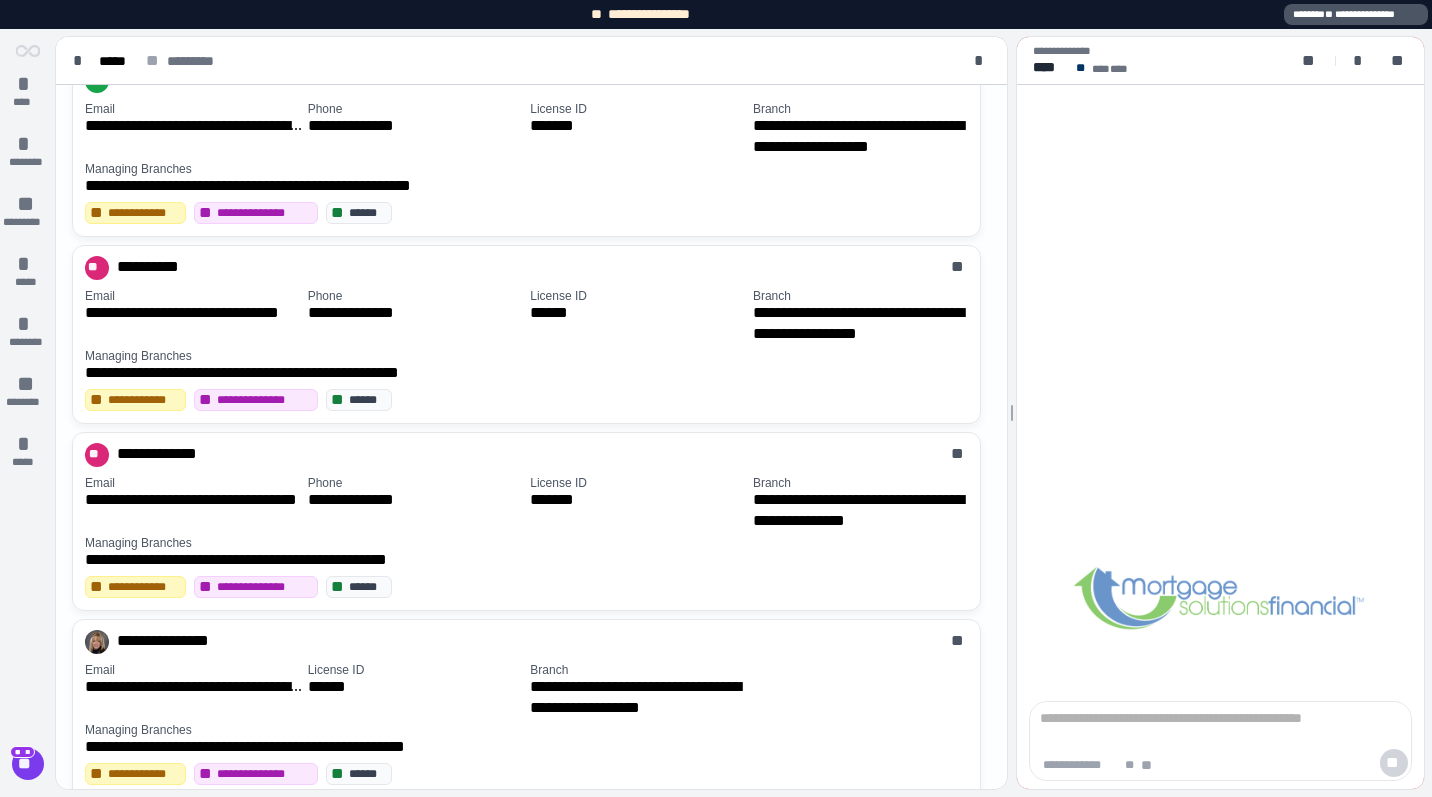 scroll, scrollTop: 0, scrollLeft: 0, axis: both 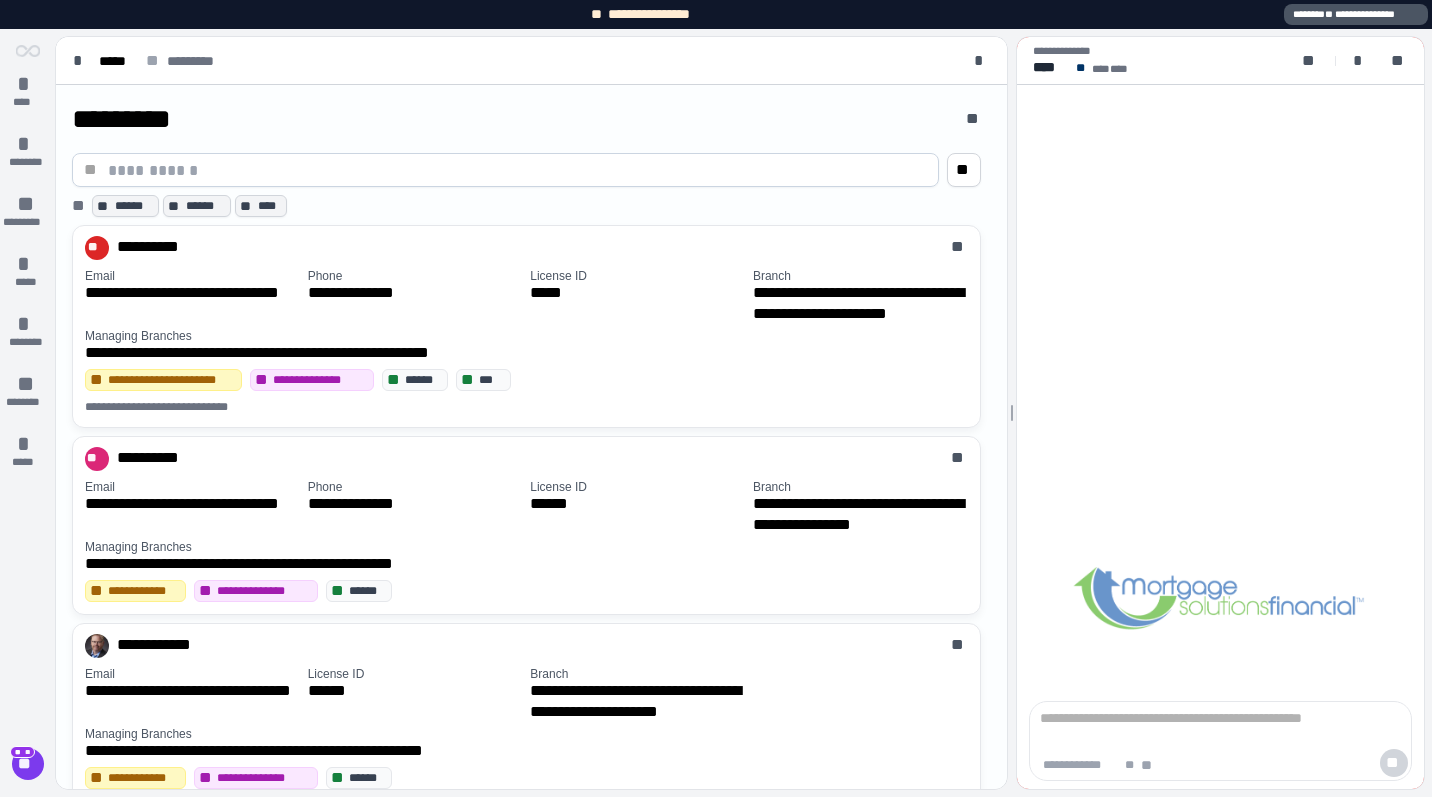 click at bounding box center [517, 170] 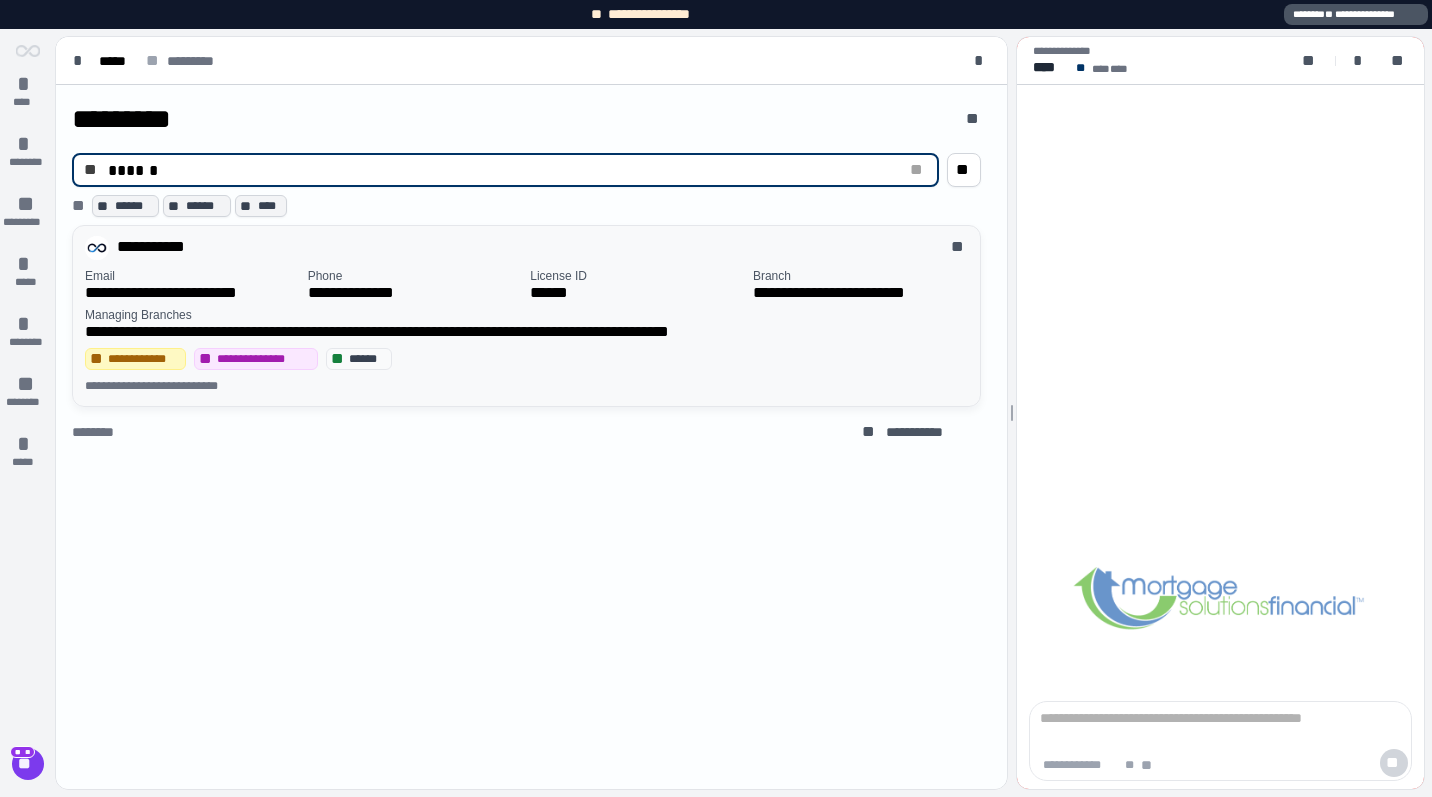 type on "******" 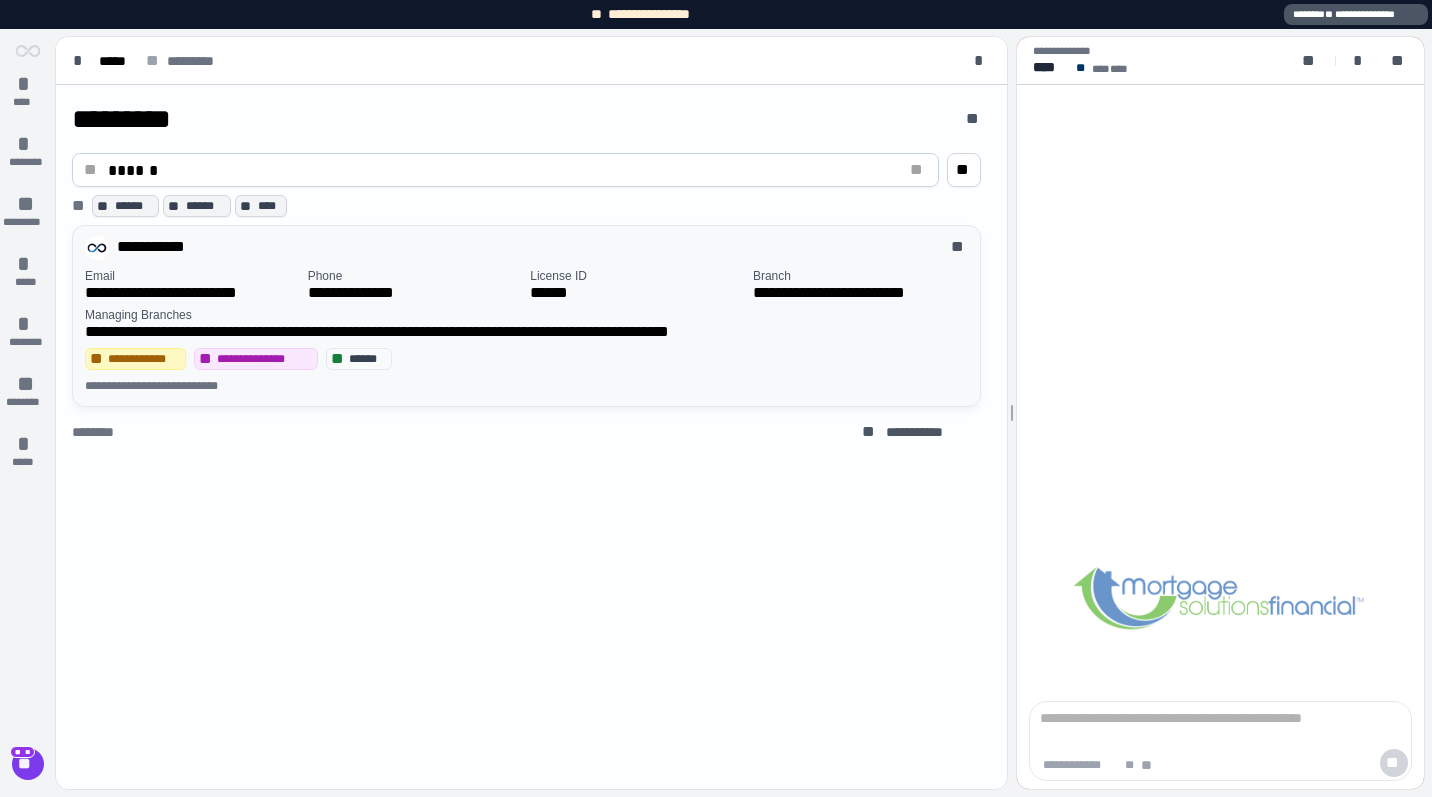 click on "**********" at bounding box center (415, 292) 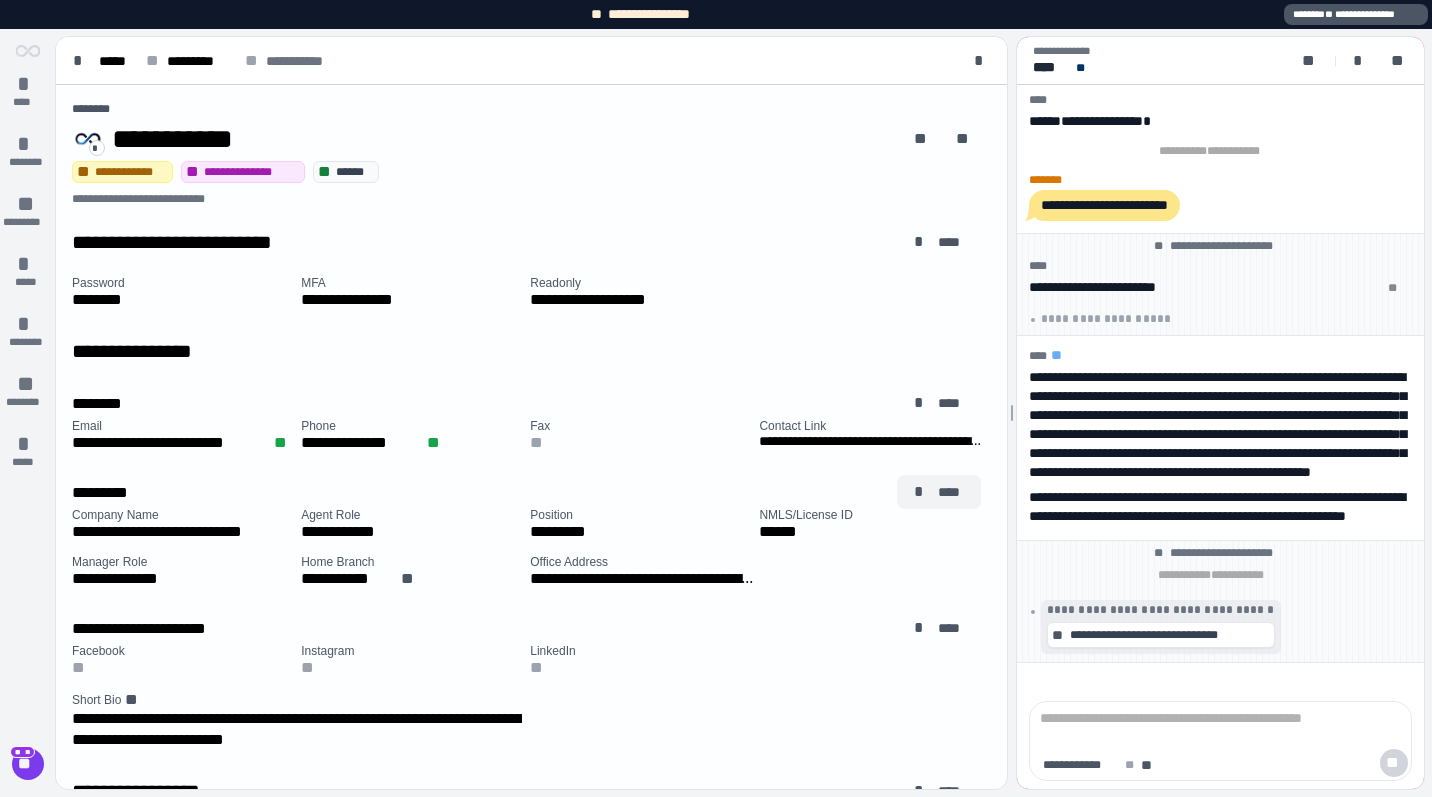 click on "****" at bounding box center (951, 492) 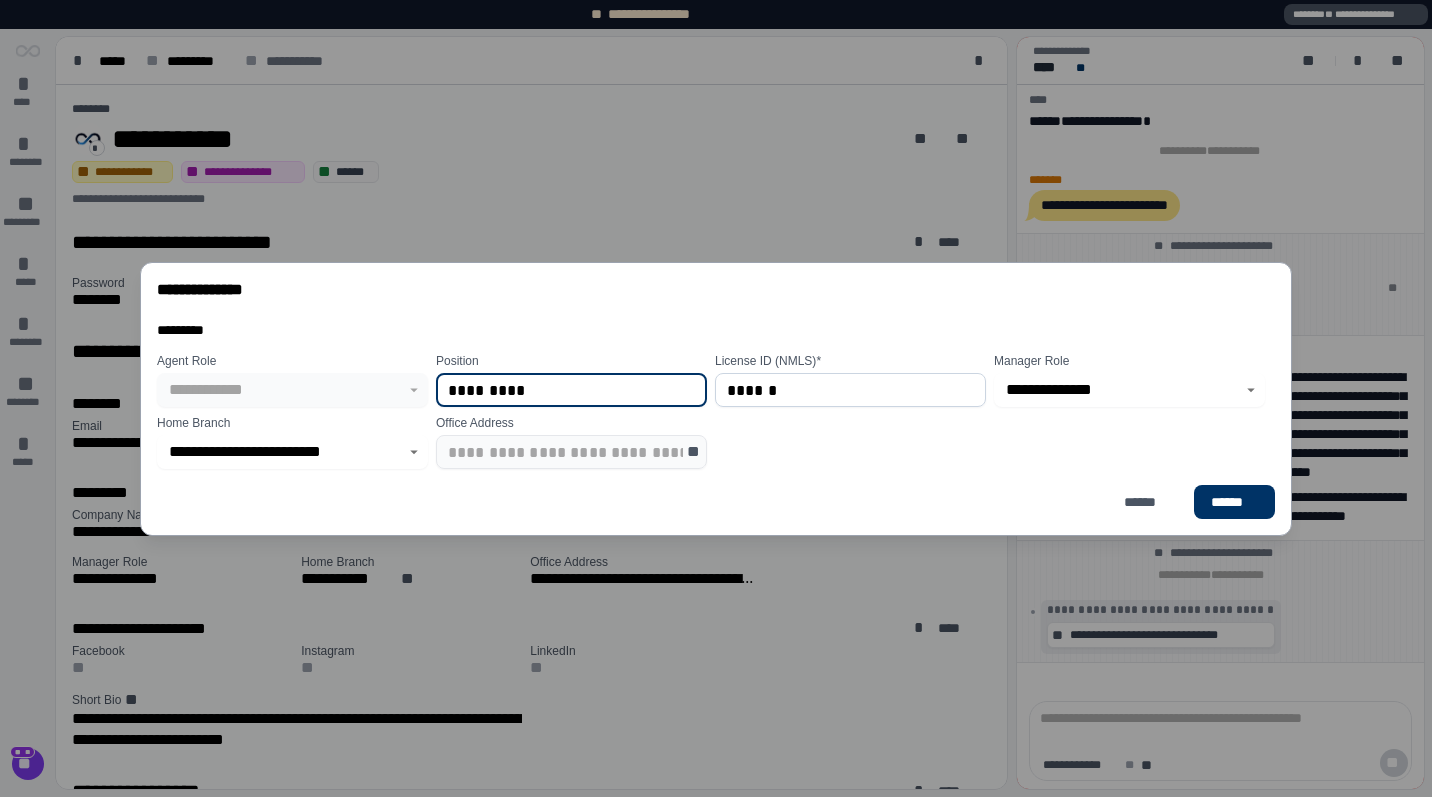 click at bounding box center (414, 452) 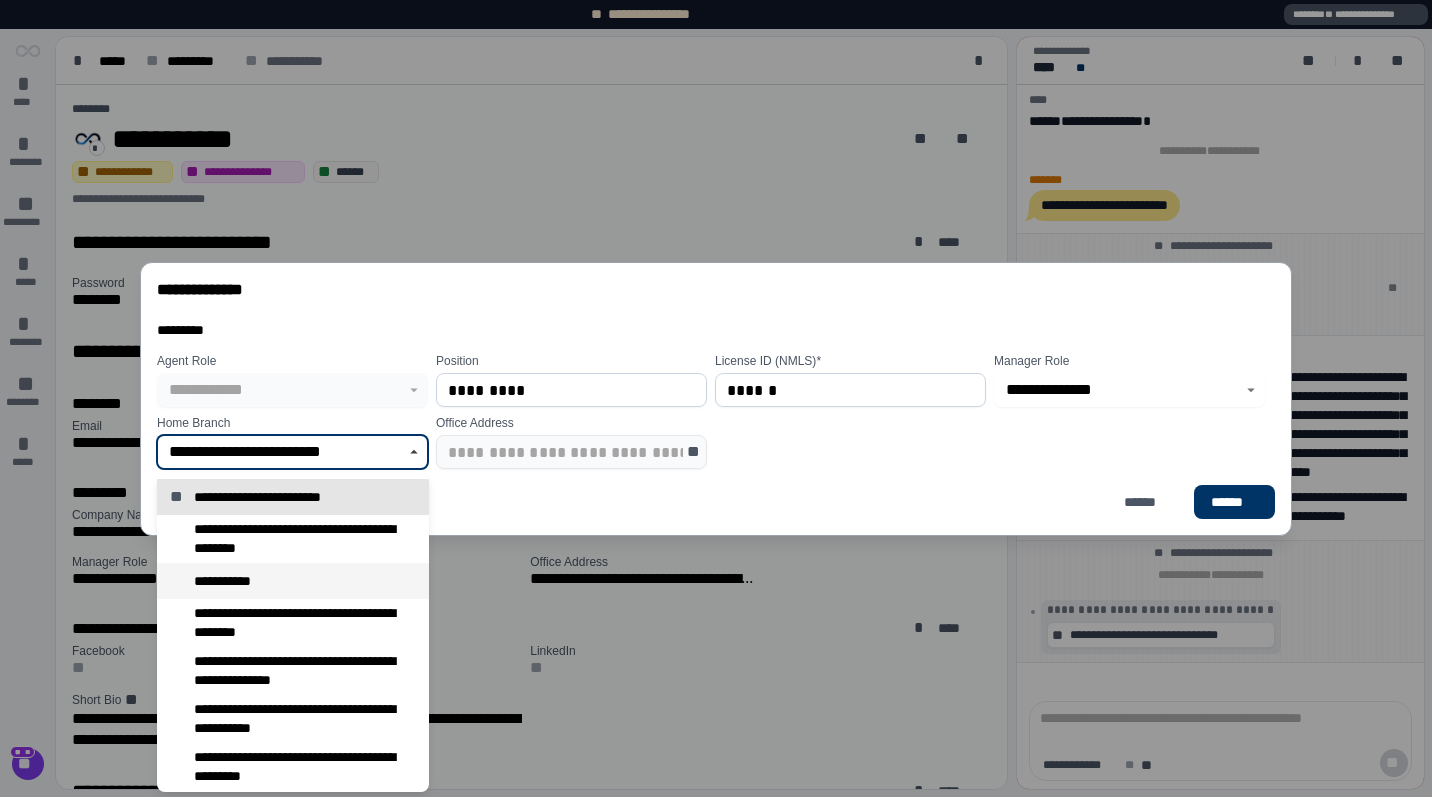 click on "**********" at bounding box center [293, 581] 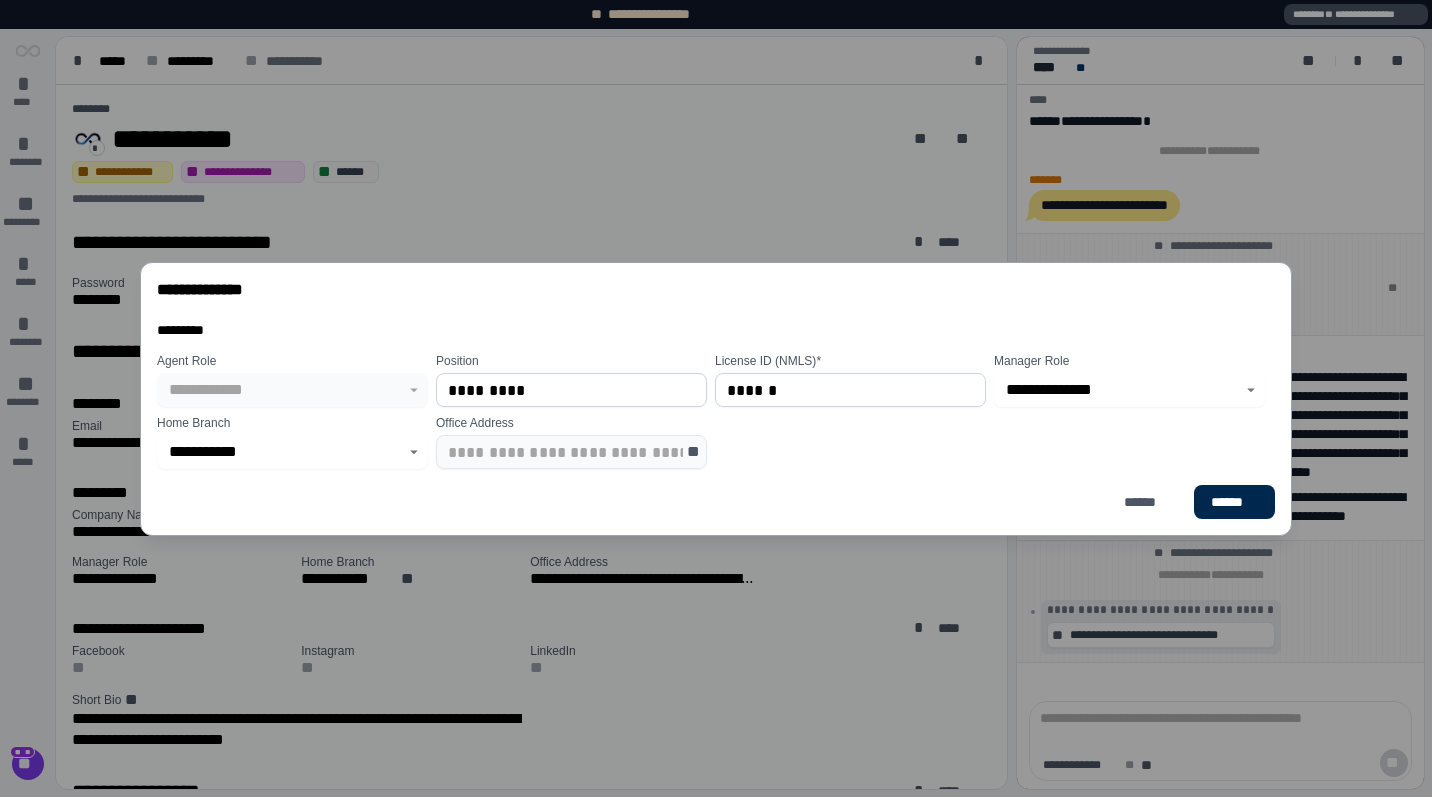 click on "******" at bounding box center (1234, 501) 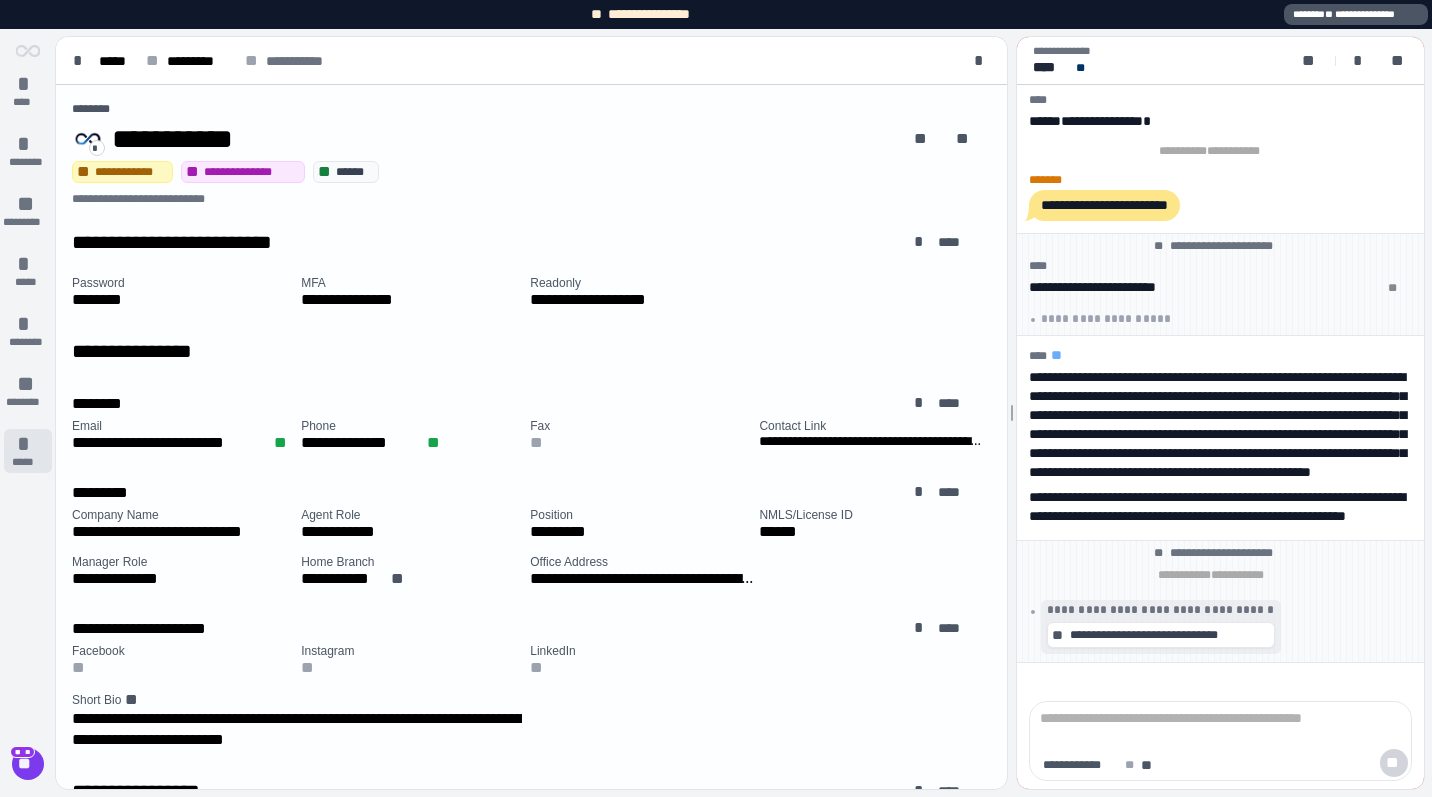 click on "*" at bounding box center [28, 444] 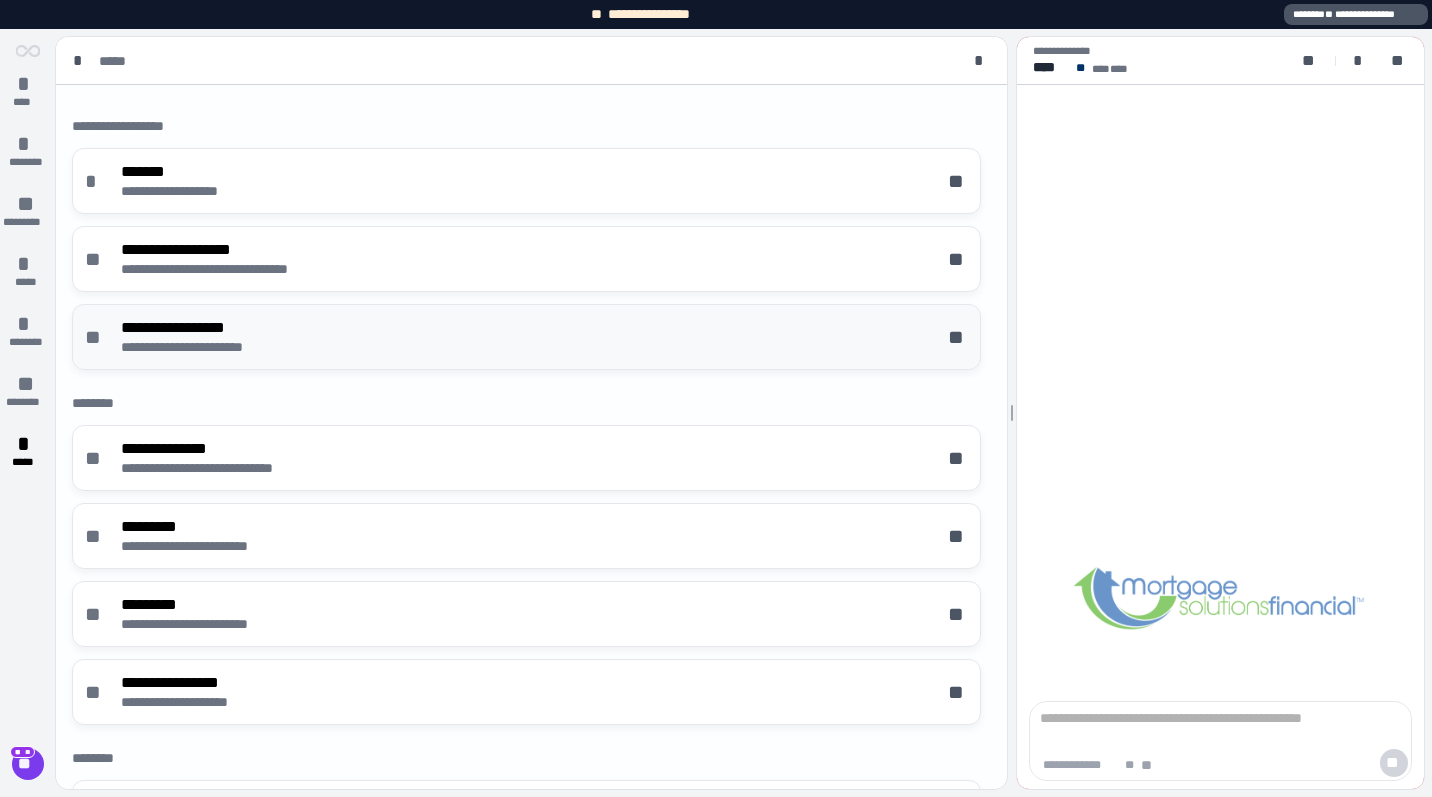 click on "**********" at bounding box center (526, 337) 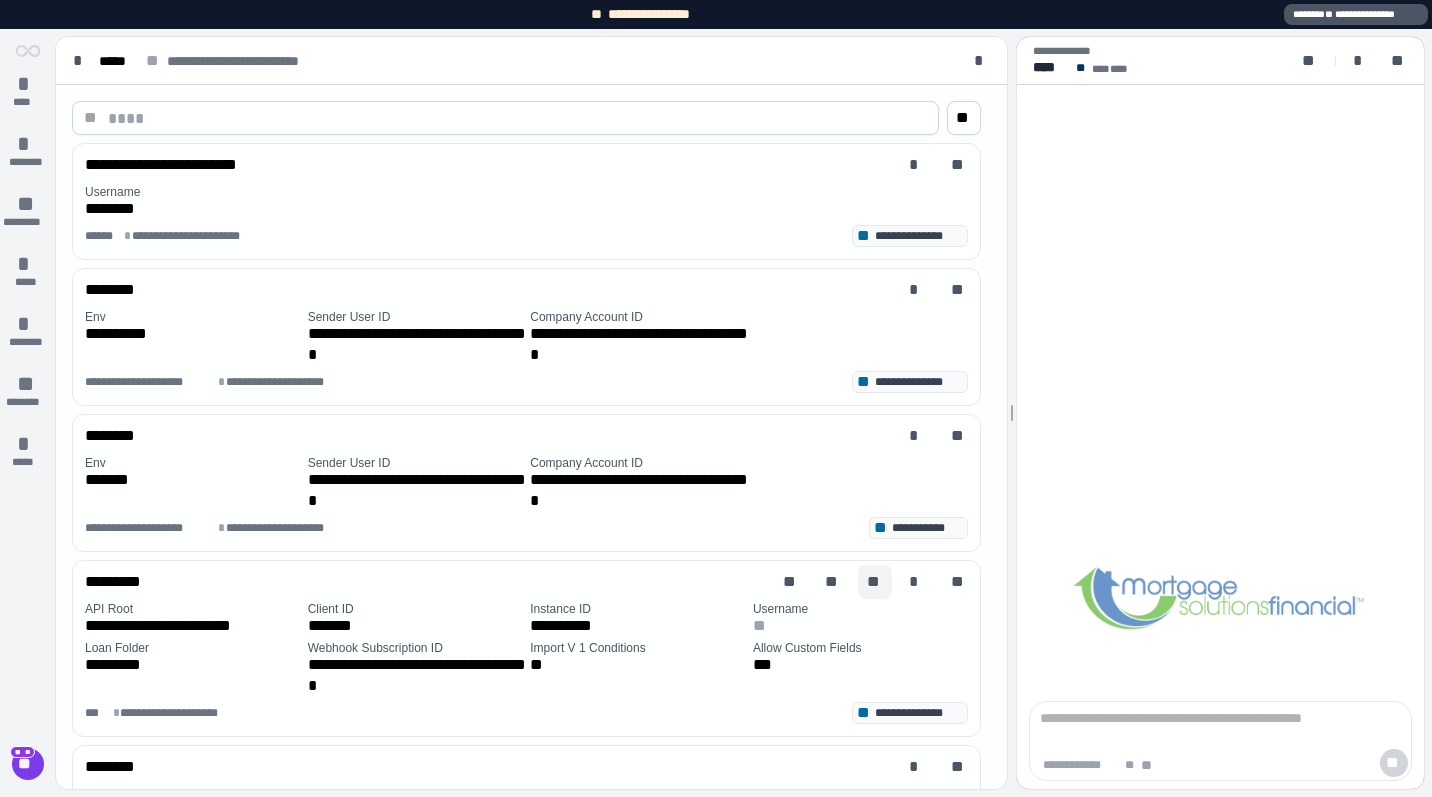 scroll, scrollTop: 301, scrollLeft: 0, axis: vertical 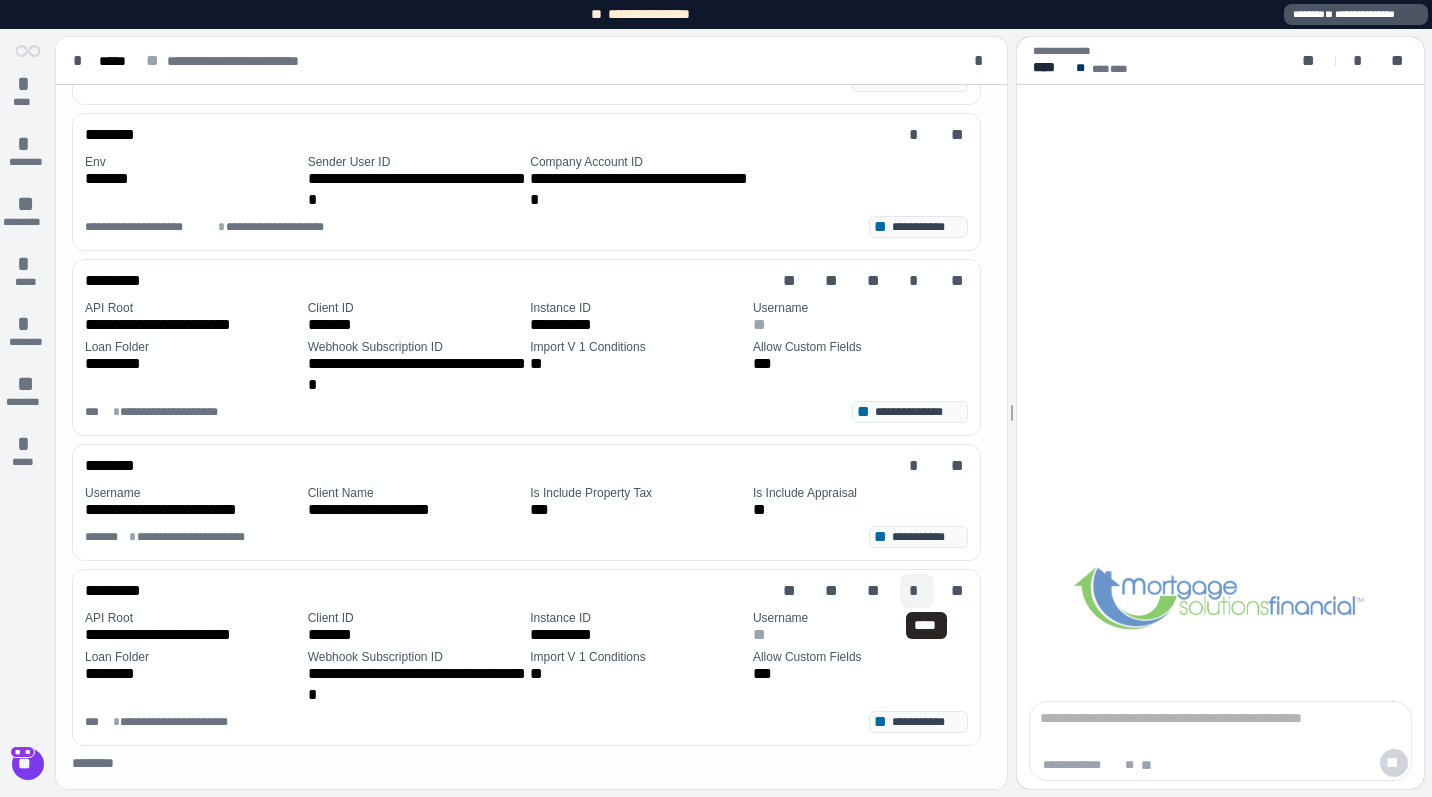 click on "*" at bounding box center (917, 591) 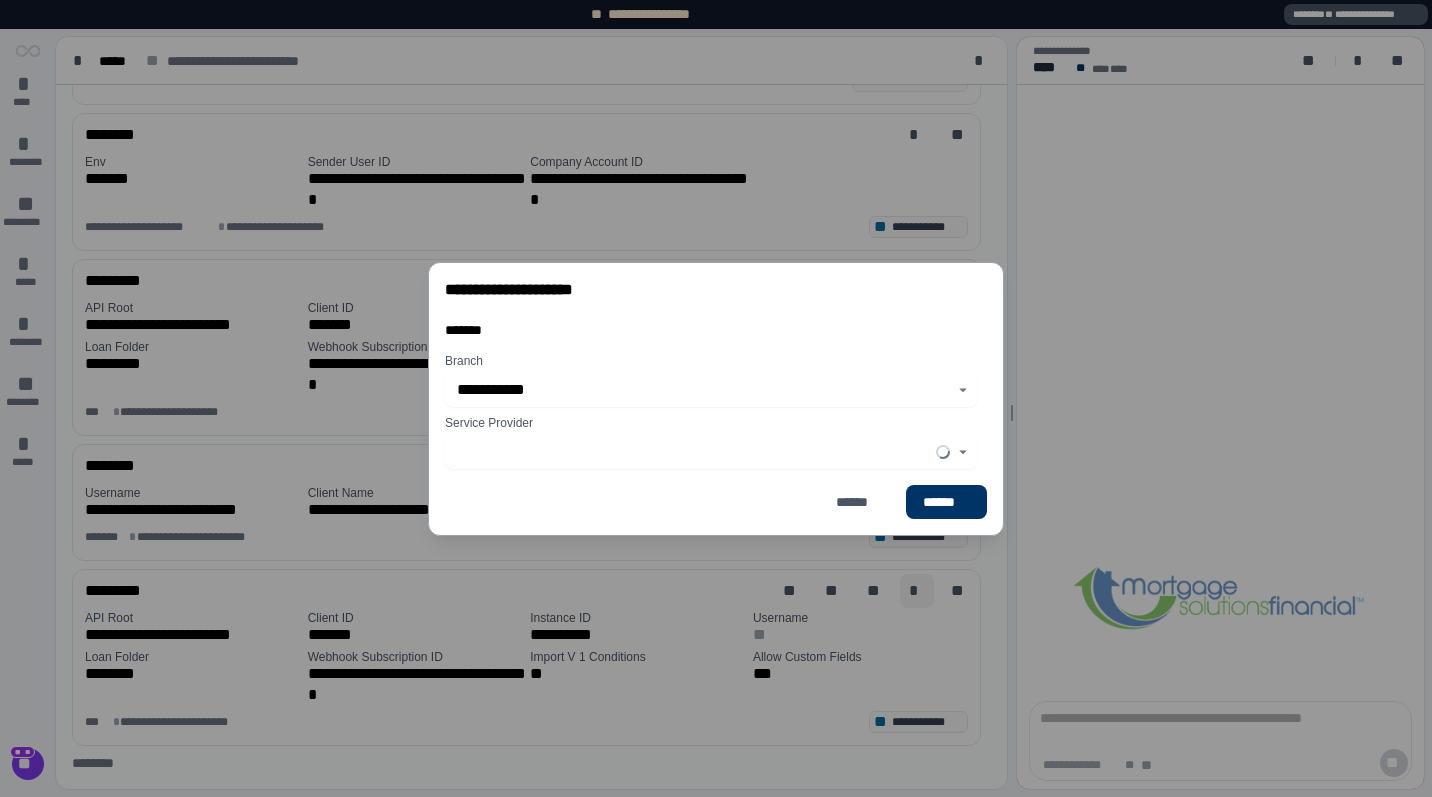 type on "*********" 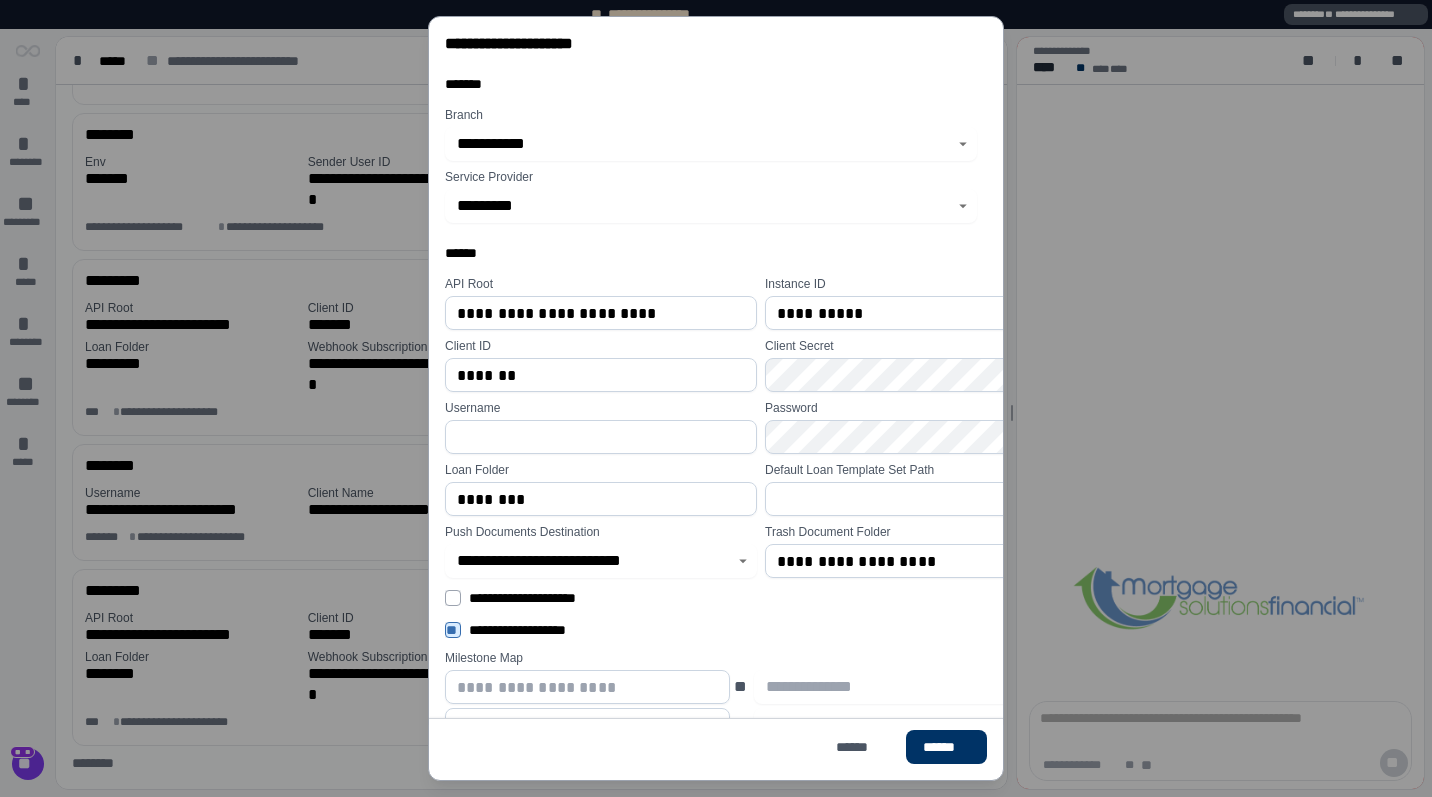 click at bounding box center [921, 499] 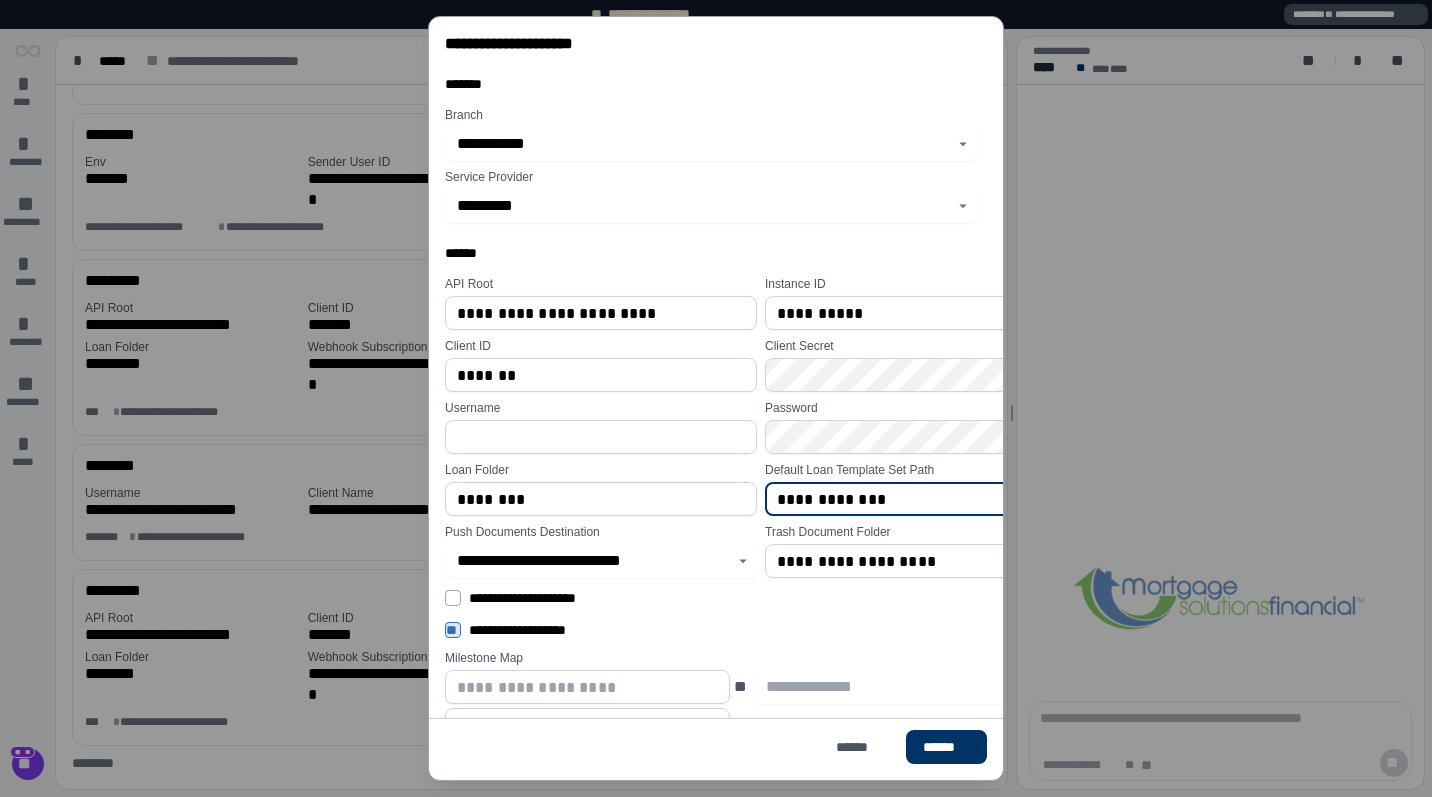 click on "**********" at bounding box center (921, 499) 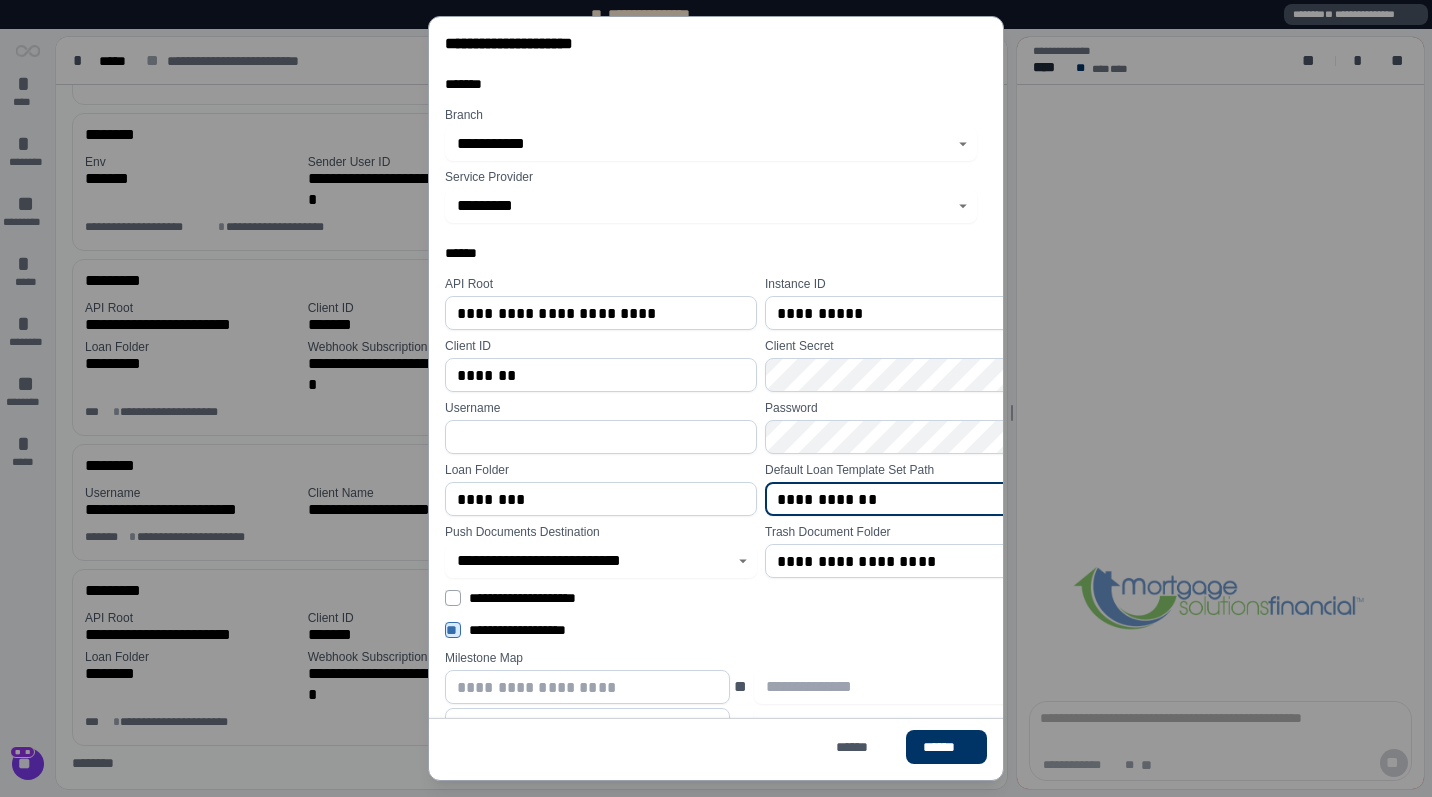 type on "**********" 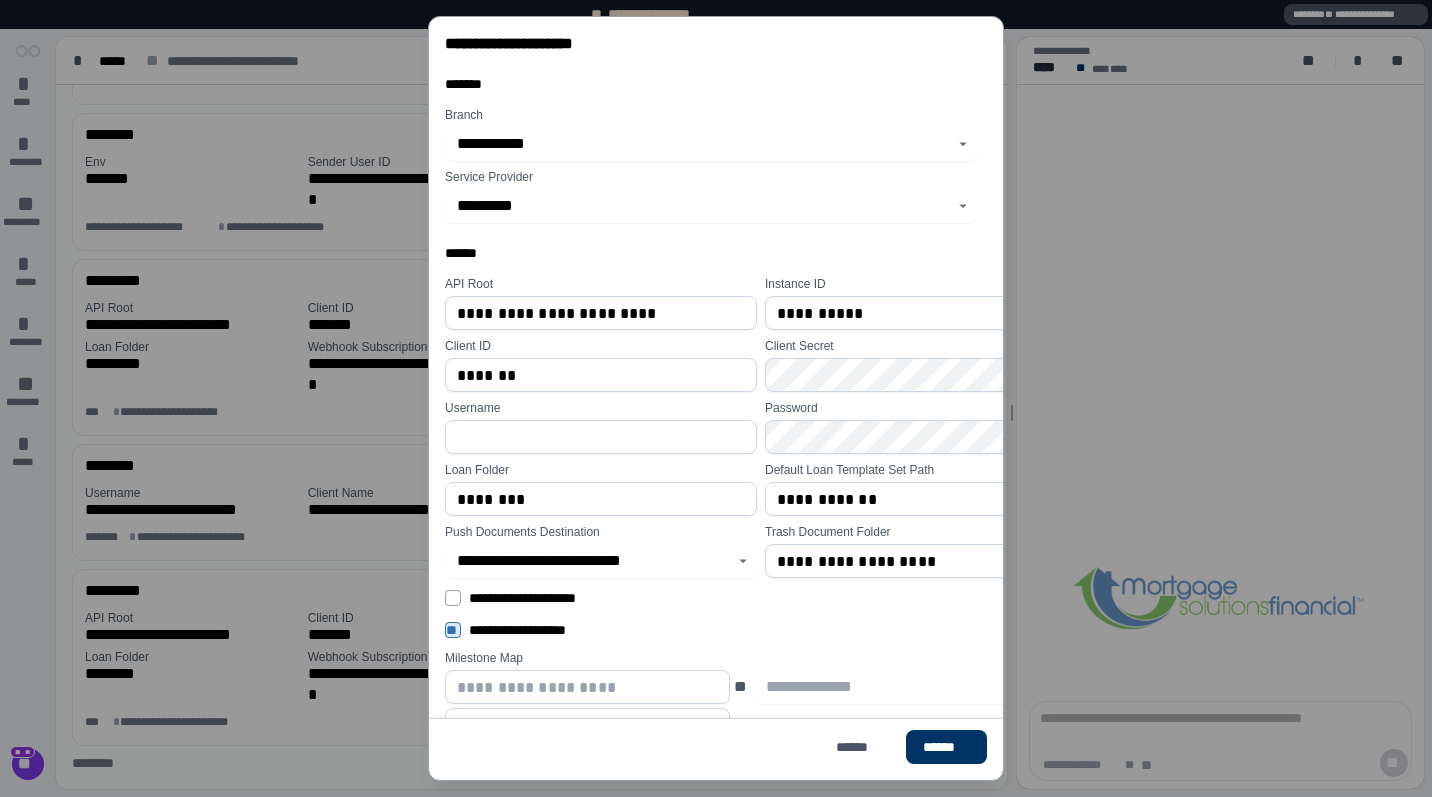 click on "**********" at bounding box center [773, 630] 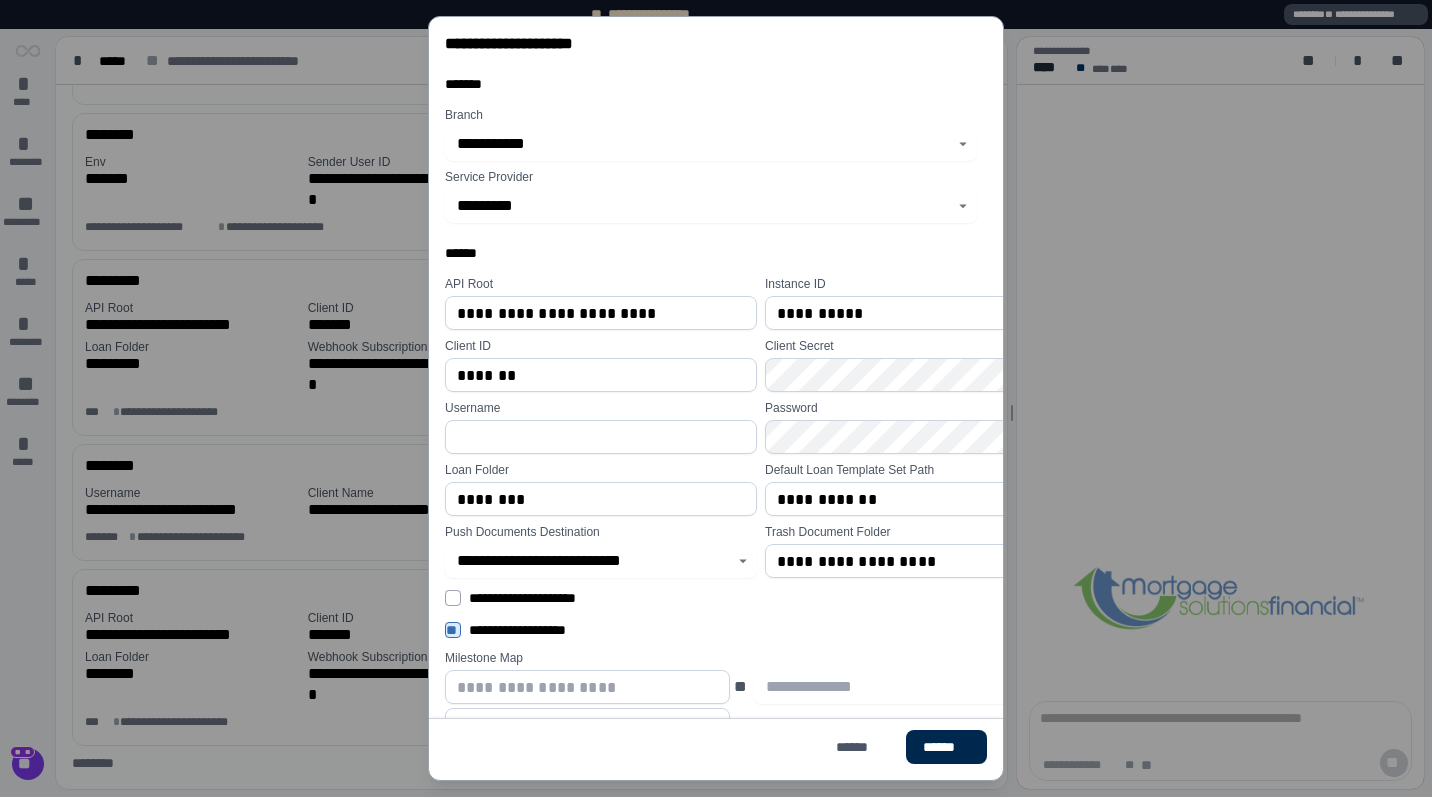 click on "******" at bounding box center [946, 747] 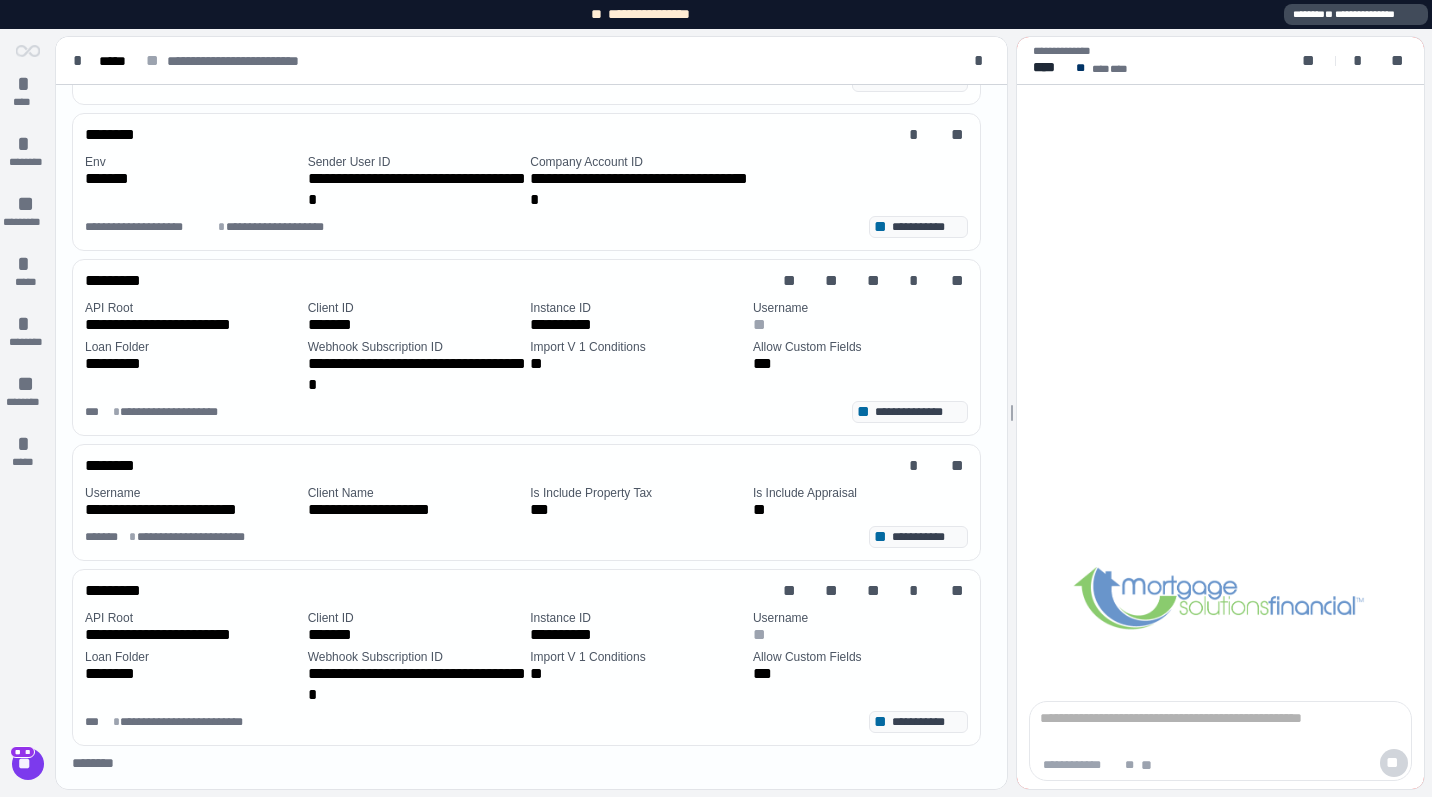 click on "**********" at bounding box center (1356, 14) 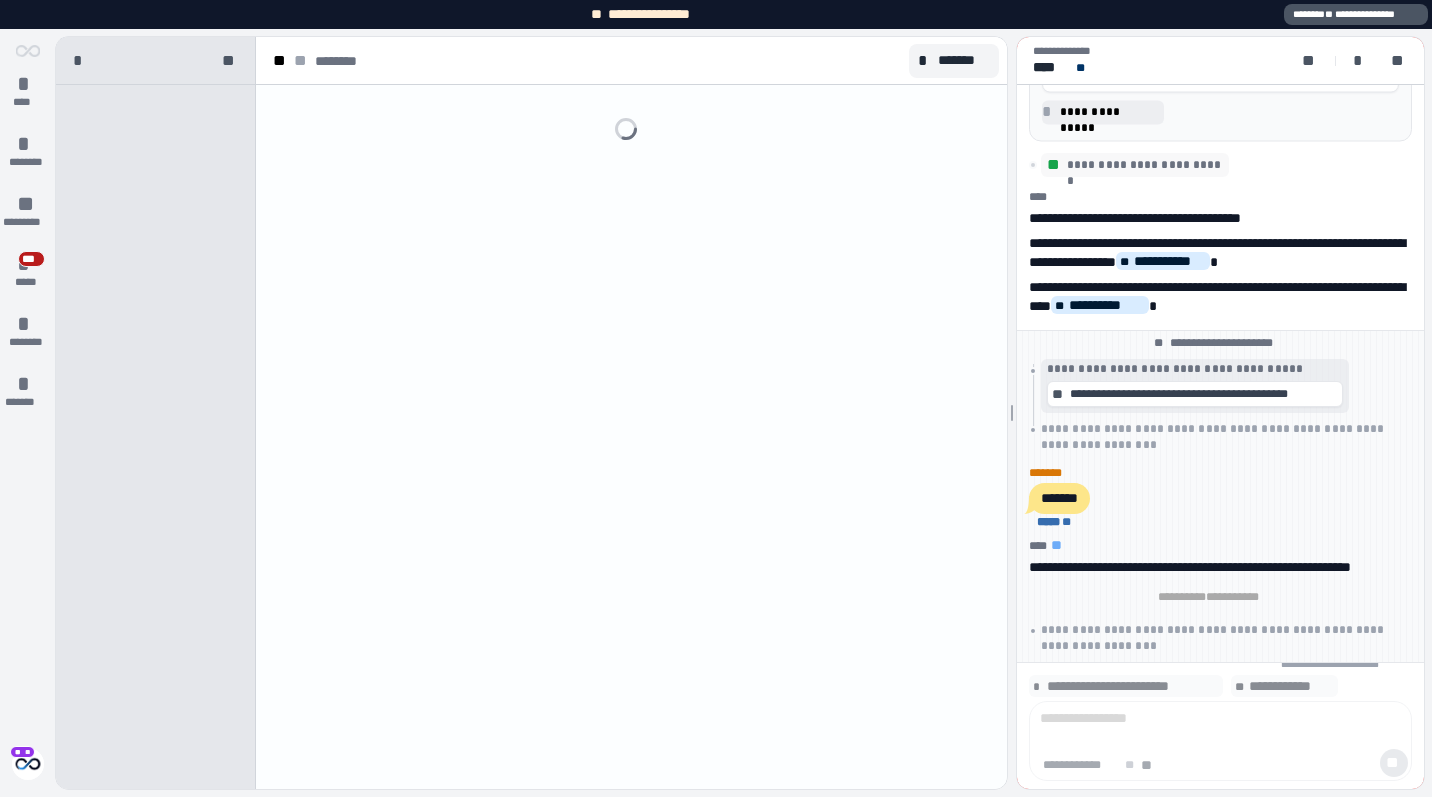 scroll, scrollTop: 0, scrollLeft: 0, axis: both 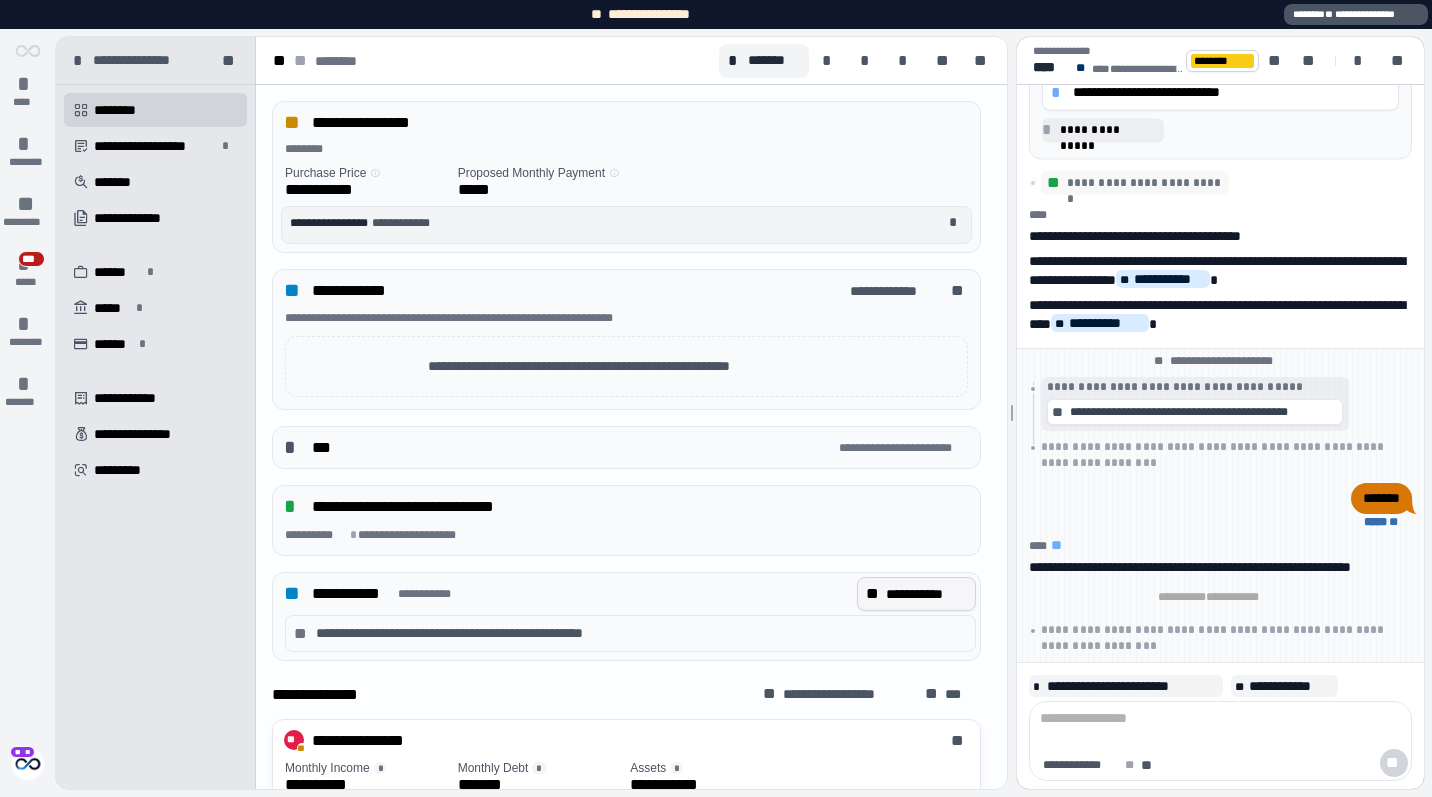click on "**********" at bounding box center (926, 594) 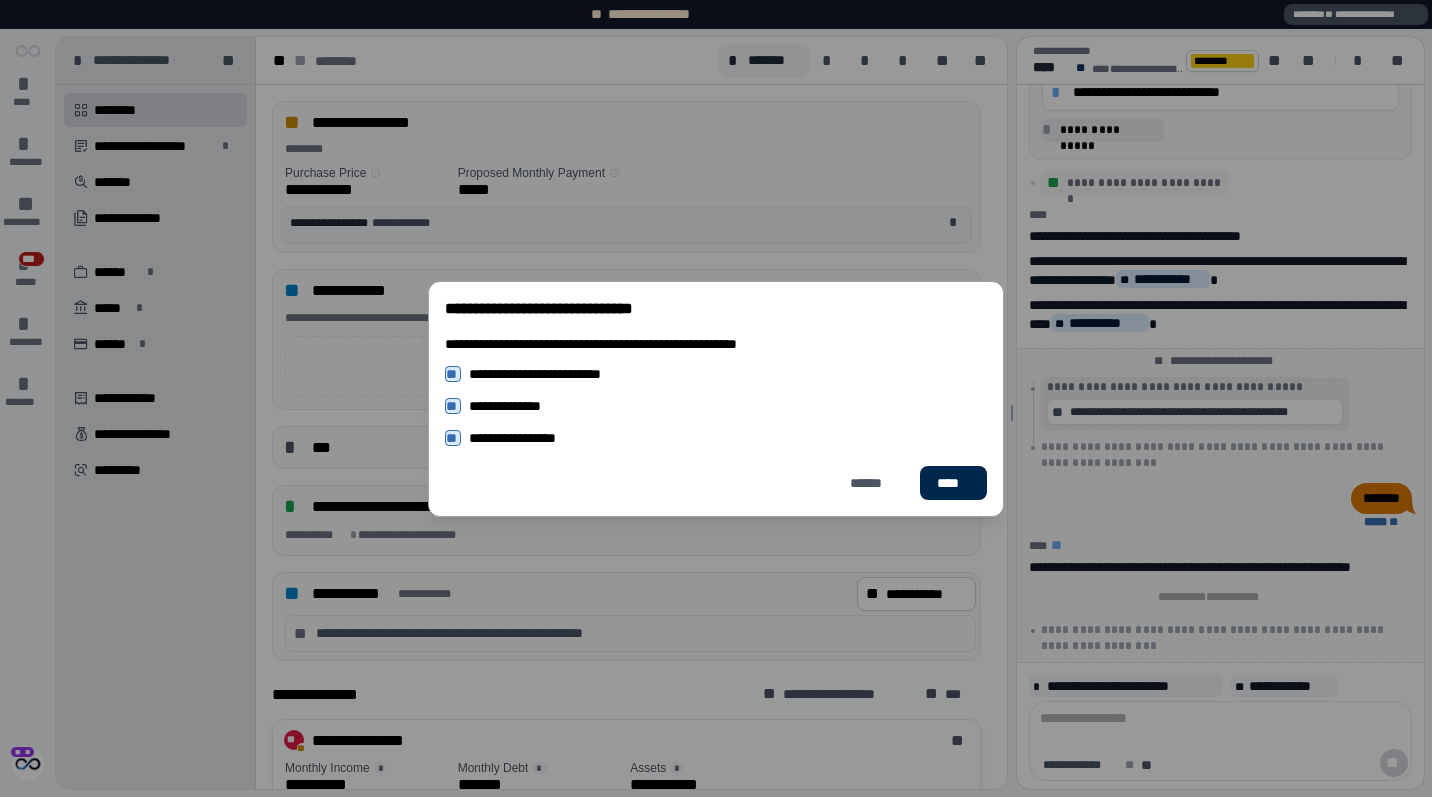 click on "****" at bounding box center (953, 482) 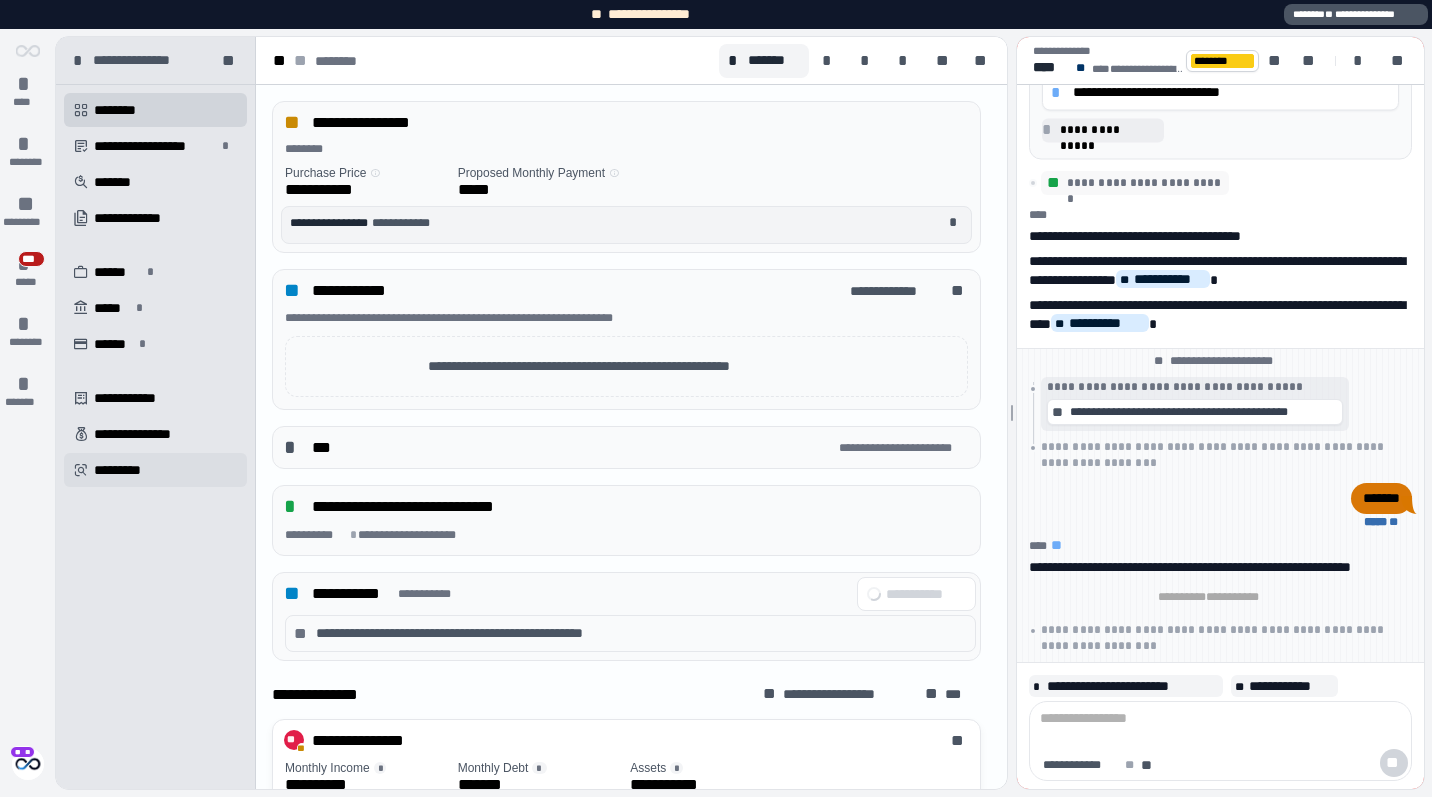click on "*********" at bounding box center [124, 470] 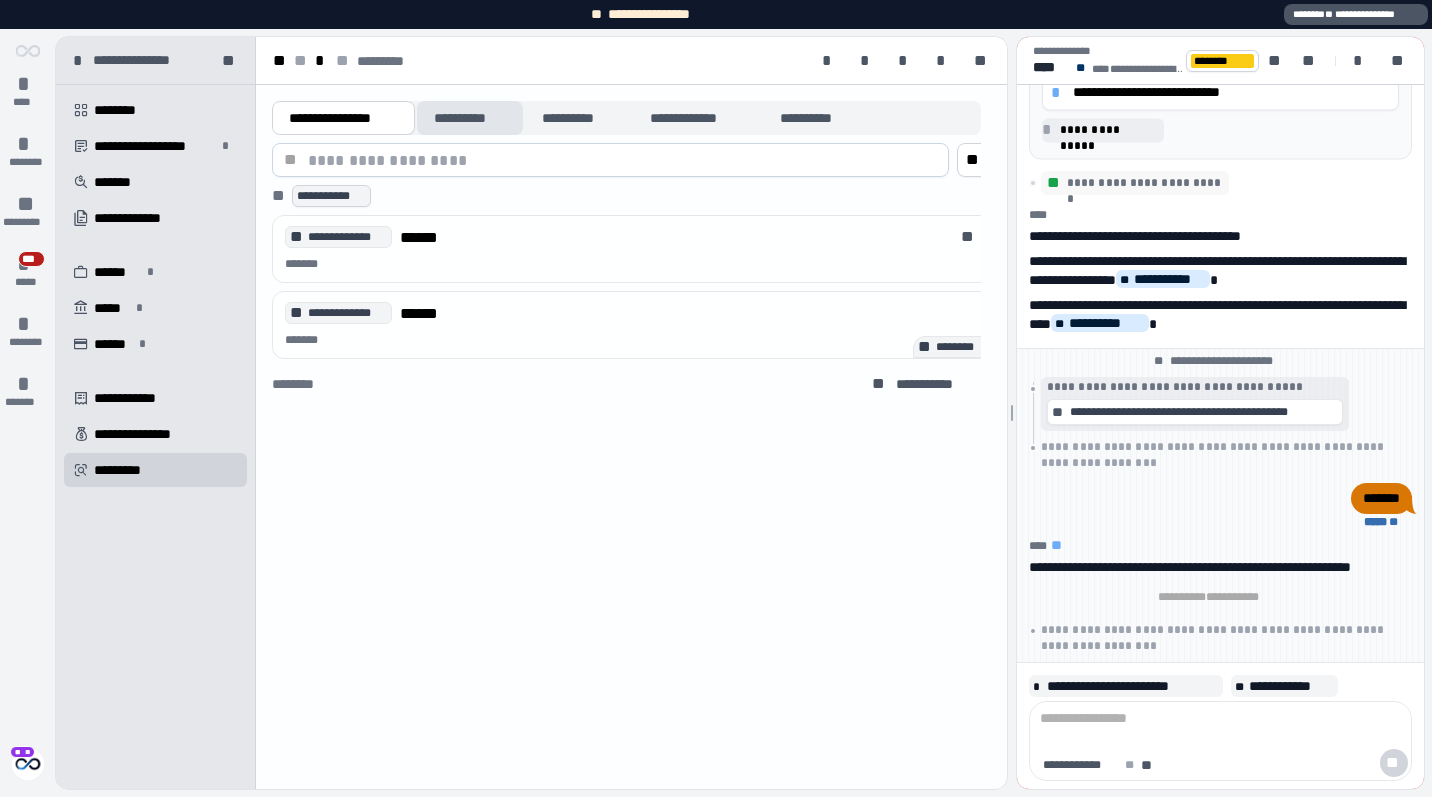 click on "**********" at bounding box center (470, 118) 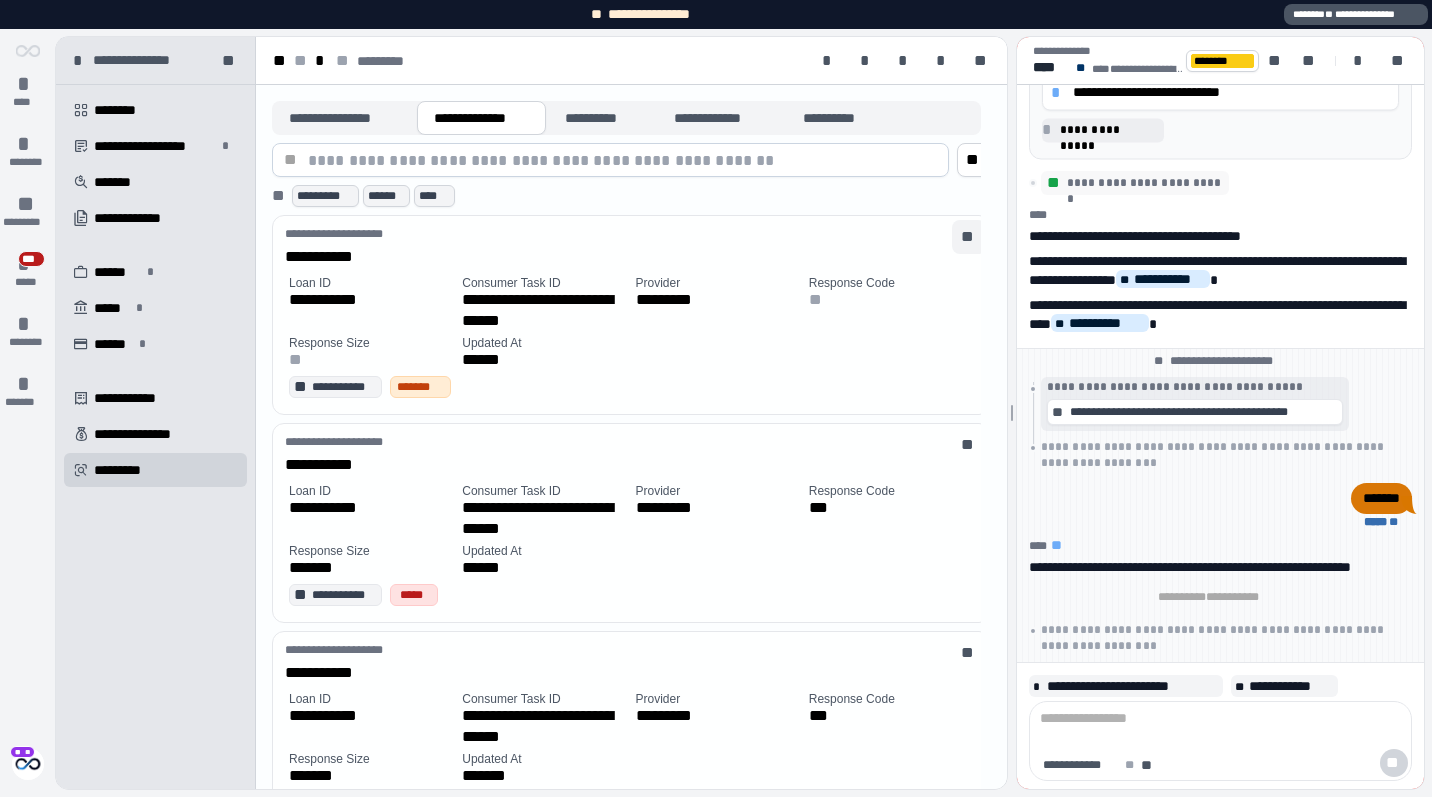 click on "**" at bounding box center [0, 0] 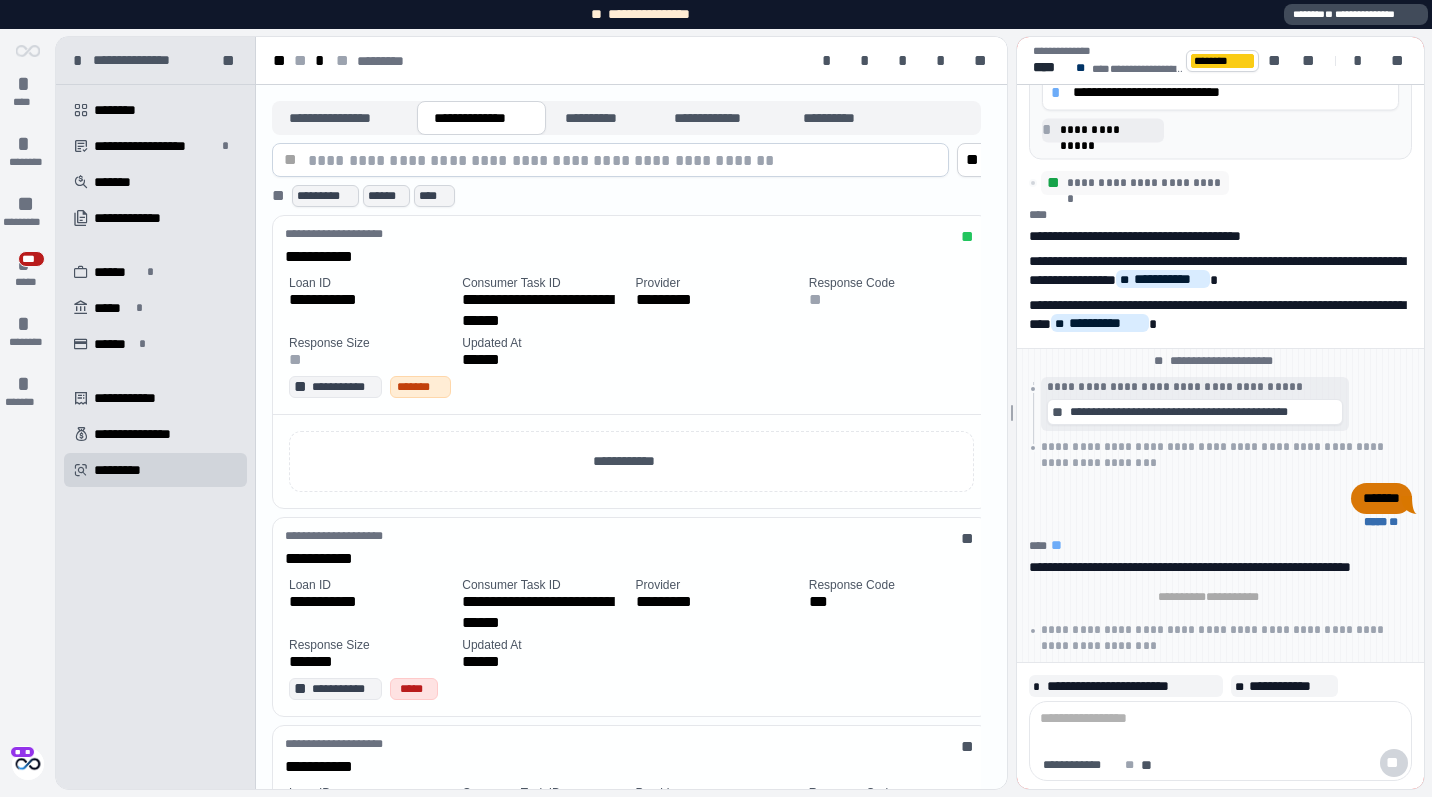 click on "**********" at bounding box center (1356, 14) 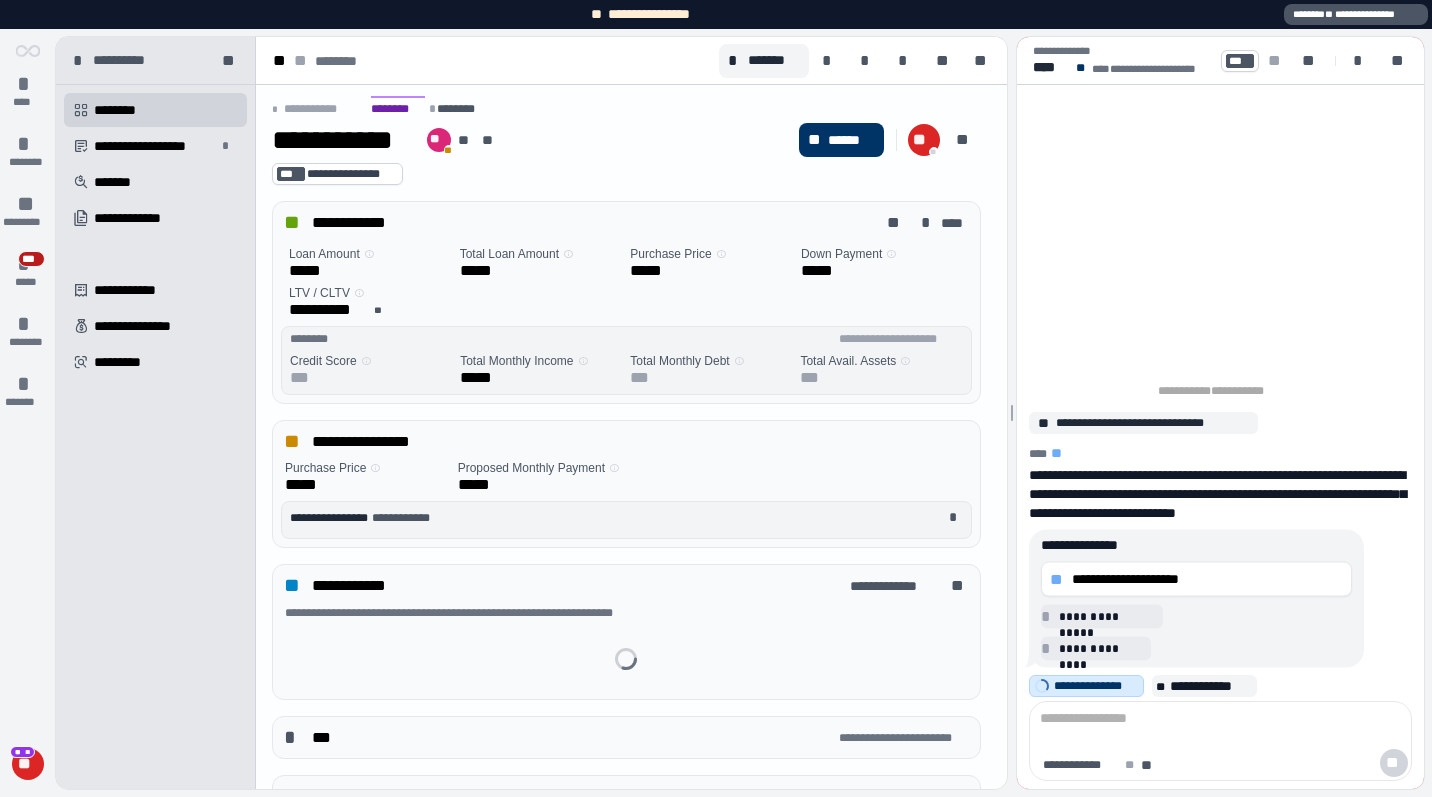 scroll, scrollTop: 0, scrollLeft: 0, axis: both 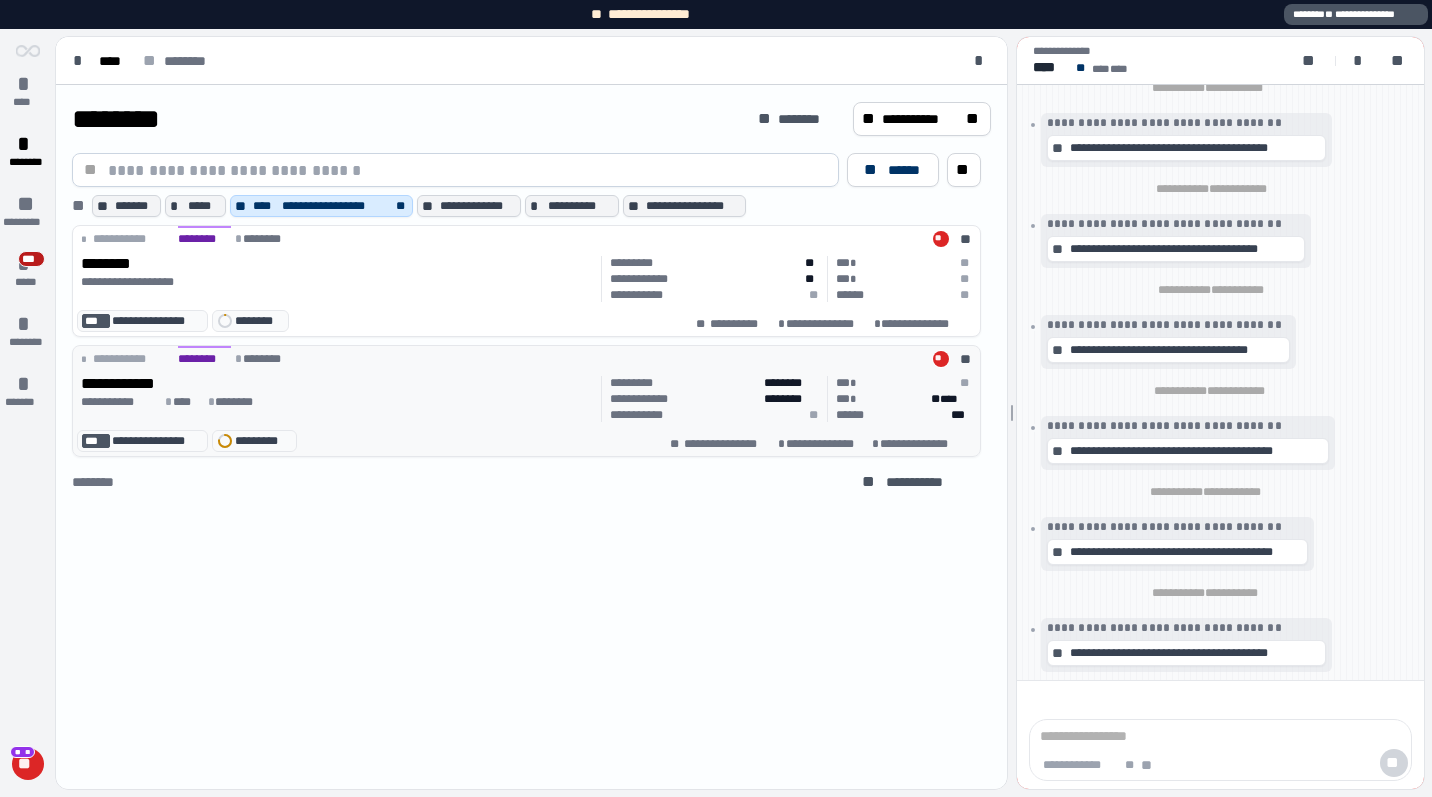 click on "**********" at bounding box center [715, 399] 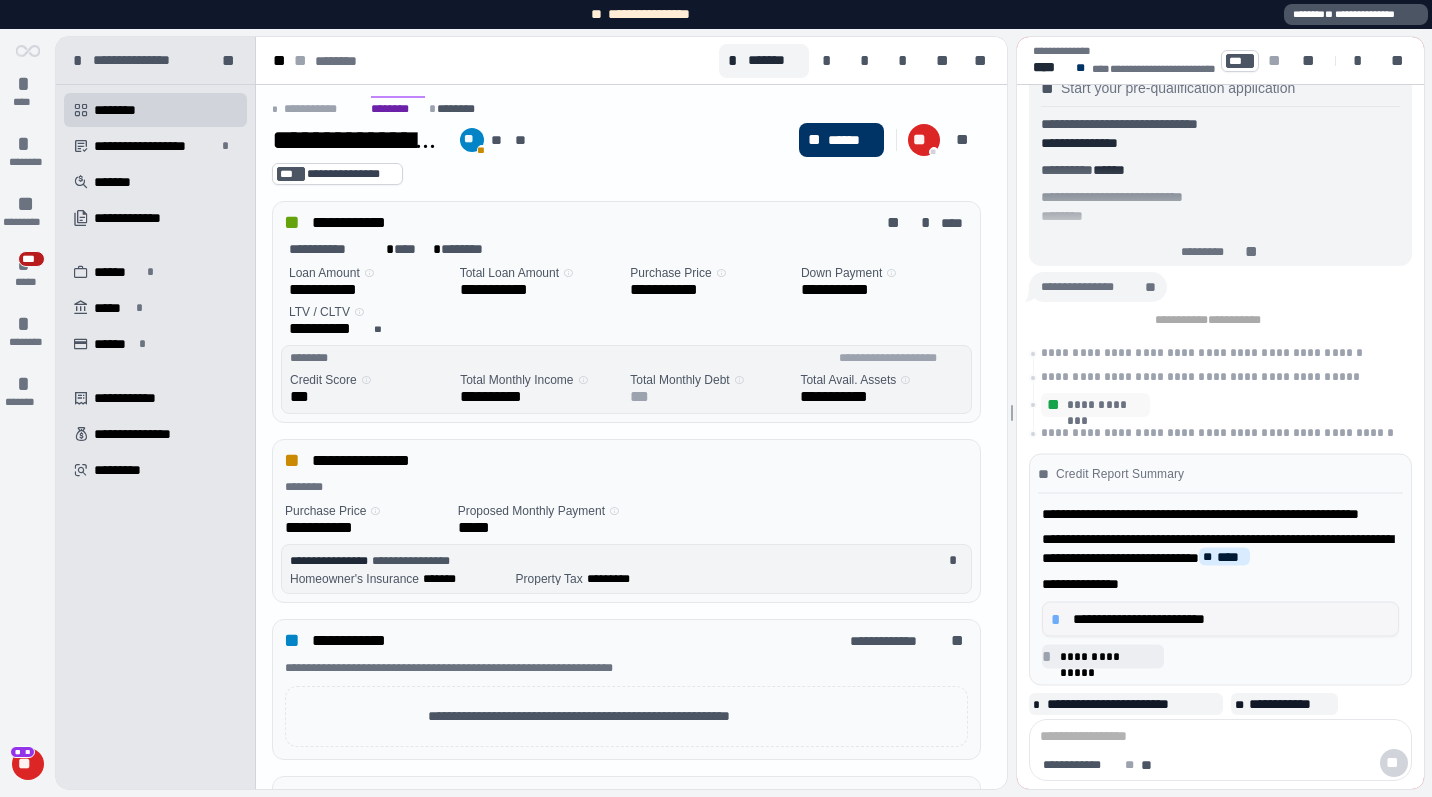 click on "**********" at bounding box center (1231, 619) 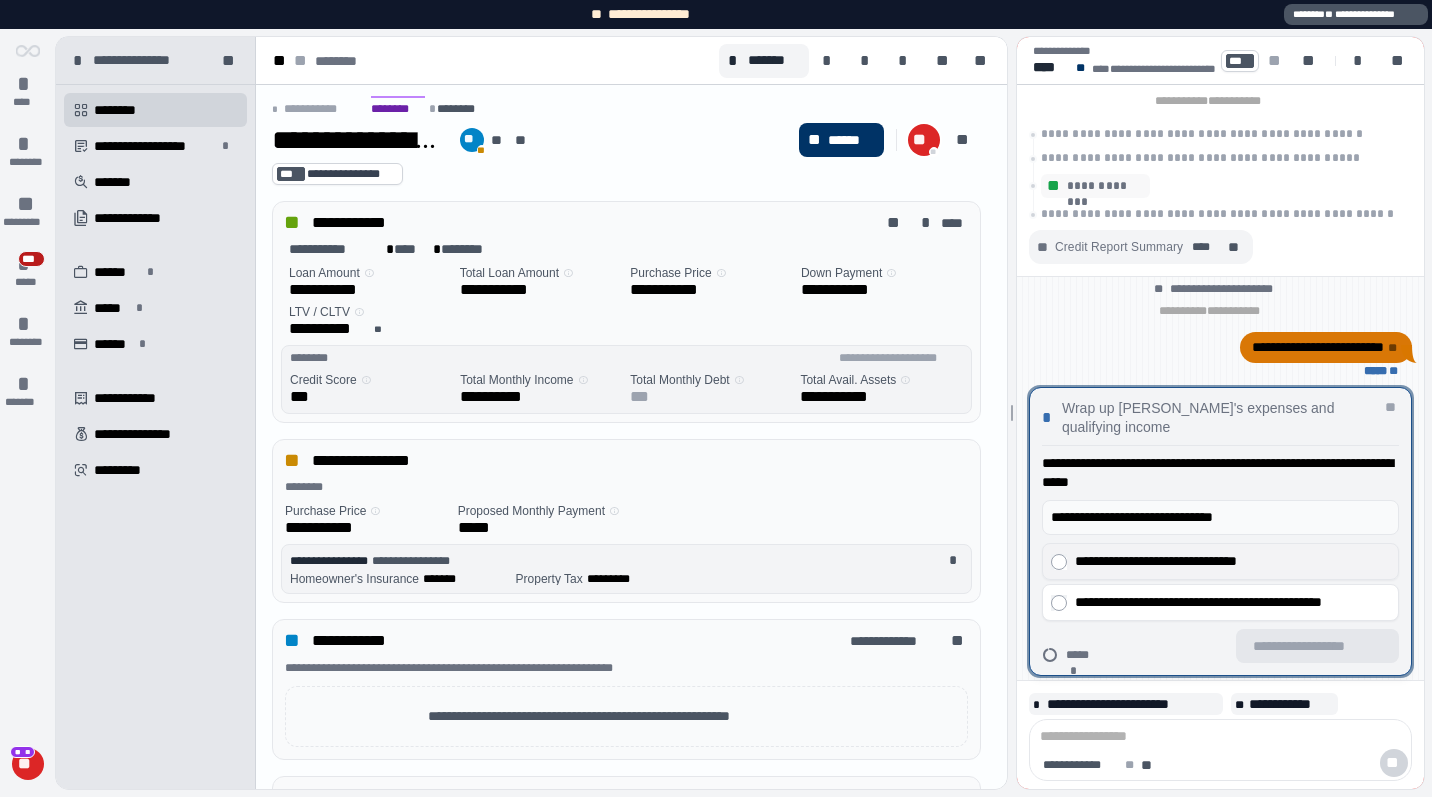 click on "**********" at bounding box center (1232, 561) 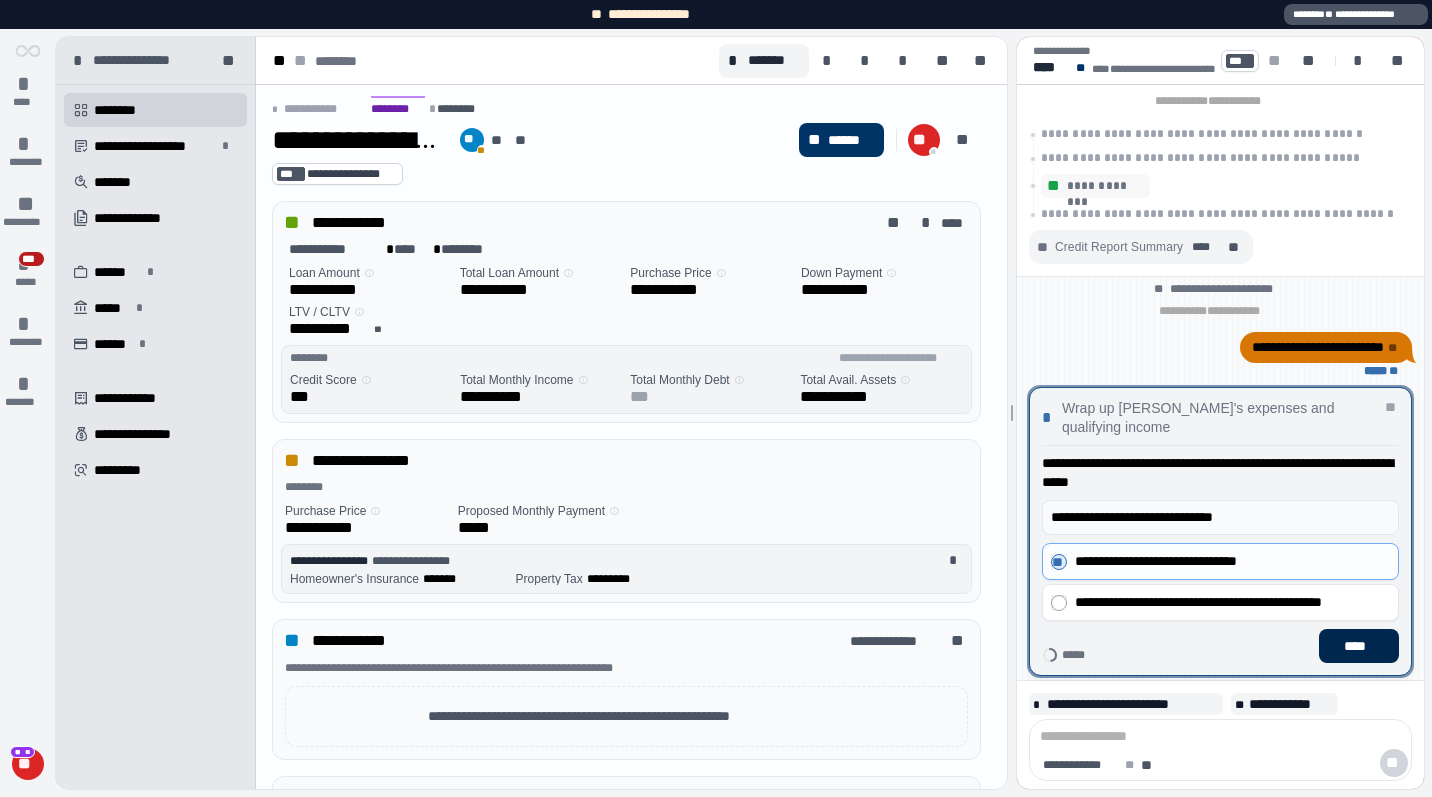click on "****" at bounding box center (1359, 646) 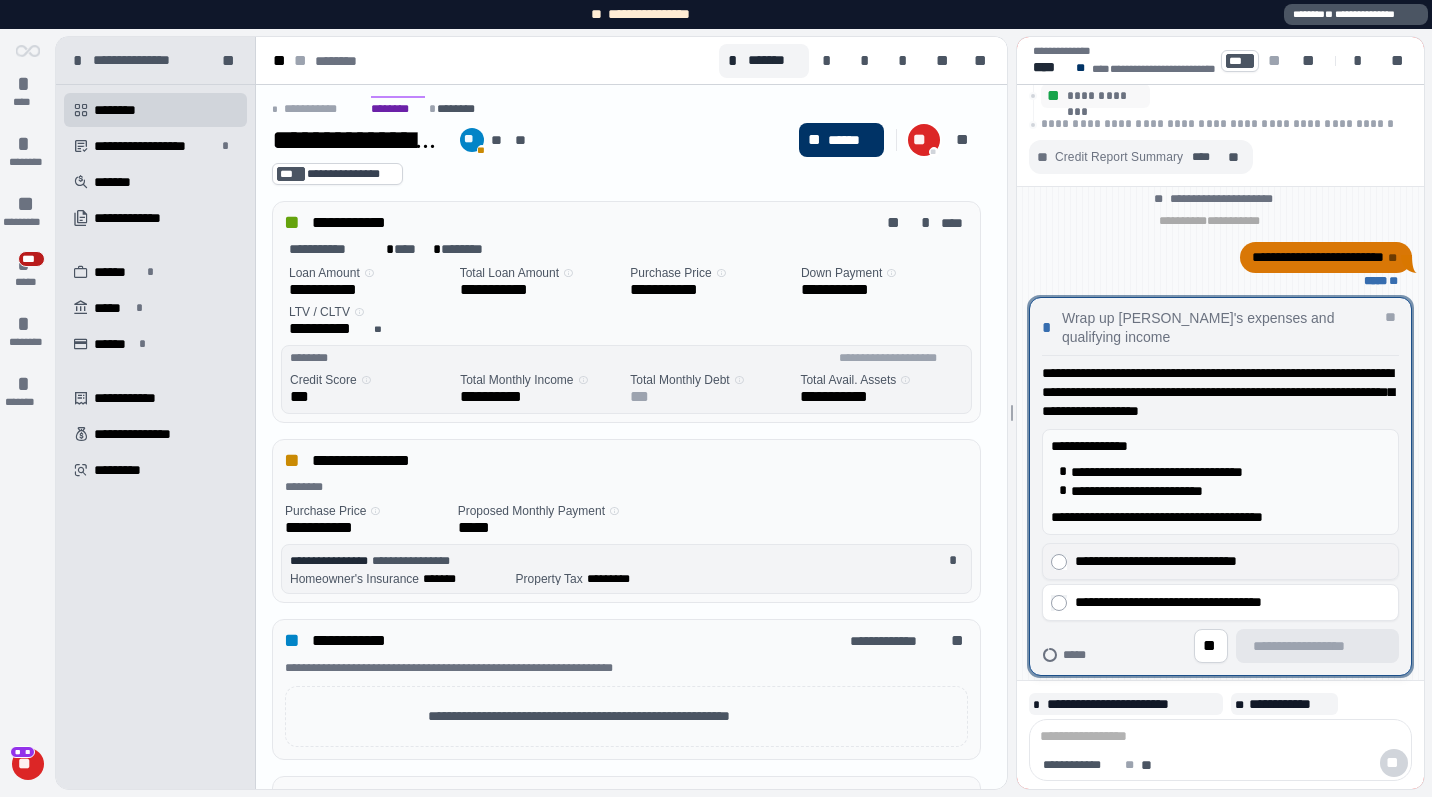 click on "**********" at bounding box center [1232, 561] 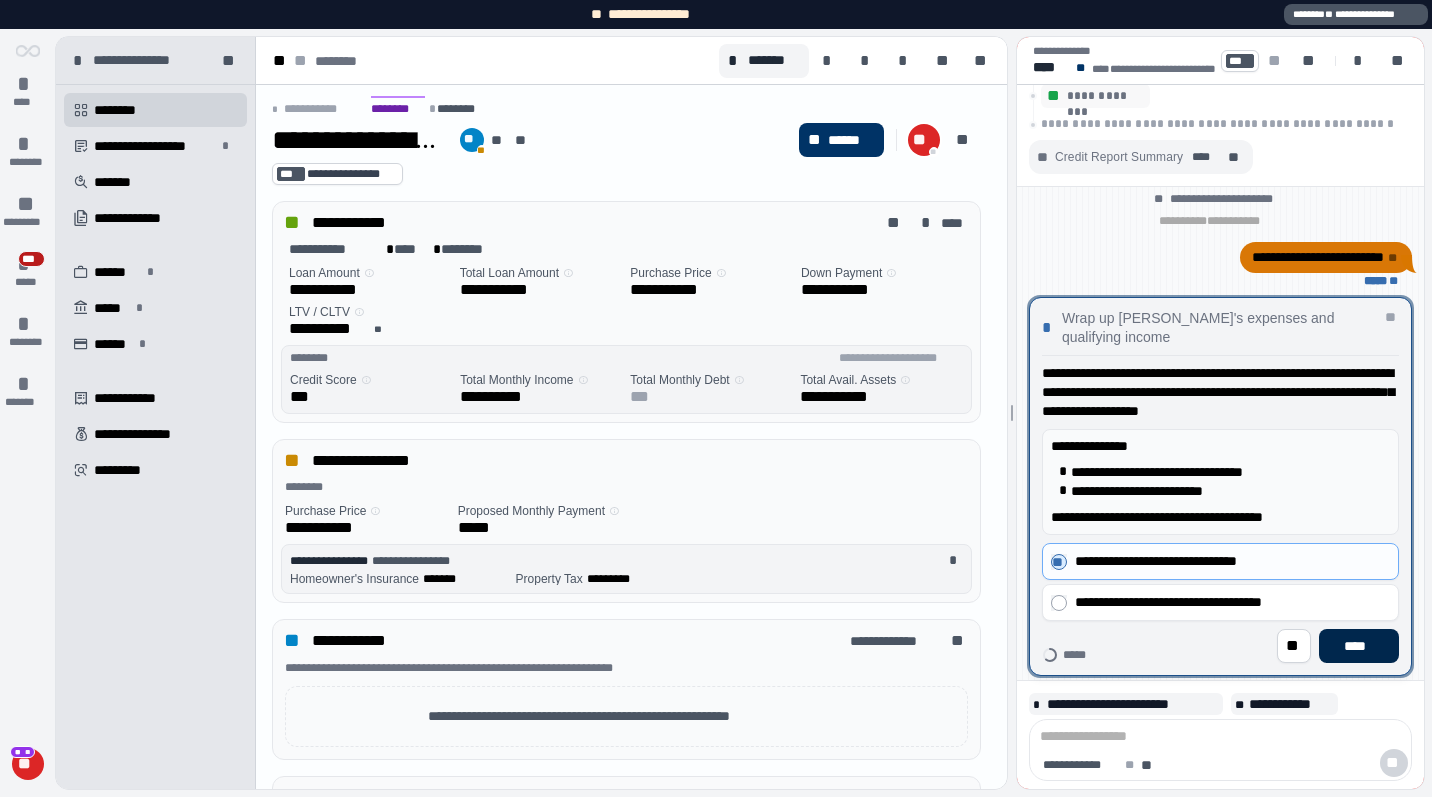 click on "****" at bounding box center [1359, 646] 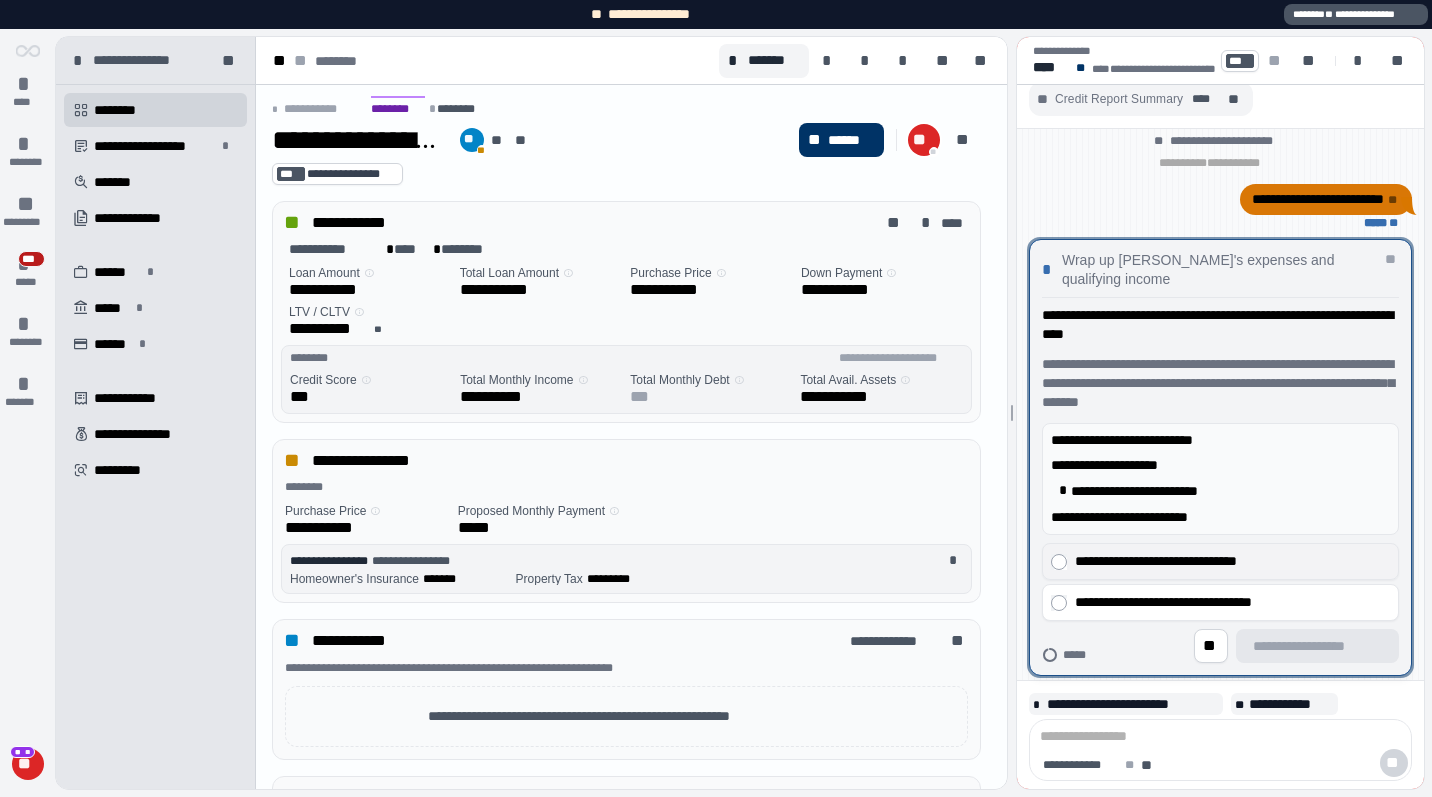 click on "**********" at bounding box center (1232, 561) 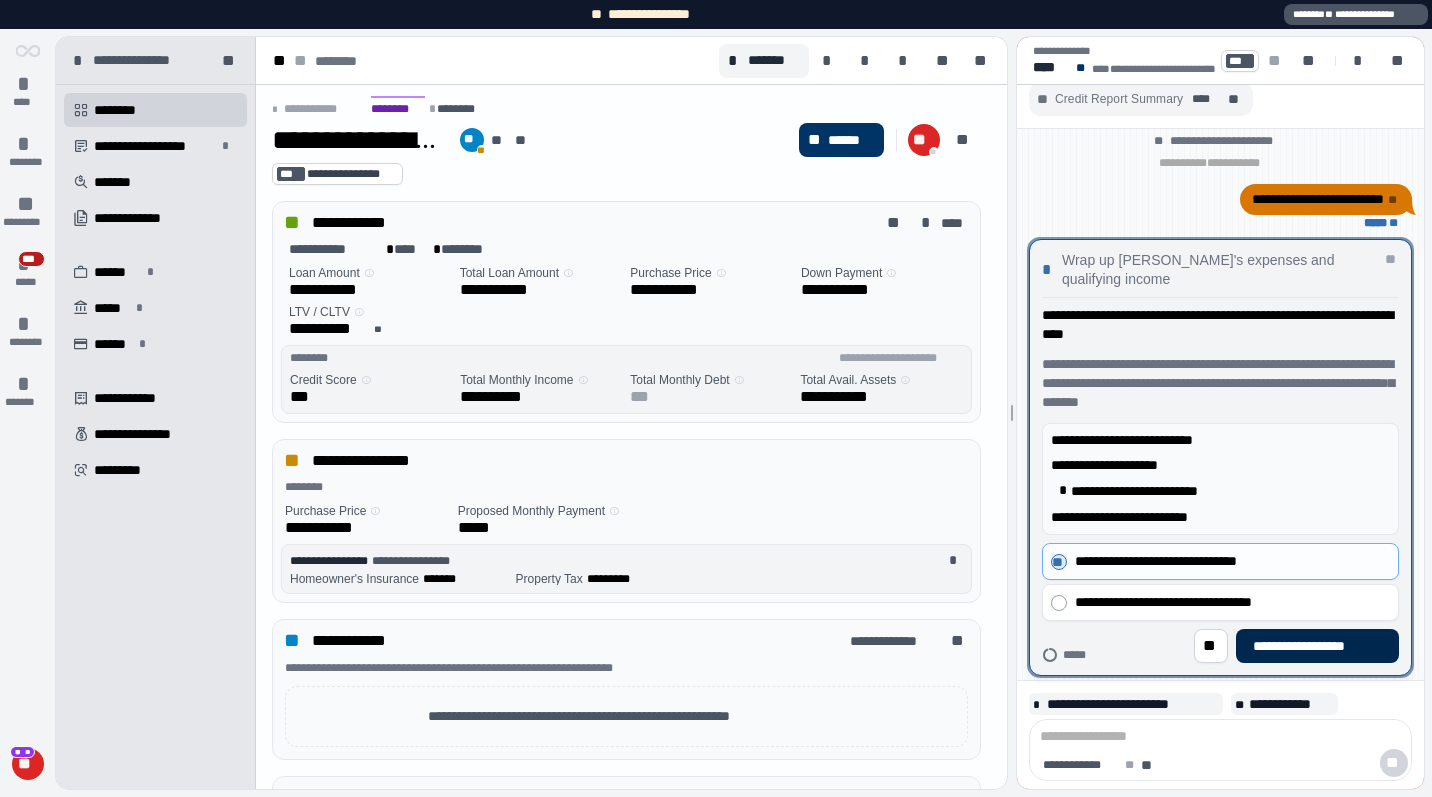 click on "**********" at bounding box center [1317, 646] 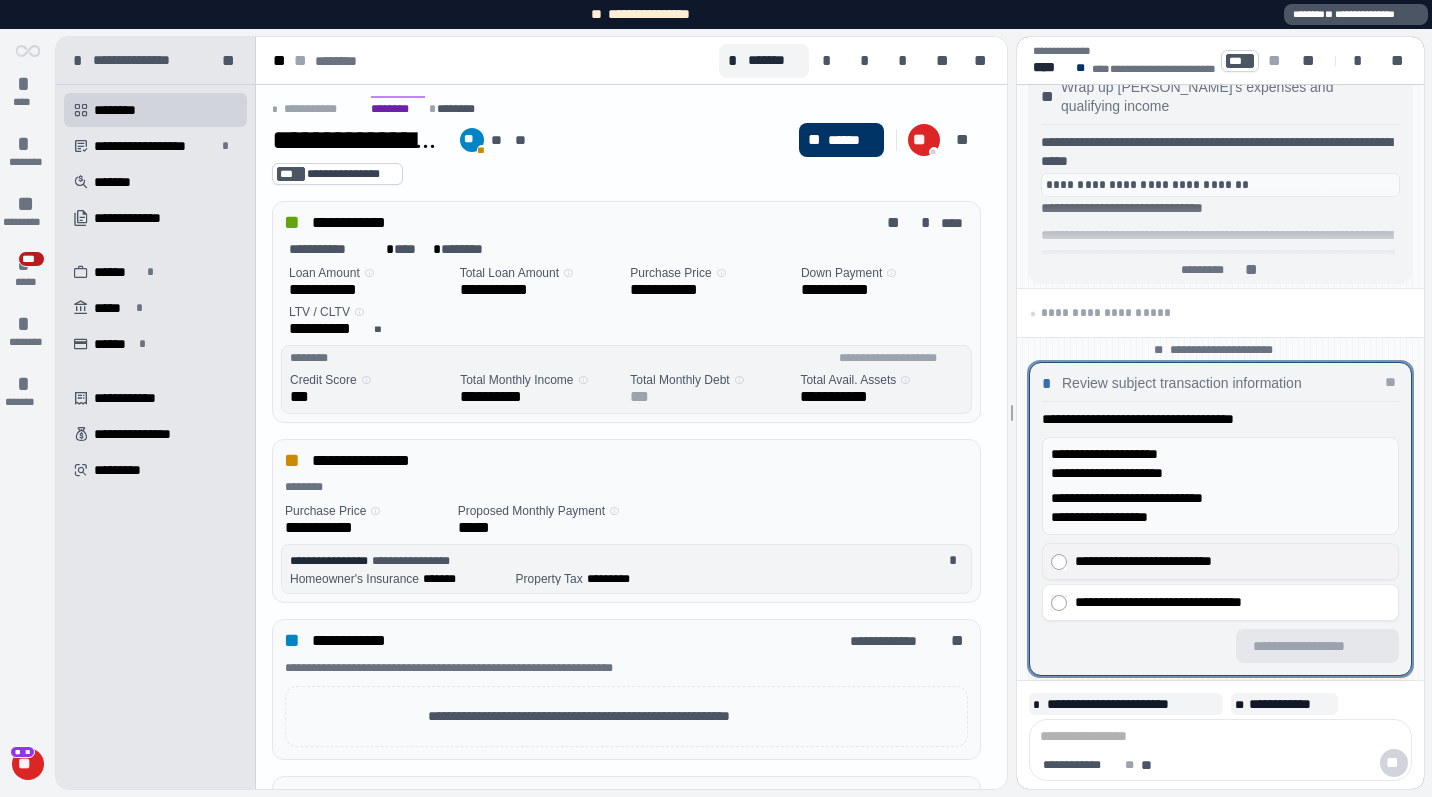 click on "**********" at bounding box center (1232, 561) 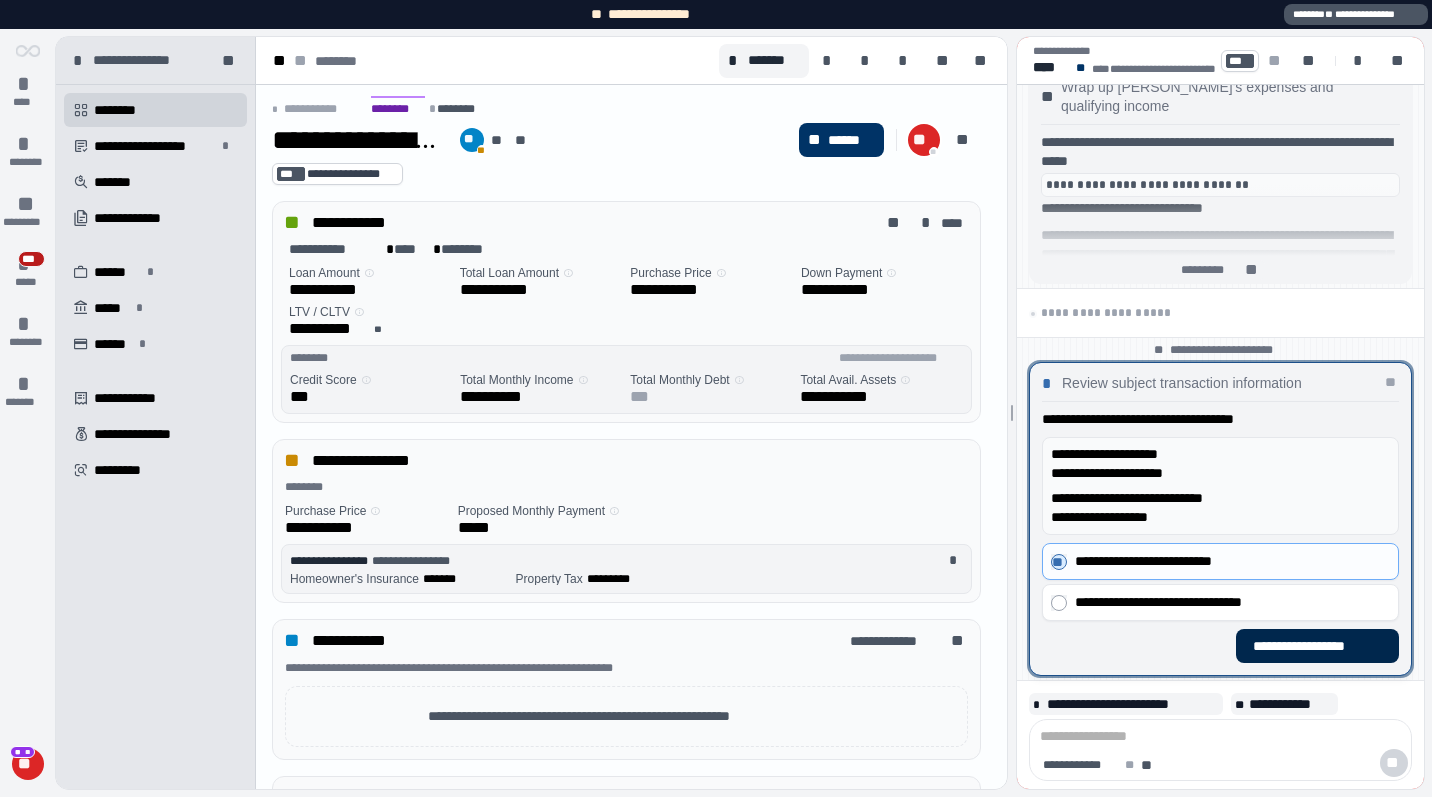 click on "**********" at bounding box center (1317, 646) 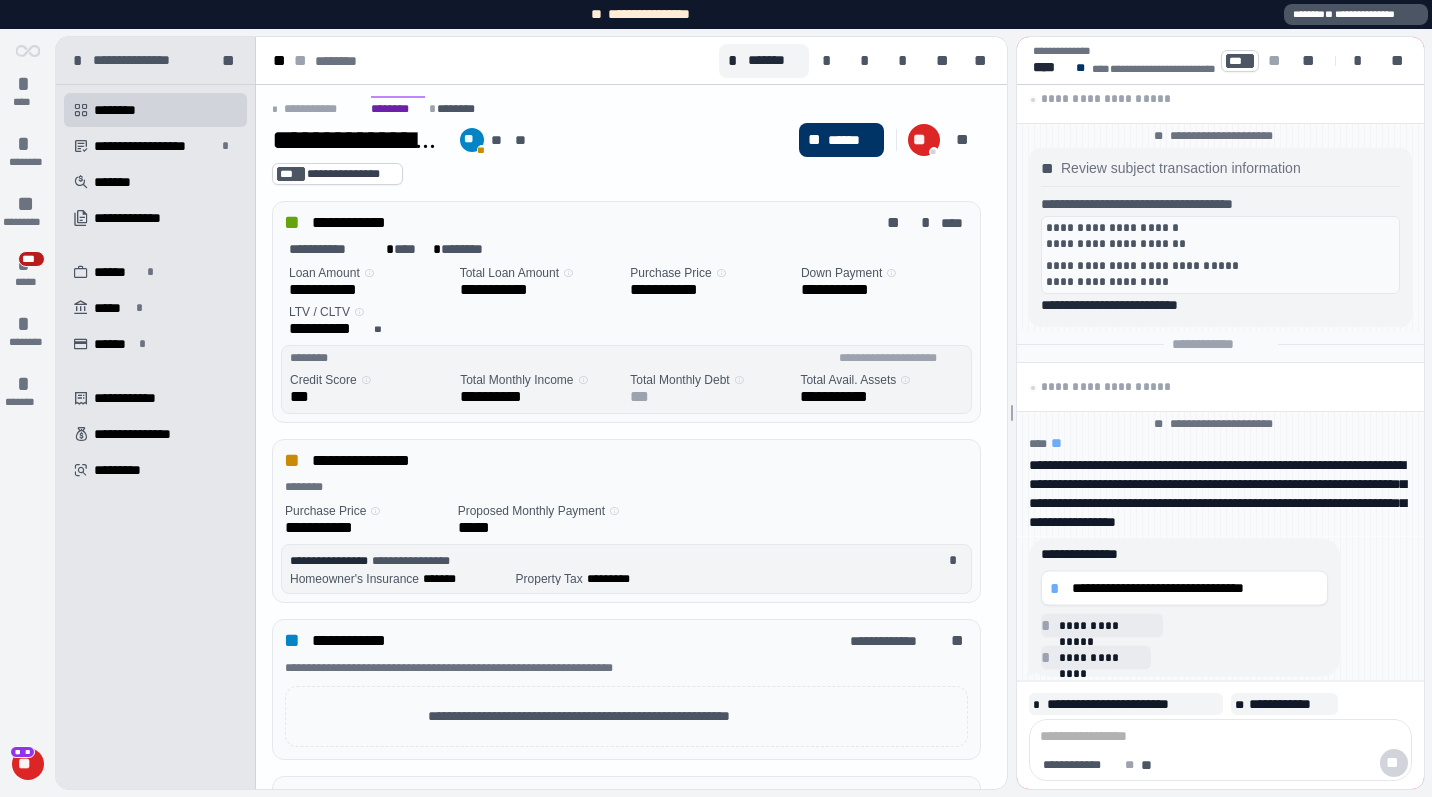click on "**********" at bounding box center [1184, 588] 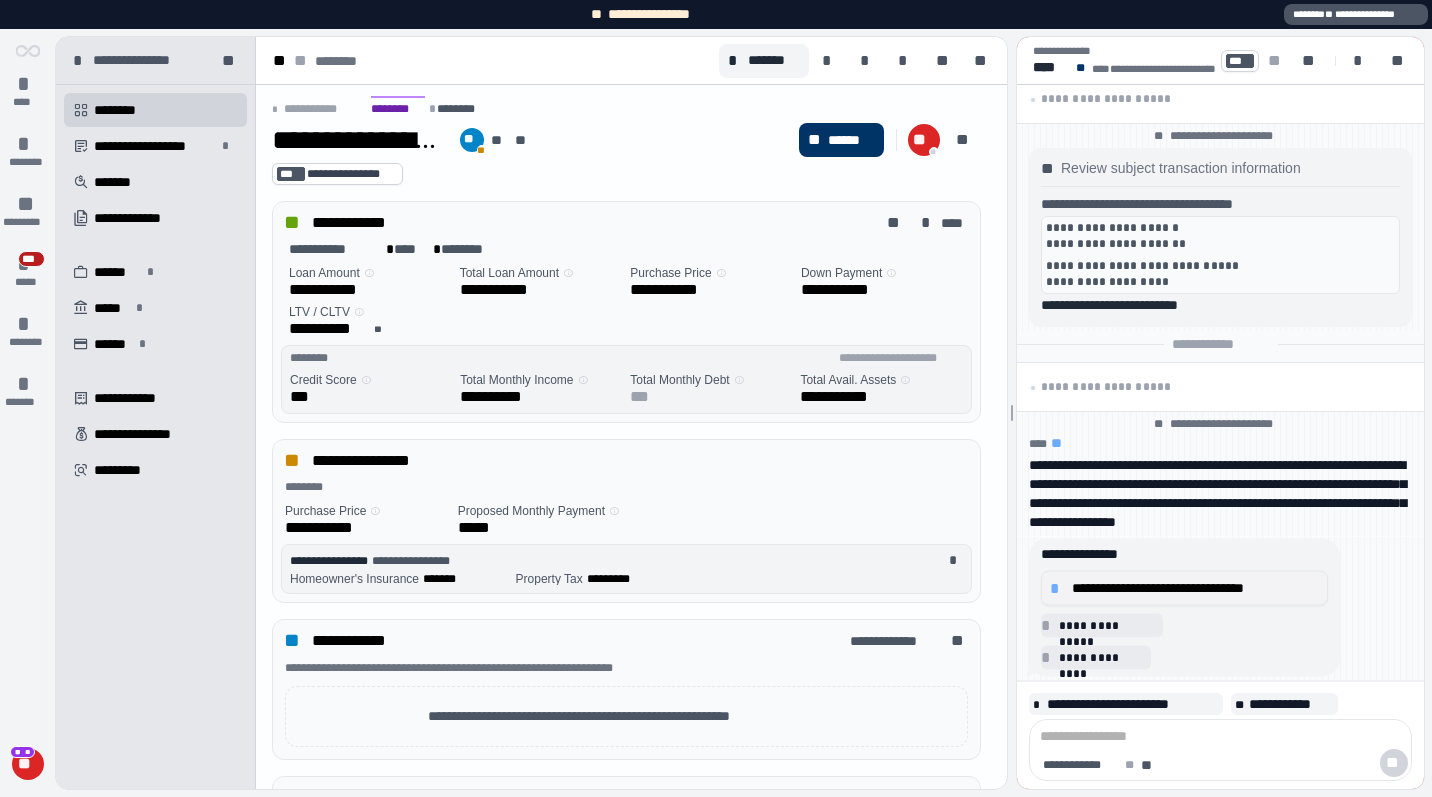 click on "**********" at bounding box center (1195, 588) 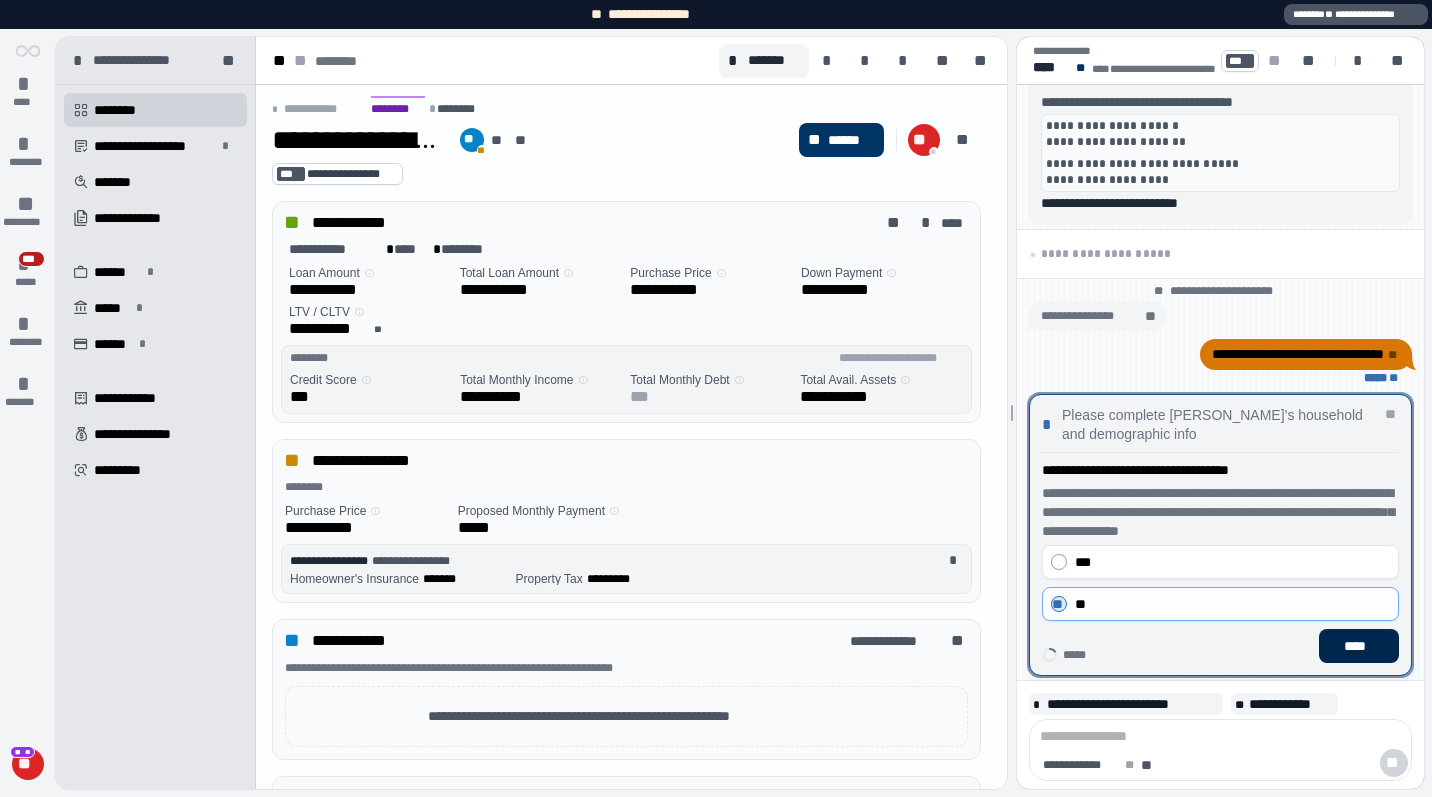click on "****" at bounding box center (1359, 646) 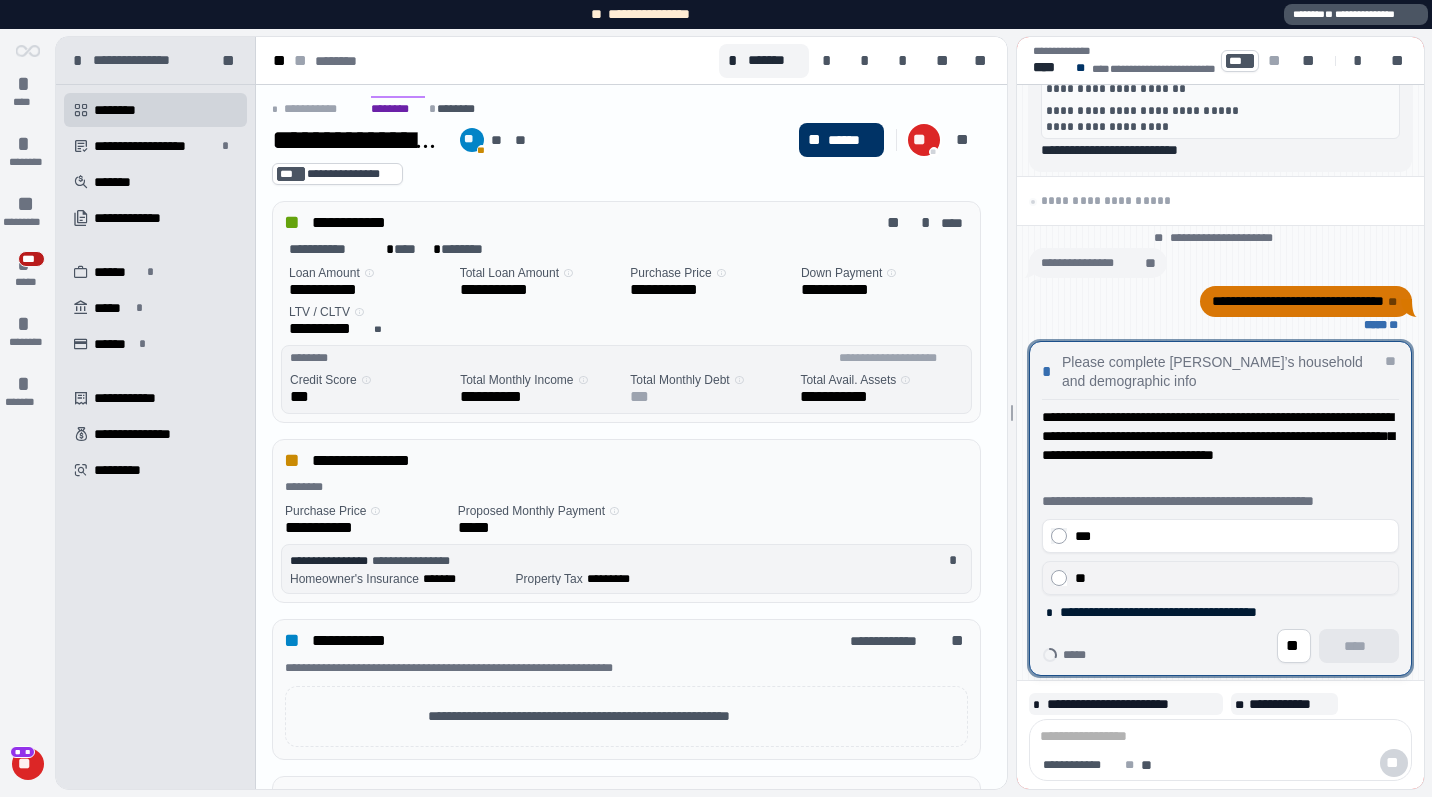 click on "**" at bounding box center (1232, 578) 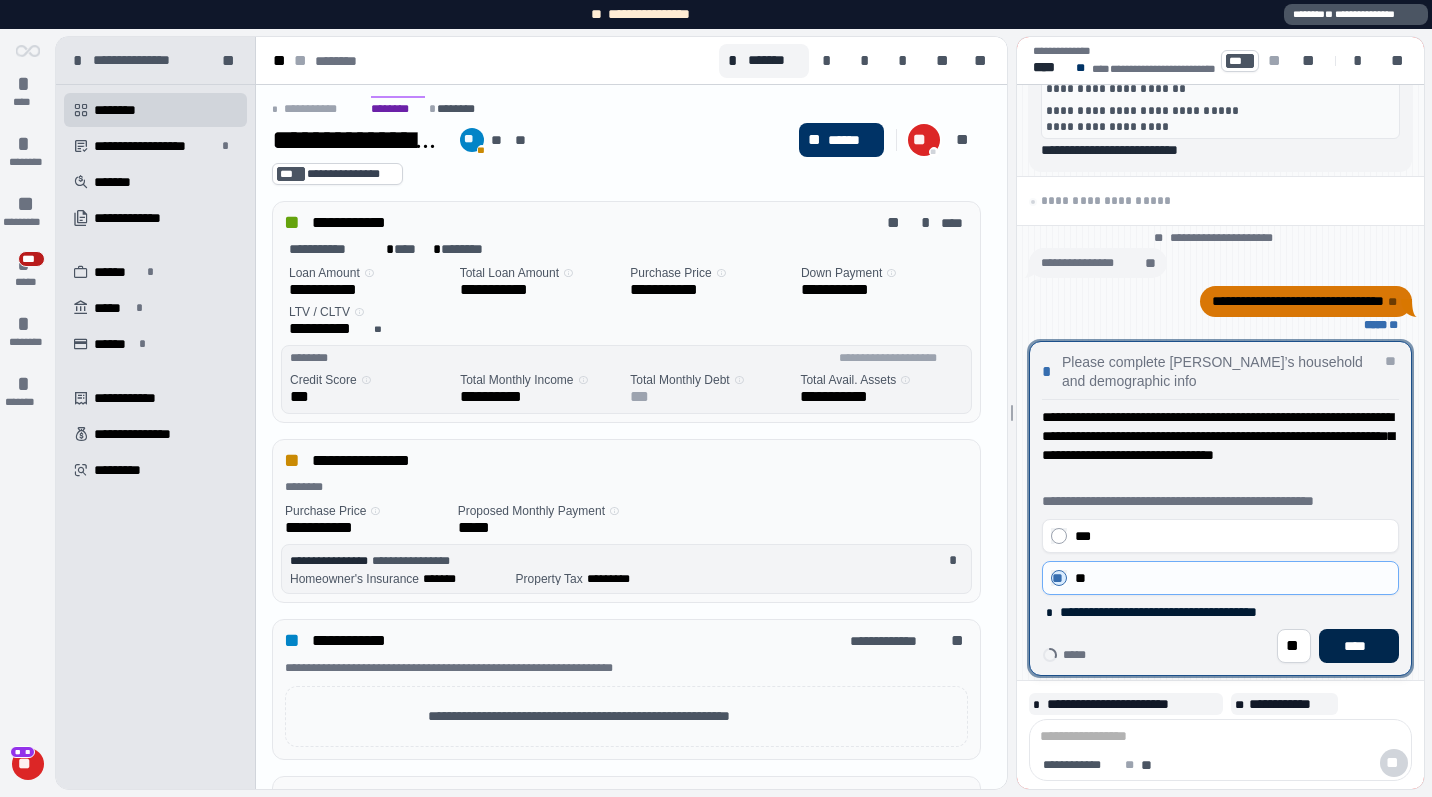 click on "****" at bounding box center [1359, 646] 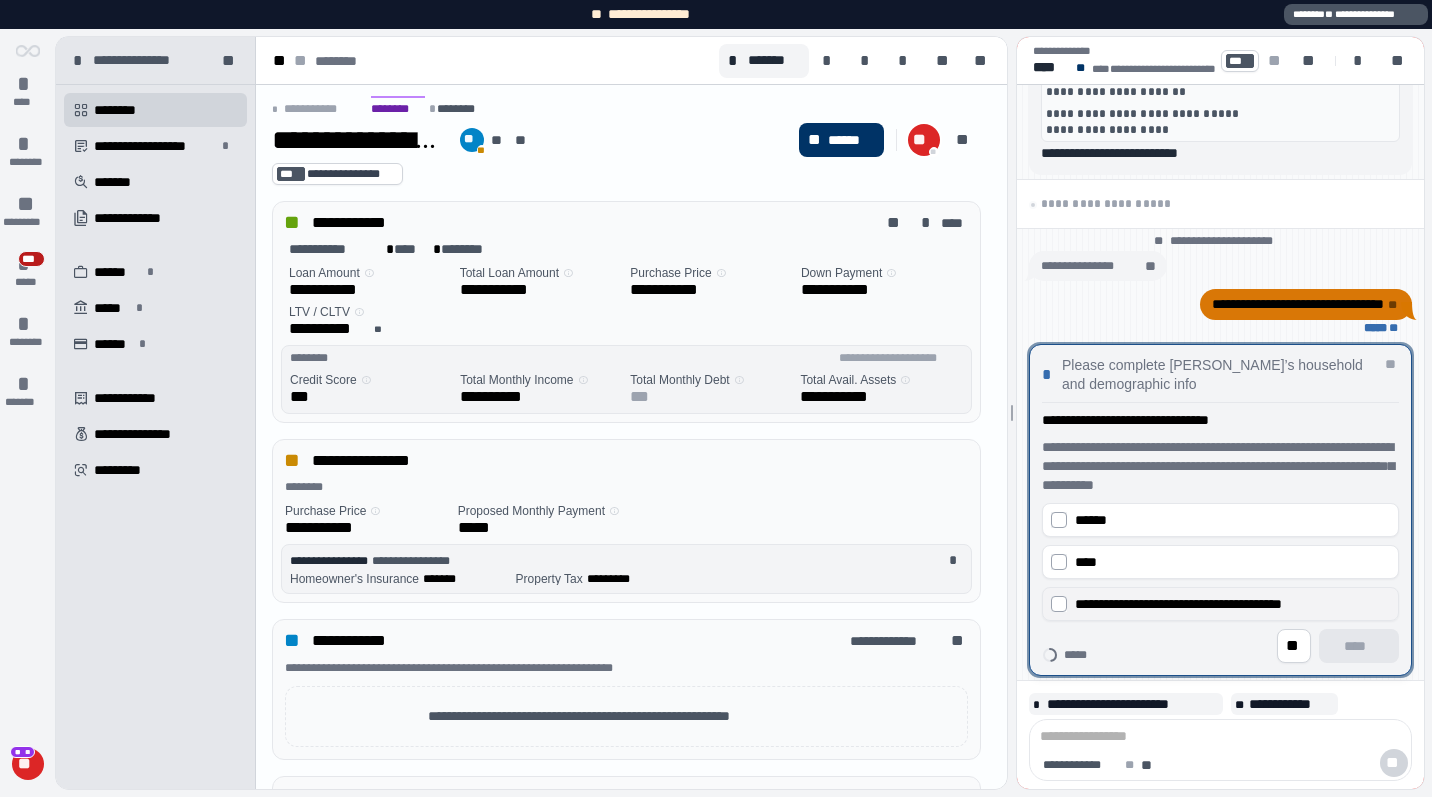 click on "**********" at bounding box center [1178, 604] 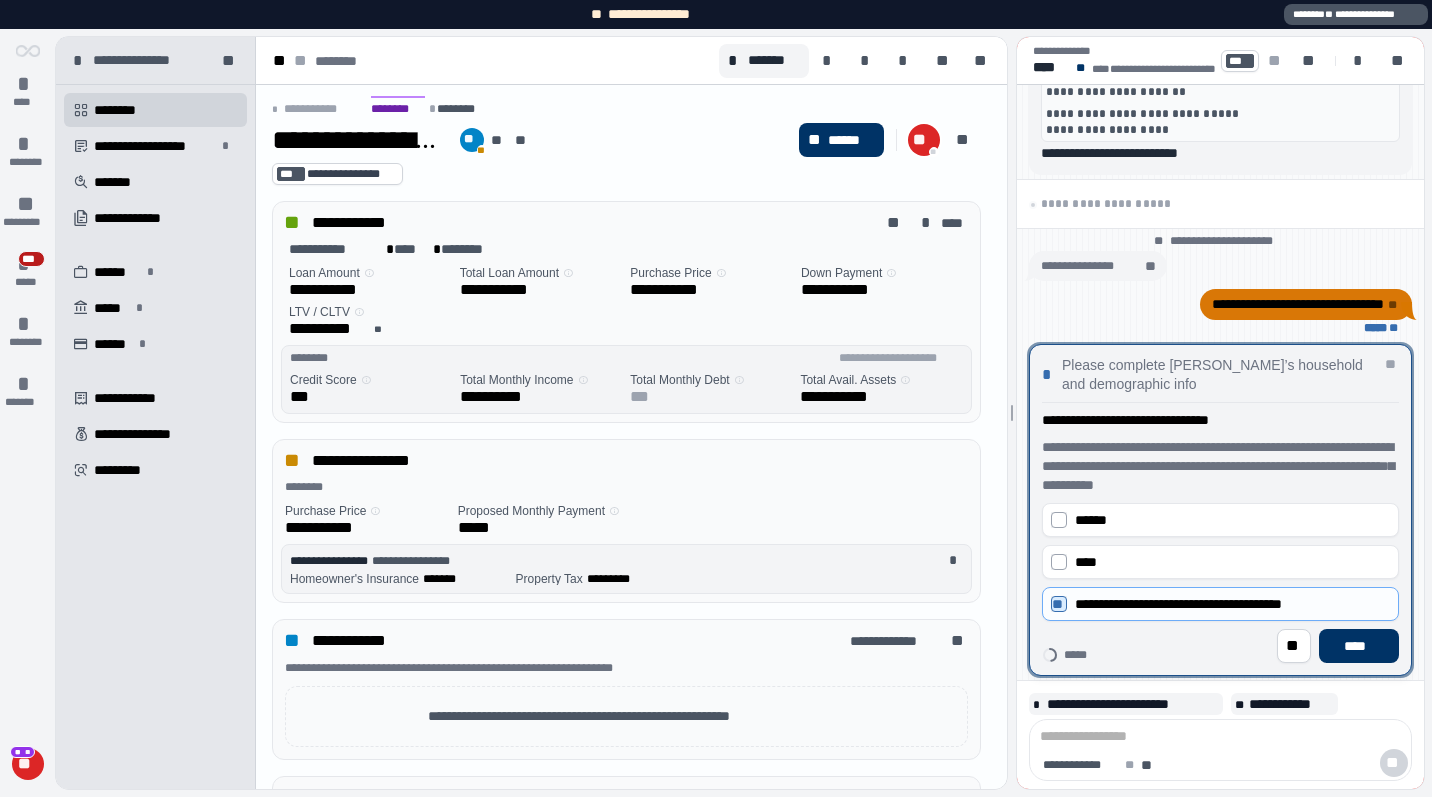click at bounding box center (1220, 510) 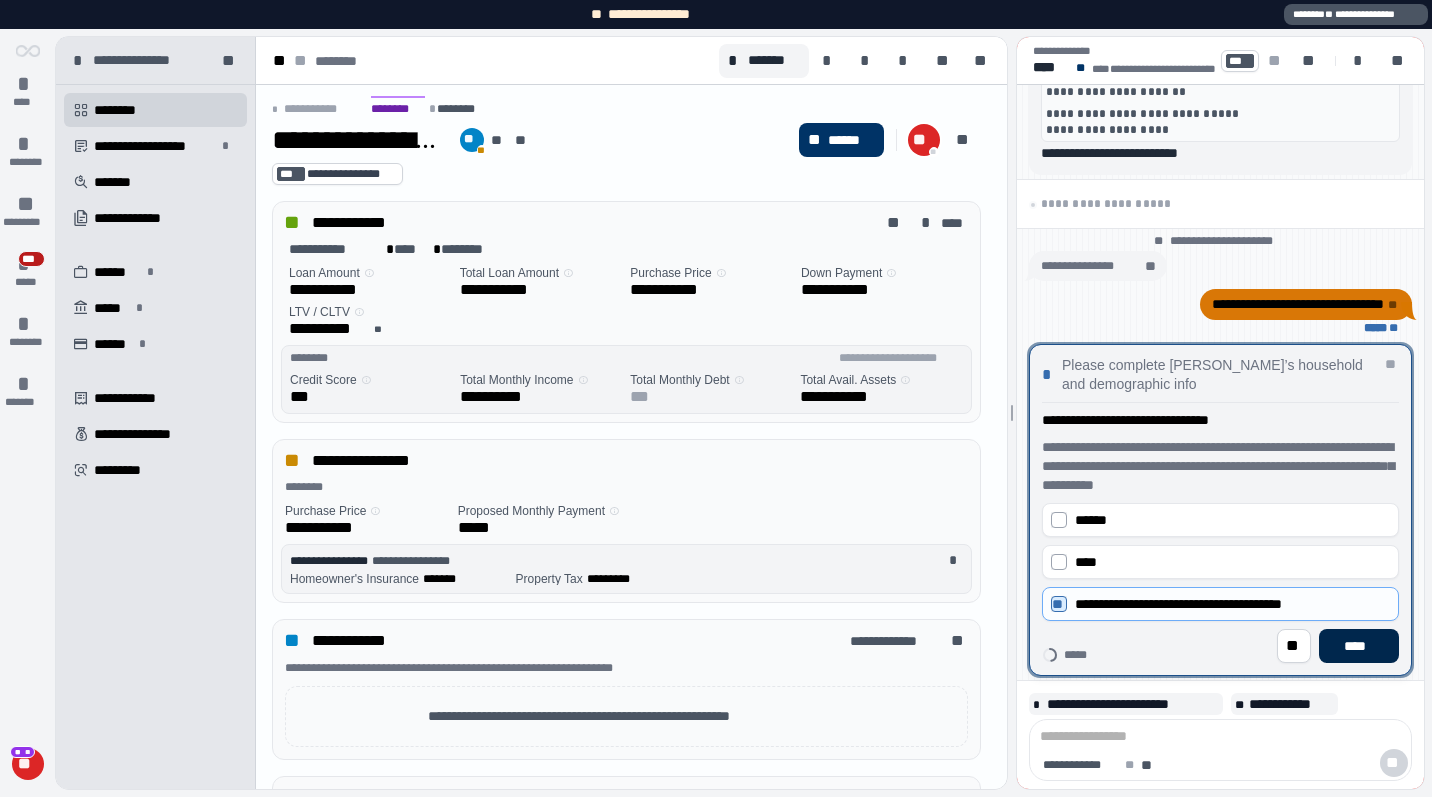 click on "****" at bounding box center [1359, 646] 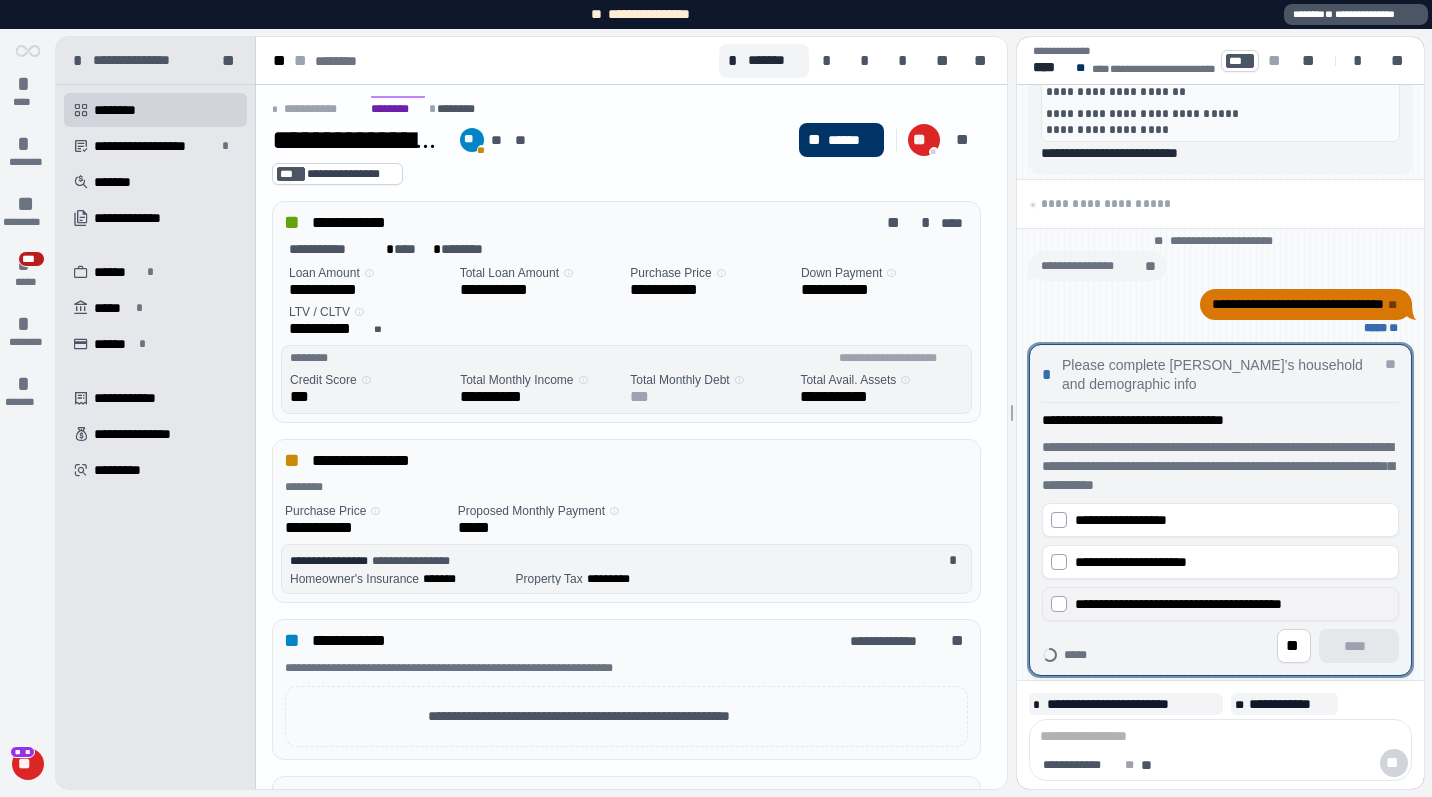 click on "**********" at bounding box center (1178, 604) 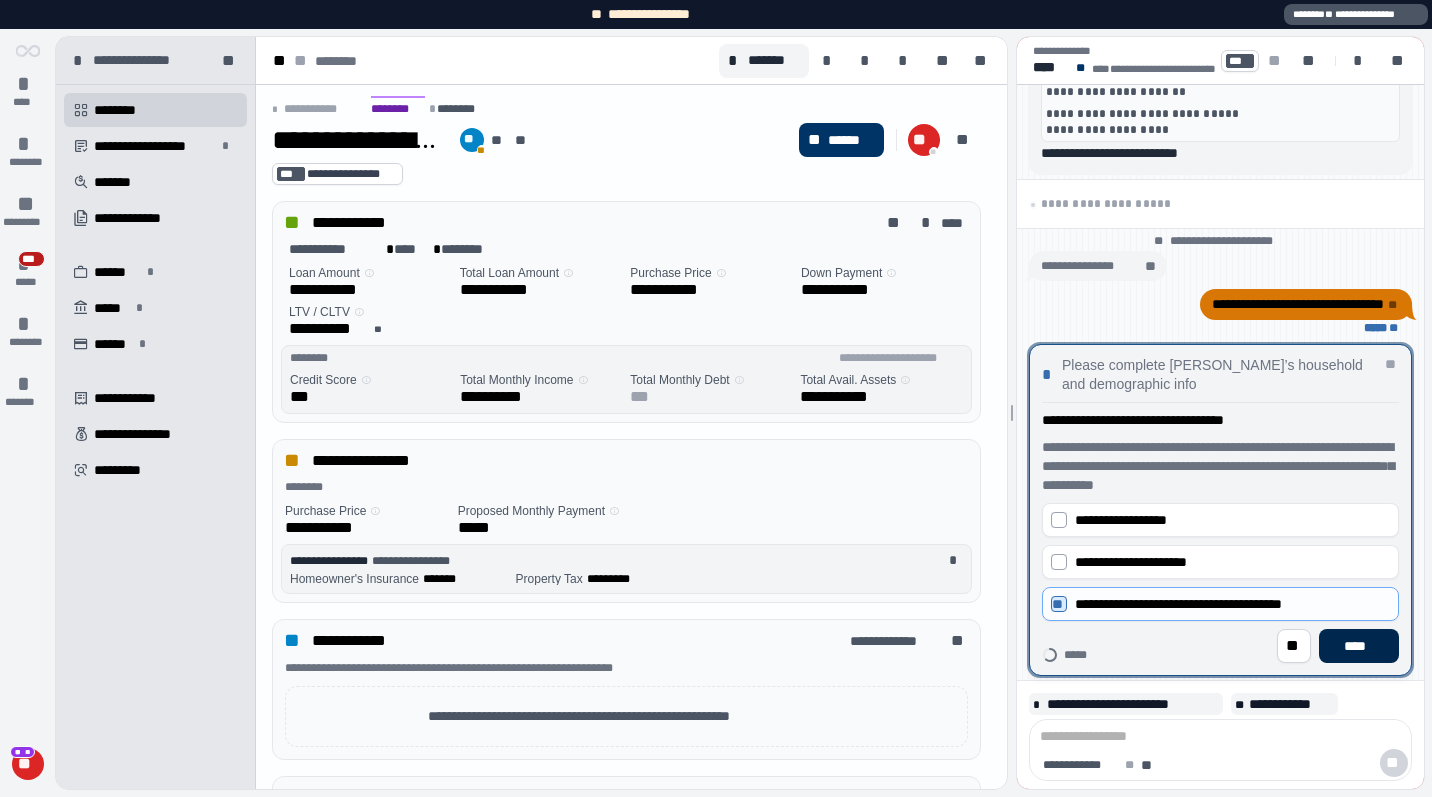 click on "****" at bounding box center (1359, 646) 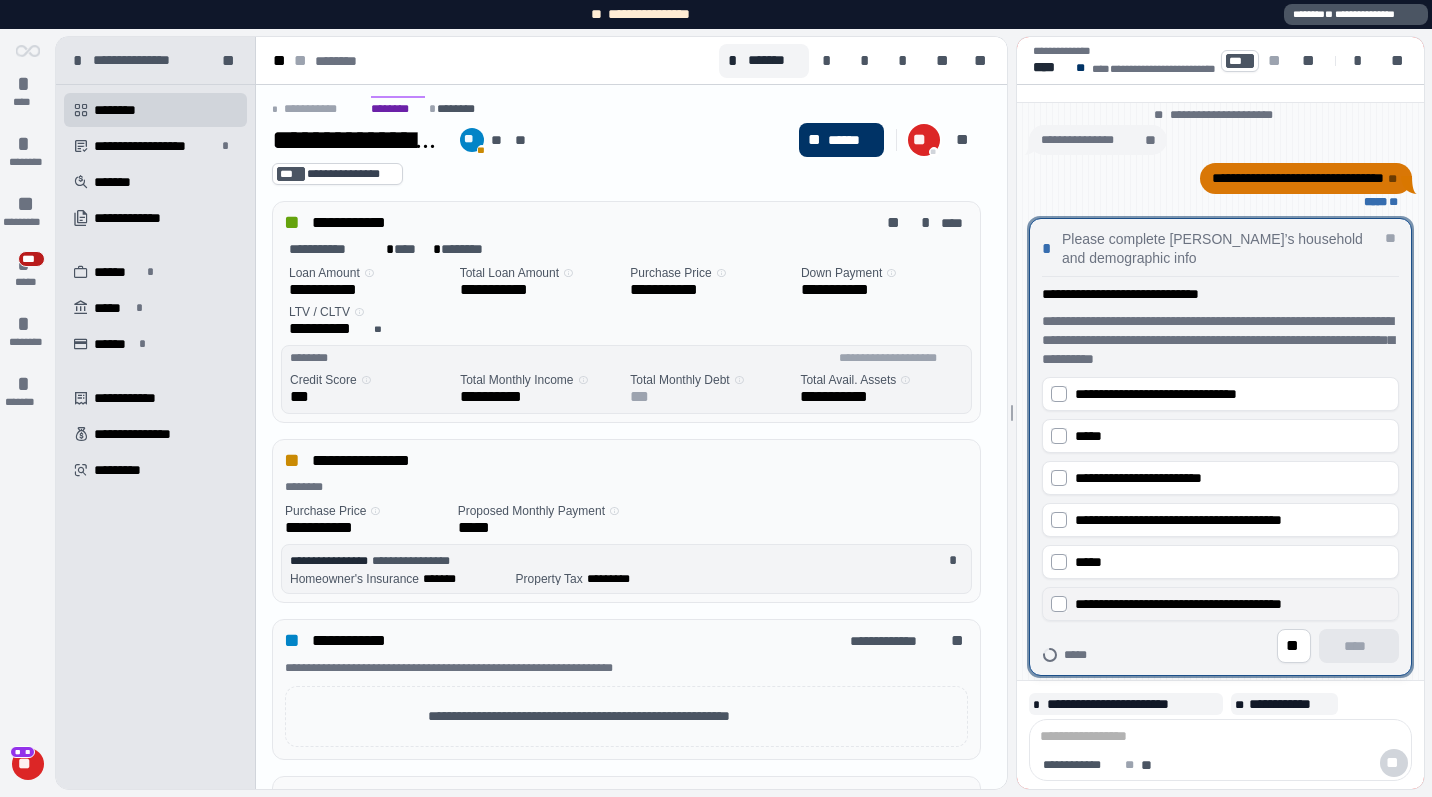 click on "**********" at bounding box center [1178, 604] 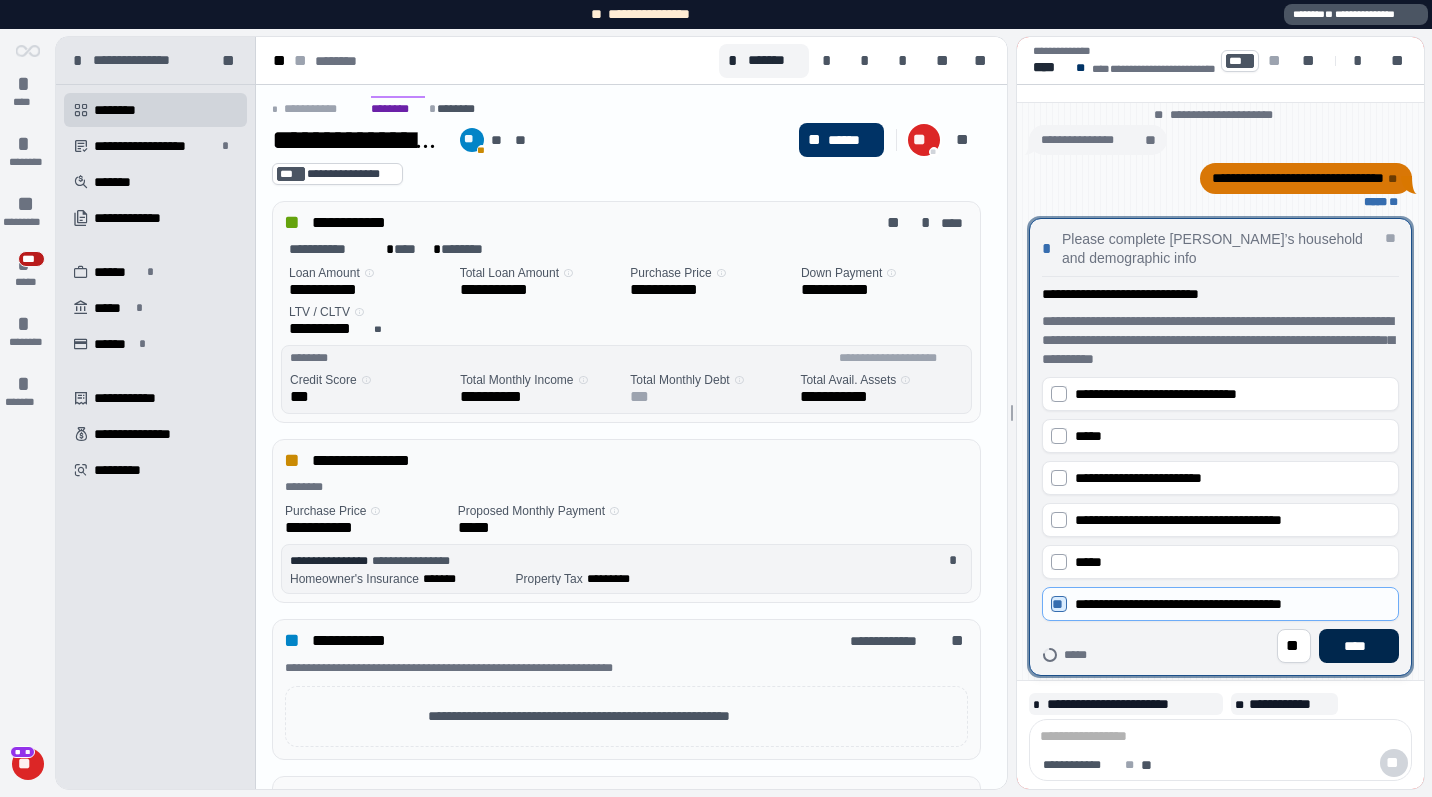 click on "****" at bounding box center [1359, 646] 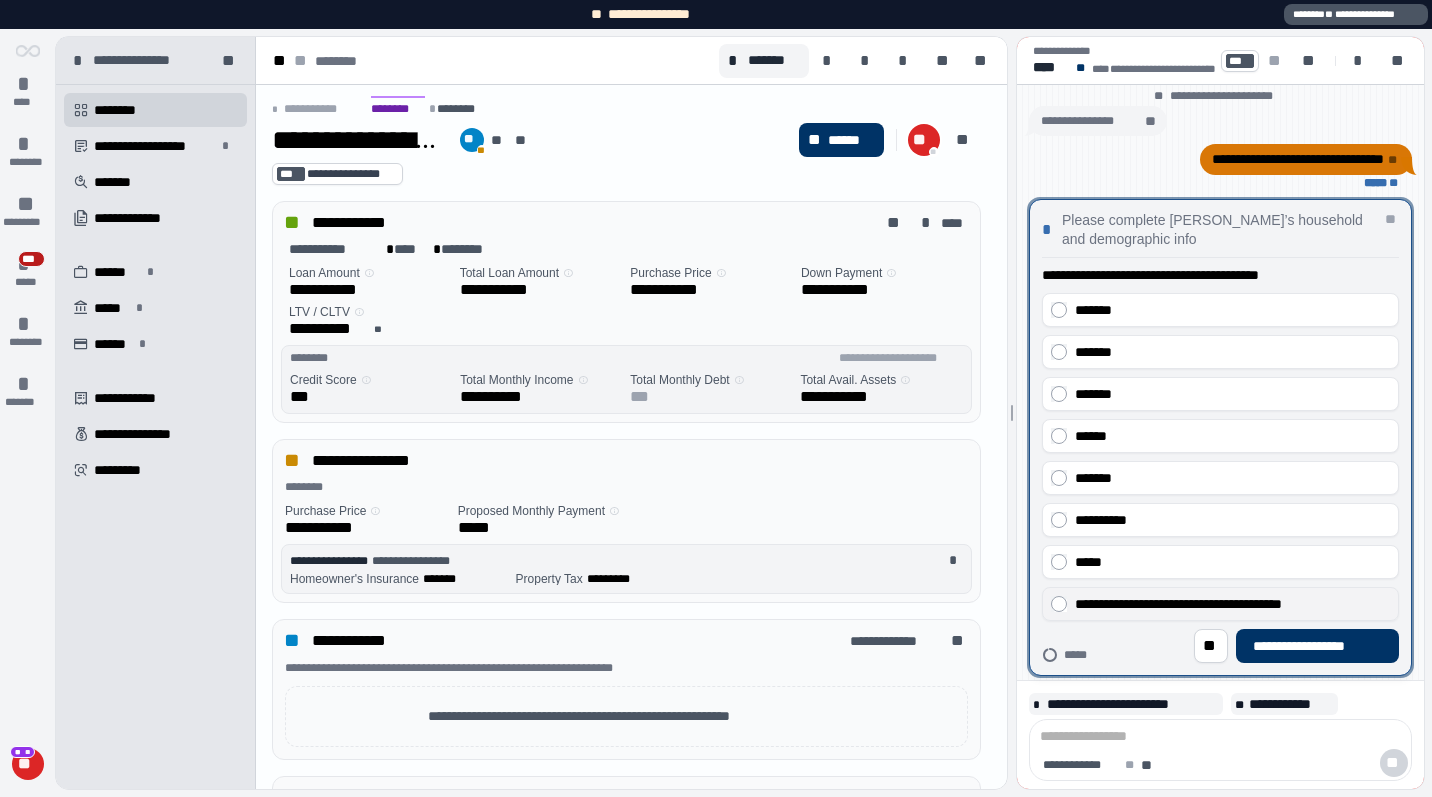 click on "**********" at bounding box center [1178, 604] 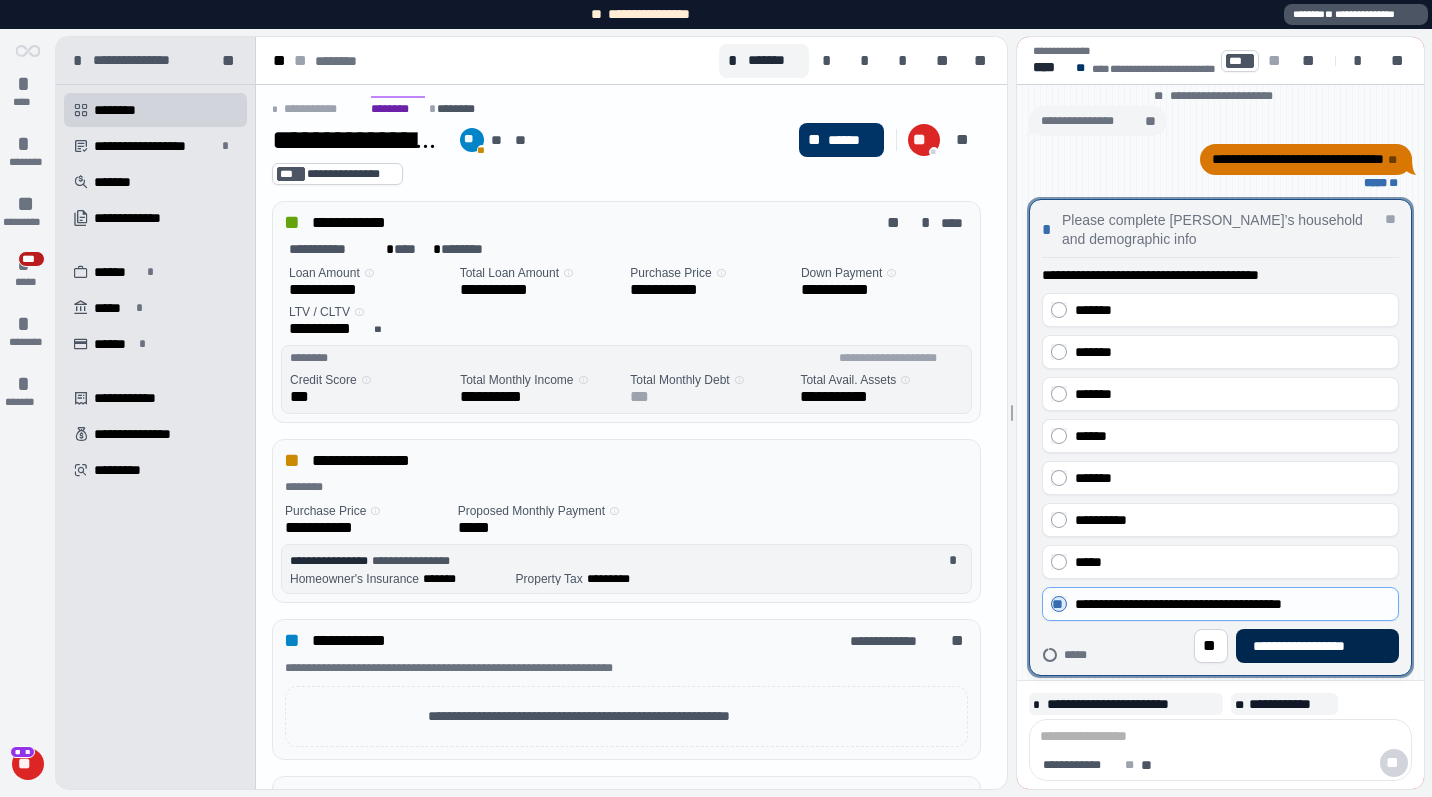 click on "**********" at bounding box center (1317, 646) 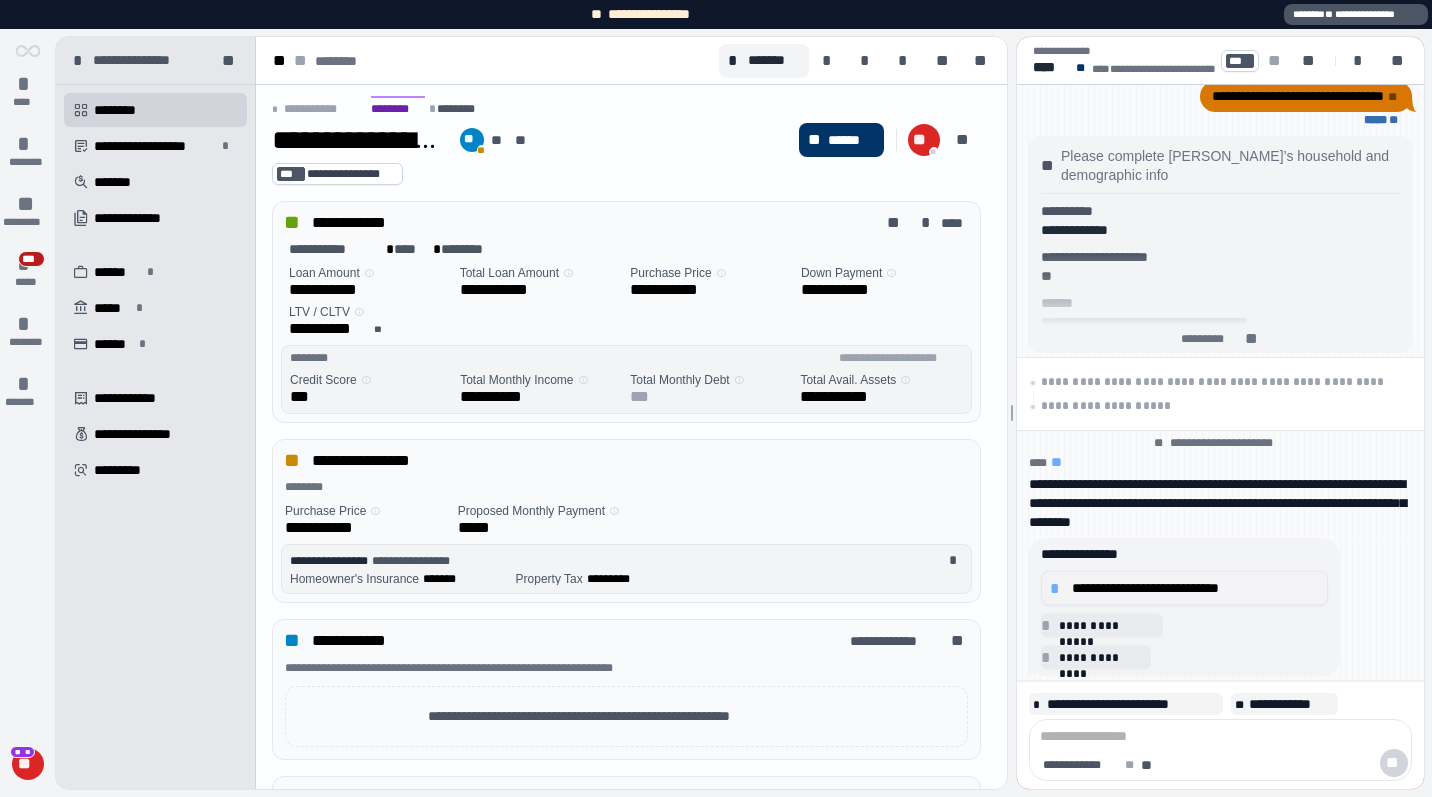 click on "**********" at bounding box center (1184, 588) 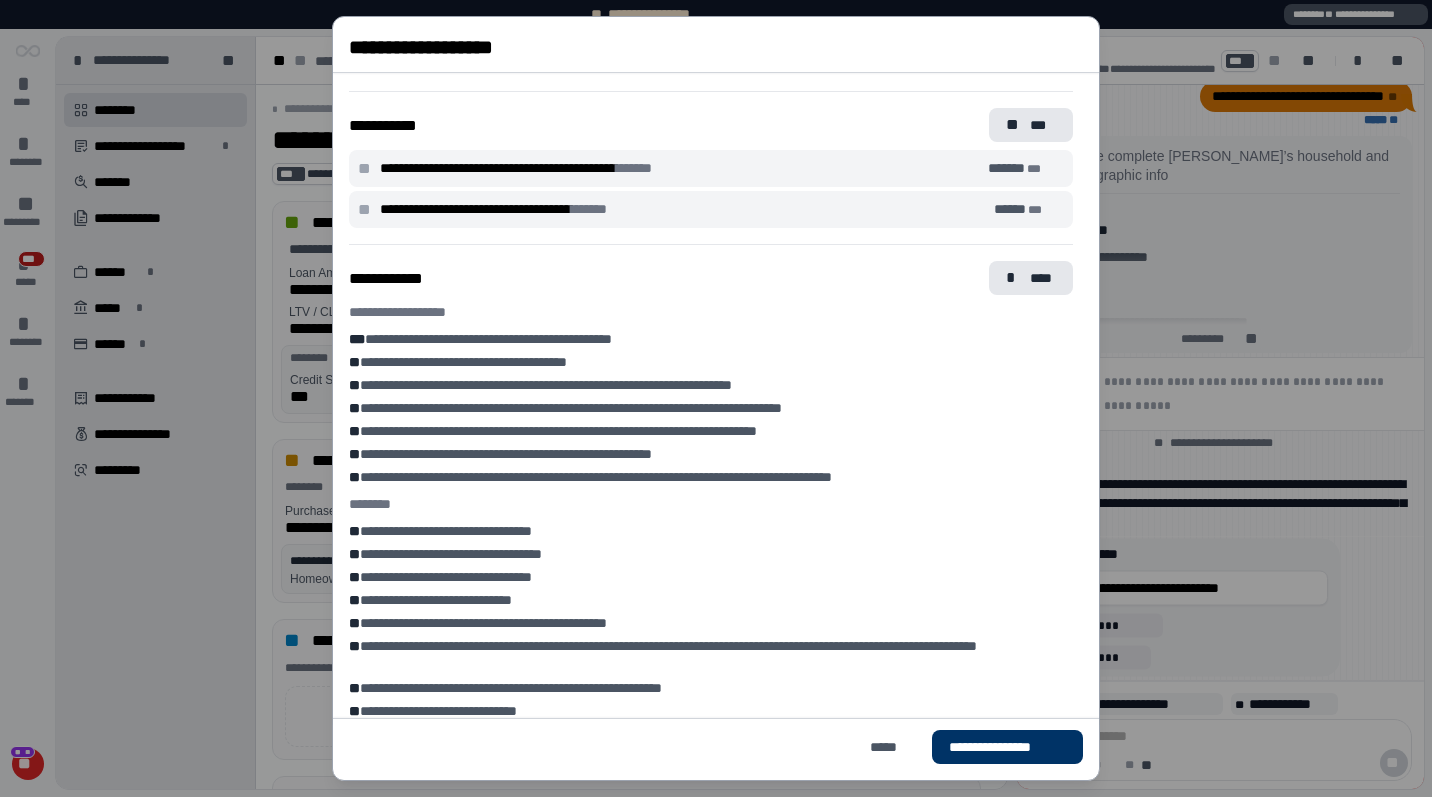 scroll, scrollTop: 516, scrollLeft: 0, axis: vertical 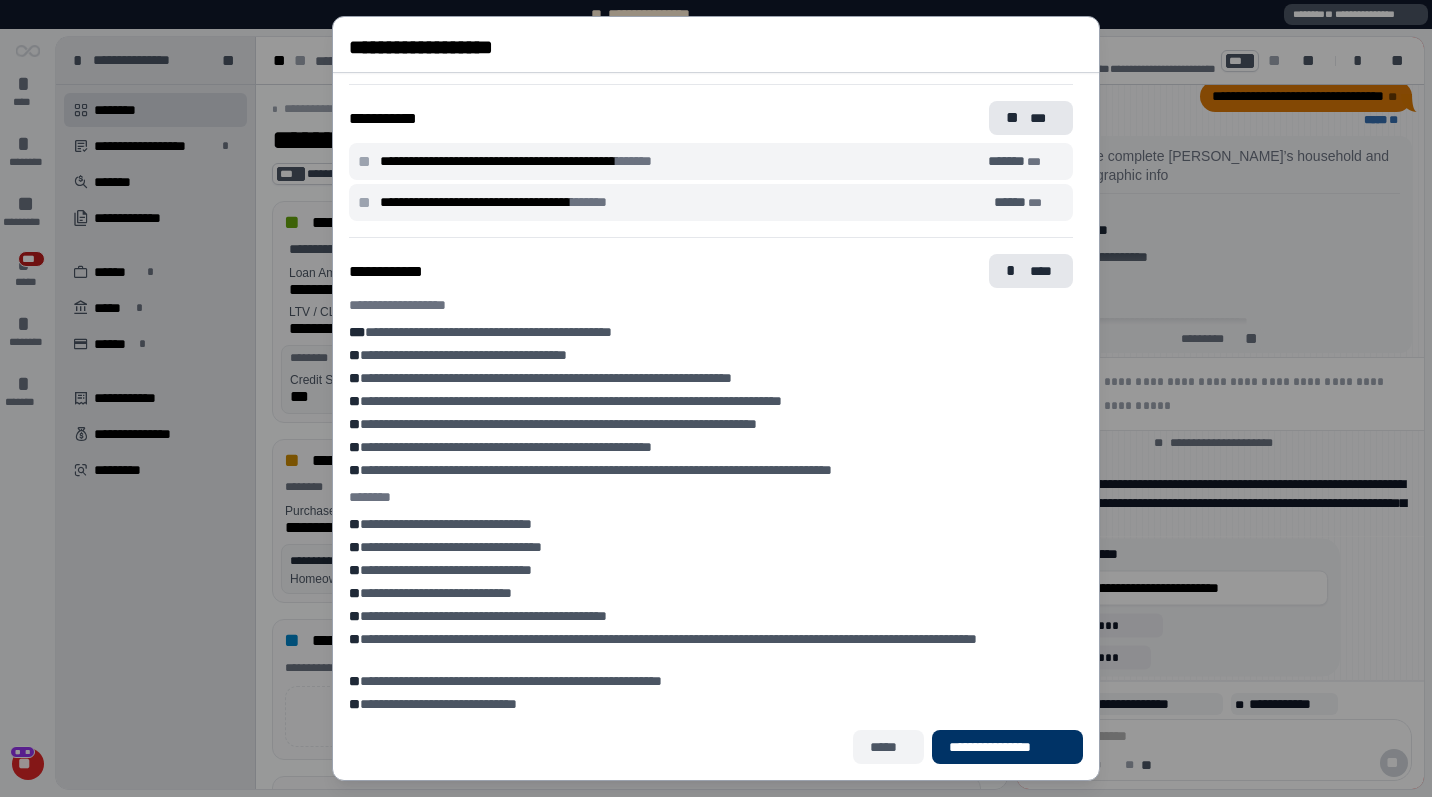 click on "*****" at bounding box center [888, 747] 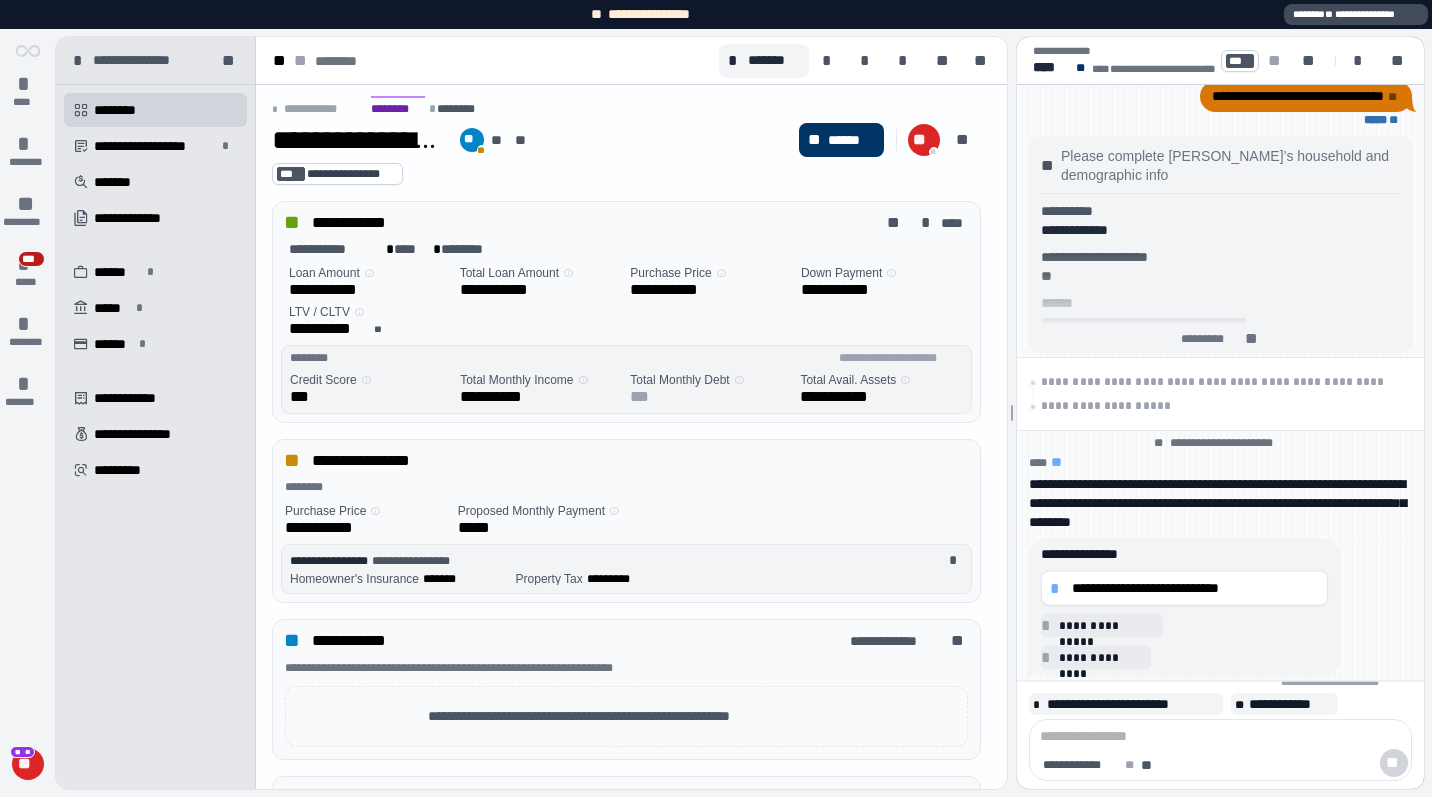 click on "**********" at bounding box center (1356, 14) 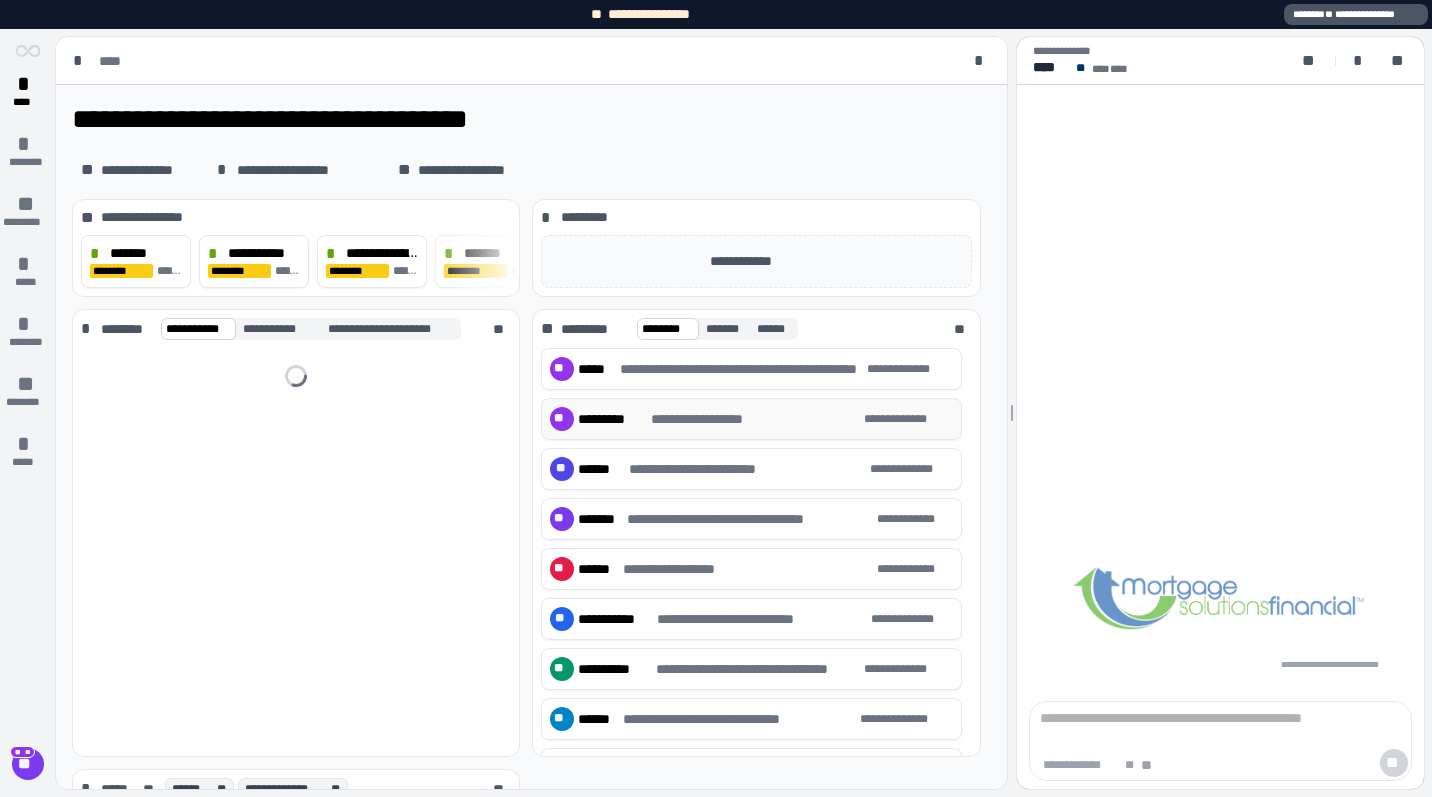 scroll, scrollTop: 0, scrollLeft: 0, axis: both 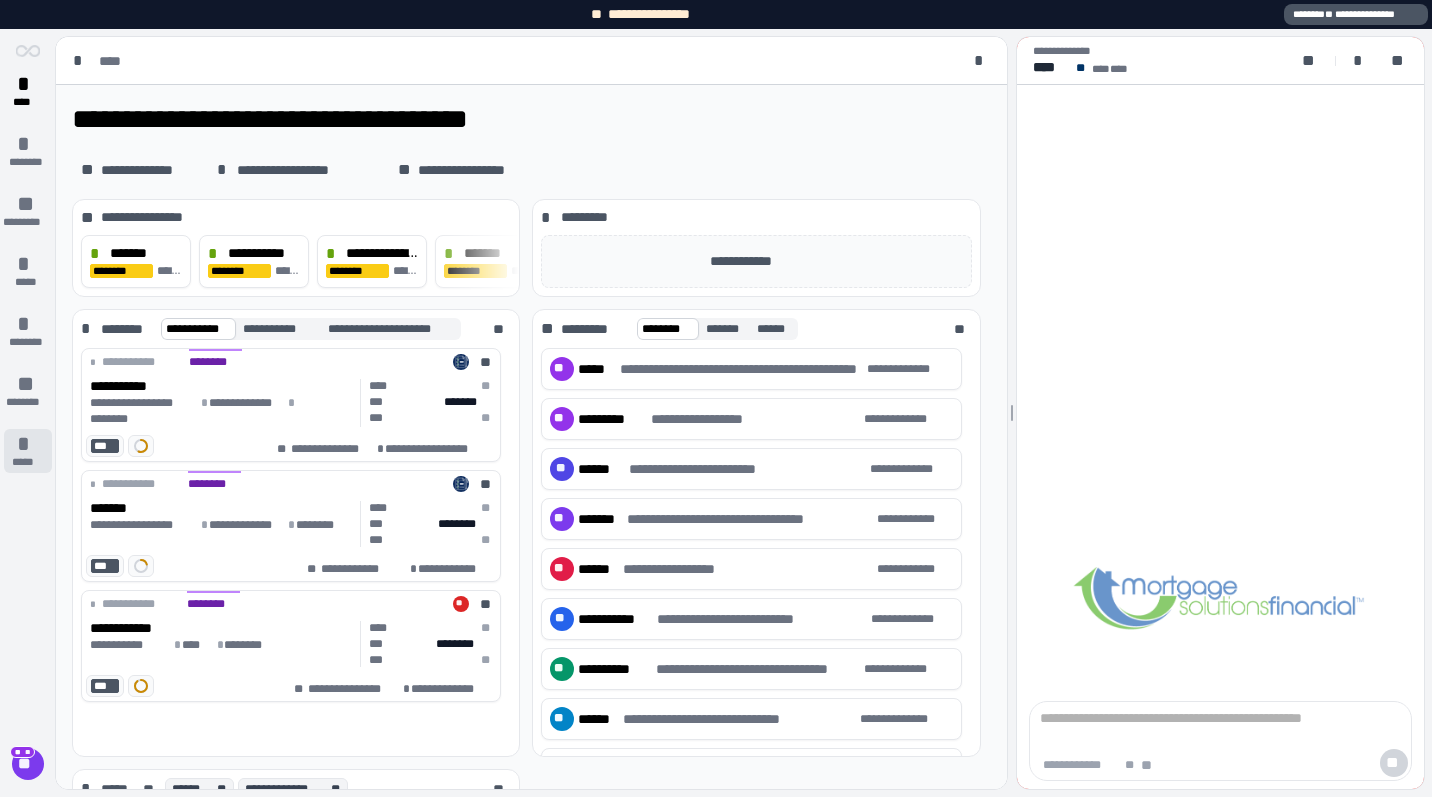click on "*****" at bounding box center (27, 462) 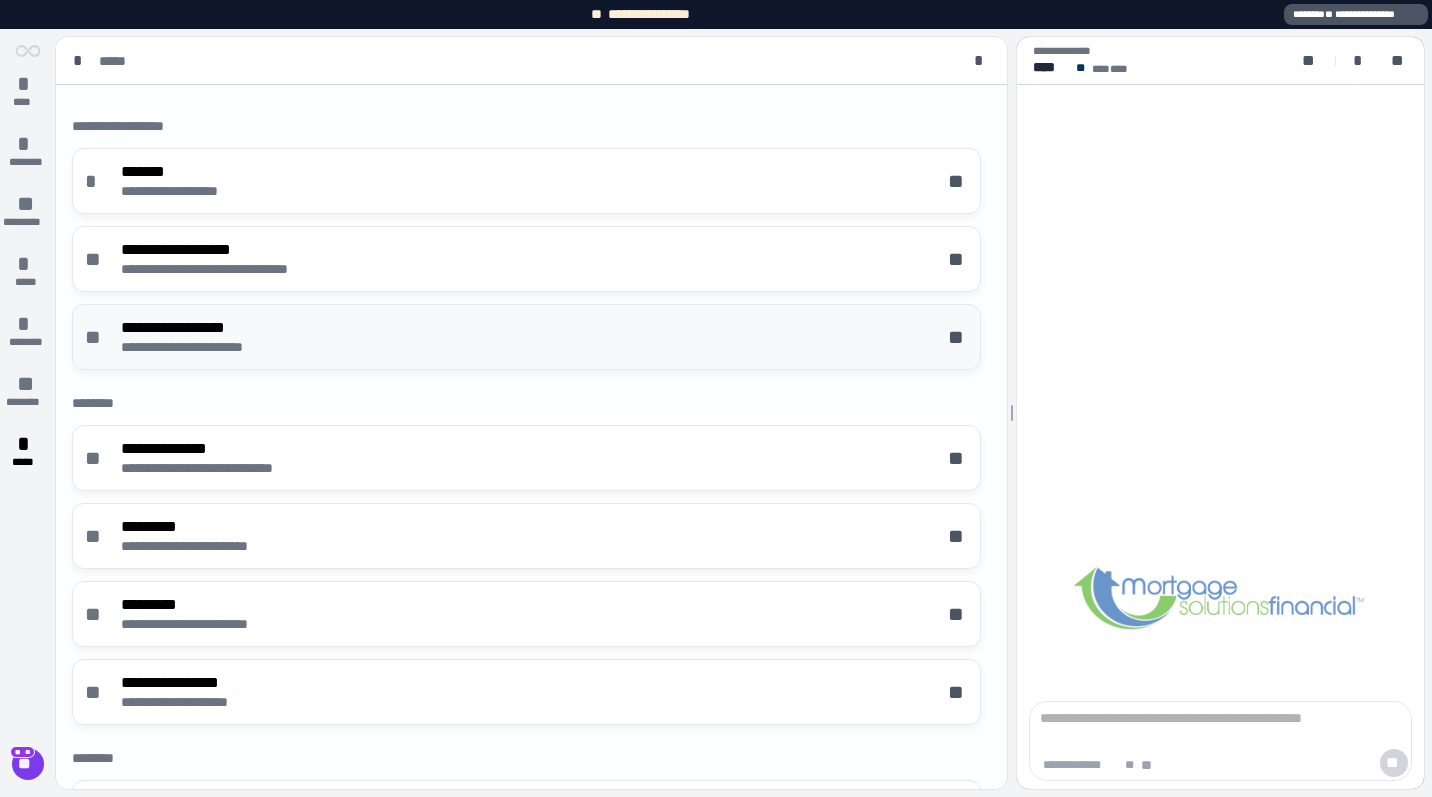 click on "**********" at bounding box center (526, 337) 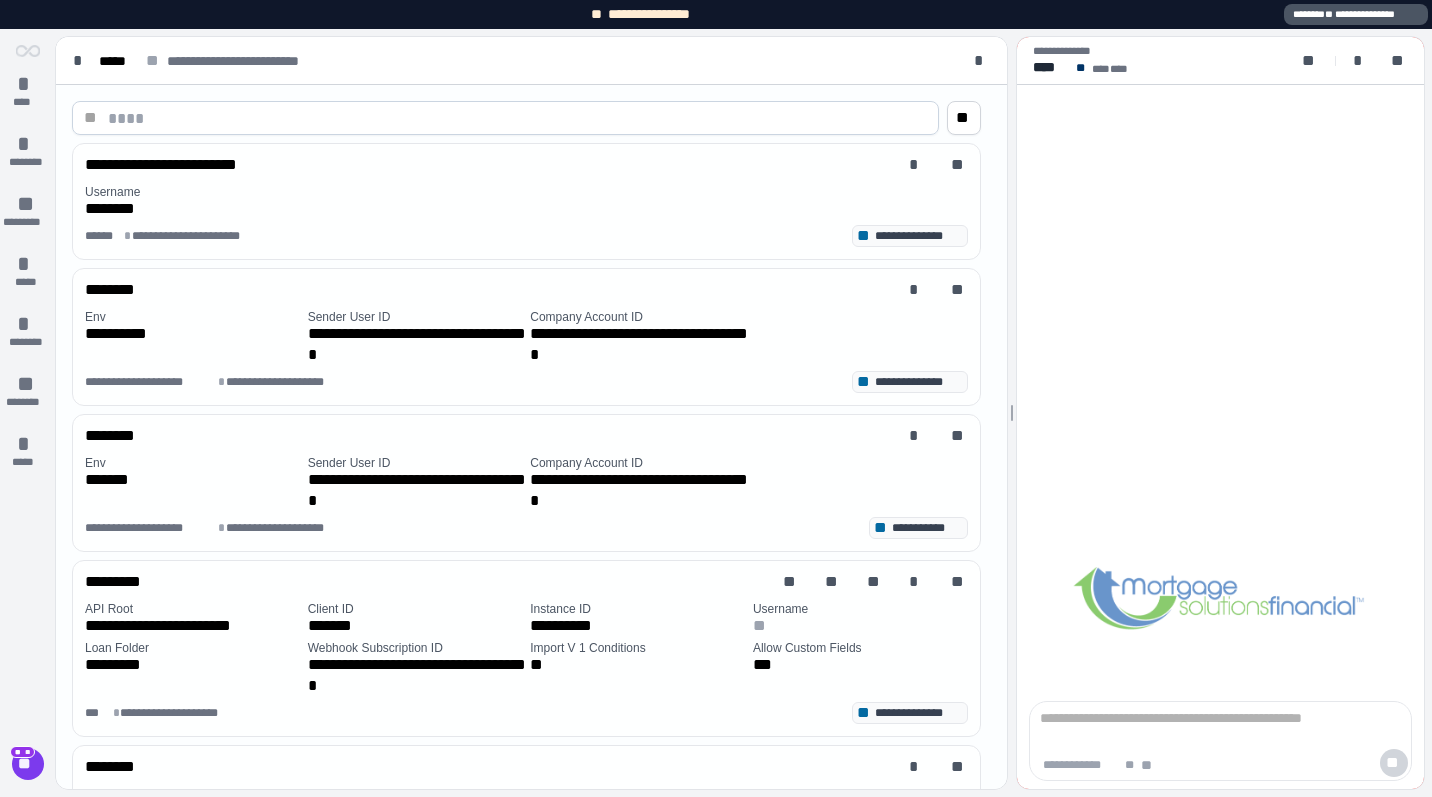 scroll, scrollTop: 301, scrollLeft: 0, axis: vertical 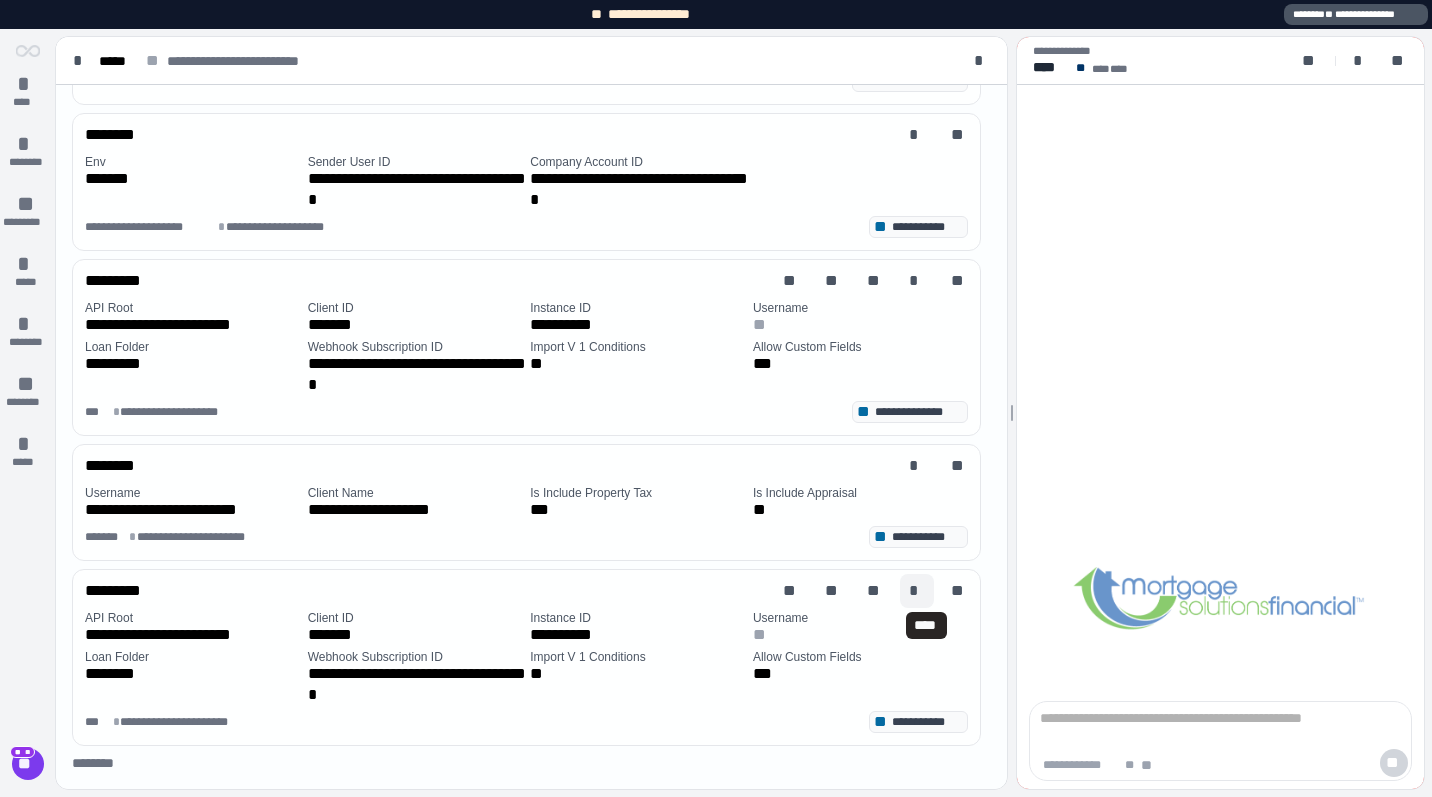 click on "*" at bounding box center [917, 591] 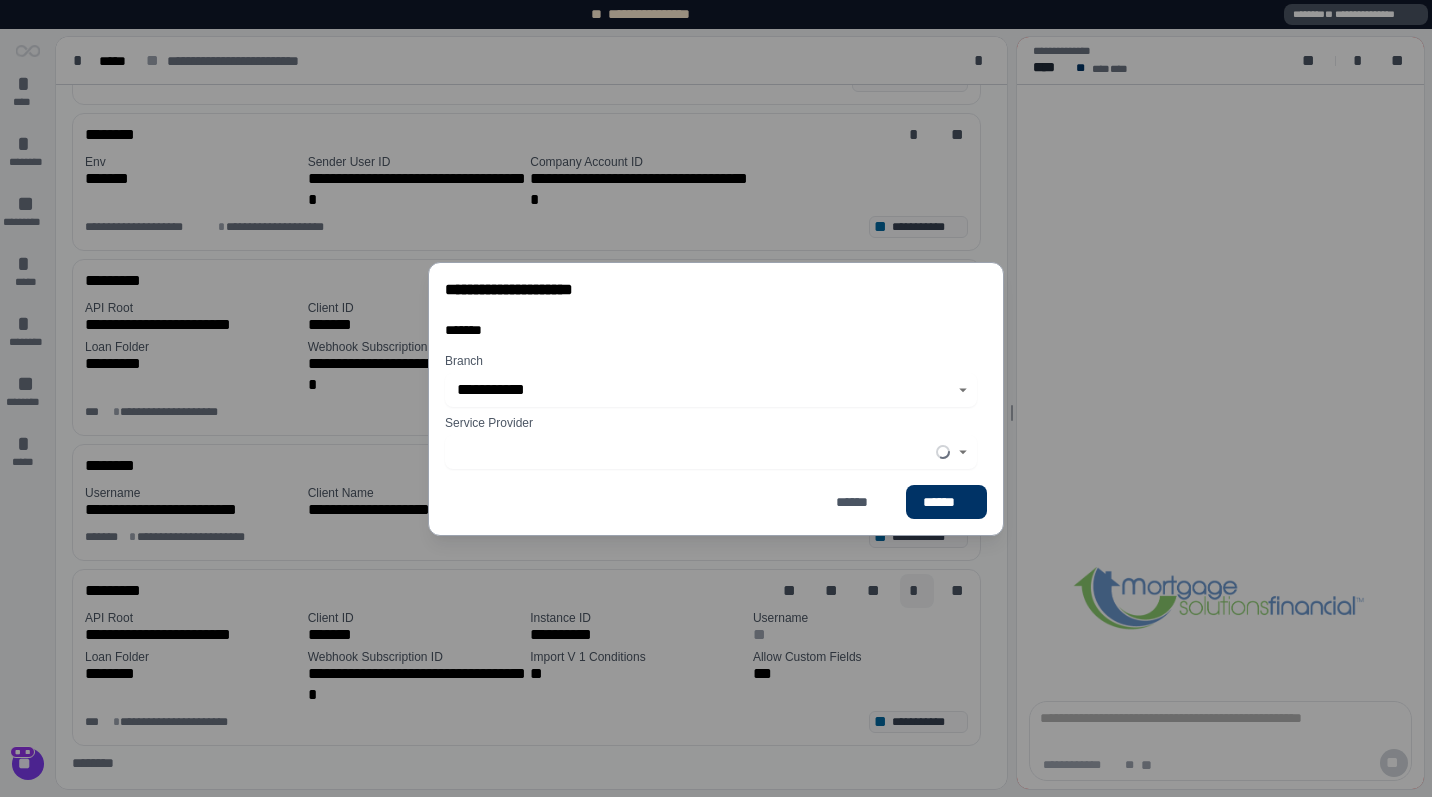 type on "*********" 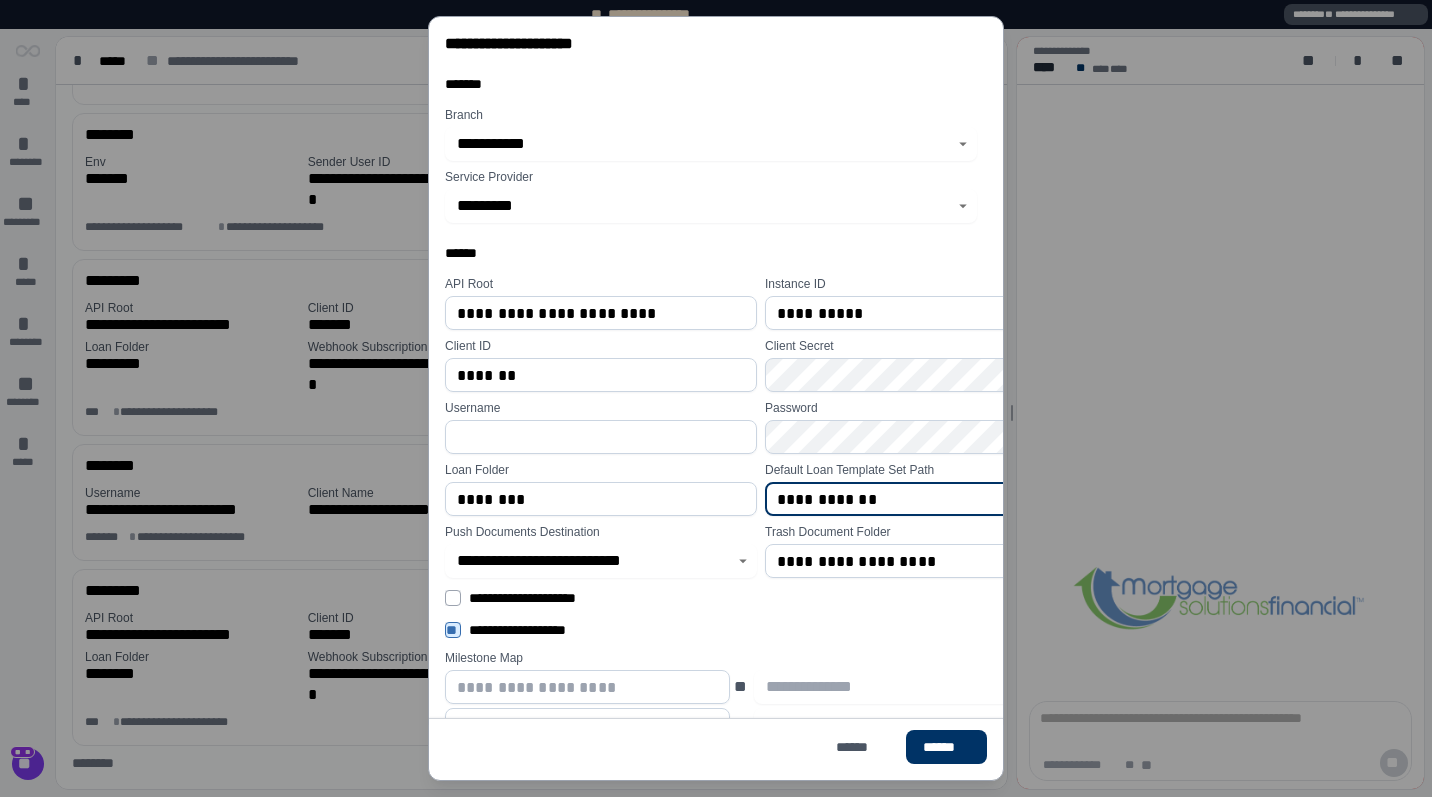 drag, startPoint x: 884, startPoint y: 498, endPoint x: 680, endPoint y: 510, distance: 204.35263 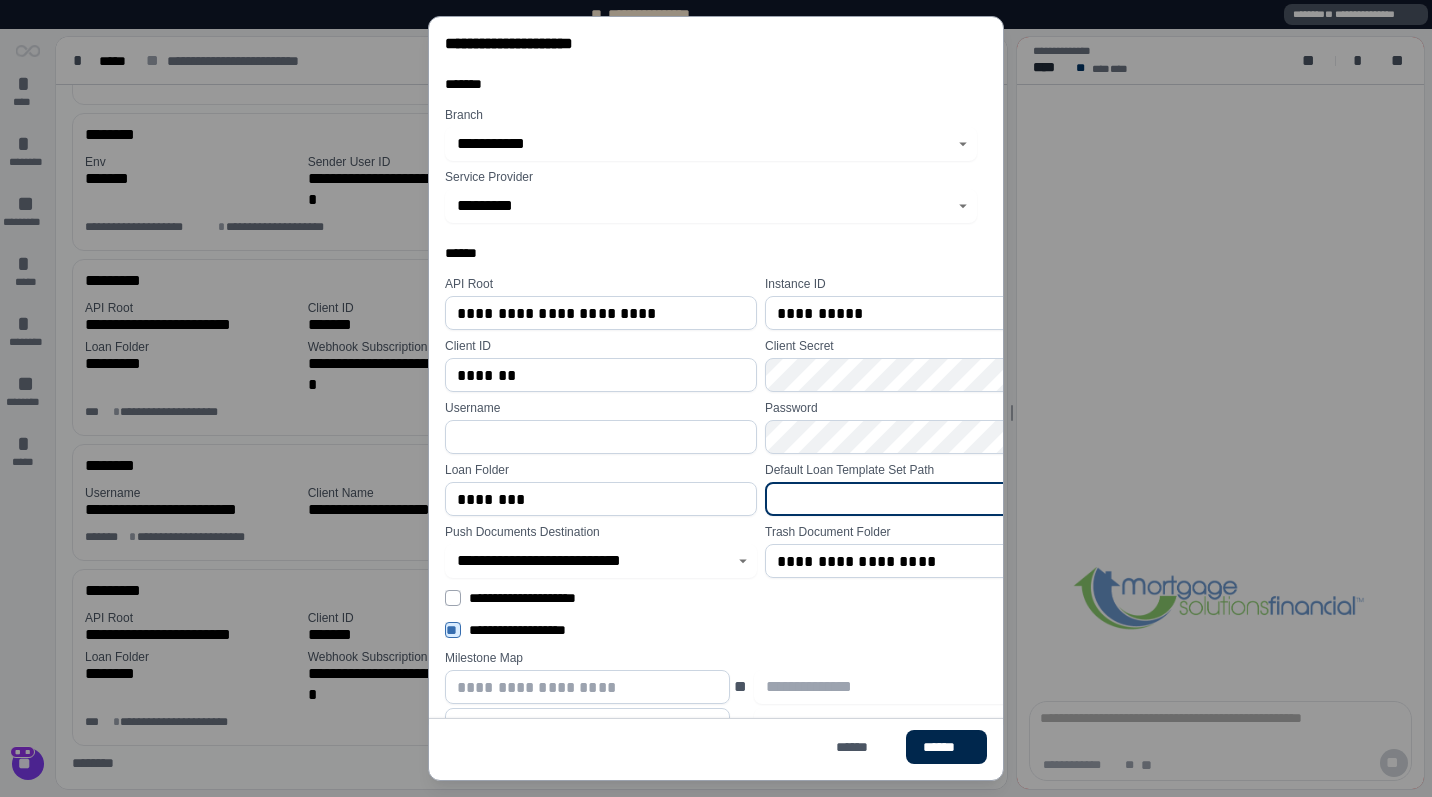 type 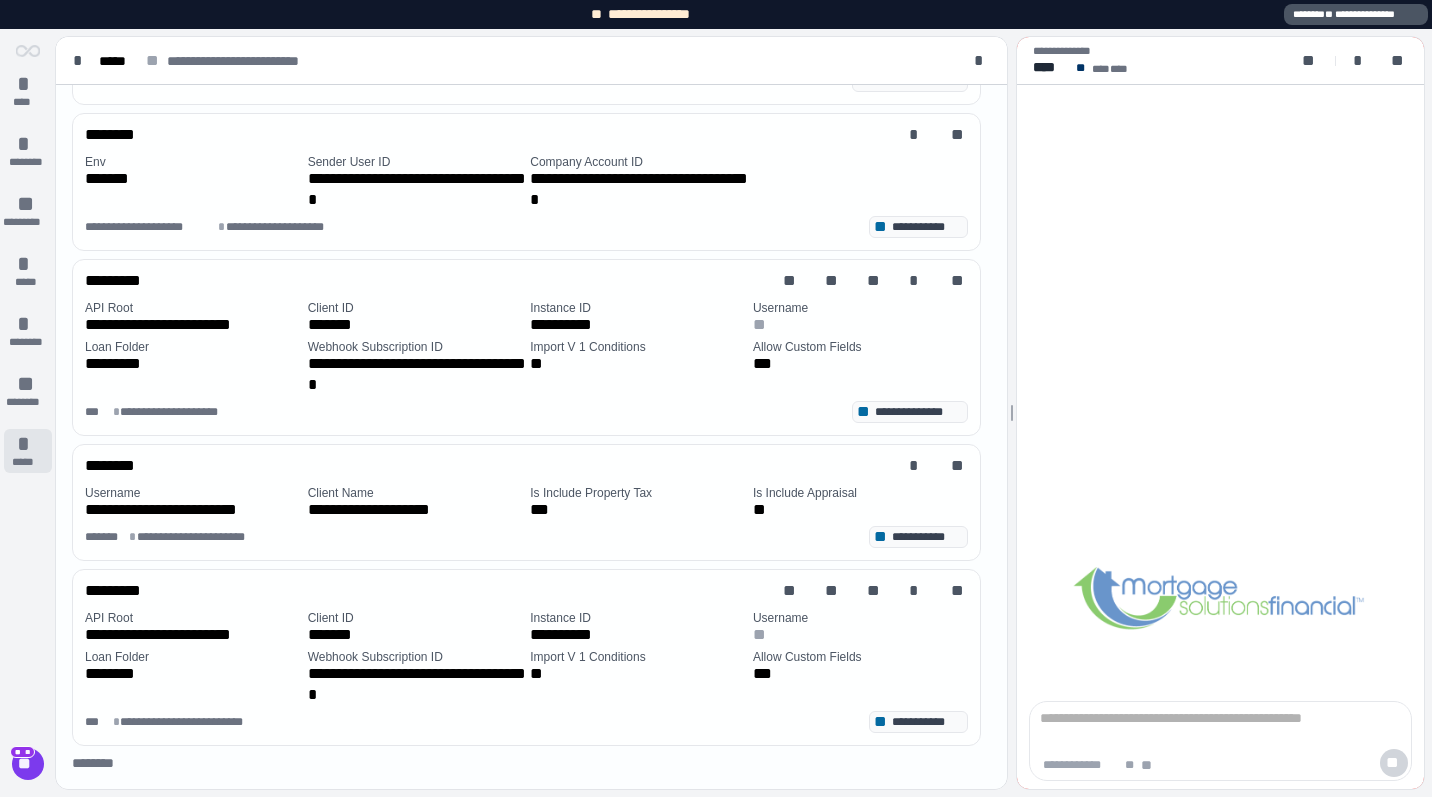 click on "*" at bounding box center (28, 444) 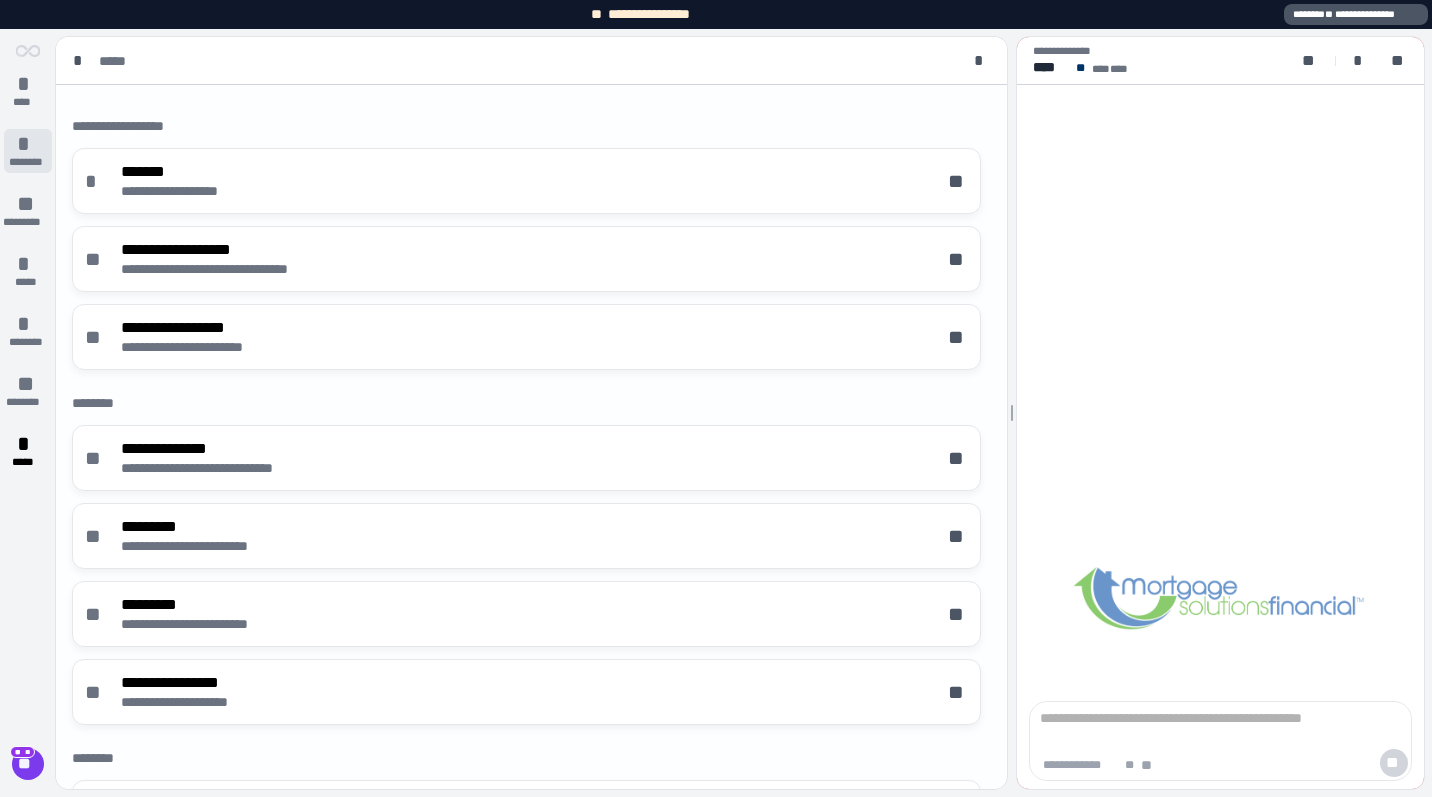 click on "********" at bounding box center (28, 162) 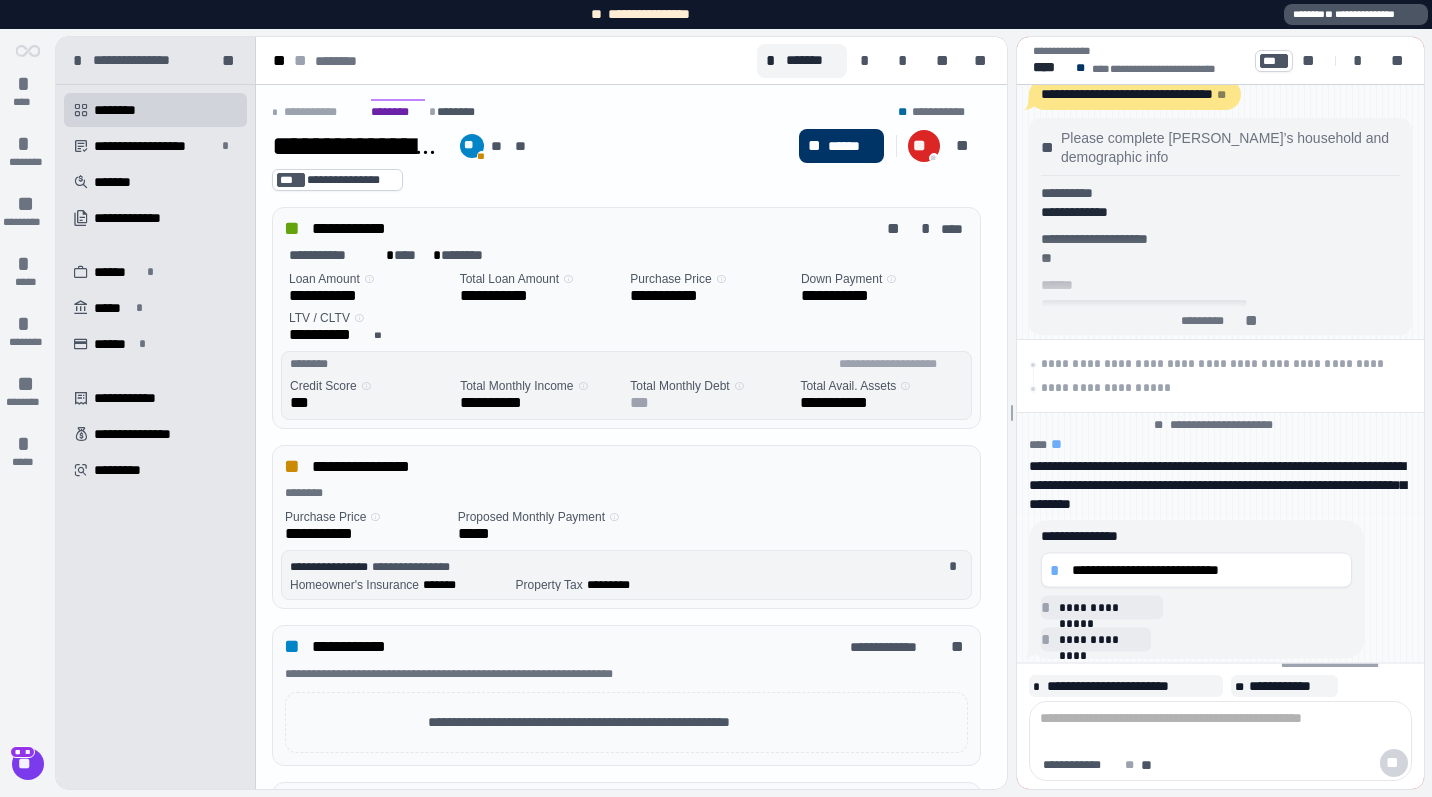 scroll, scrollTop: 0, scrollLeft: 0, axis: both 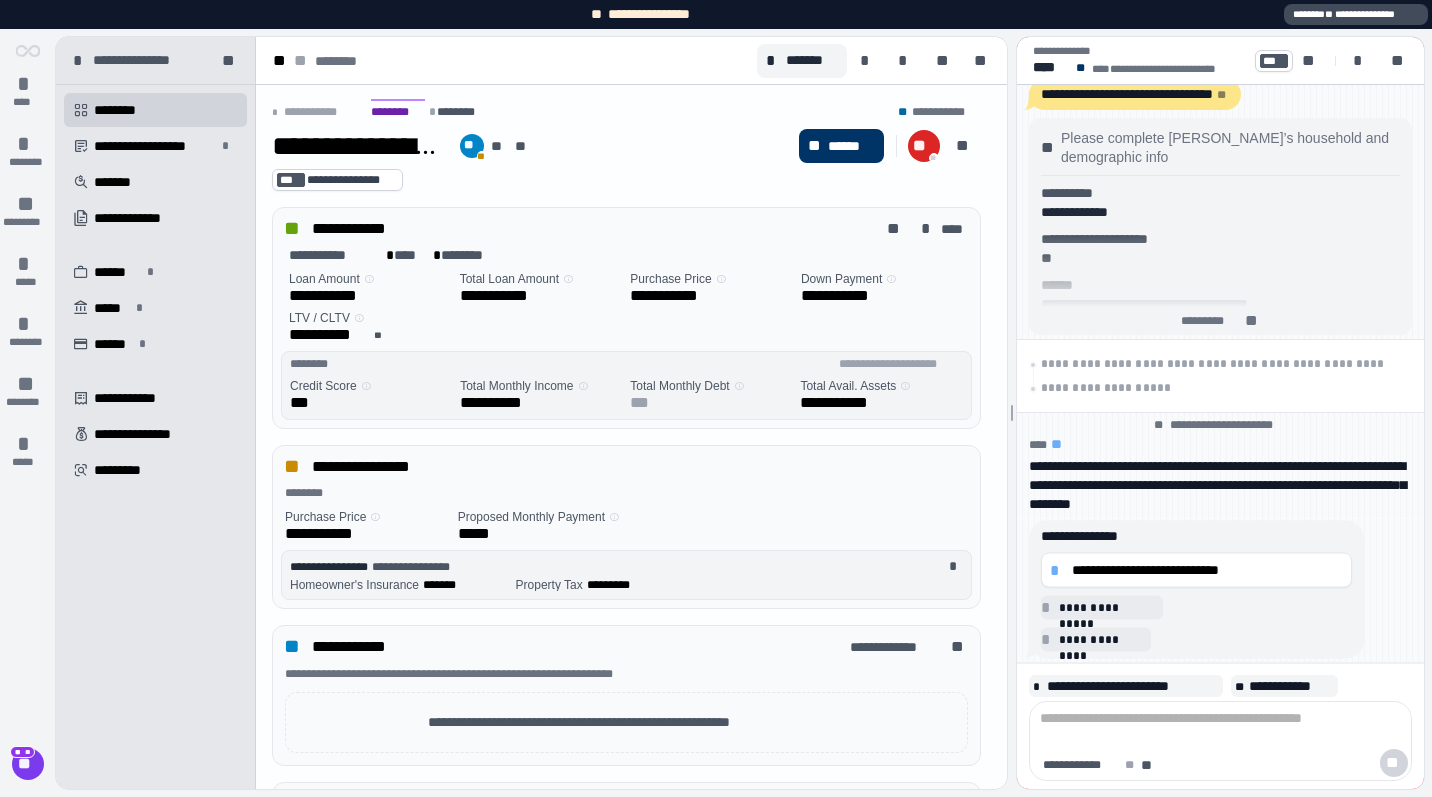 click on "**********" at bounding box center (1356, 14) 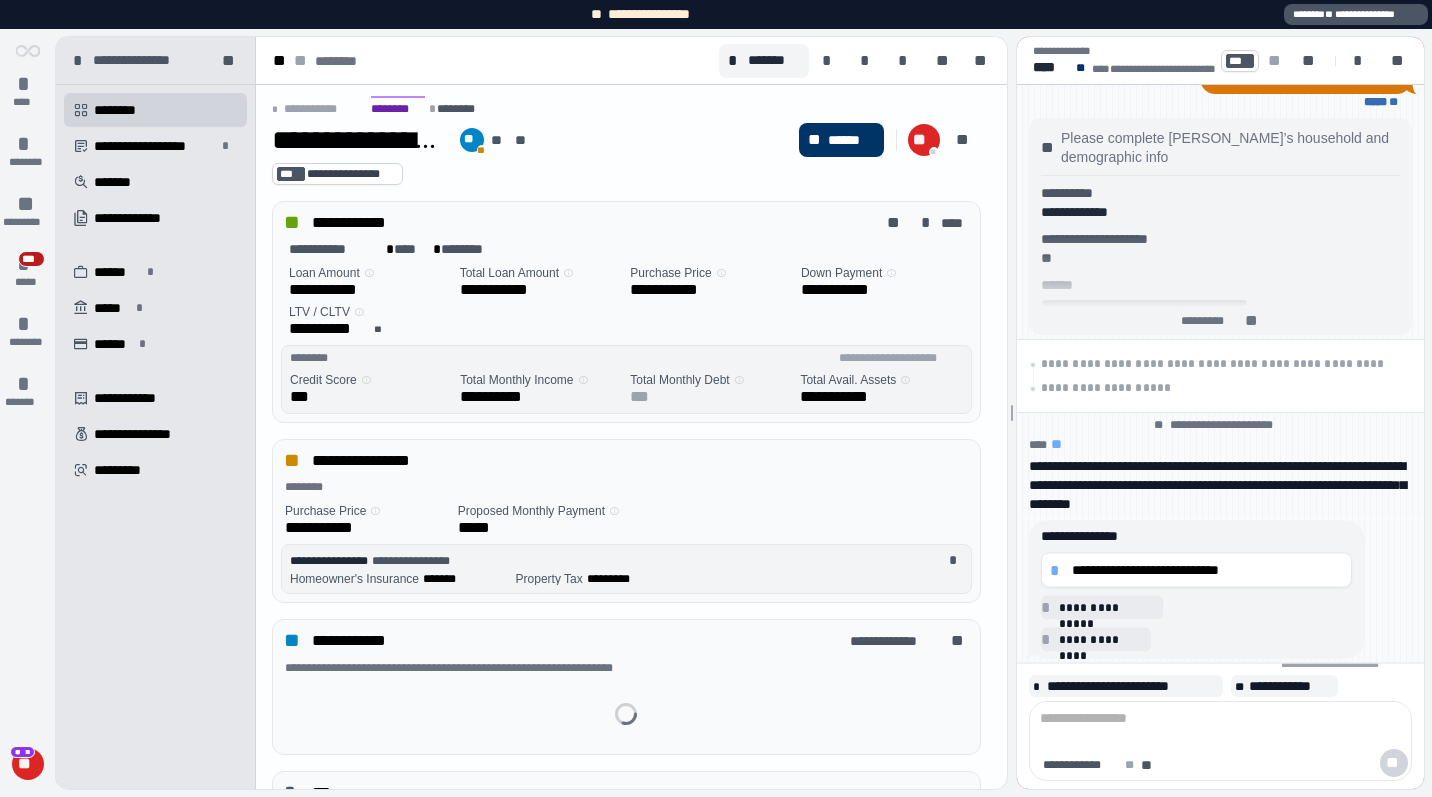 scroll, scrollTop: 0, scrollLeft: 0, axis: both 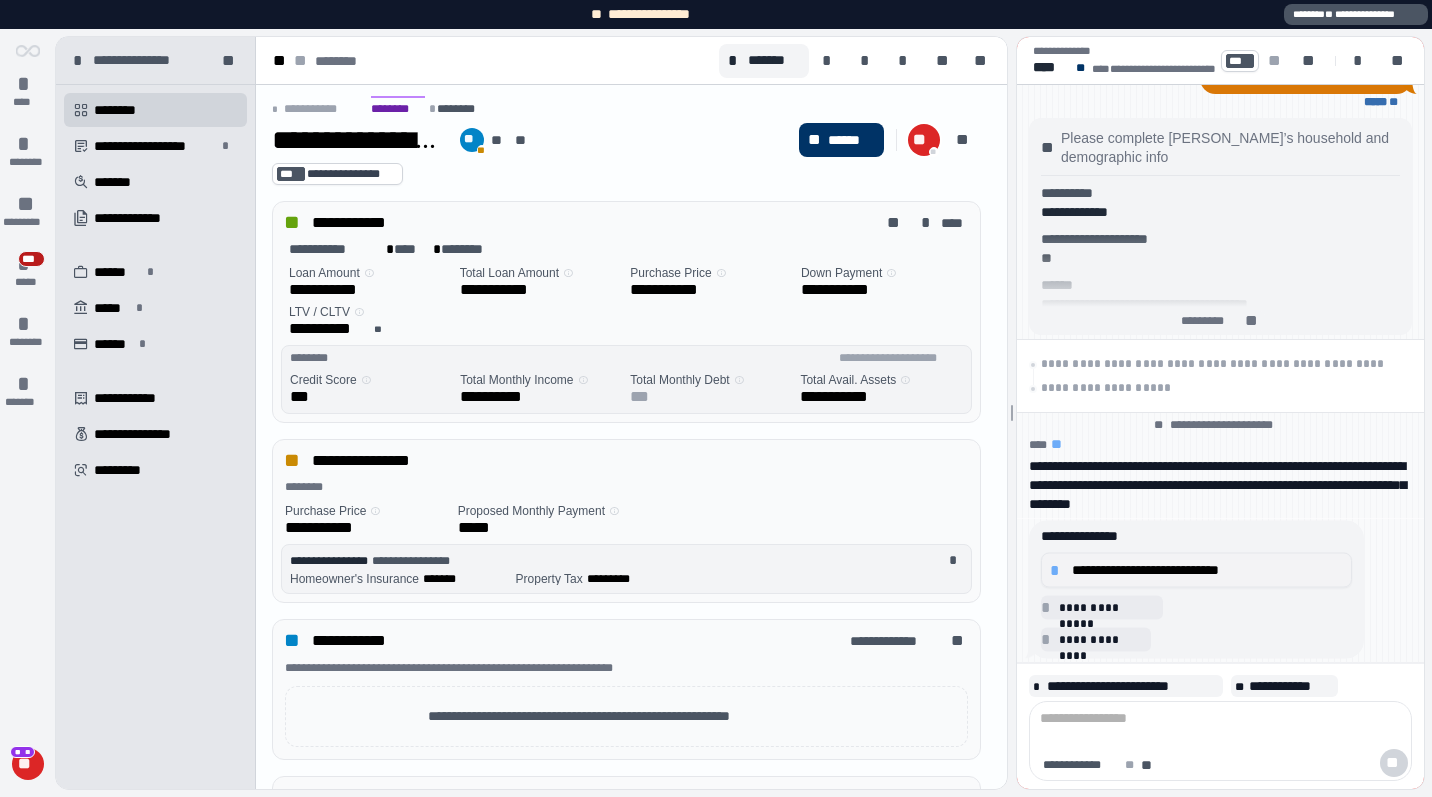 click on "**********" at bounding box center (1207, 570) 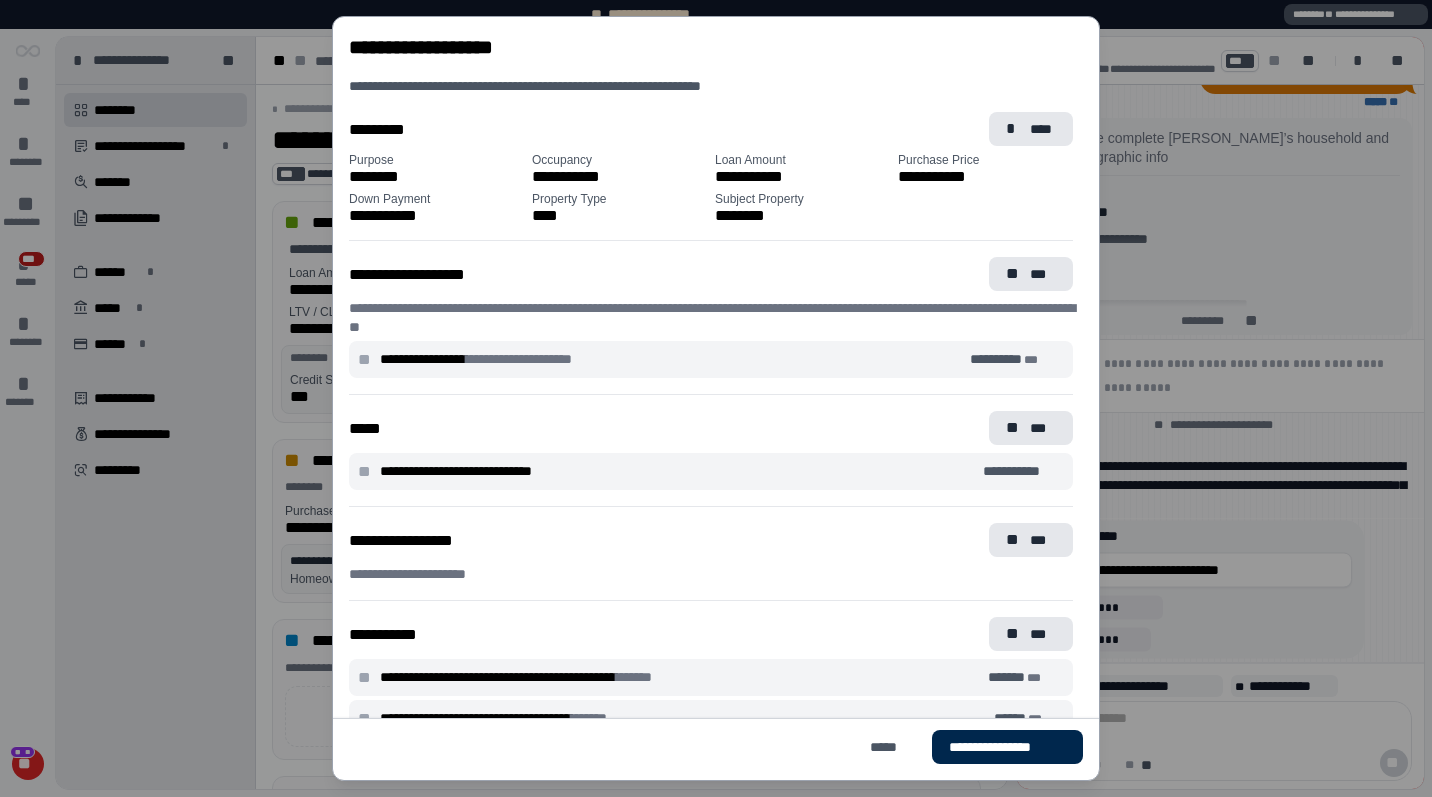 click on "**********" at bounding box center [1007, 747] 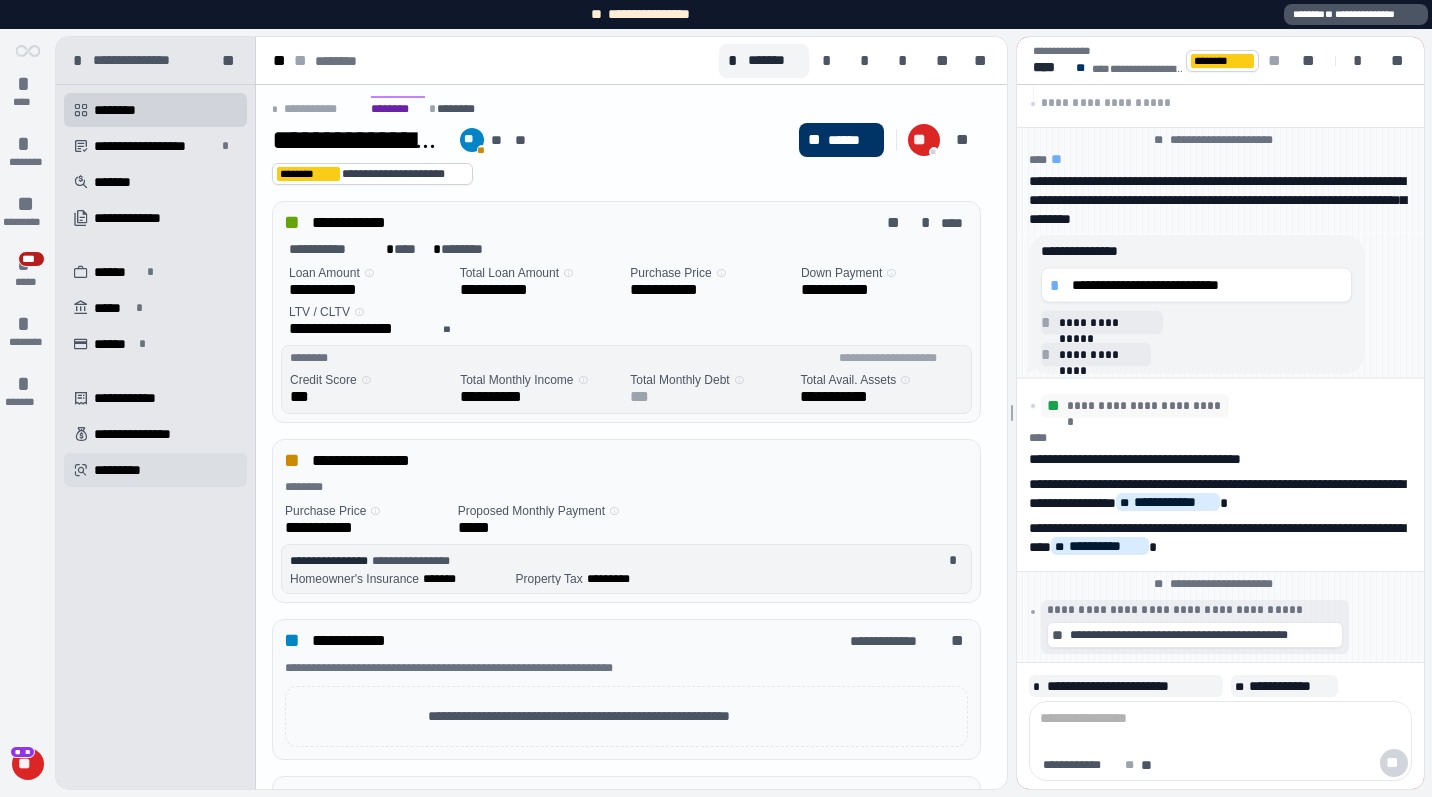 click on "*********" at bounding box center (124, 470) 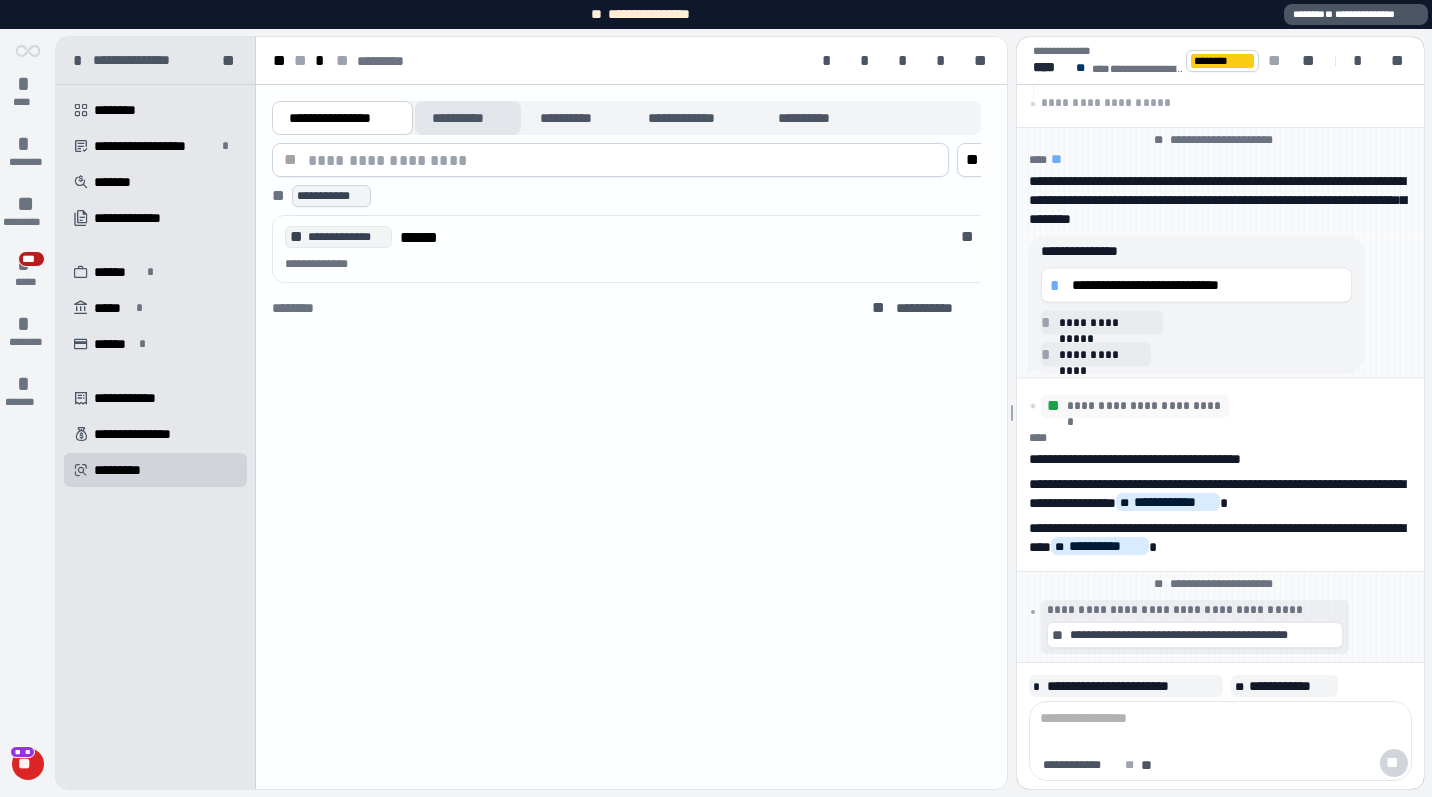 click on "**********" at bounding box center [468, 118] 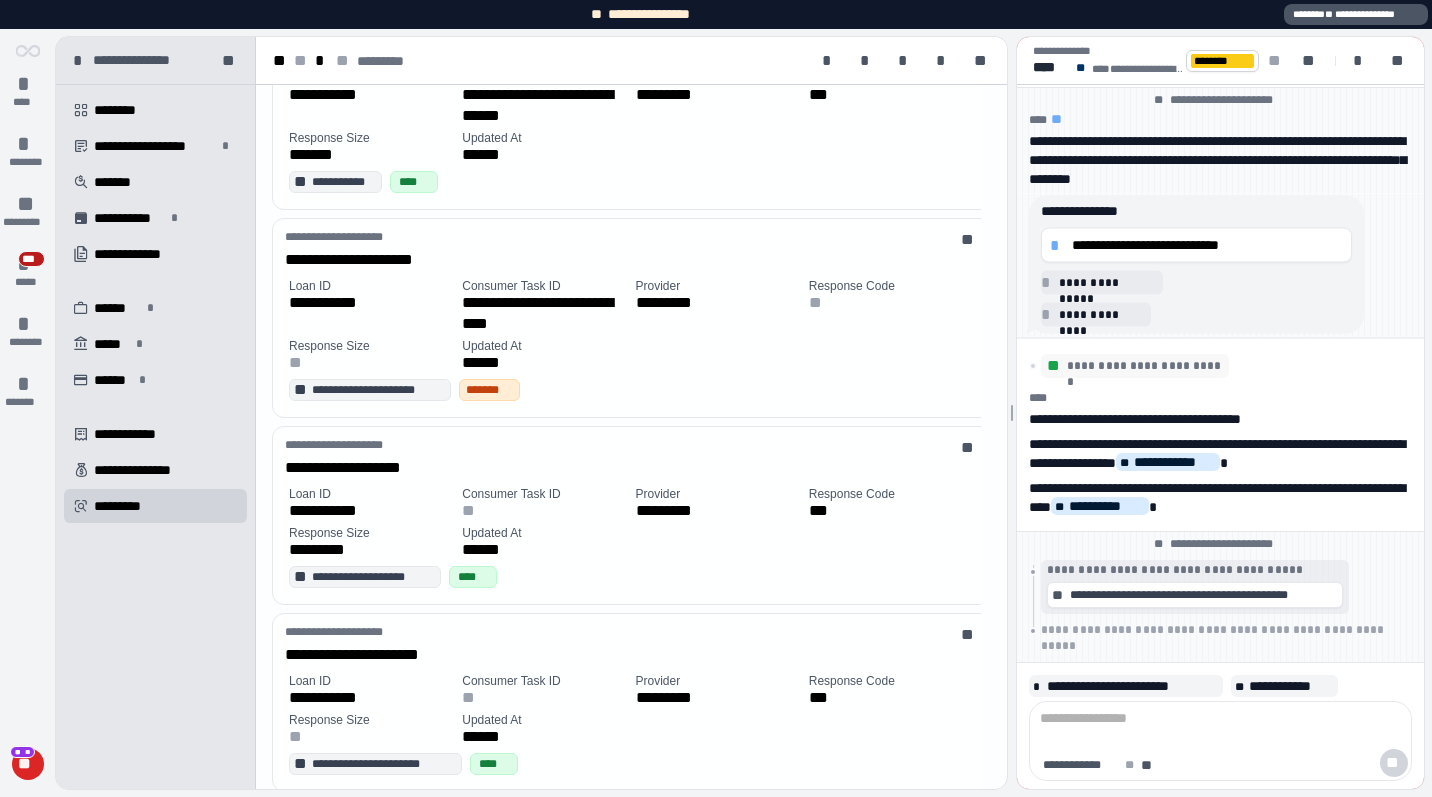 scroll, scrollTop: 0, scrollLeft: 0, axis: both 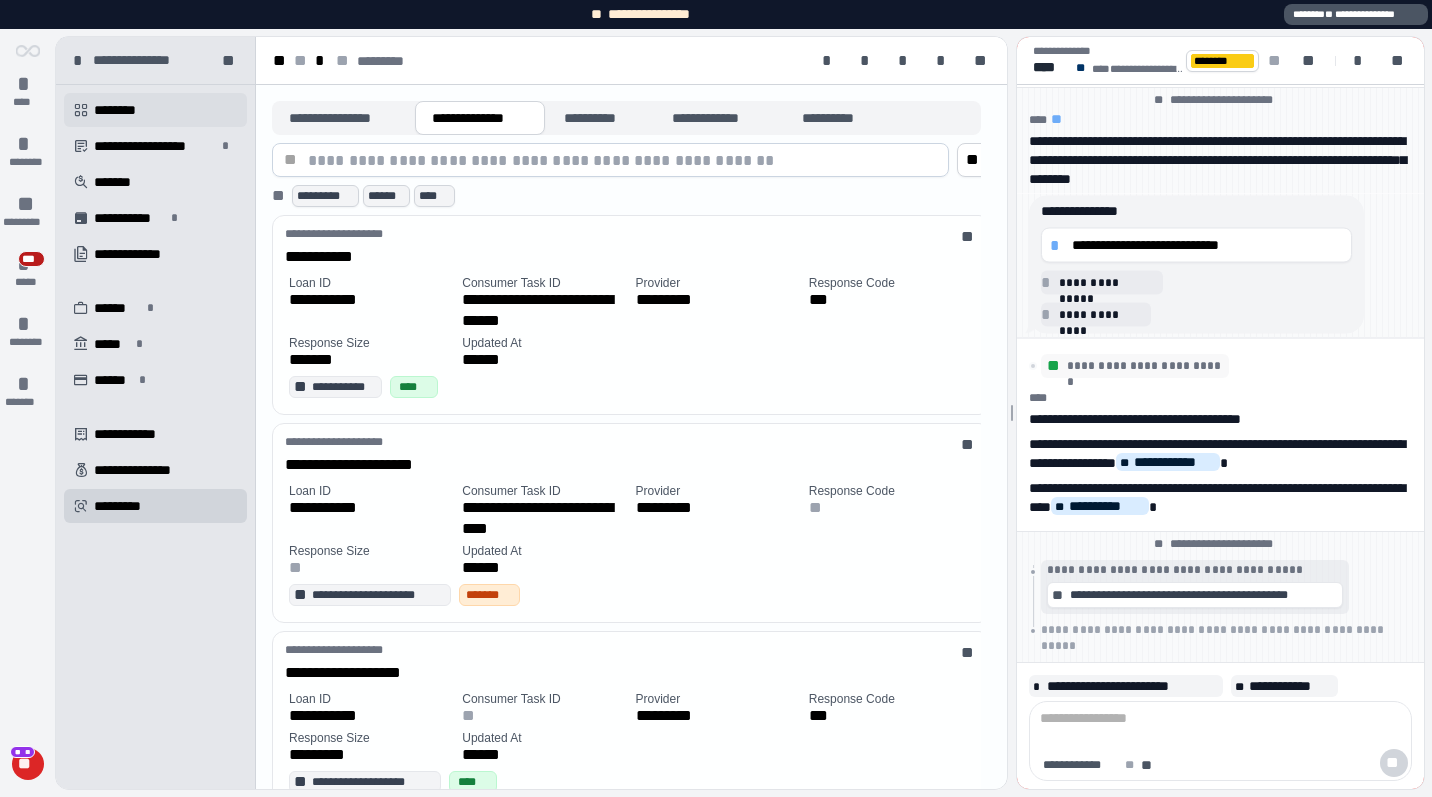 click on " ********" at bounding box center [155, 110] 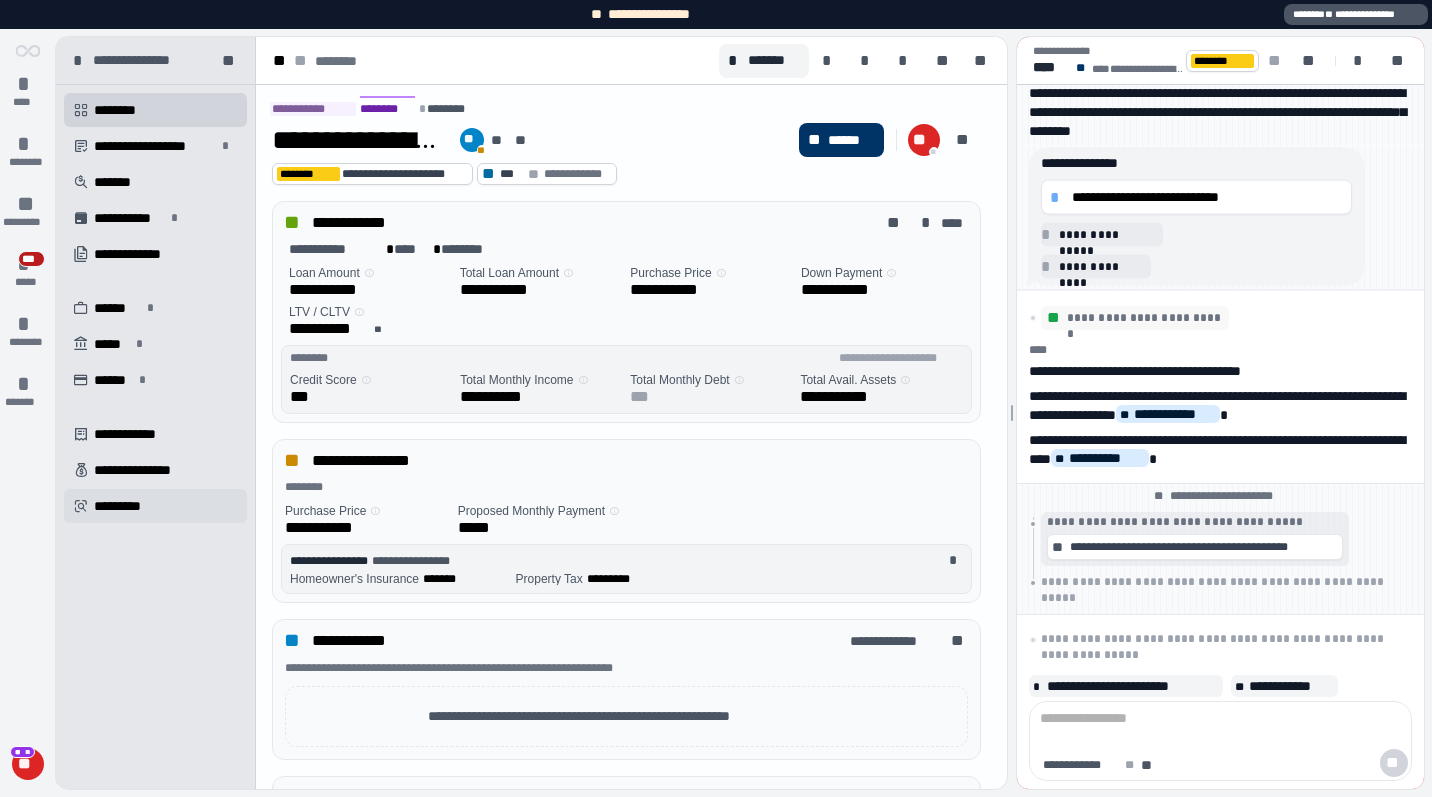 click on "*********" at bounding box center (124, 506) 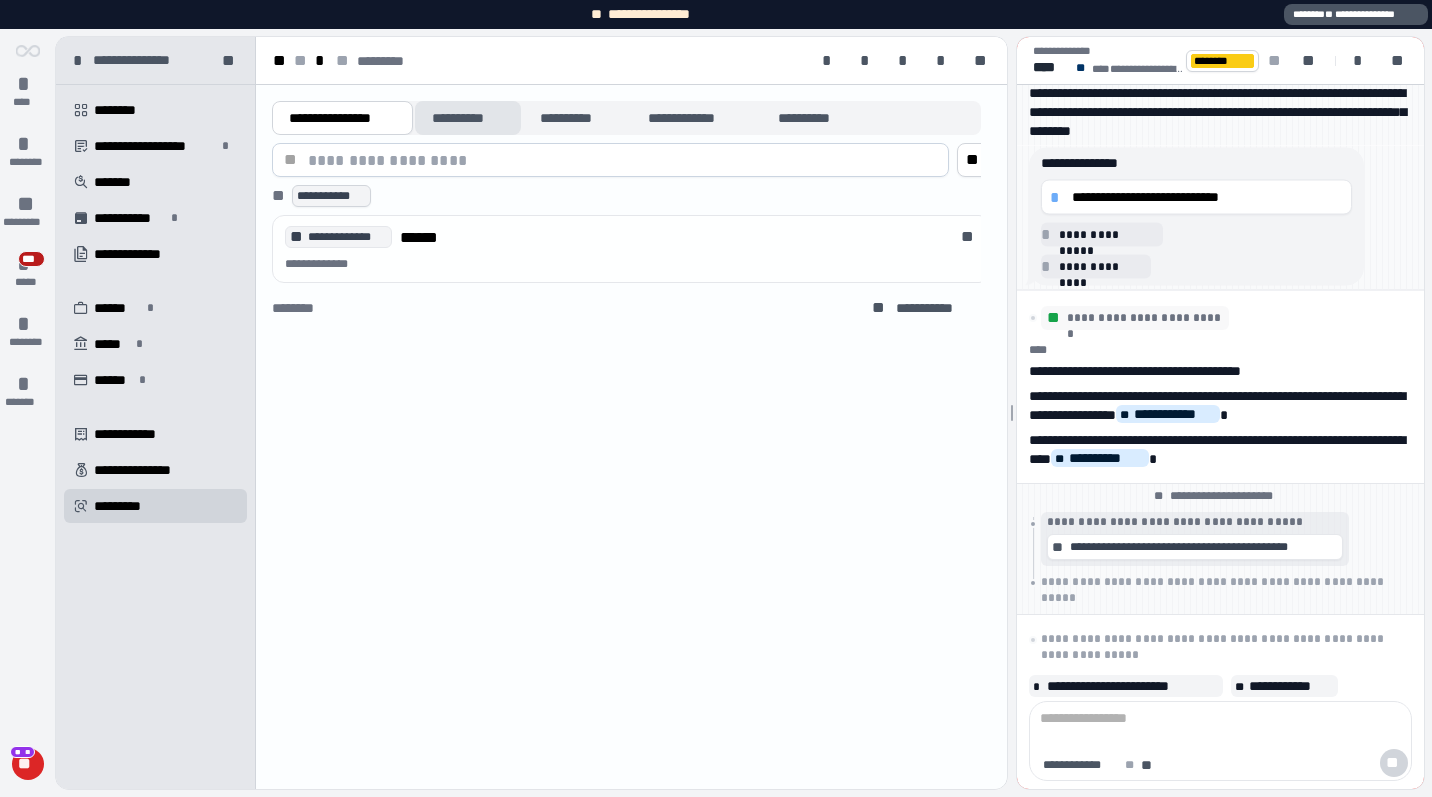 click on "**********" at bounding box center [468, 118] 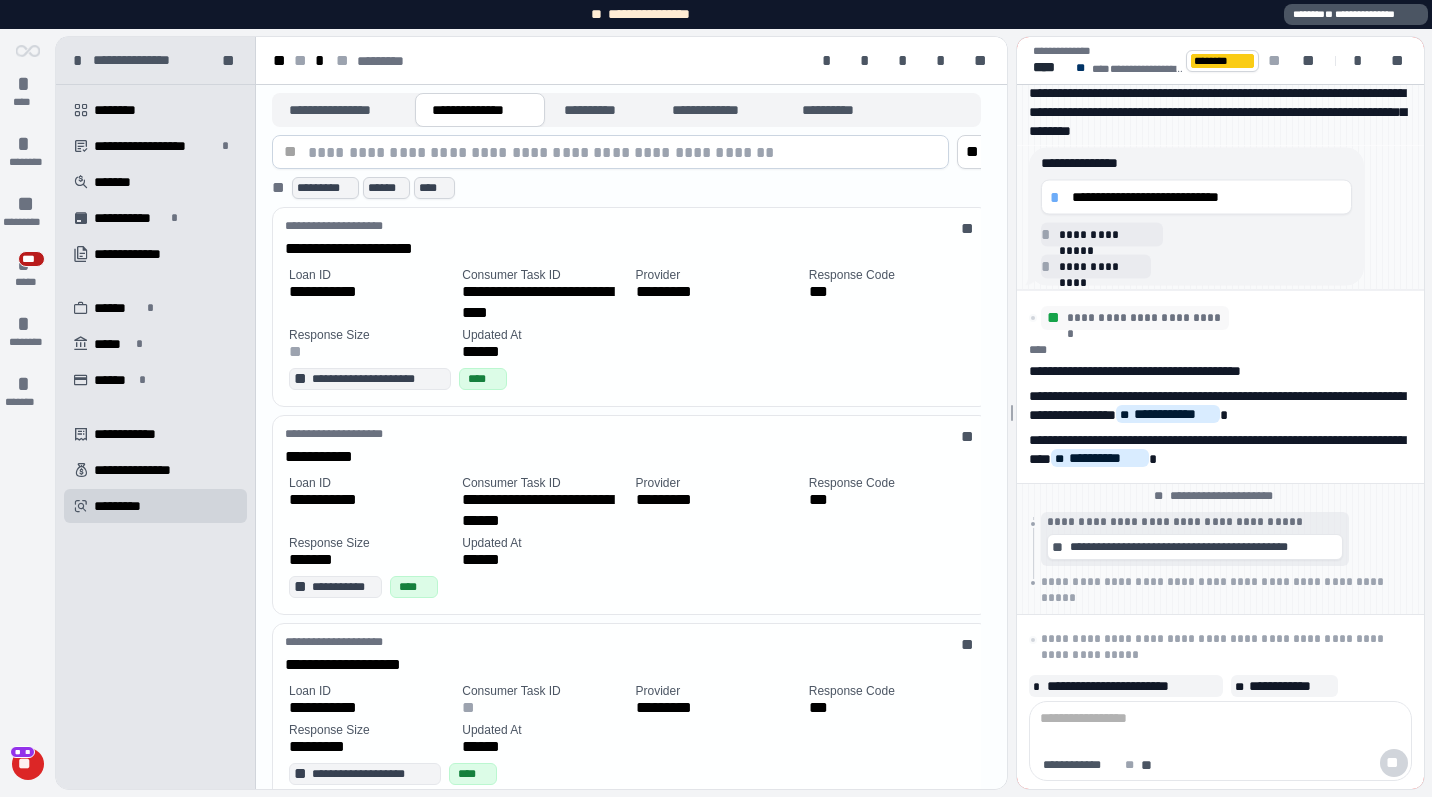 scroll, scrollTop: 0, scrollLeft: 0, axis: both 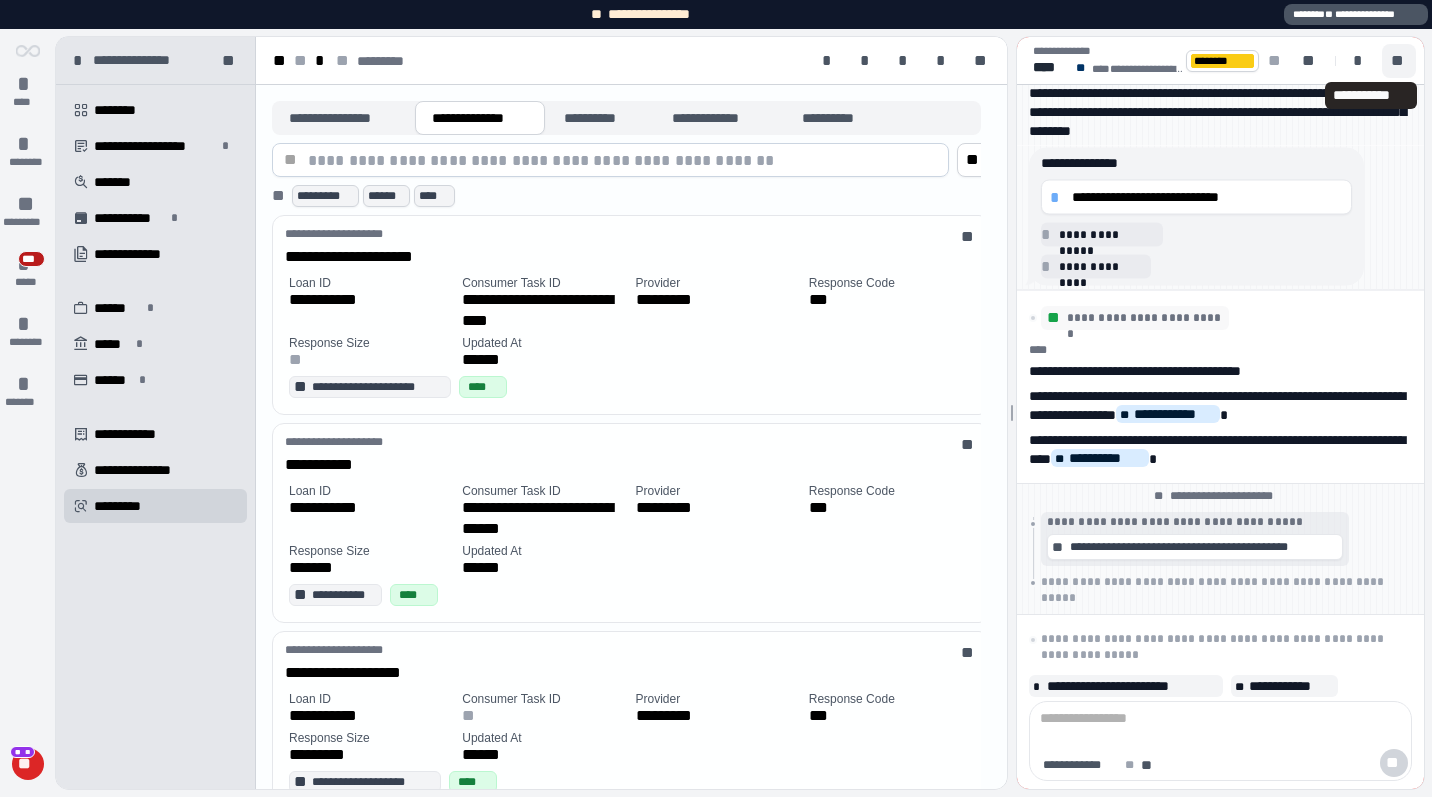 click on "**" at bounding box center (1399, 61) 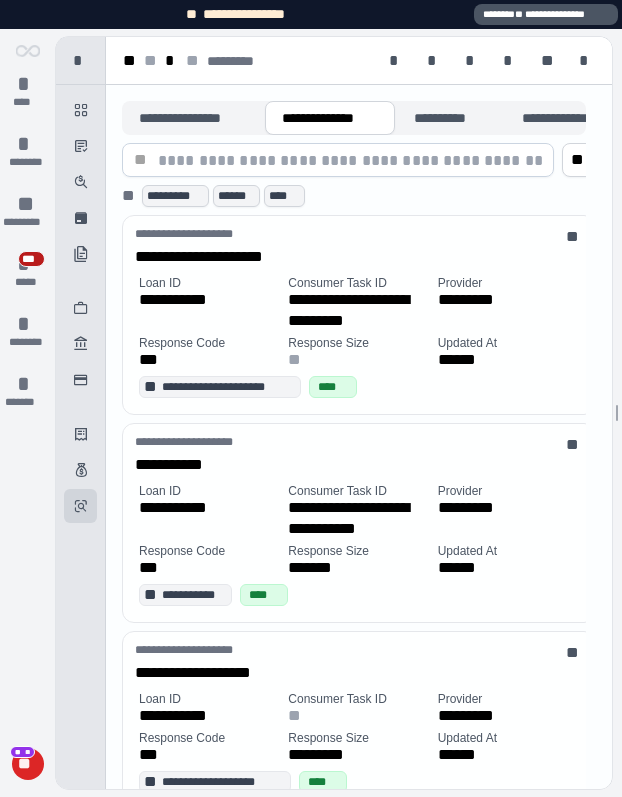 click on "*********" at bounding box center (0, 0) 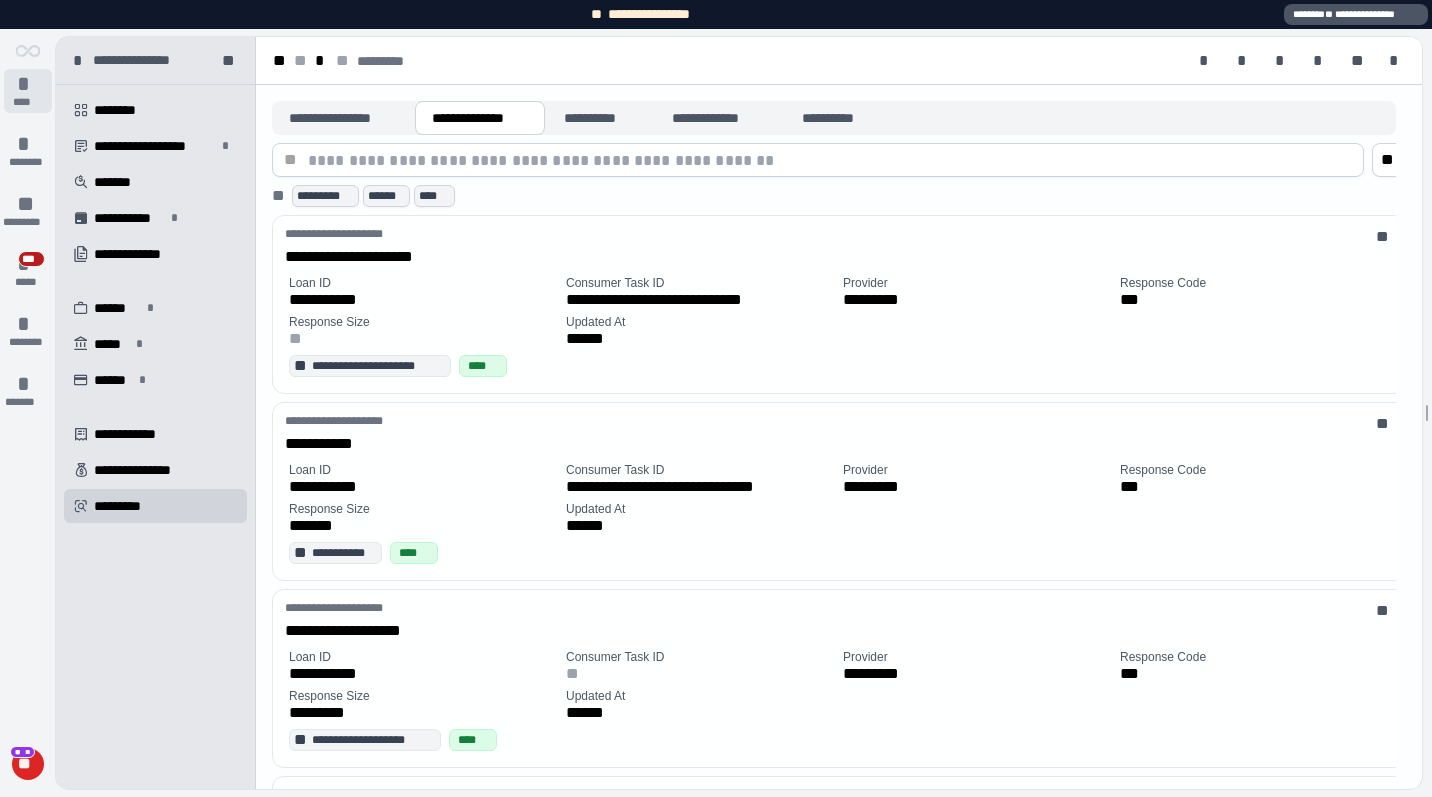 click on "*" at bounding box center (28, 84) 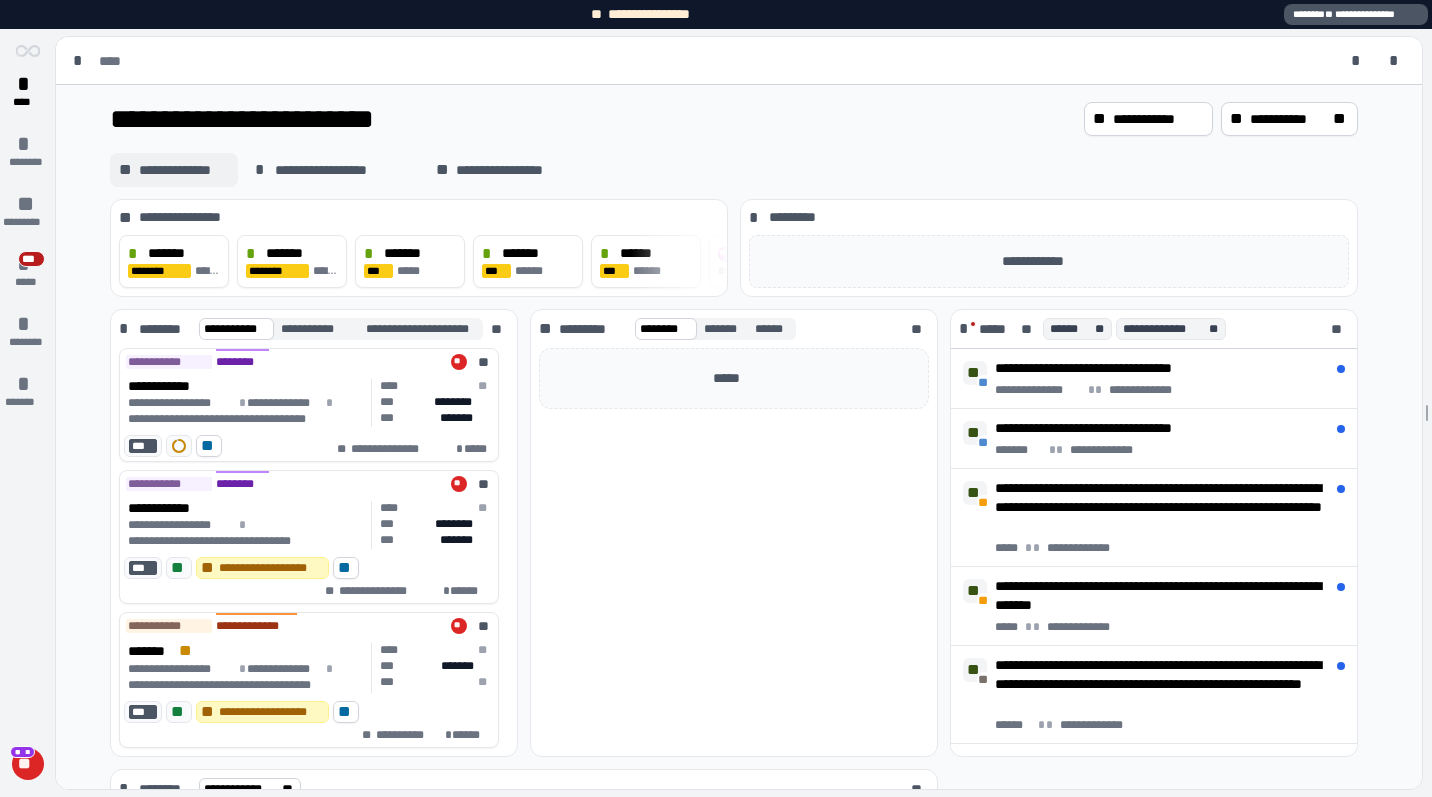 click on "**********" at bounding box center (184, 170) 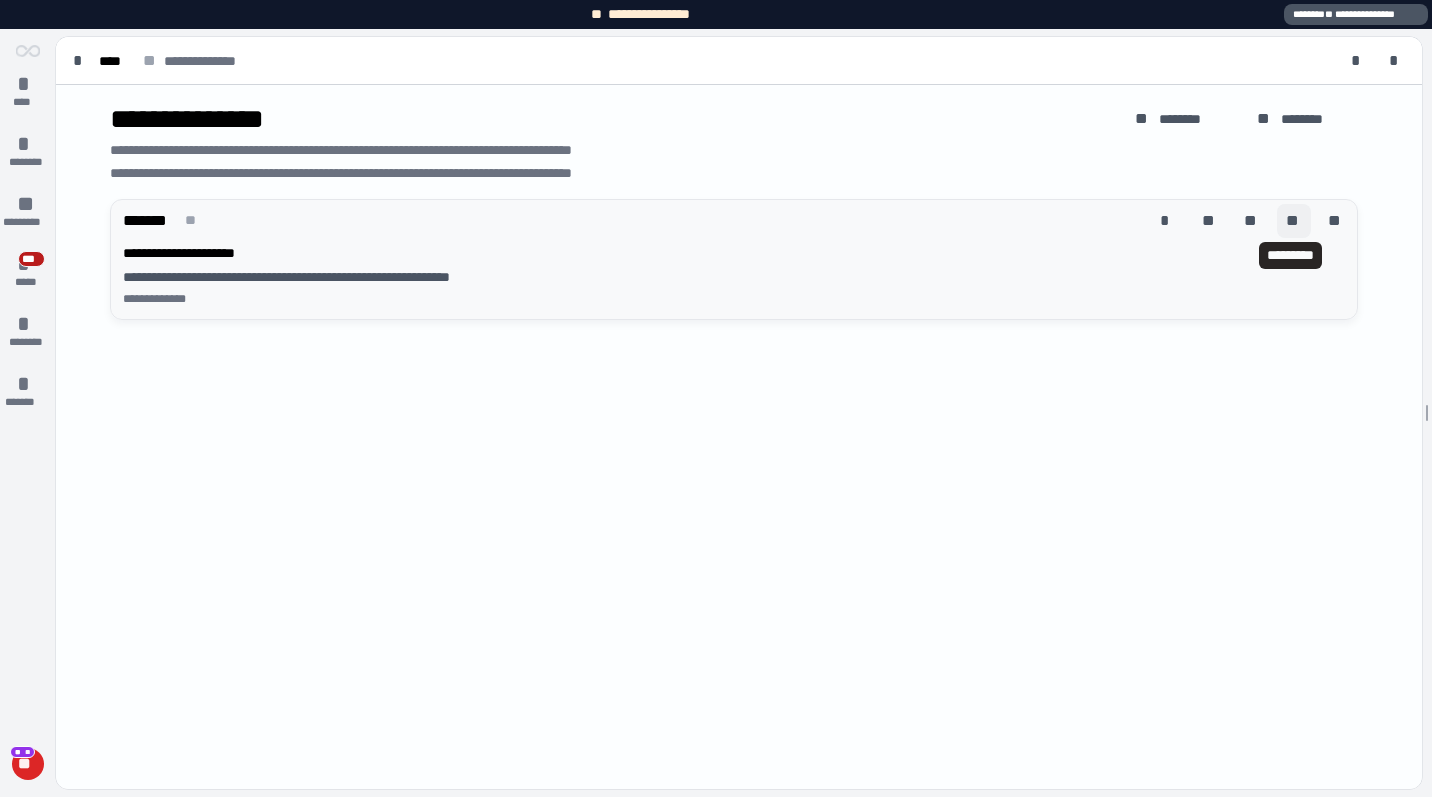 click on "**" at bounding box center [1294, 221] 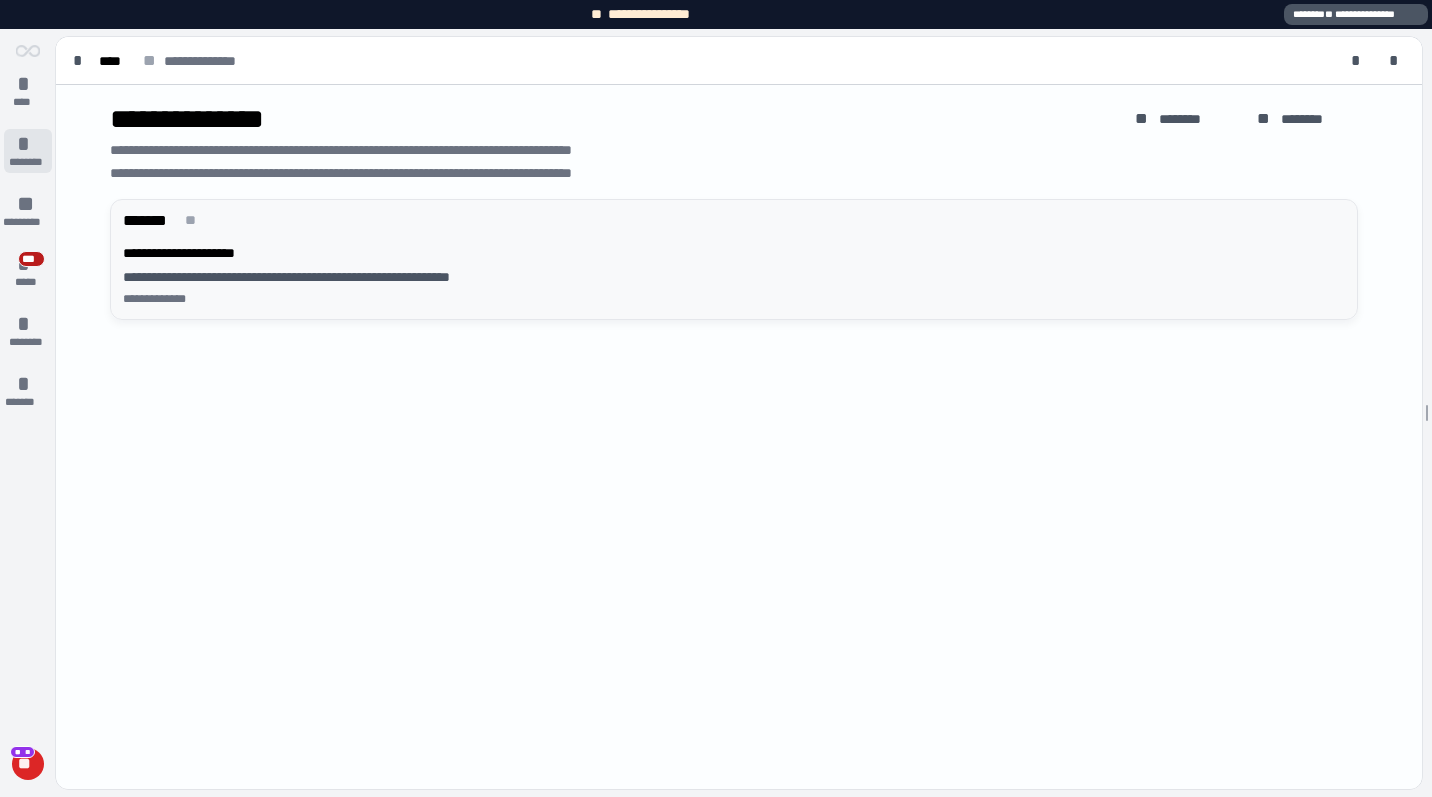 click on "*" at bounding box center (28, 144) 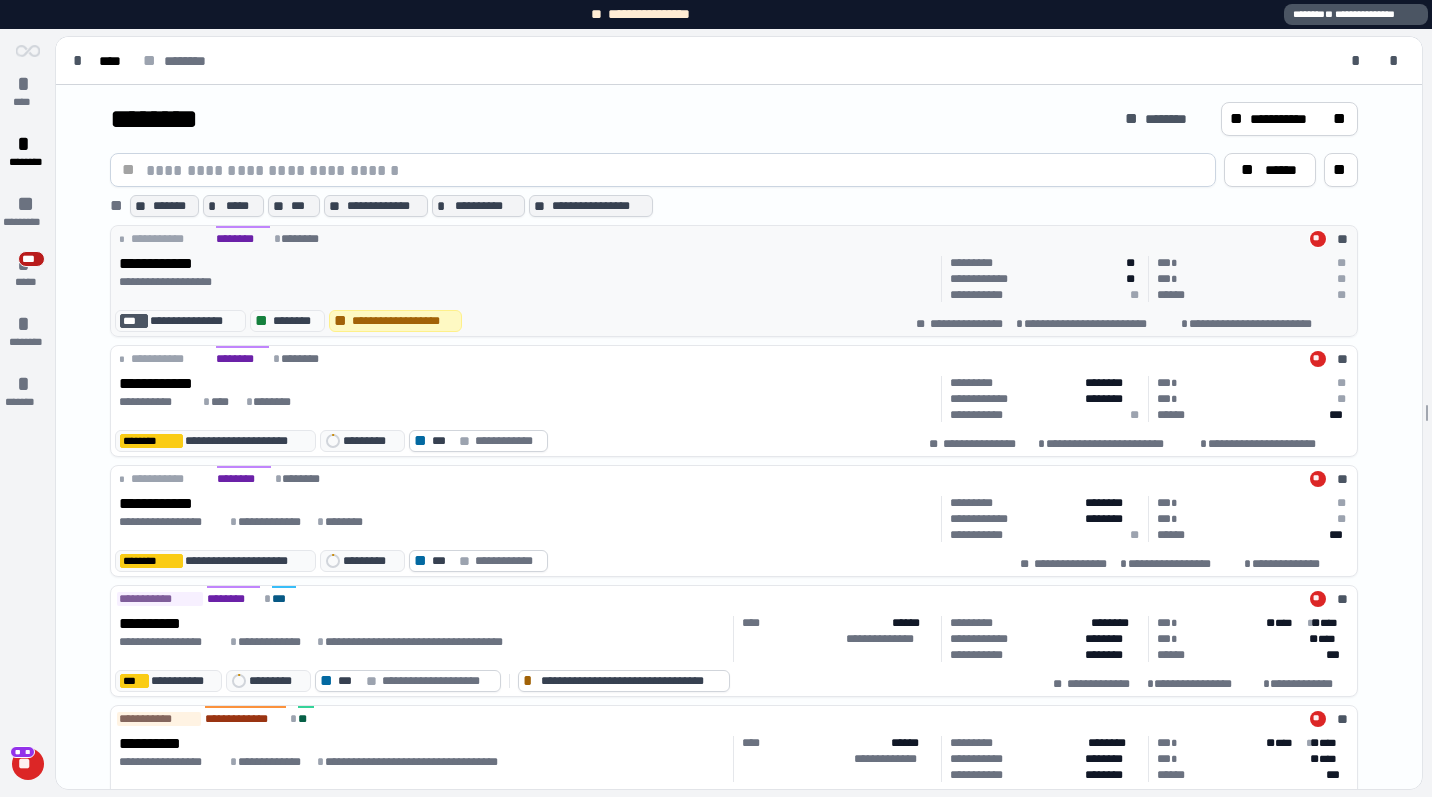 click on "**********" at bounding box center (526, 264) 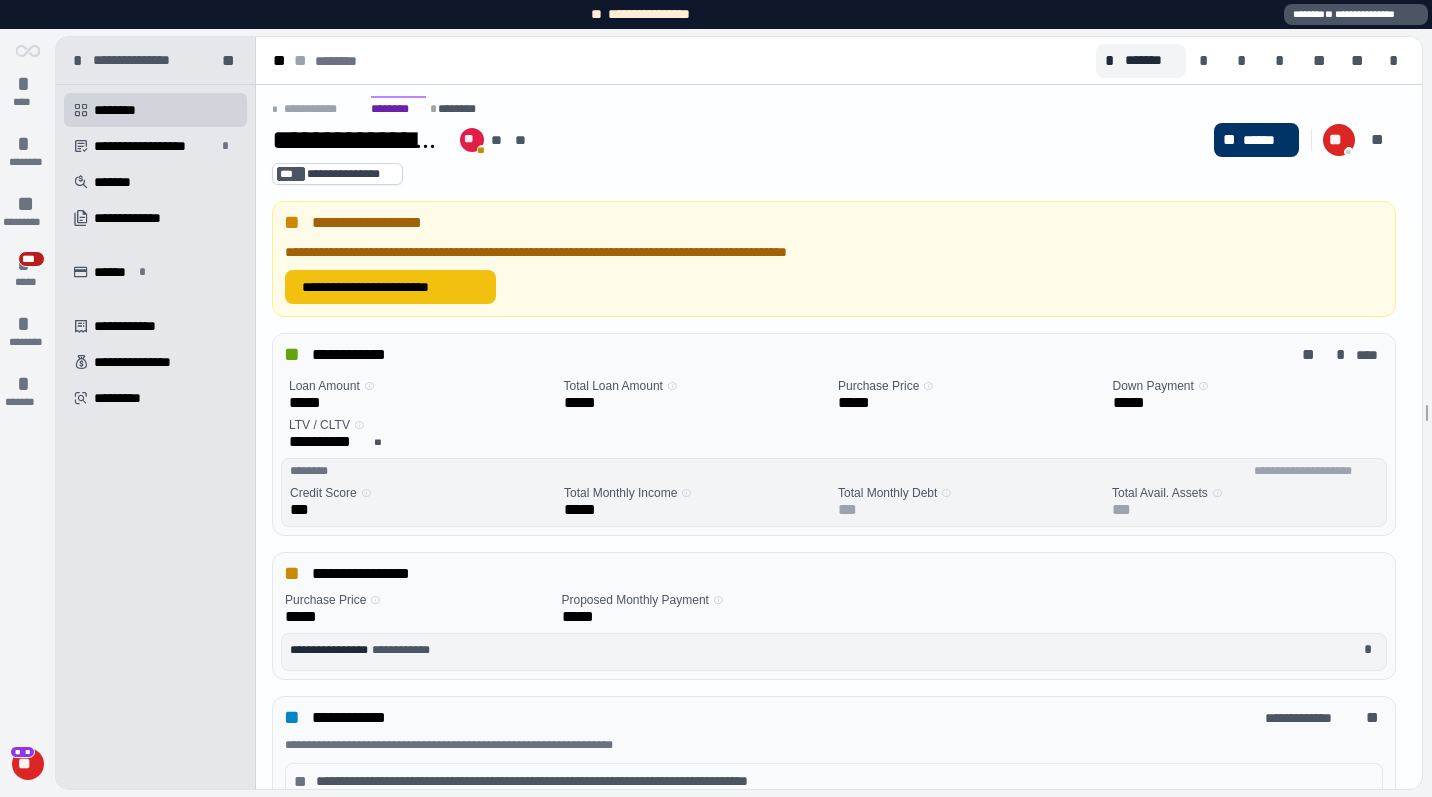 click on "**********" at bounding box center [390, 287] 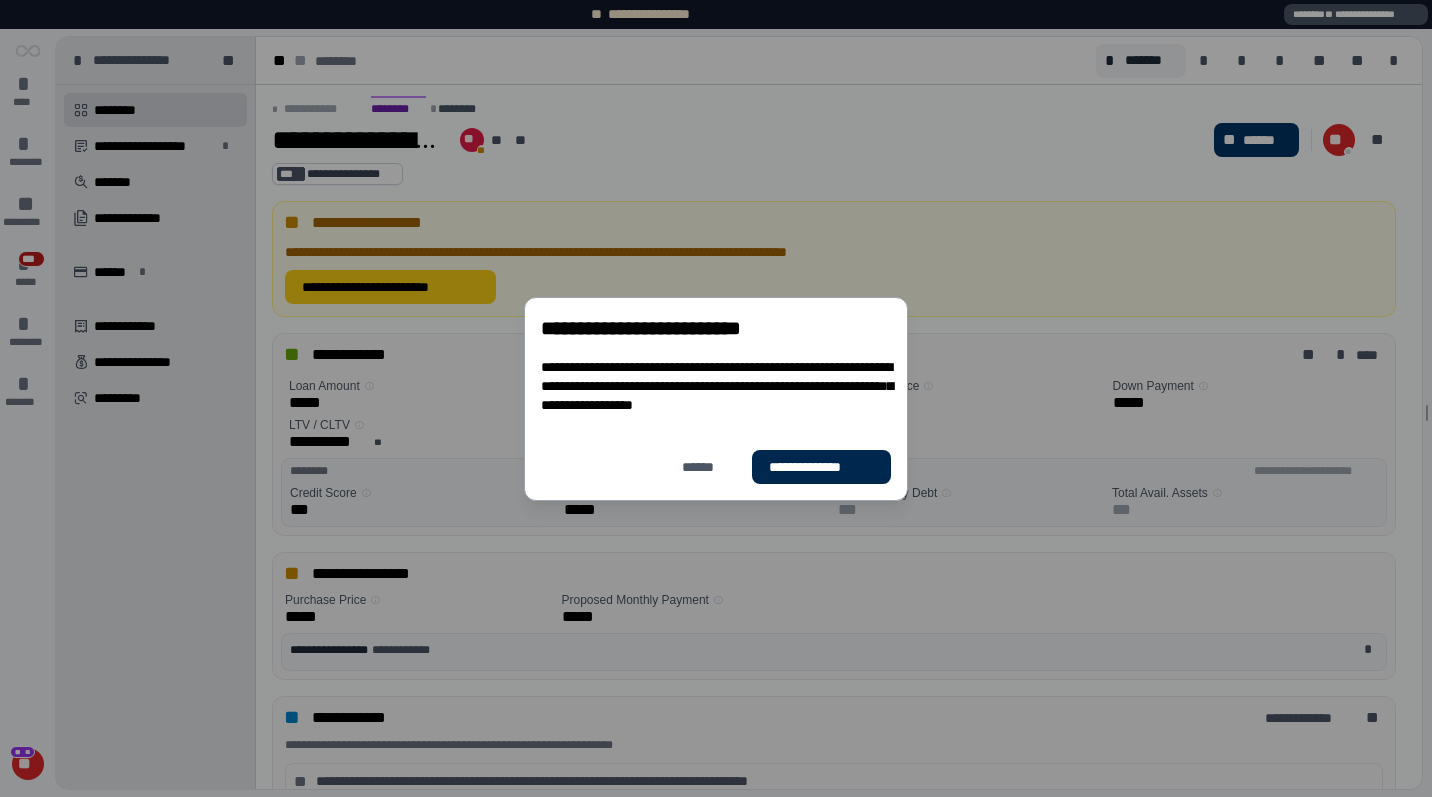 click on "**********" at bounding box center (821, 467) 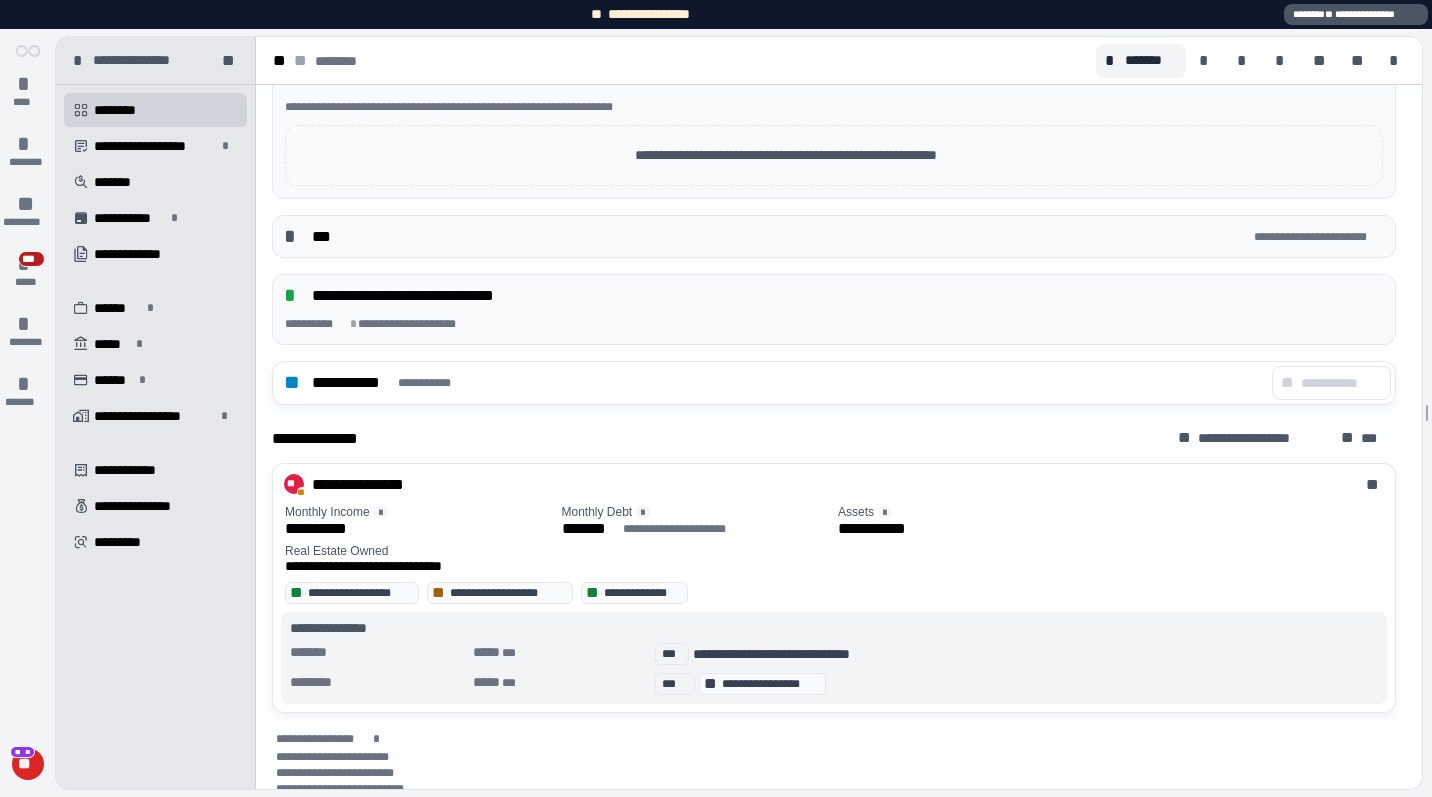 scroll, scrollTop: 566, scrollLeft: 0, axis: vertical 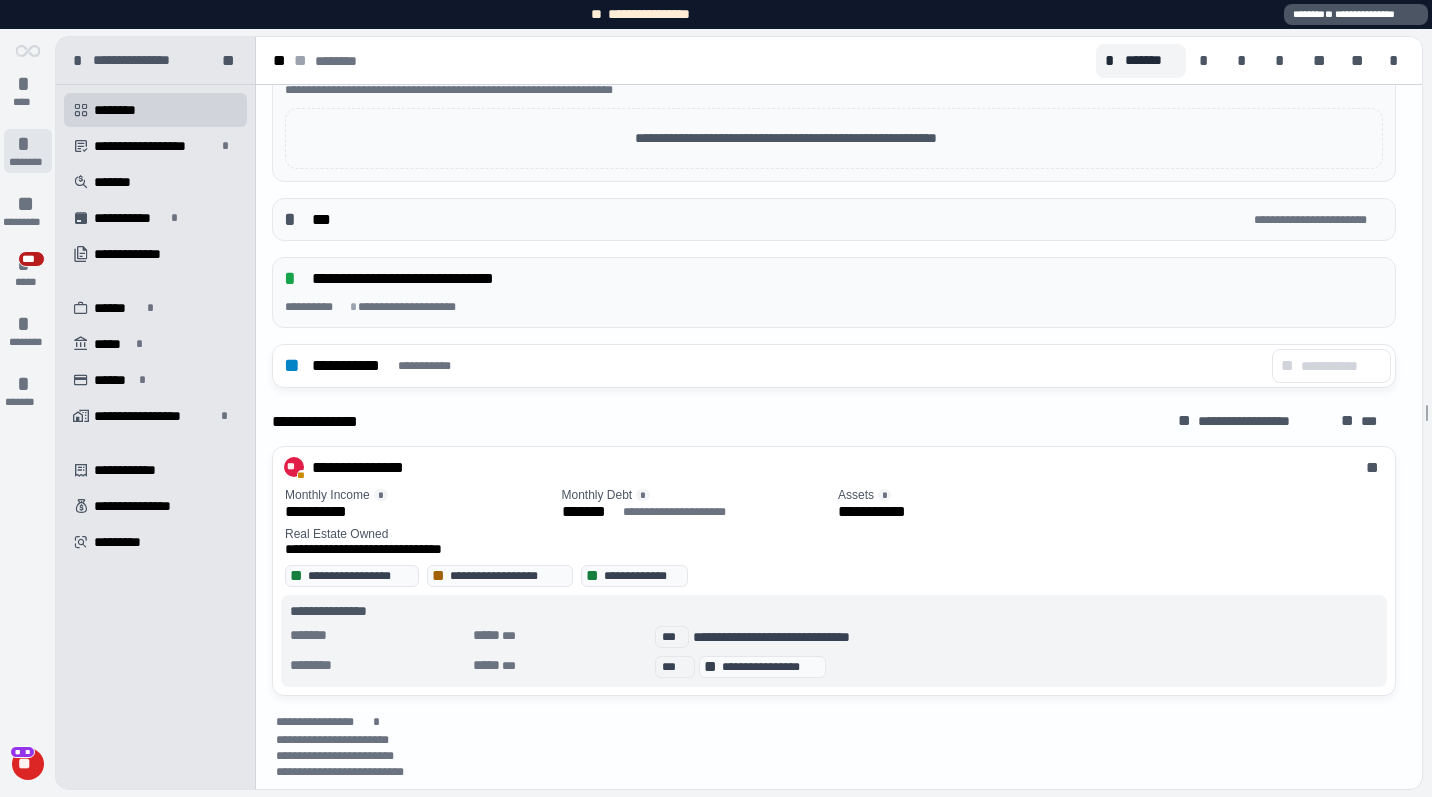 click on "********" at bounding box center [28, 162] 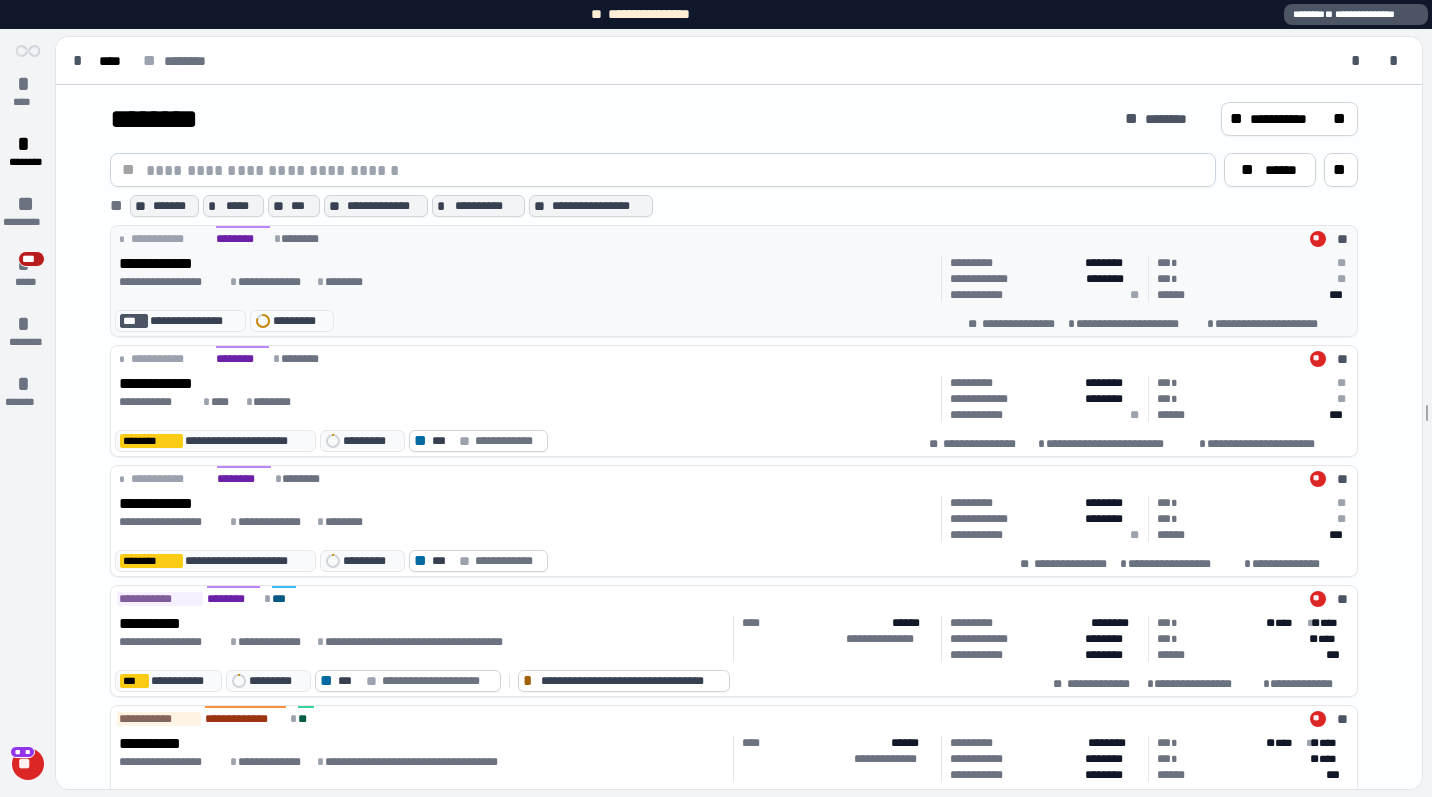 click on "**********" at bounding box center (526, 282) 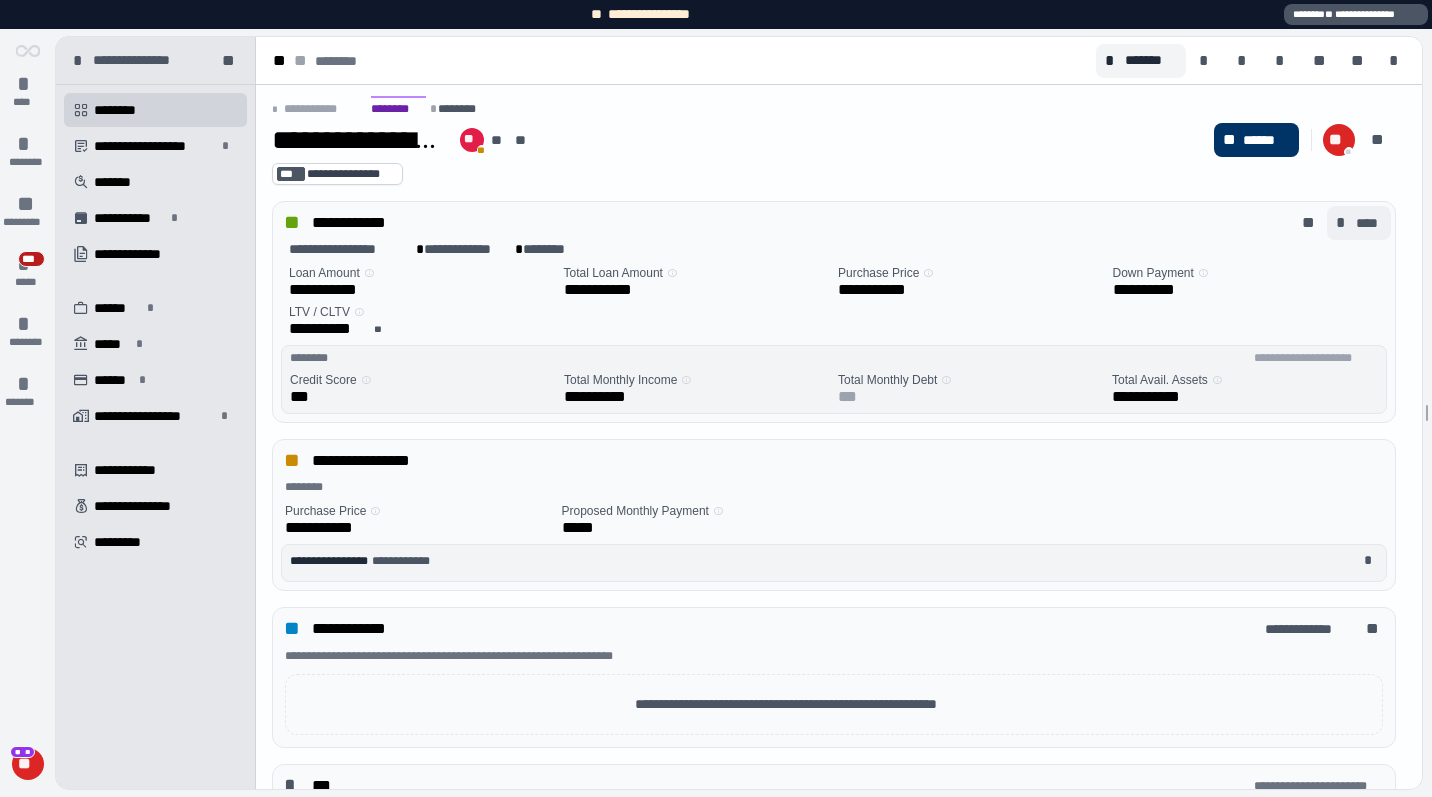 click on "****" at bounding box center (1369, 223) 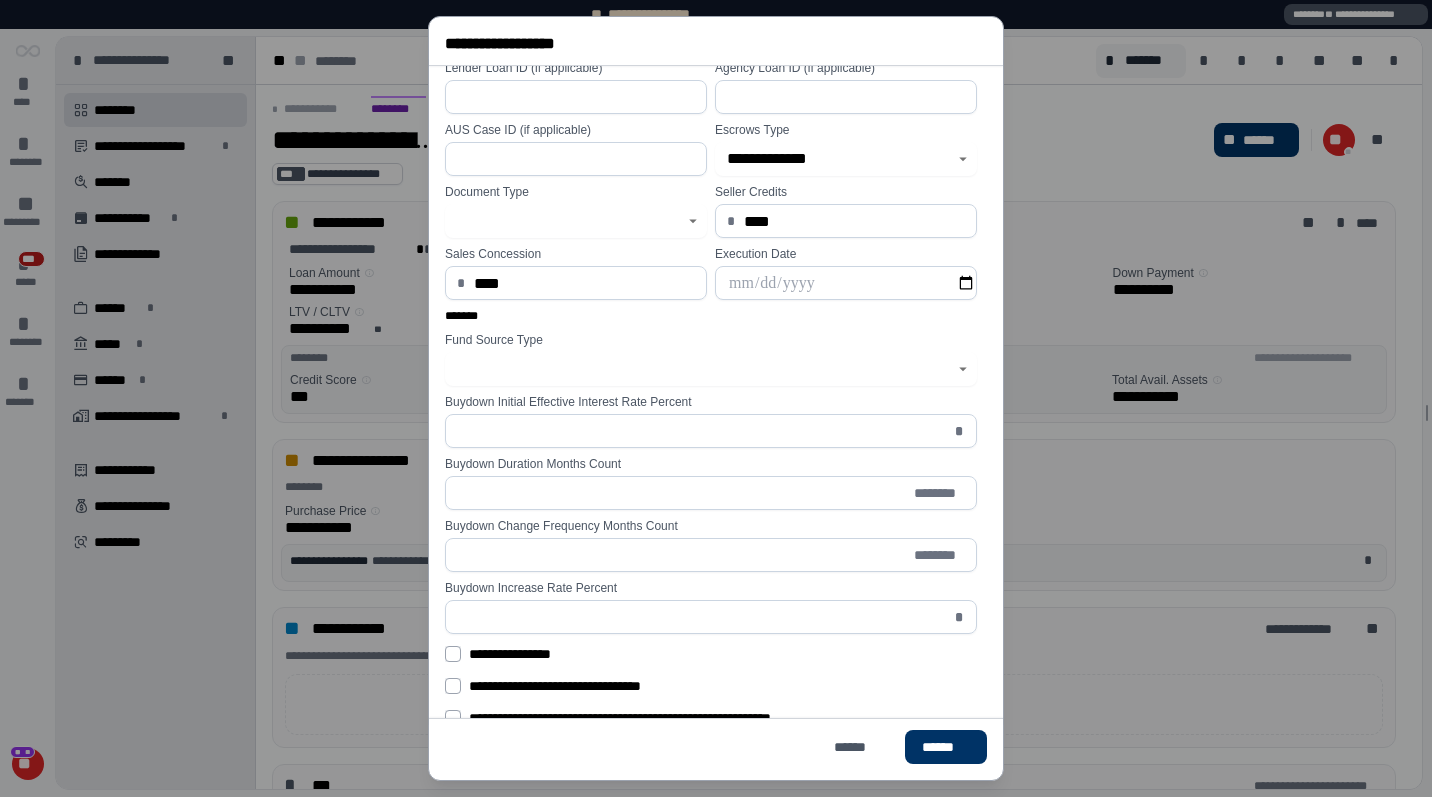 scroll, scrollTop: 399, scrollLeft: 0, axis: vertical 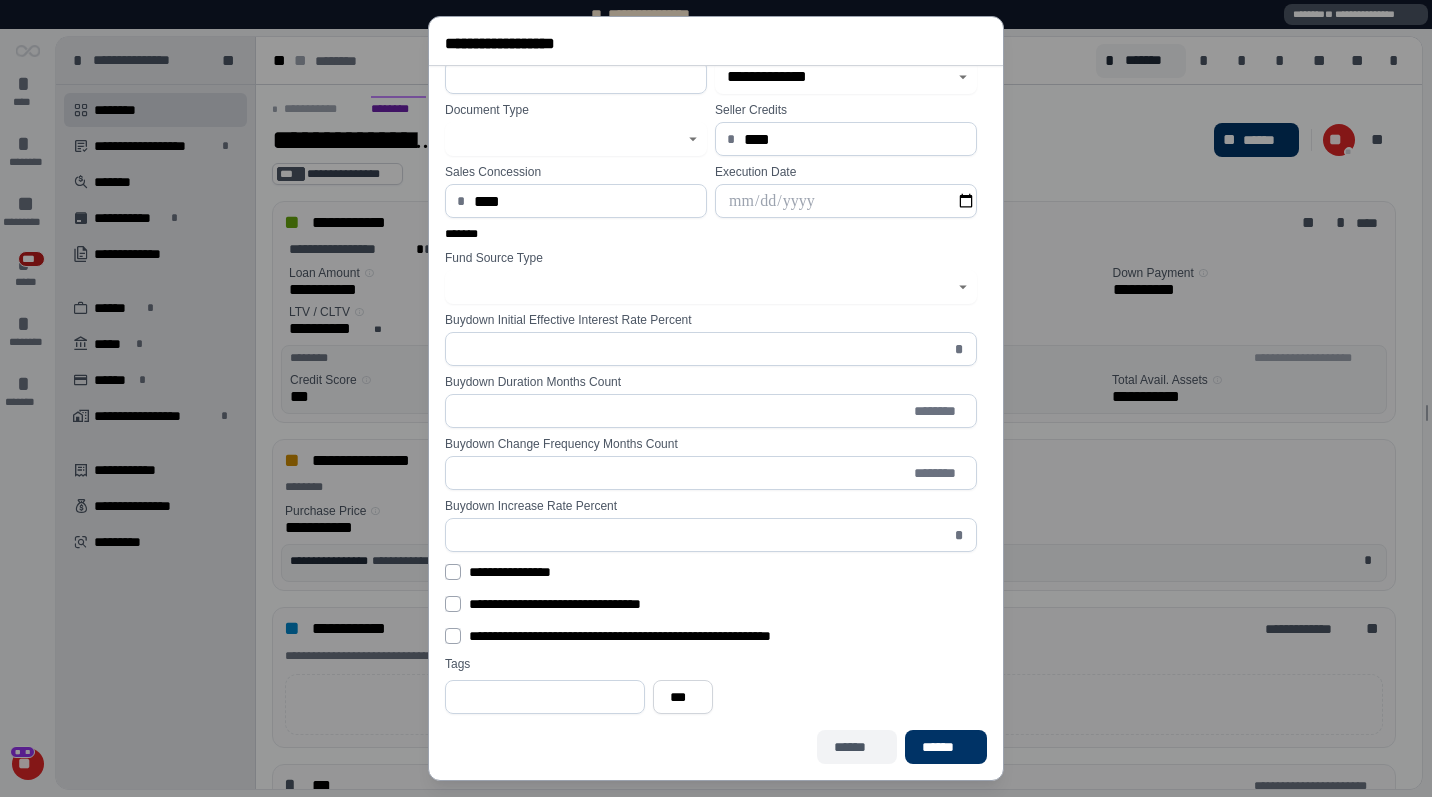 click on "******" at bounding box center [856, 747] 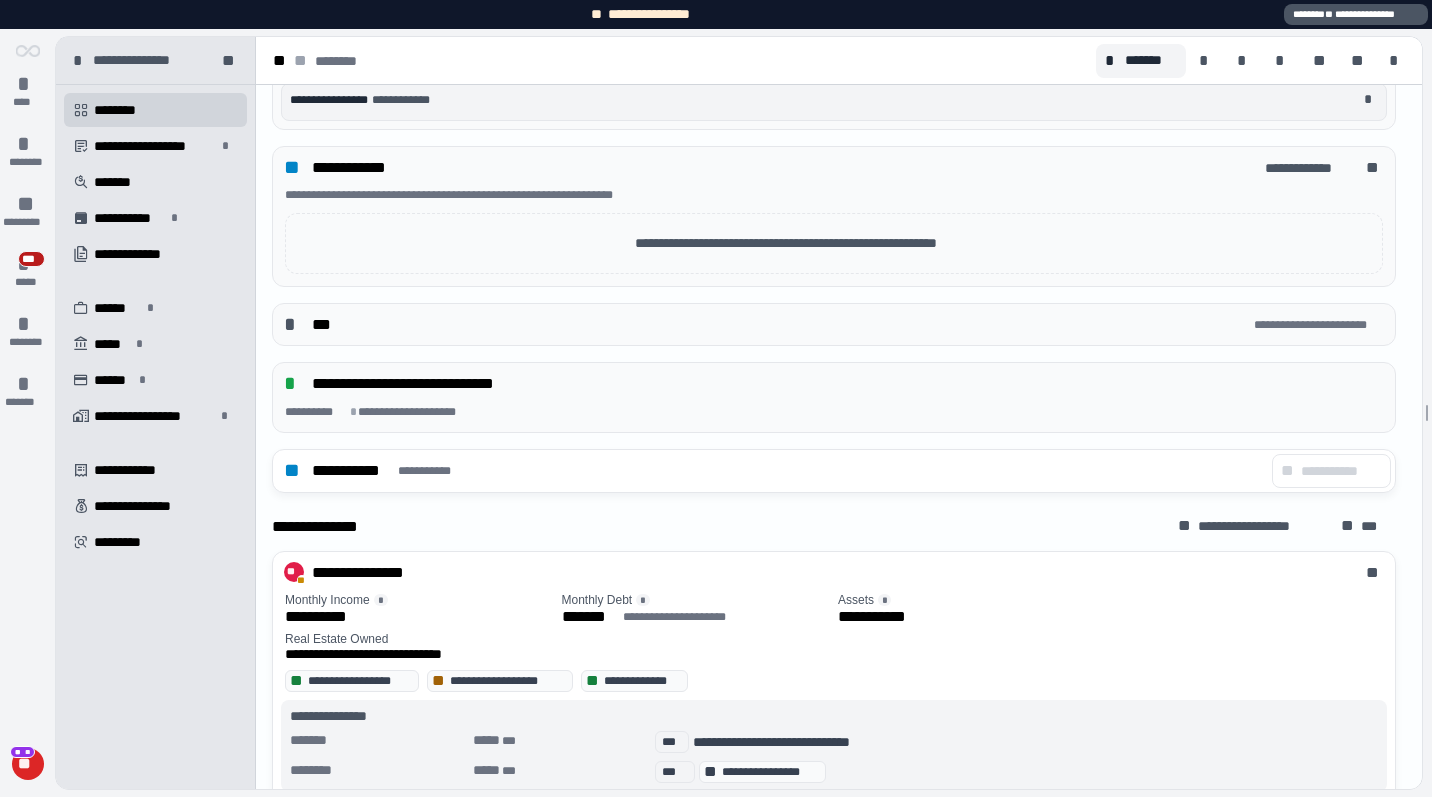 scroll, scrollTop: 573, scrollLeft: 0, axis: vertical 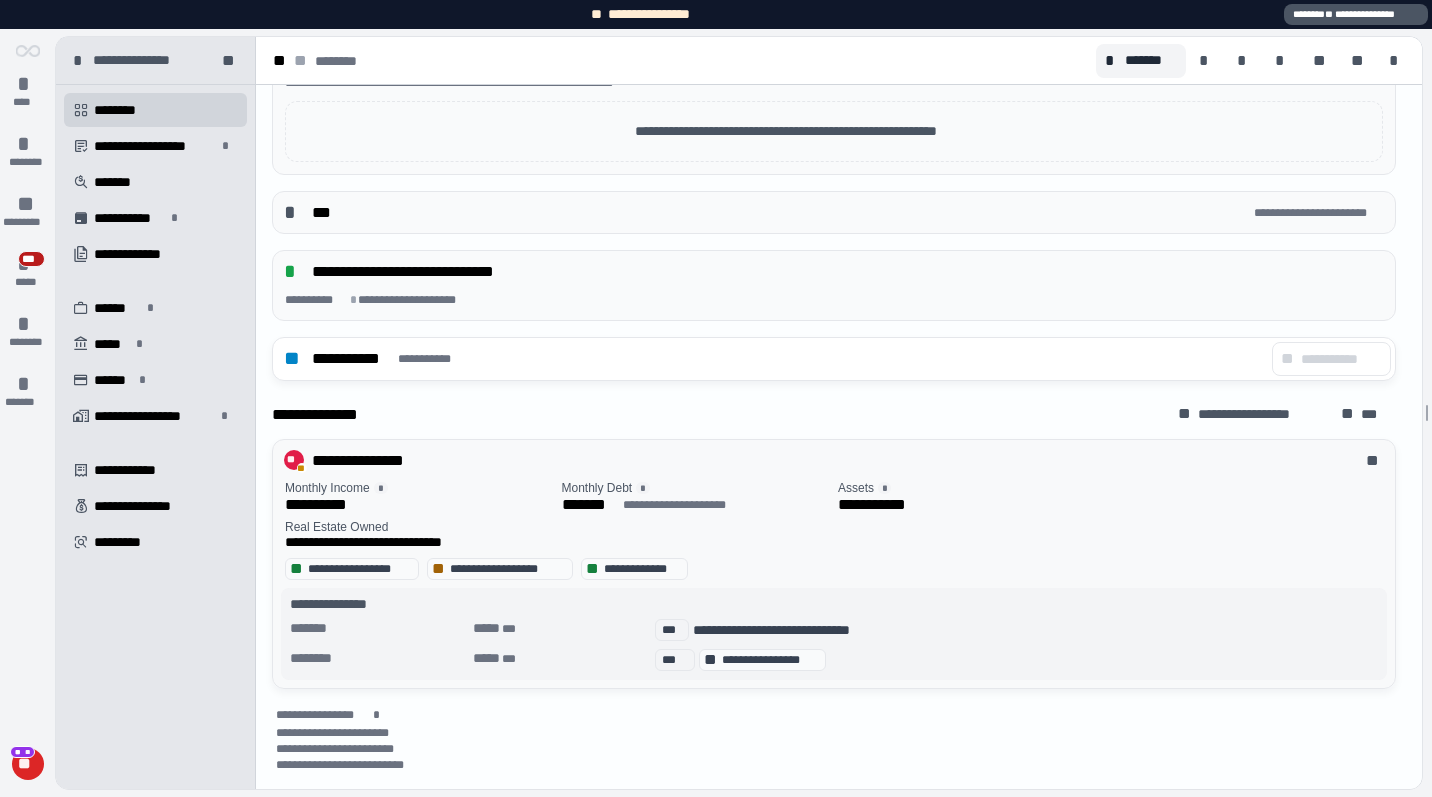 click on "**********" at bounding box center [1110, 504] 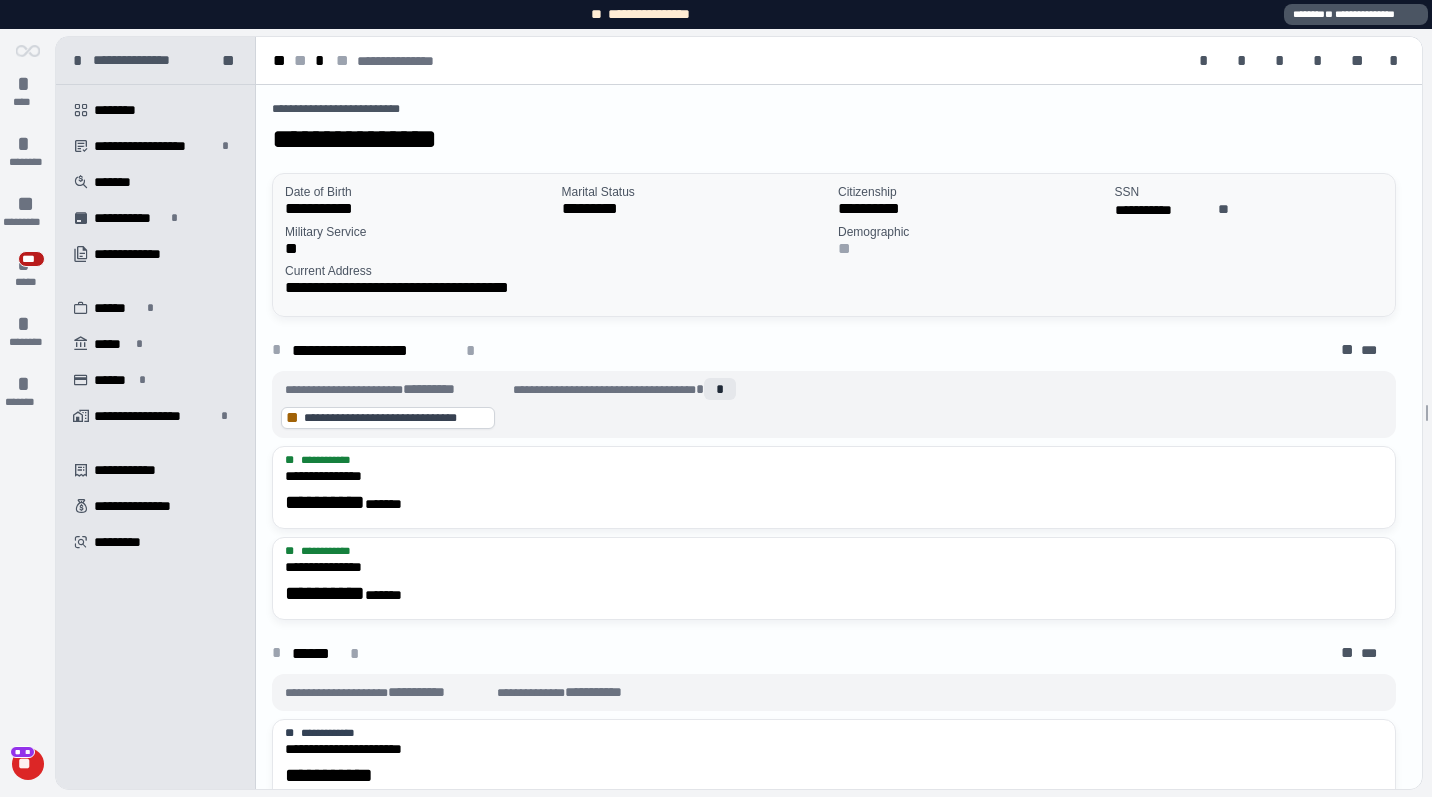 click on "**********" at bounding box center [838, 241] 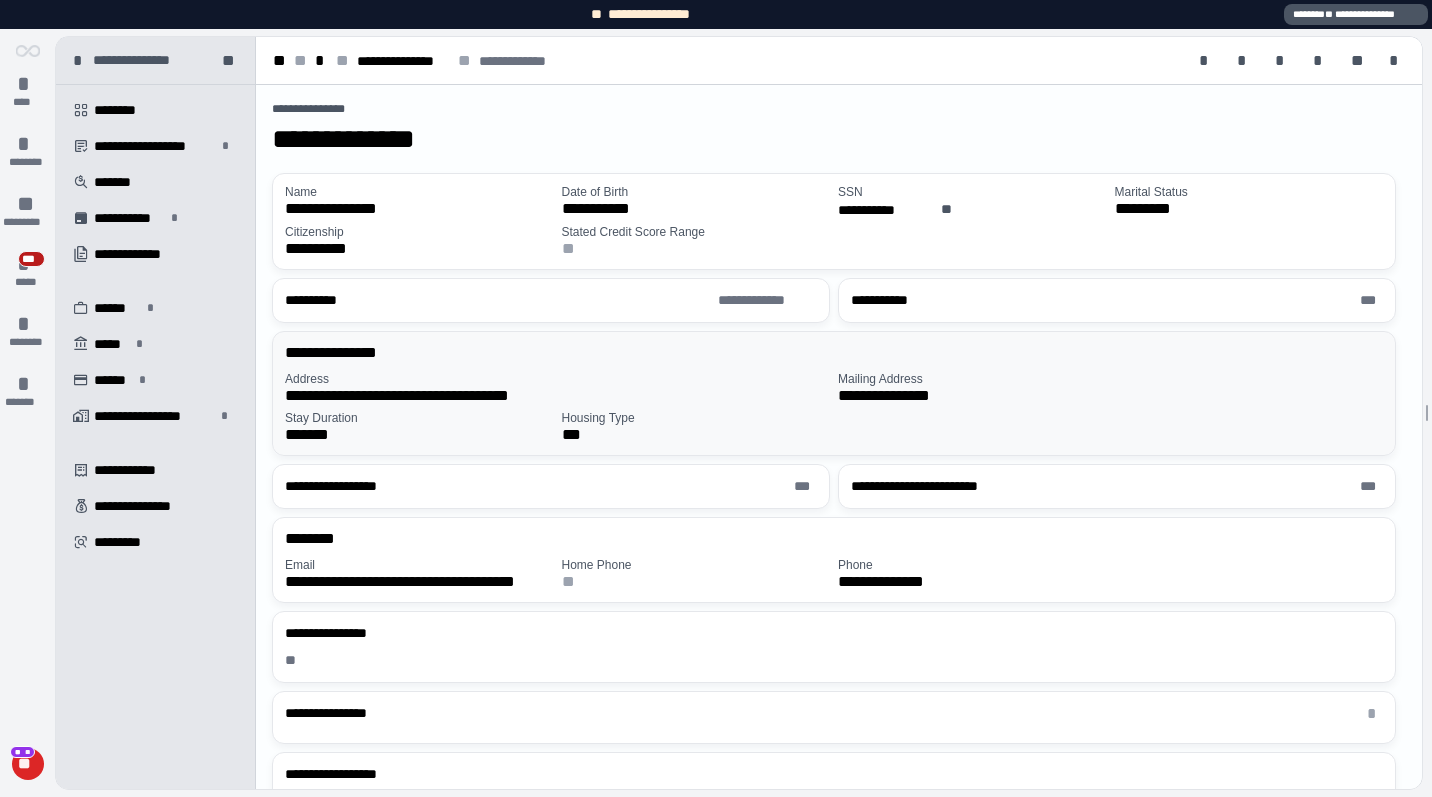 click on "**********" at bounding box center [1110, 395] 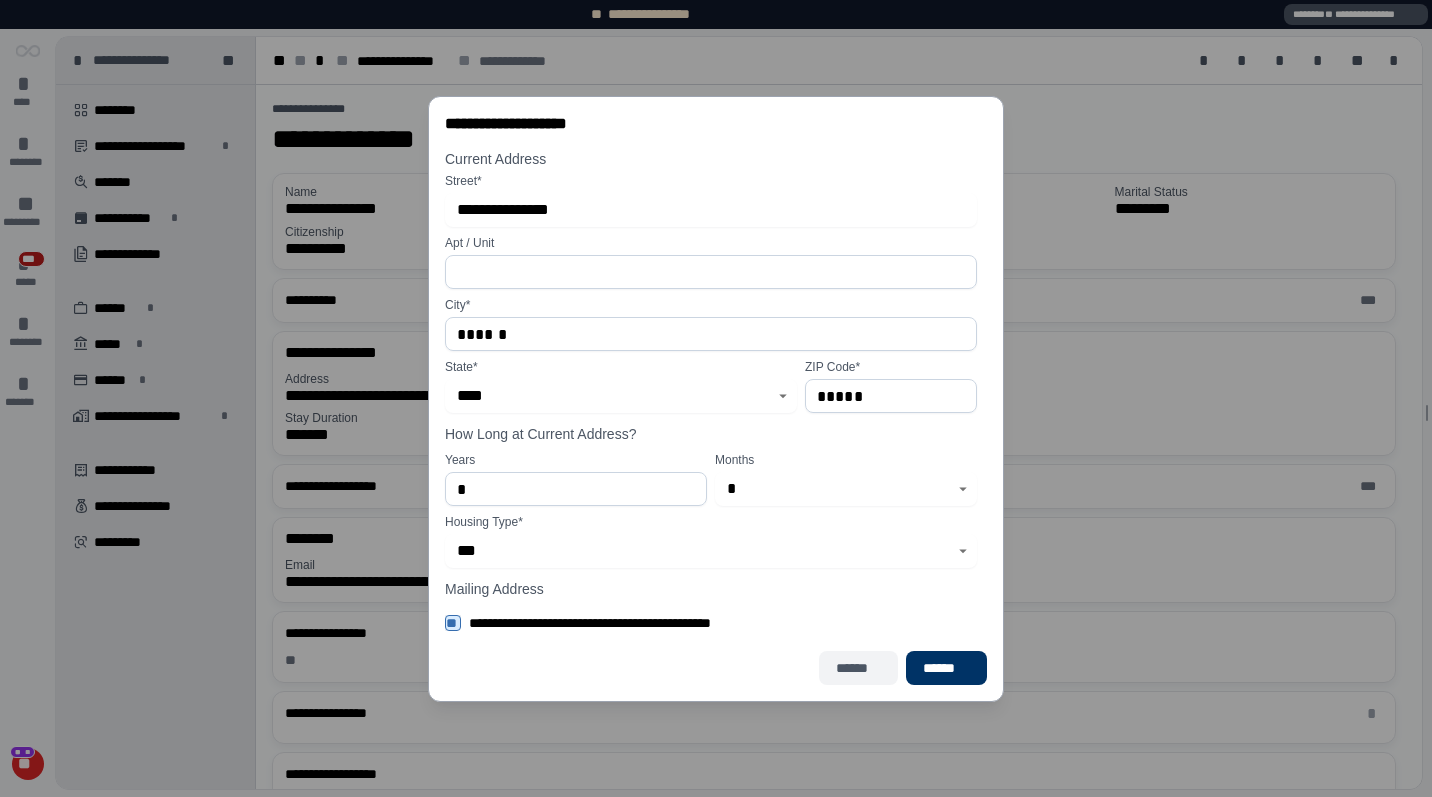 click on "******" at bounding box center [858, 667] 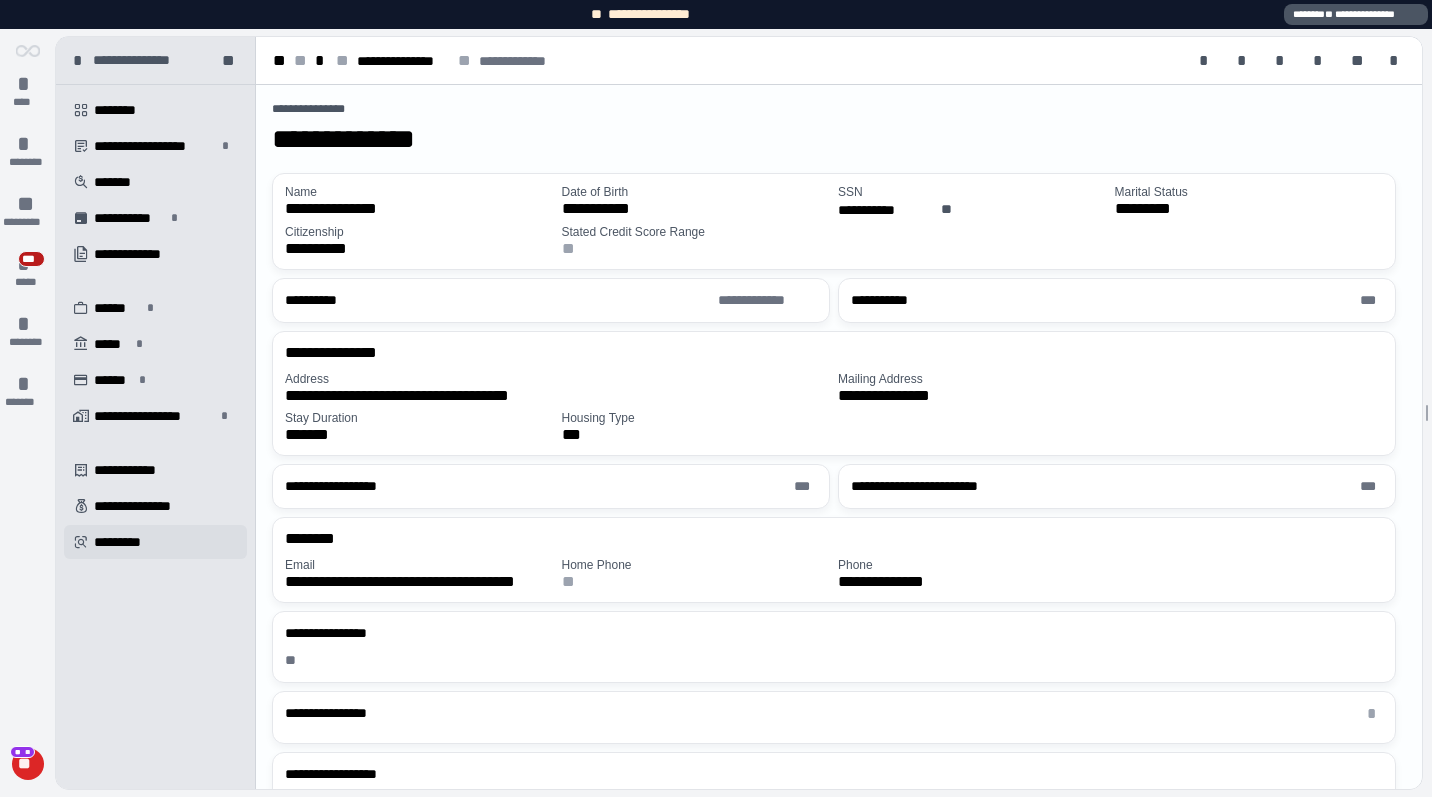 click on "*********" at bounding box center (124, 542) 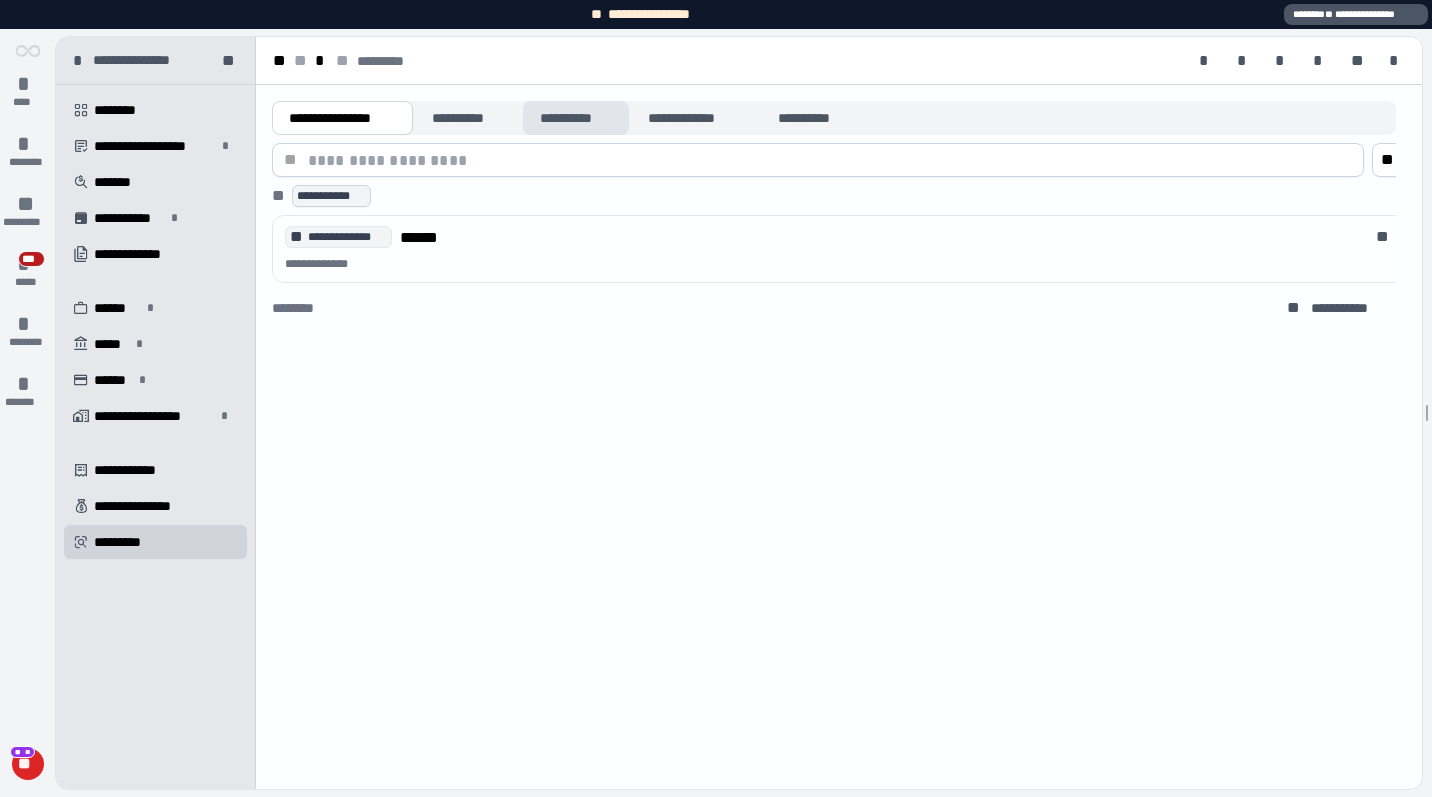 click on "**********" at bounding box center (576, 118) 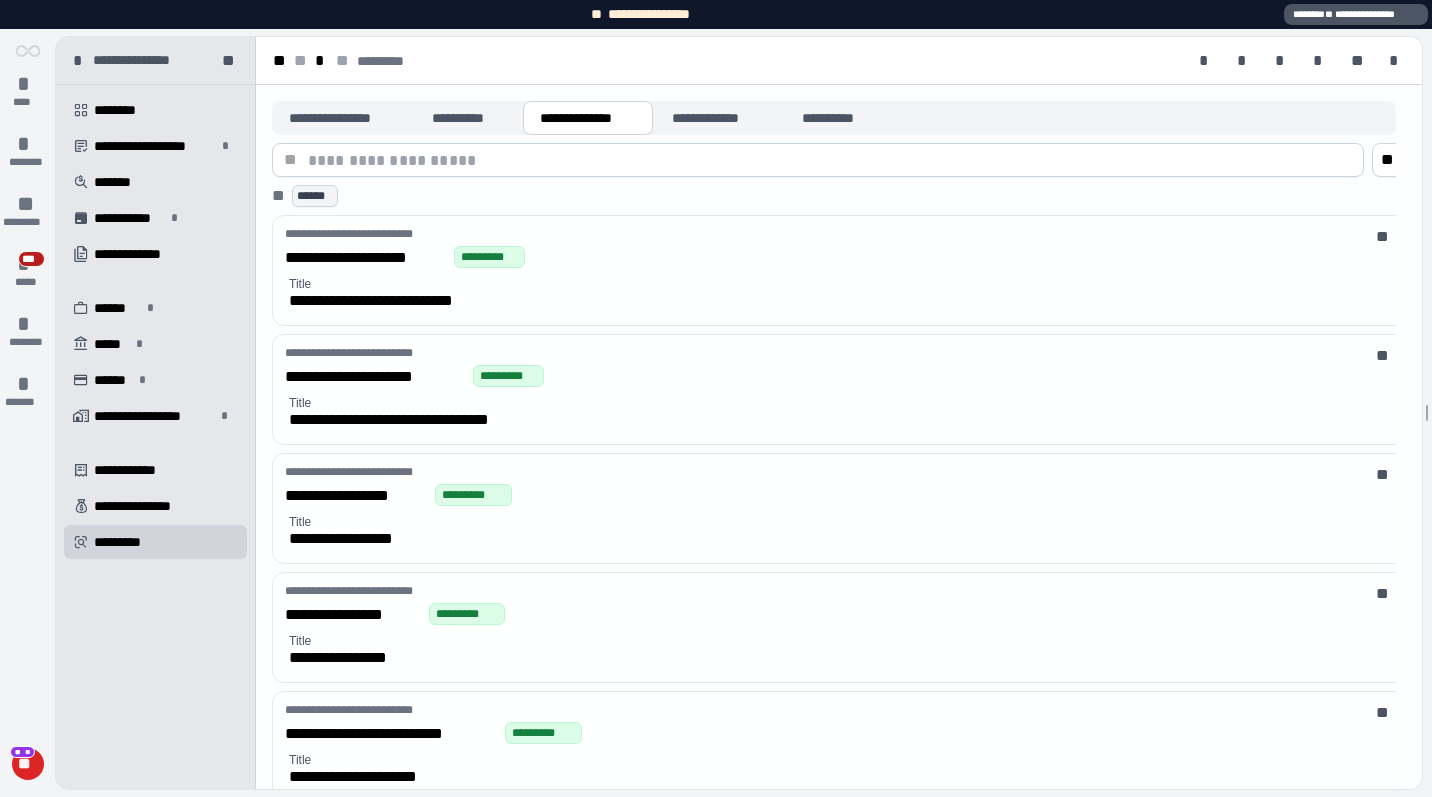 scroll, scrollTop: 428, scrollLeft: 0, axis: vertical 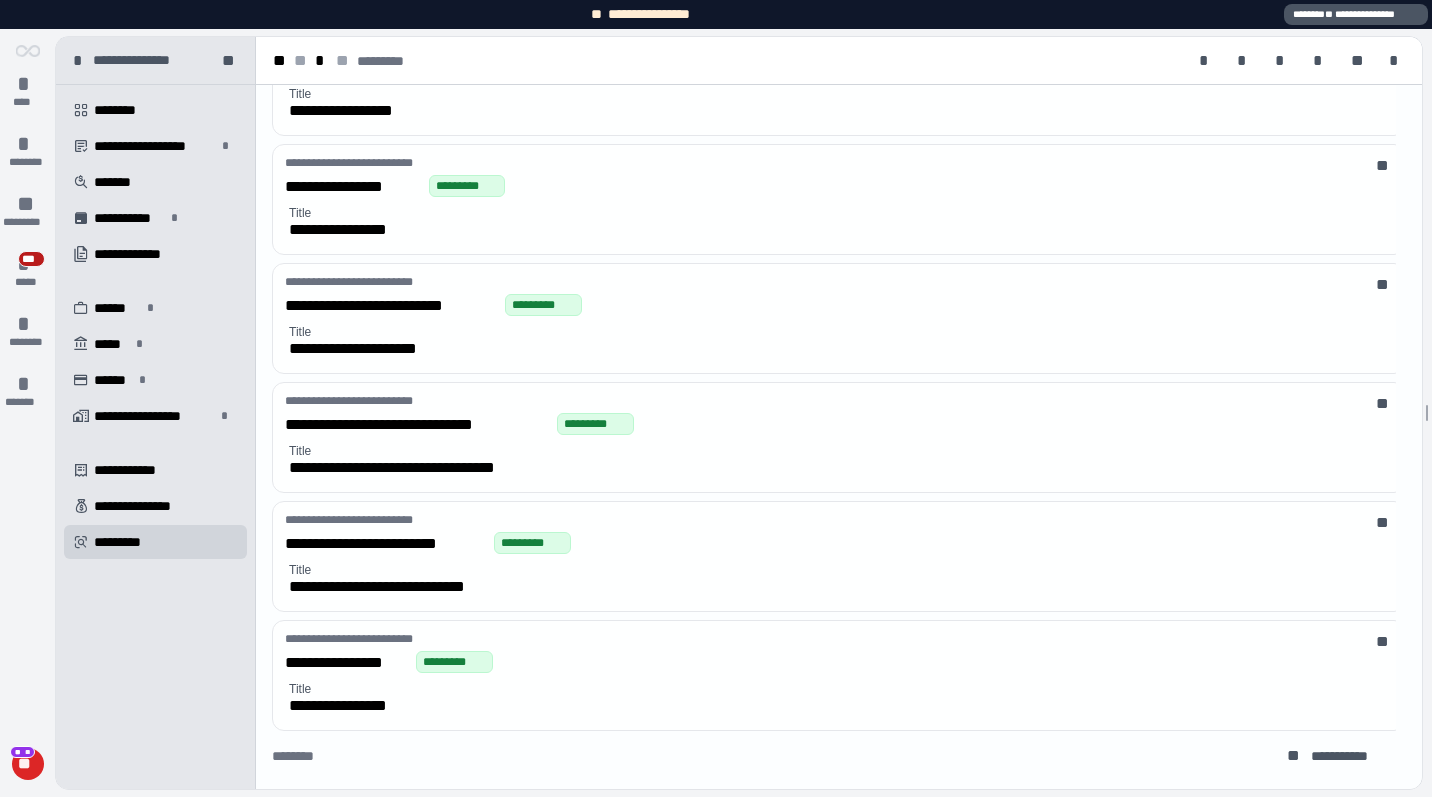 click on "**********" at bounding box center [824, 533] 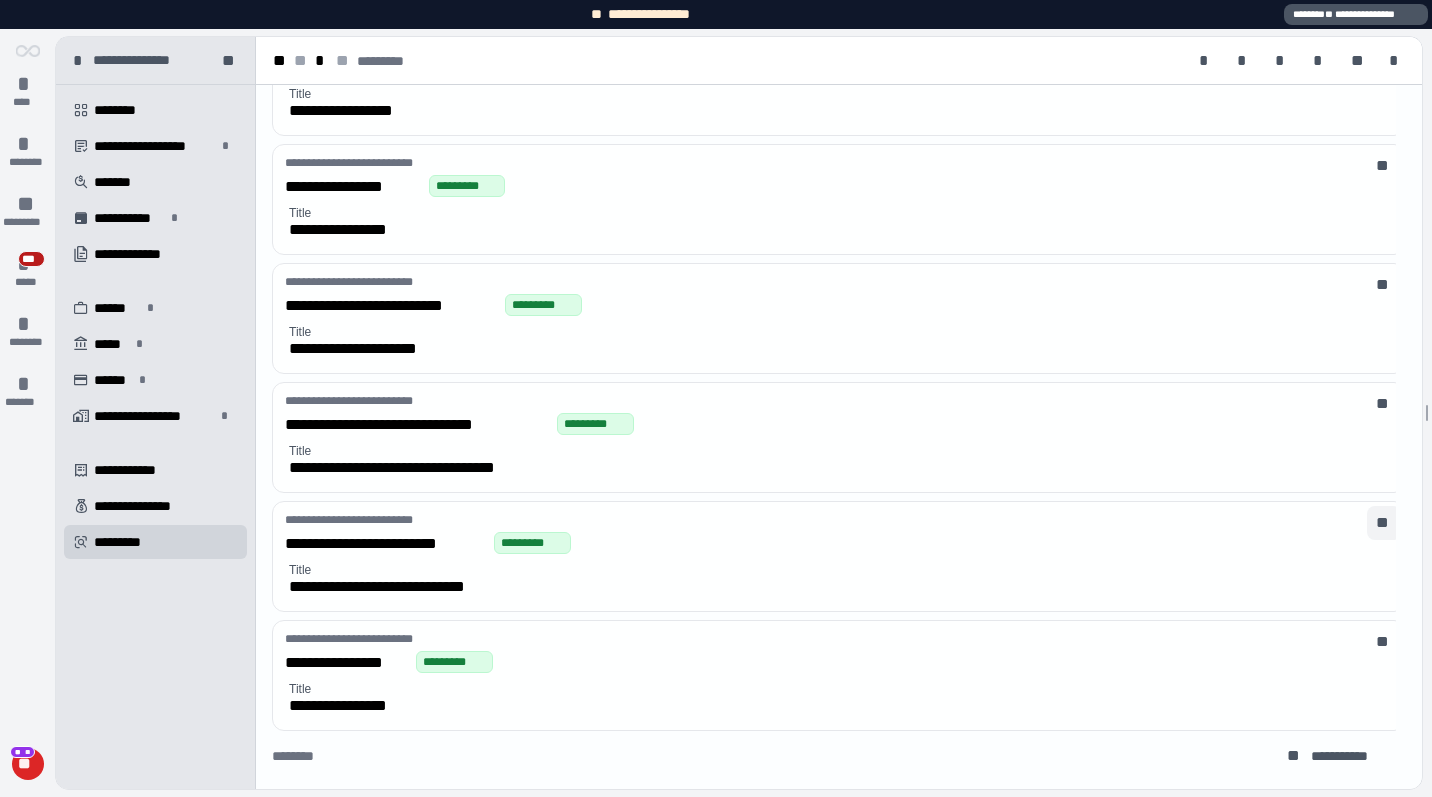 click on "**" at bounding box center [1384, 523] 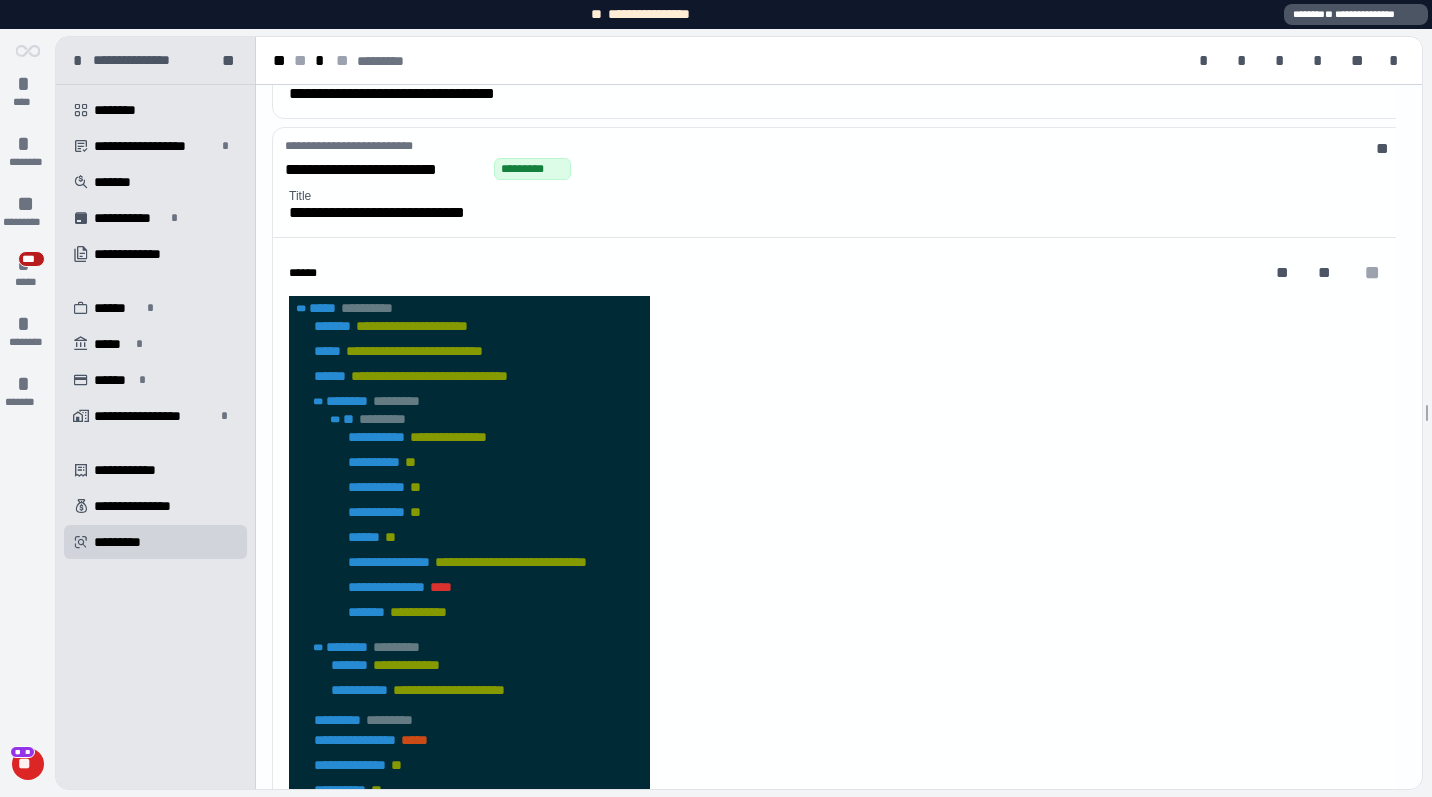 scroll, scrollTop: 828, scrollLeft: 0, axis: vertical 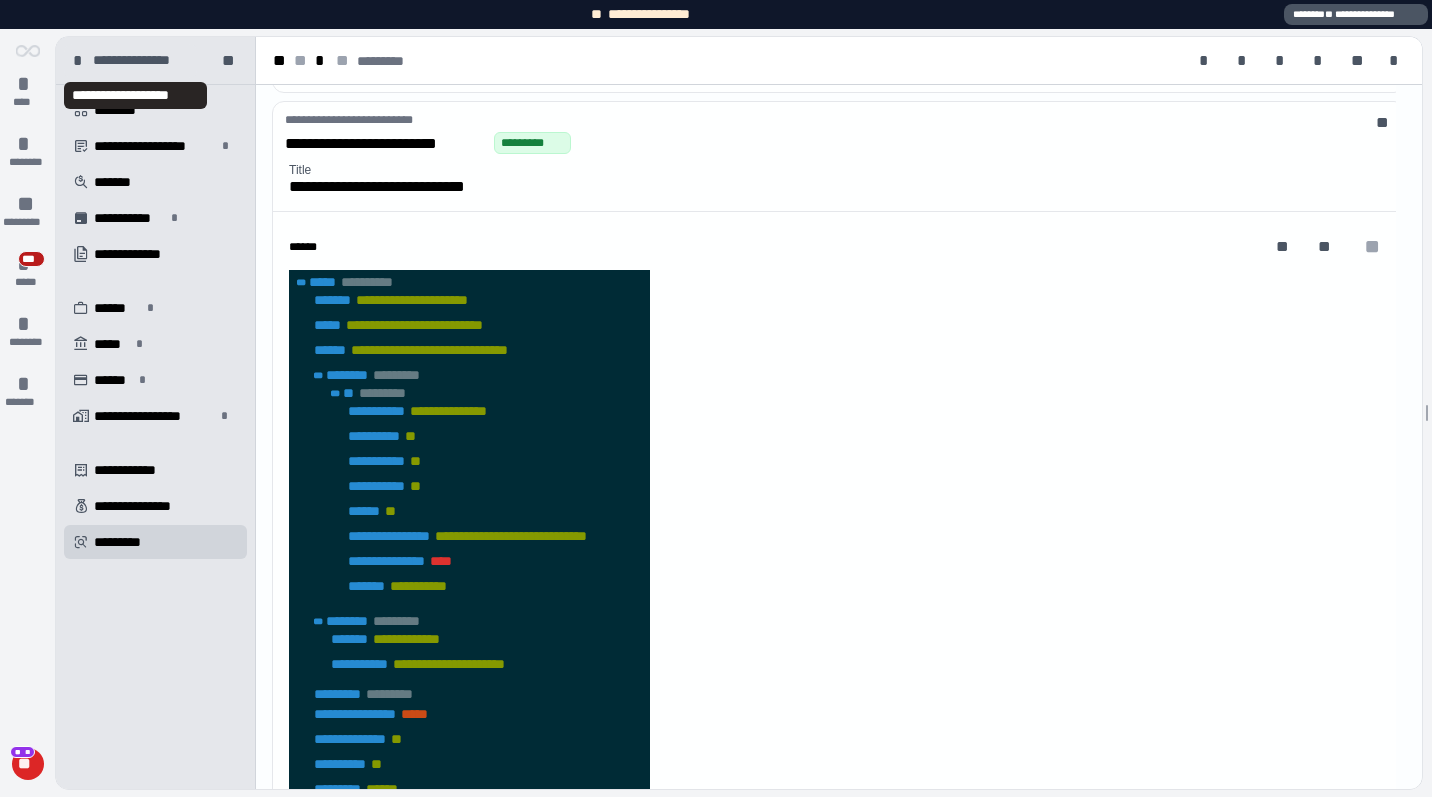 click on "**********" at bounding box center [140, 60] 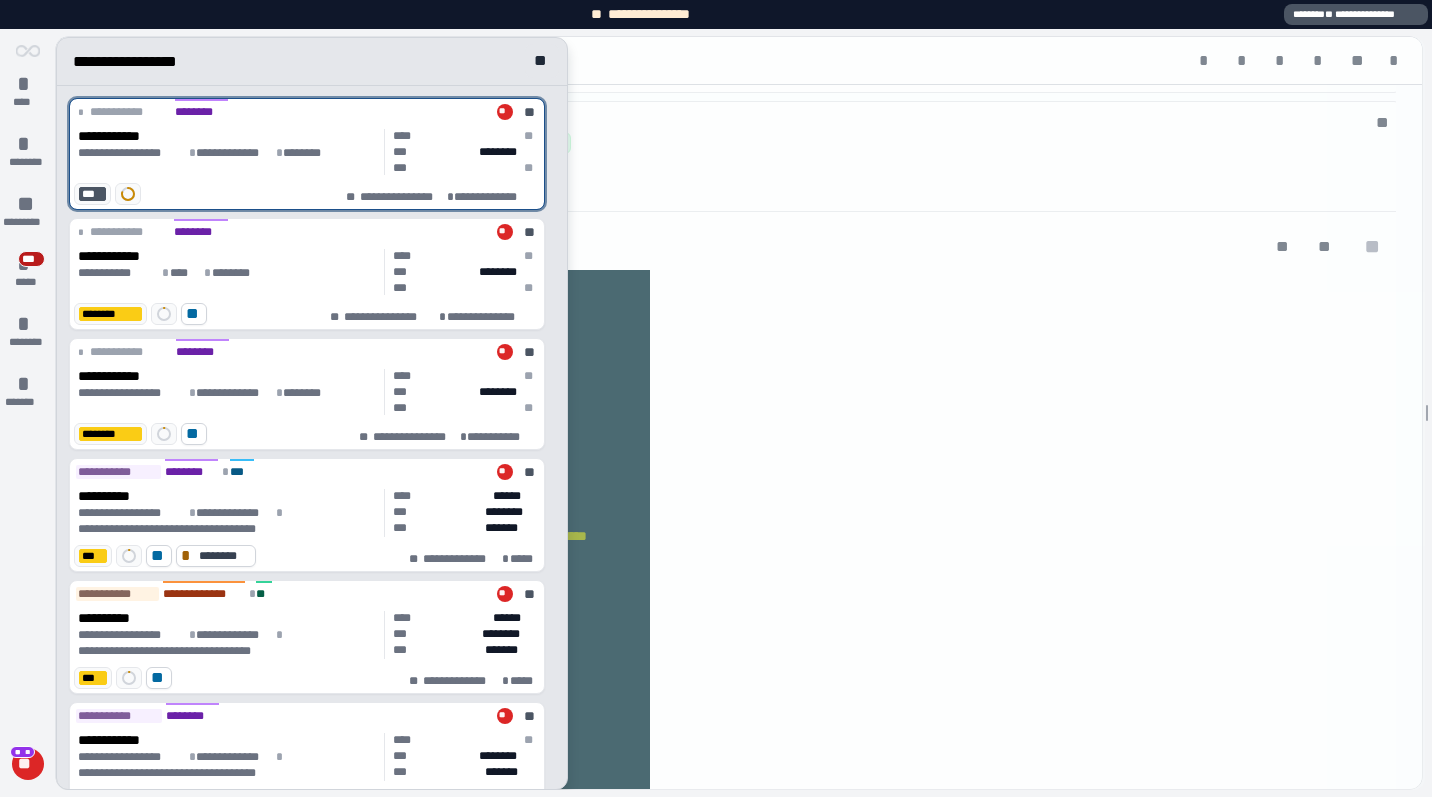 click at bounding box center [740, 413] 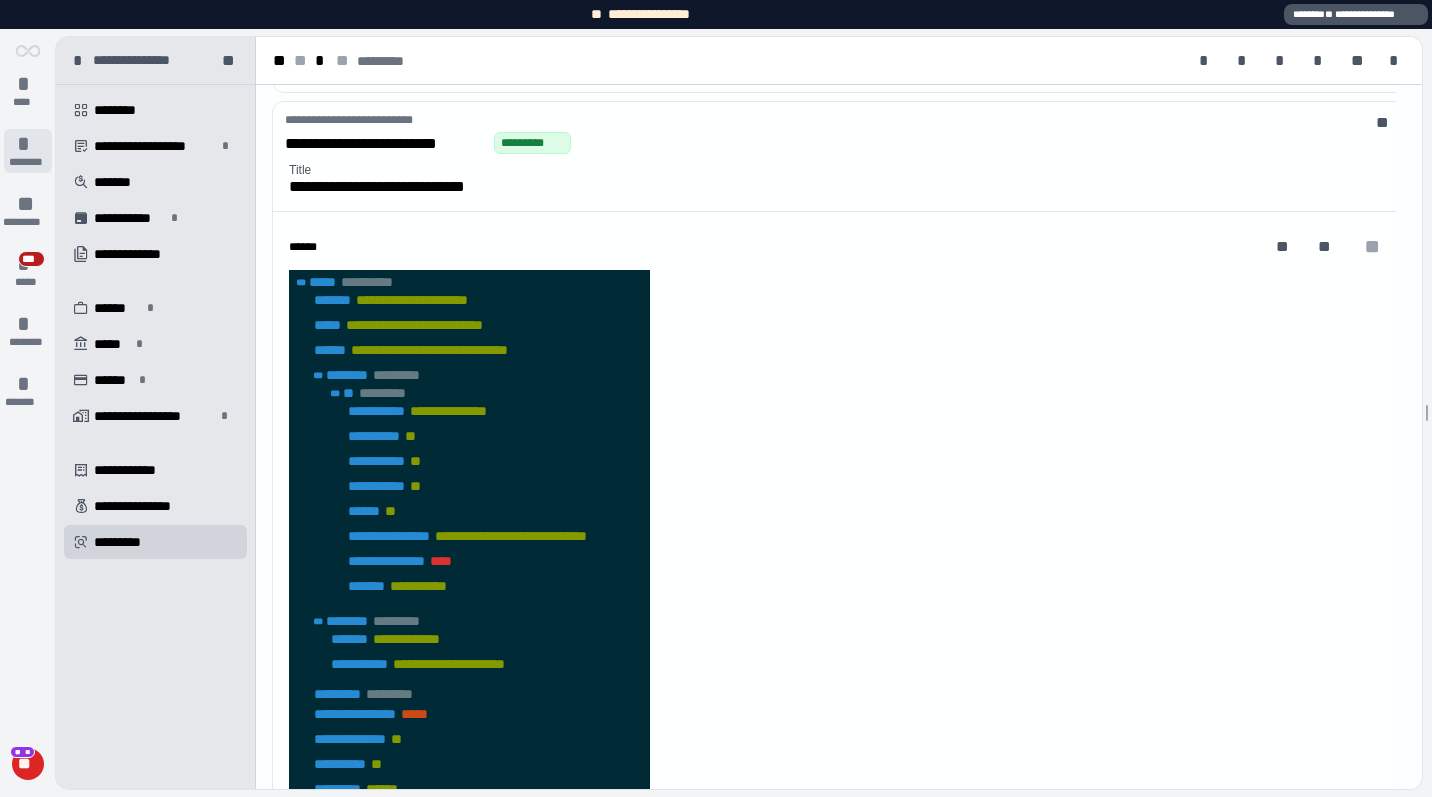 click on "* ********" at bounding box center [28, 151] 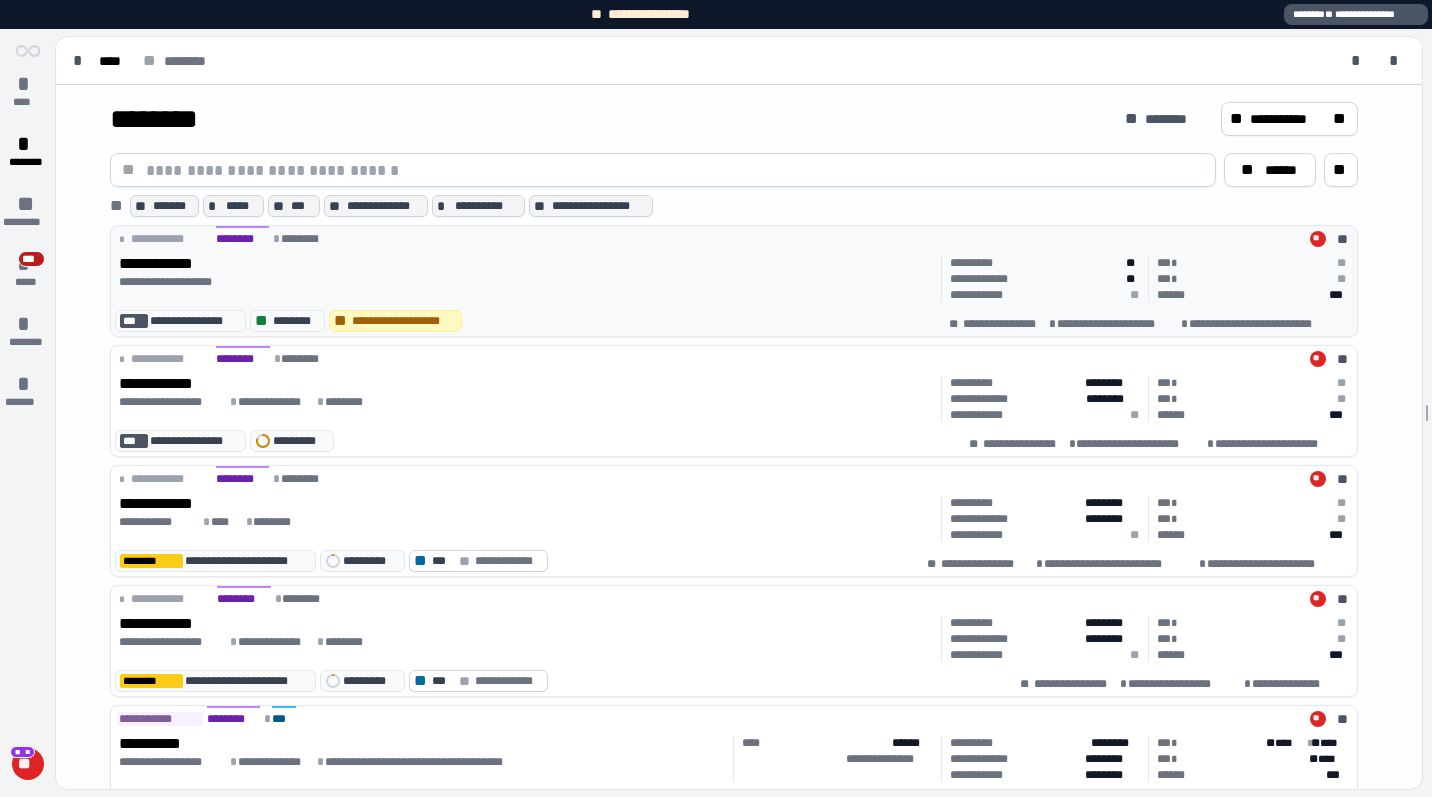 click on "**********" at bounding box center (734, 281) 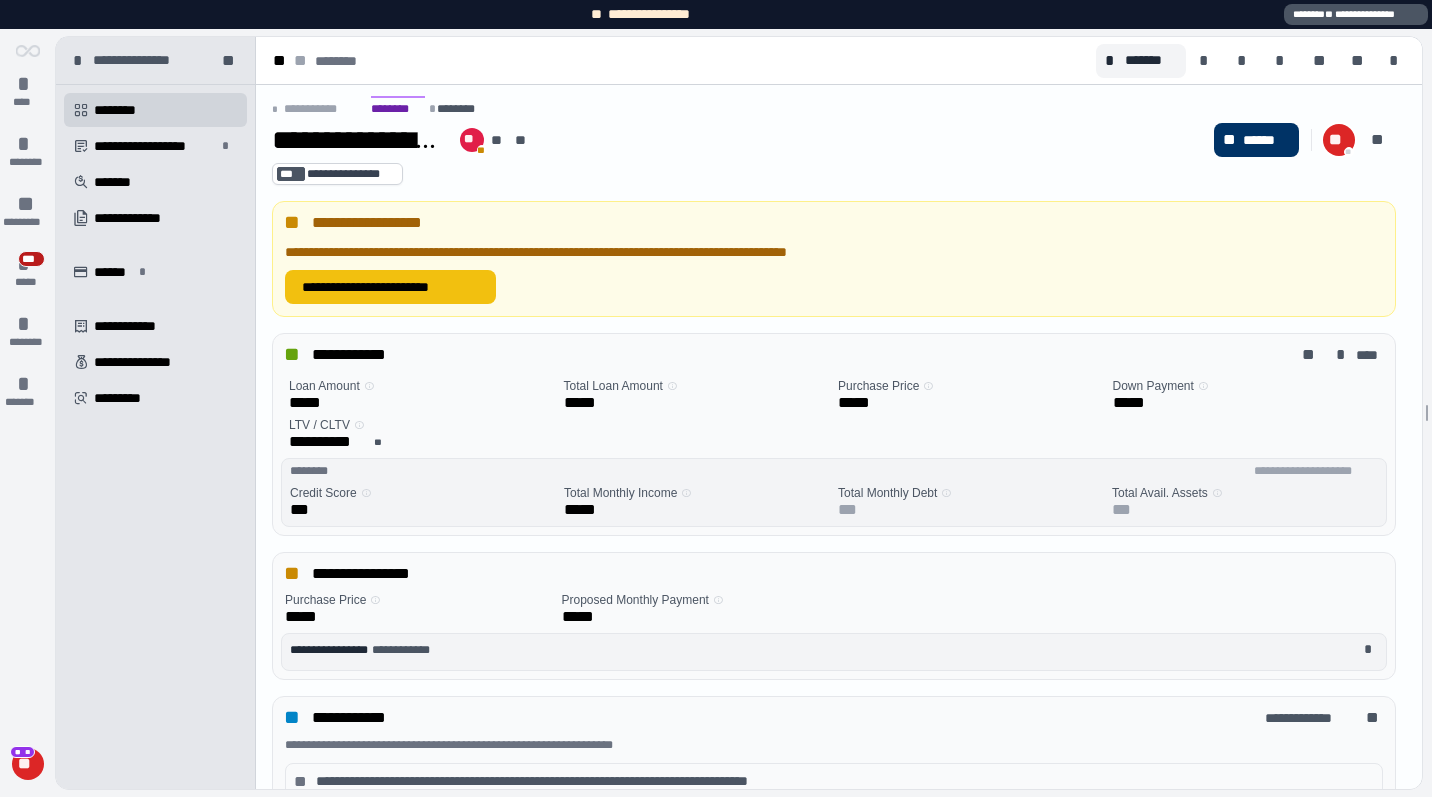 click on "**********" at bounding box center (390, 287) 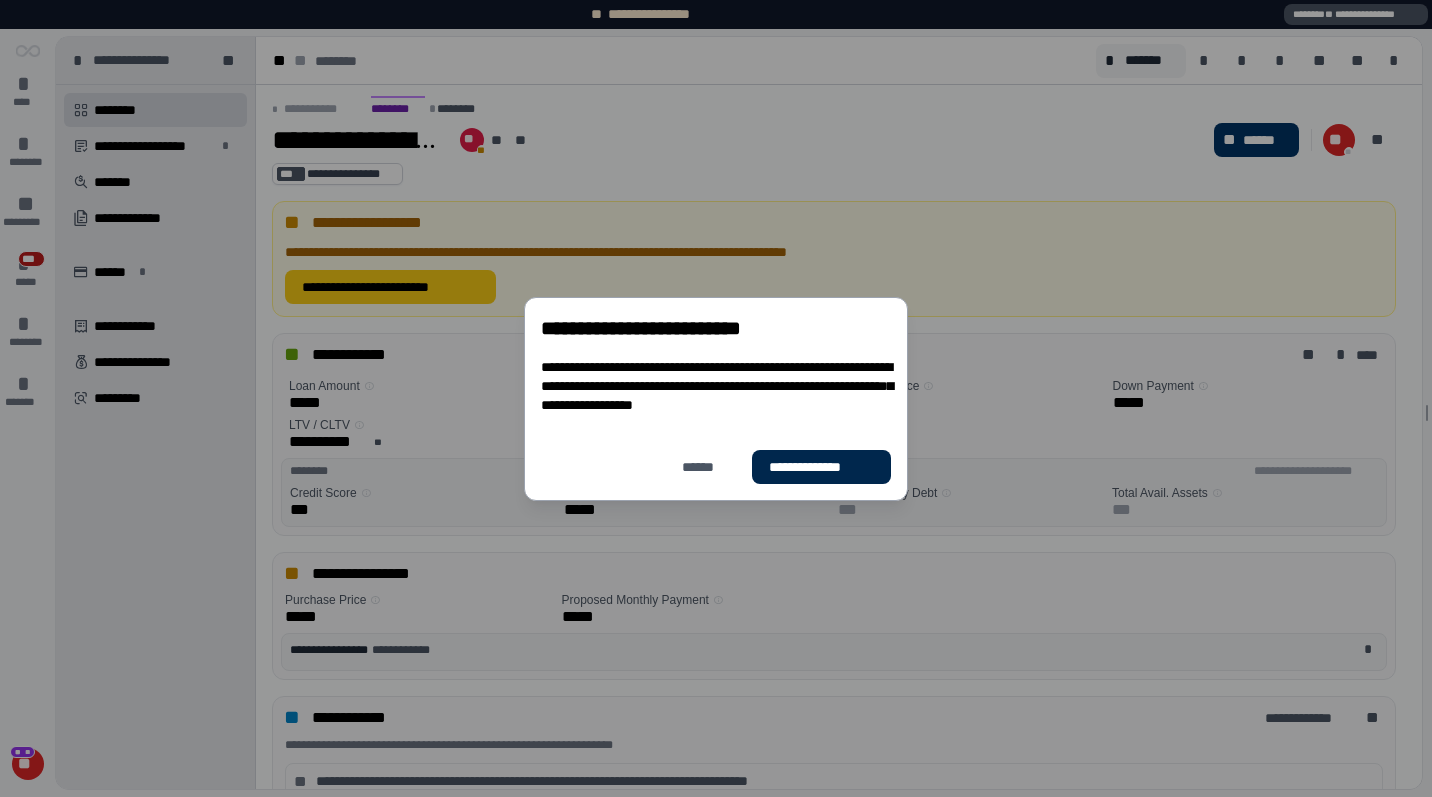 click on "**********" at bounding box center (821, 467) 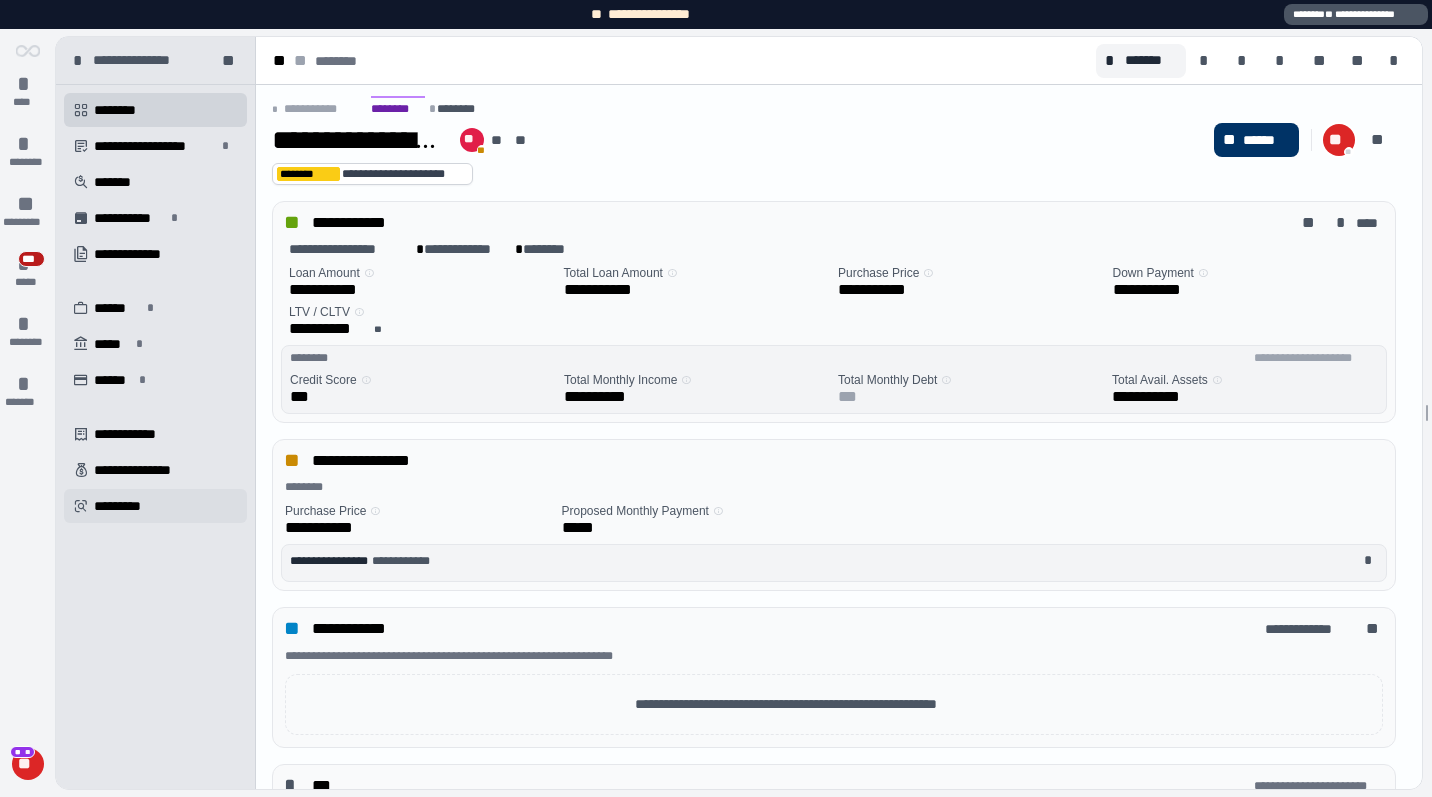 click on "*********" at bounding box center [124, 506] 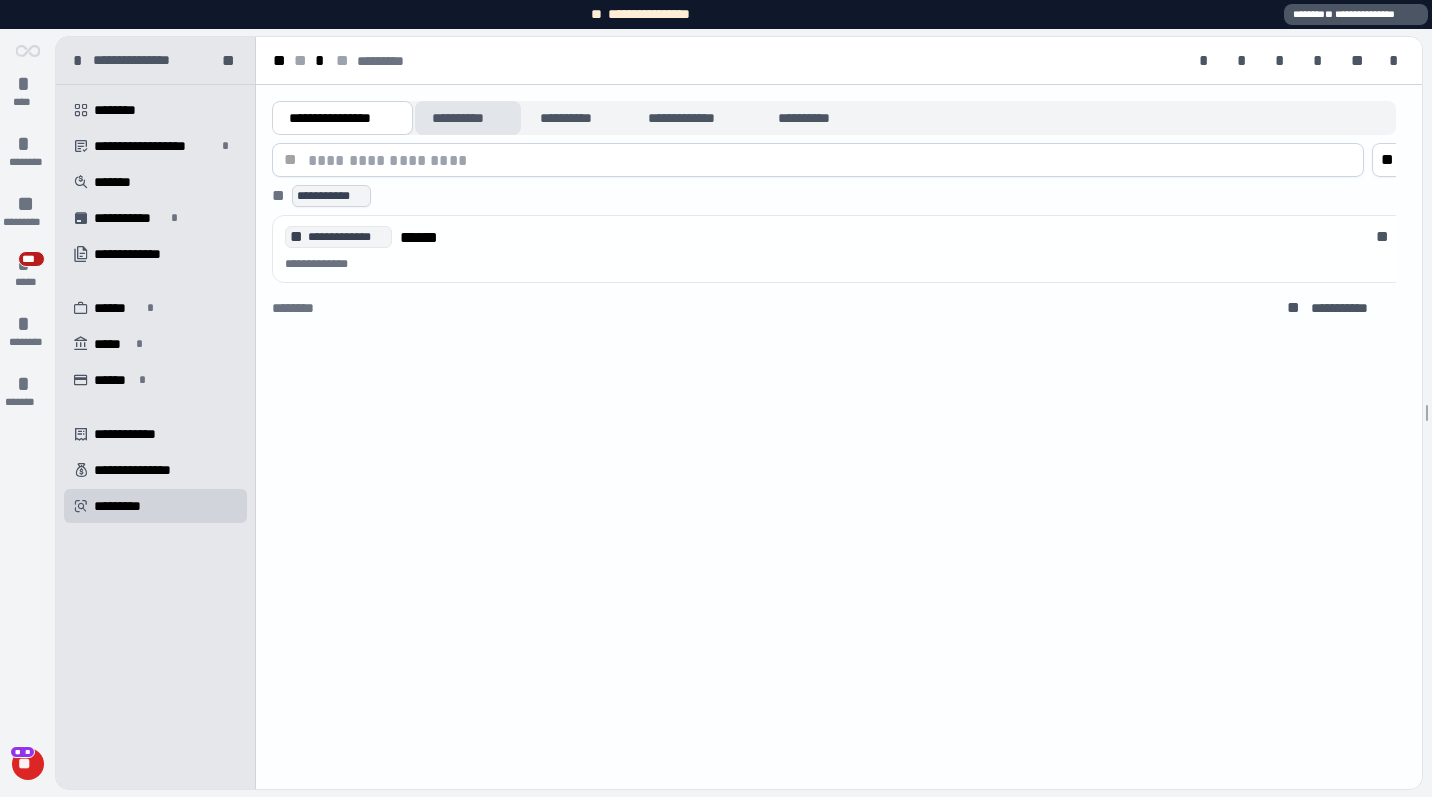 click on "**********" at bounding box center [468, 118] 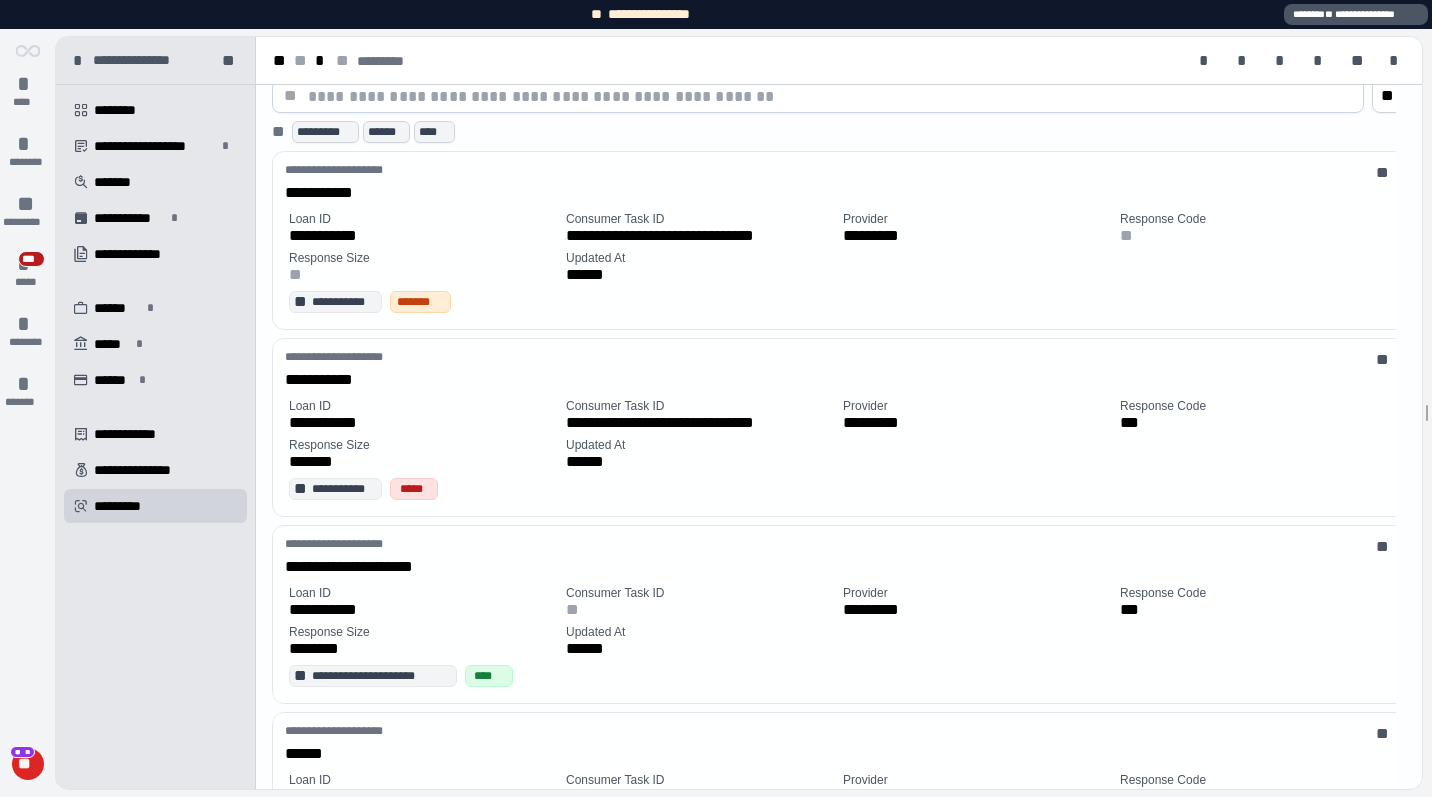scroll, scrollTop: 8, scrollLeft: 0, axis: vertical 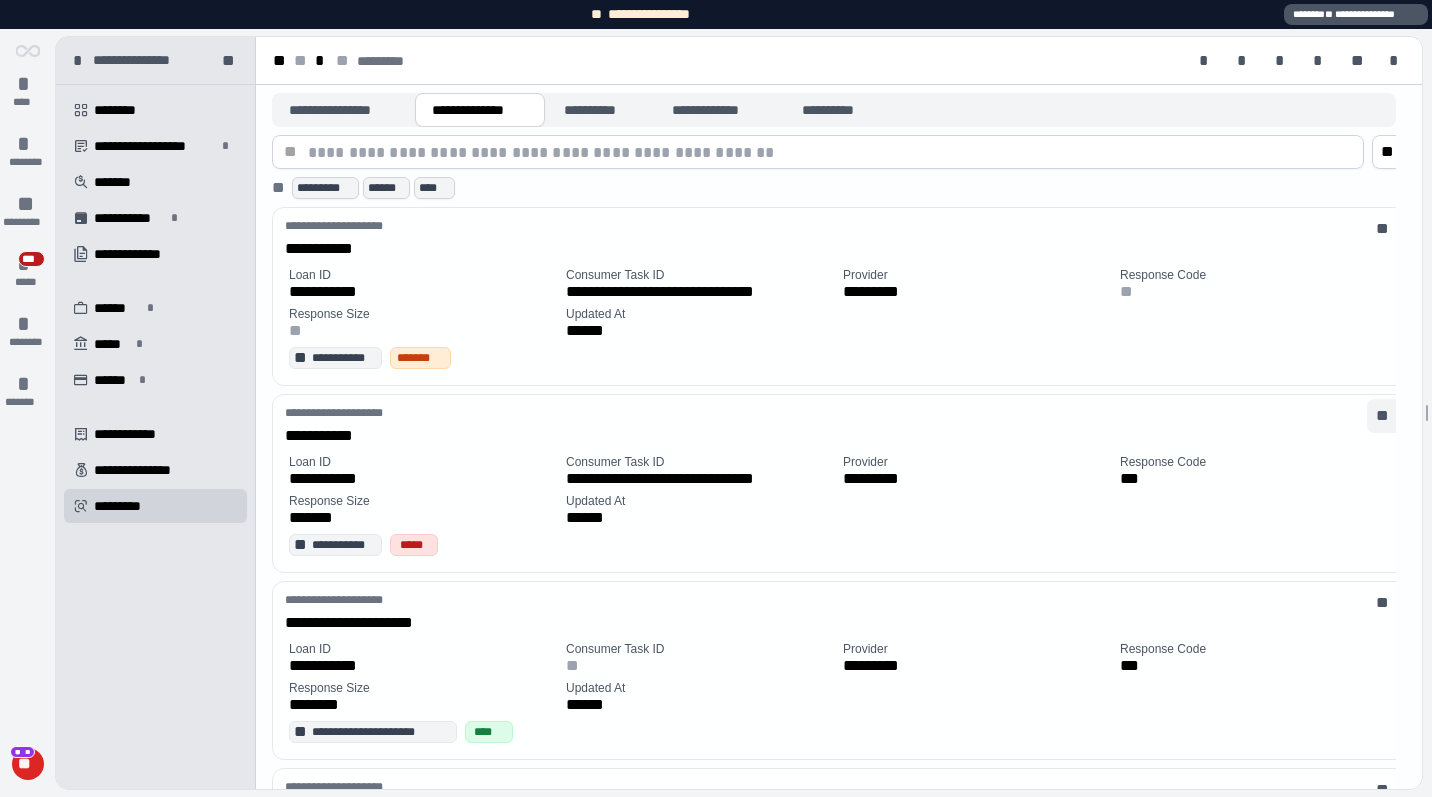 click on "**" at bounding box center (0, 0) 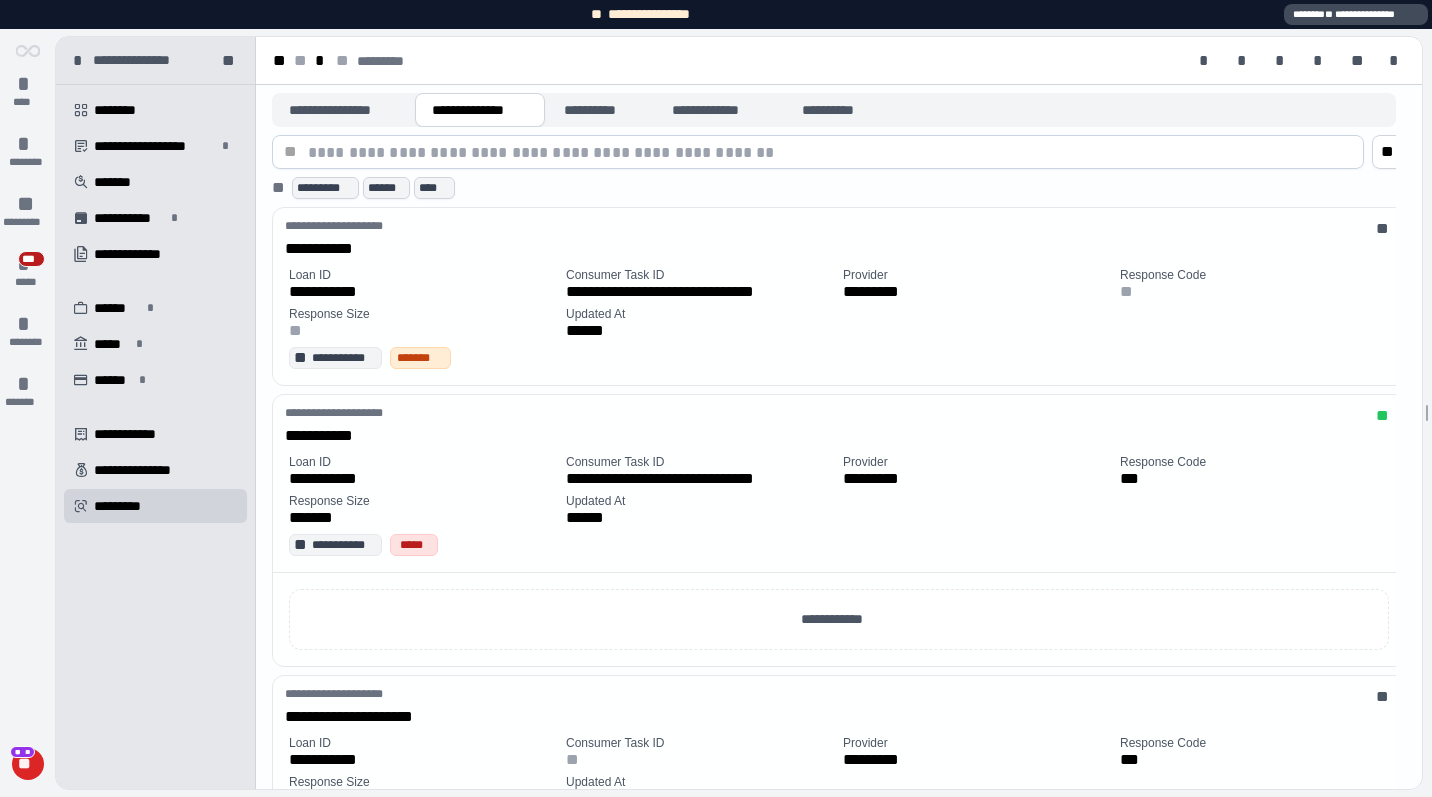 click on "**********" at bounding box center [1356, 14] 